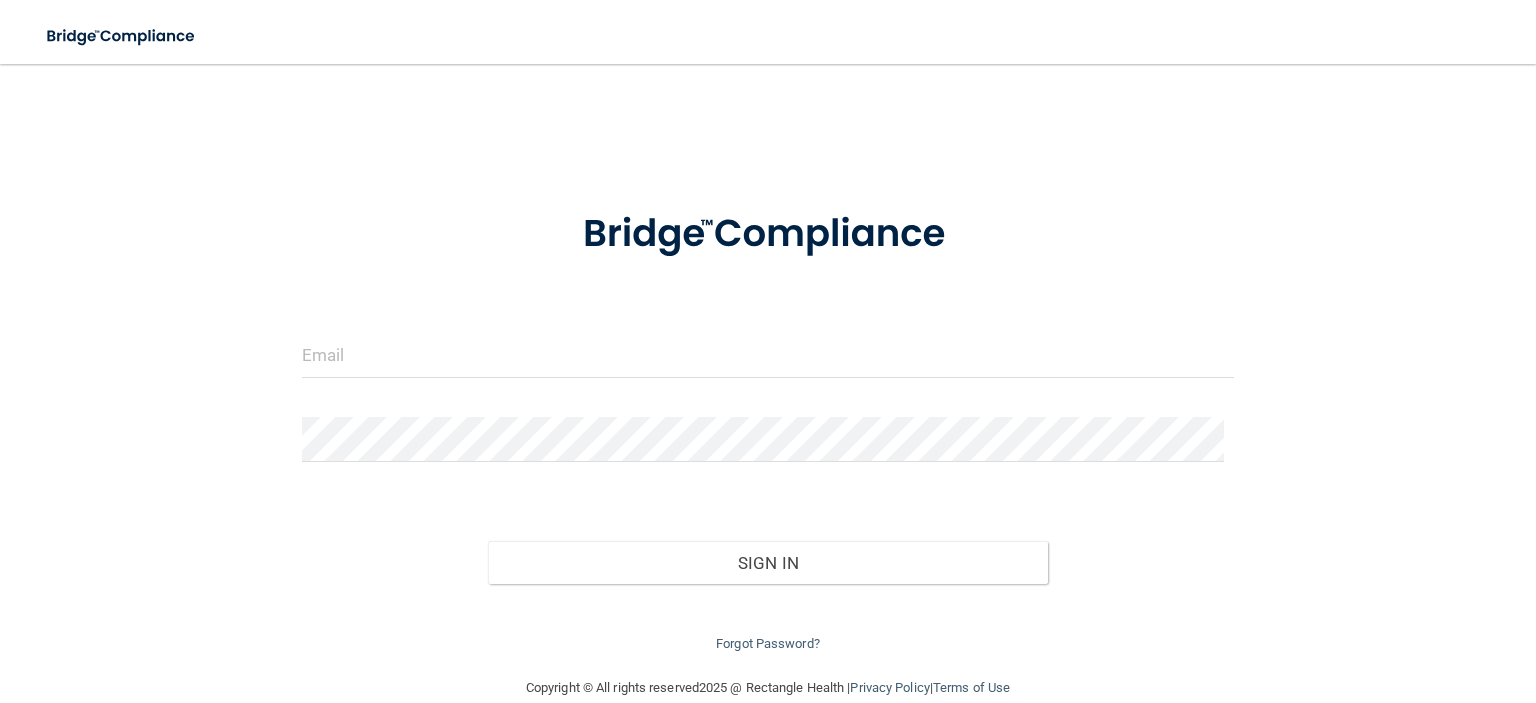 scroll, scrollTop: 0, scrollLeft: 0, axis: both 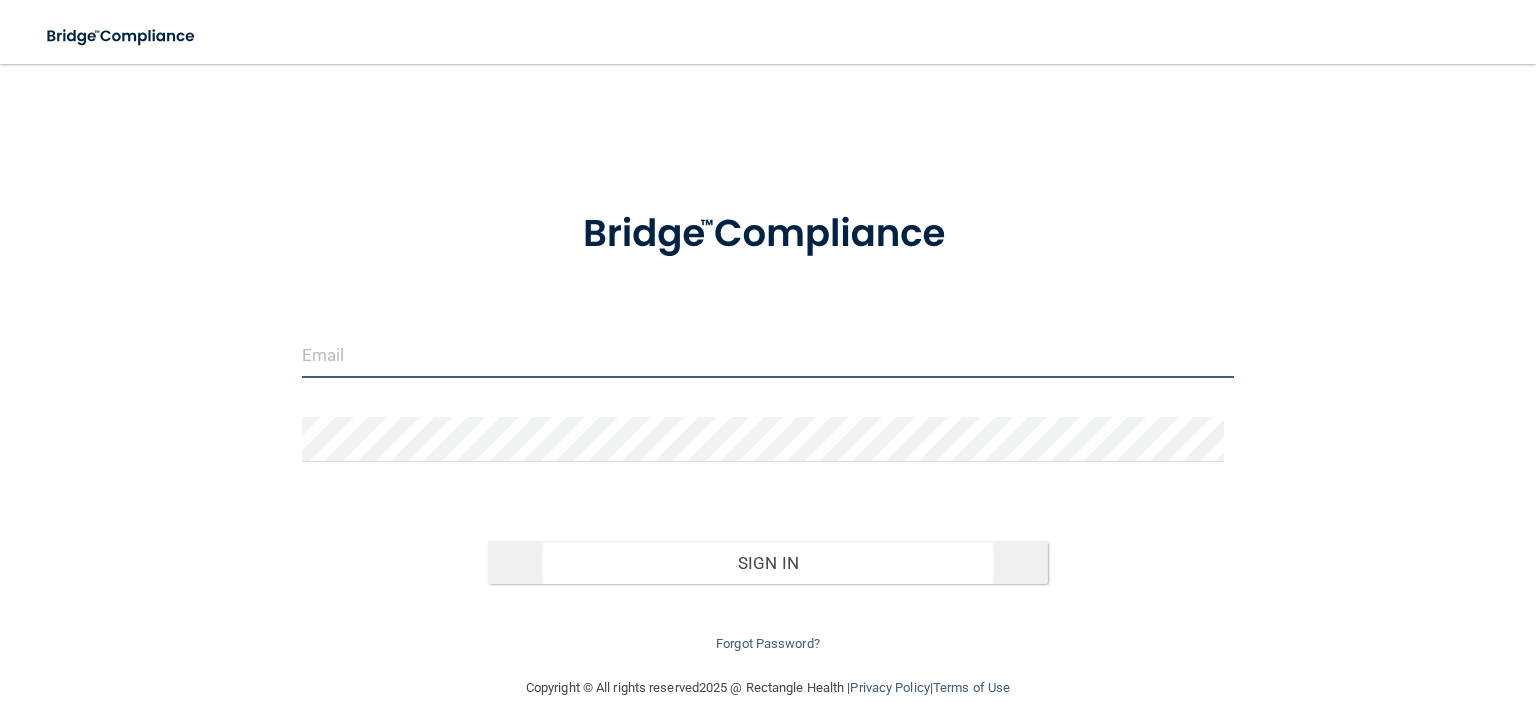 type on "[PERSON_NAME][EMAIL_ADDRESS][PERSON_NAME][DOMAIN_NAME]" 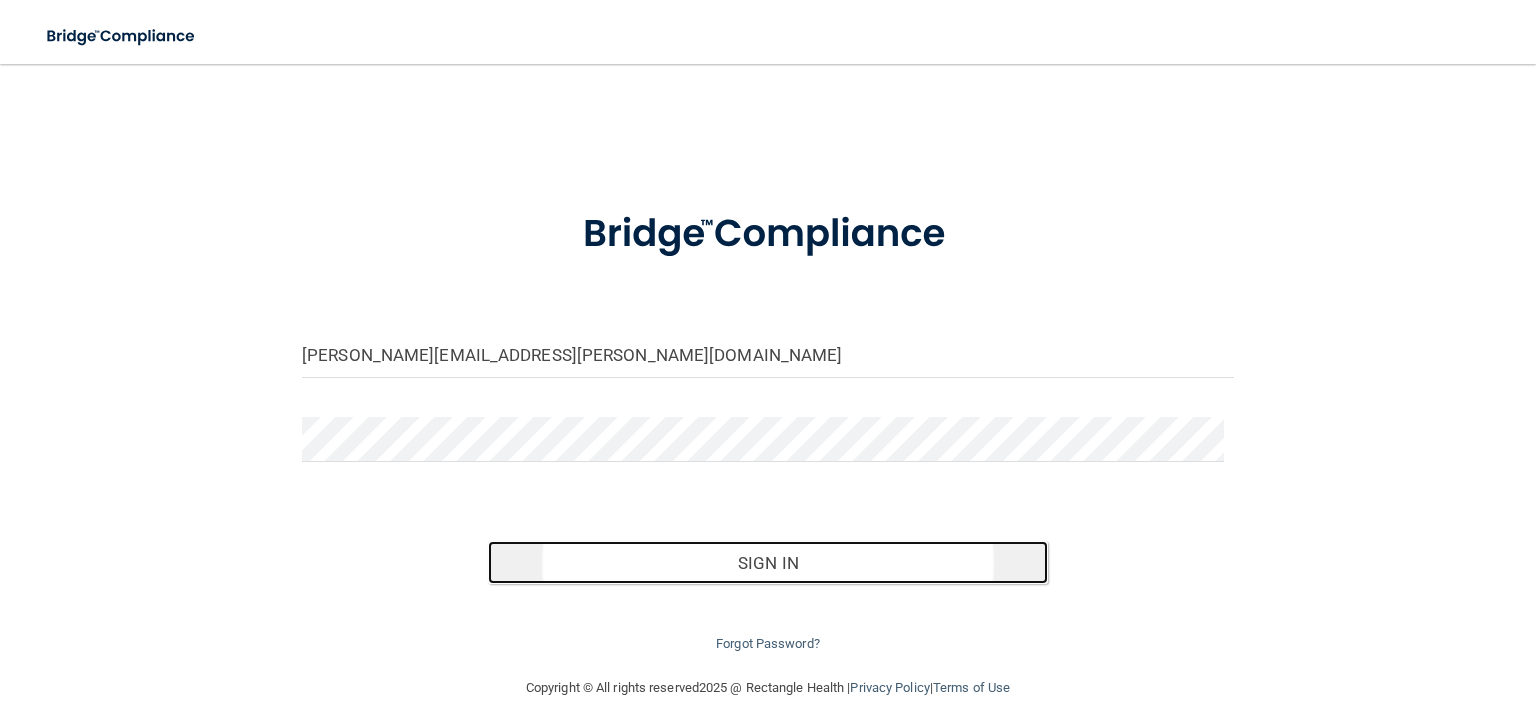 click on "Sign In" at bounding box center [767, 563] 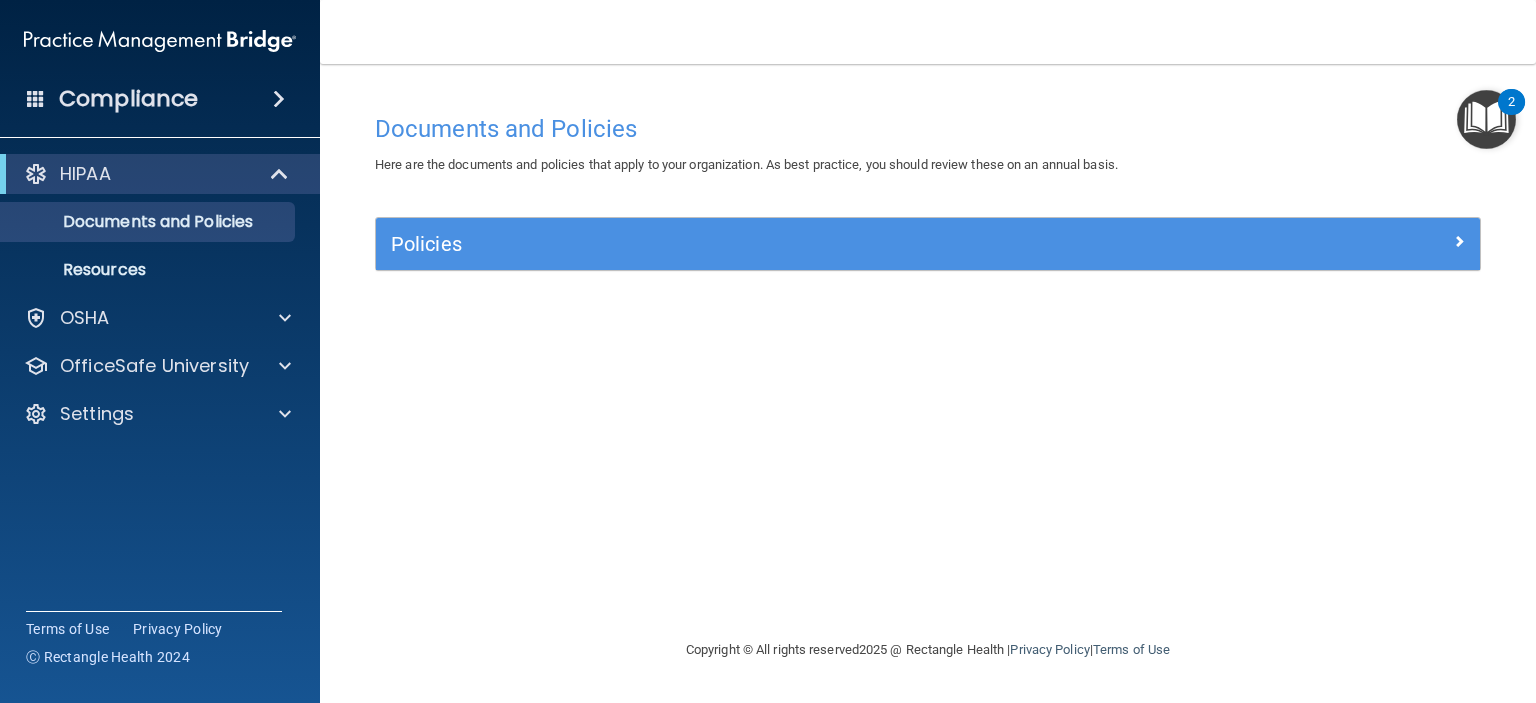 click at bounding box center (279, 99) 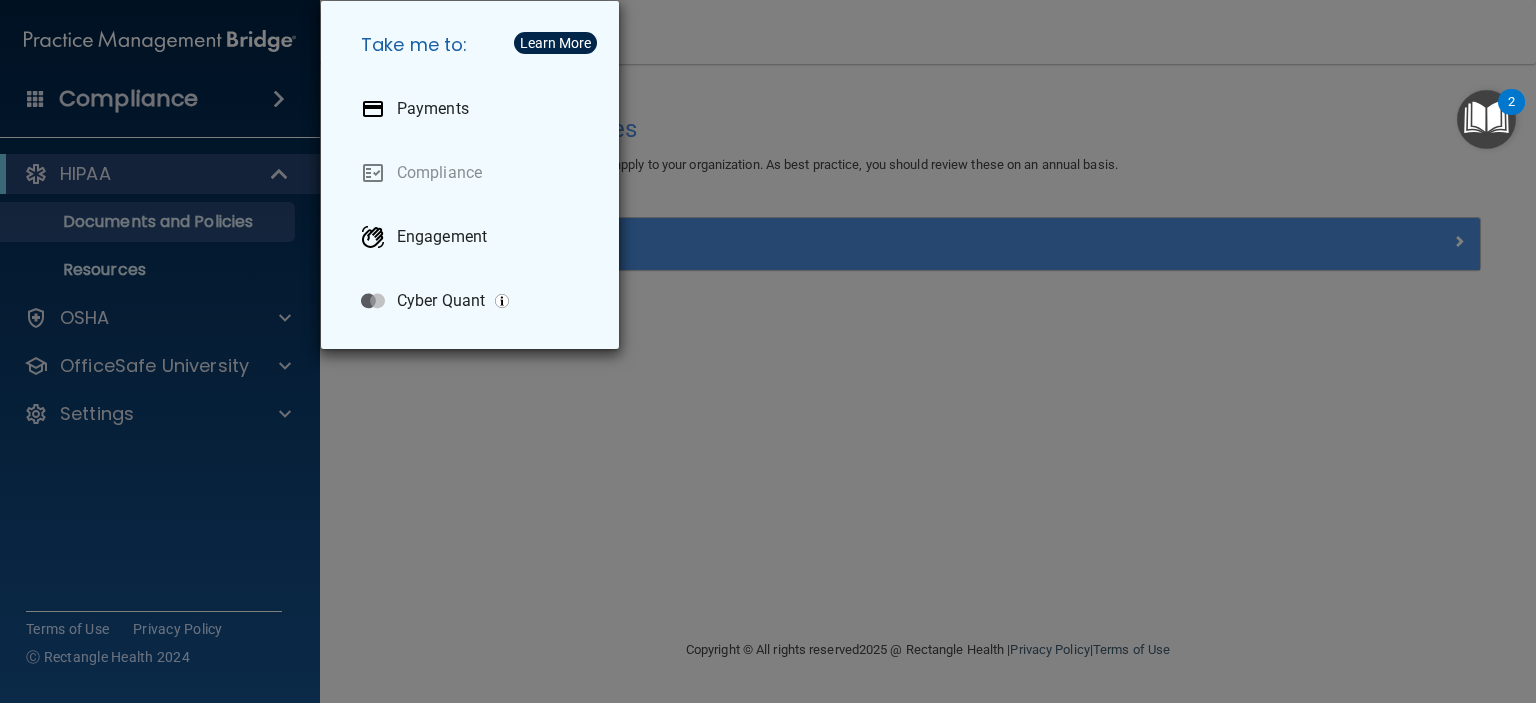 click on "Take me to:             Payments                   Compliance                     Engagement                     Cyber Quant" at bounding box center [768, 351] 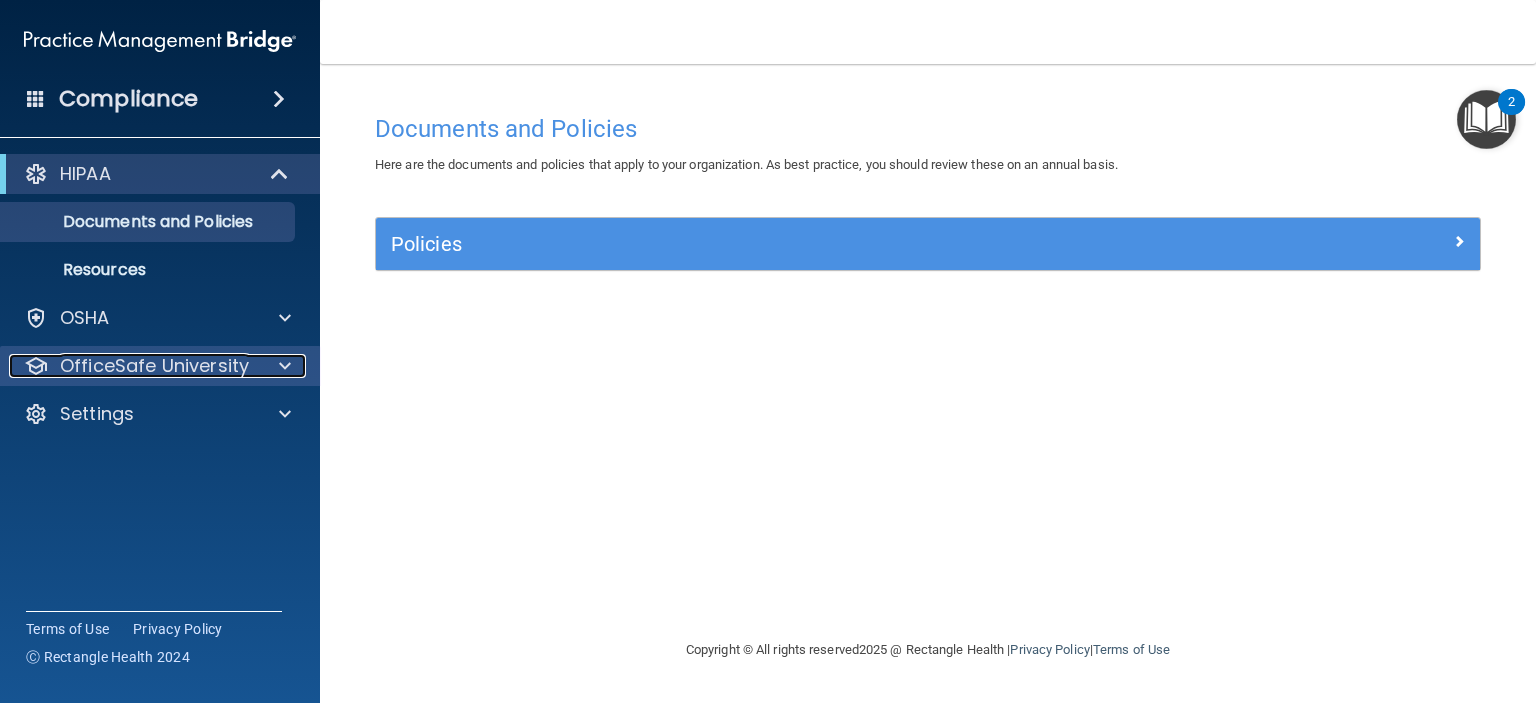 click on "OfficeSafe University" at bounding box center (154, 366) 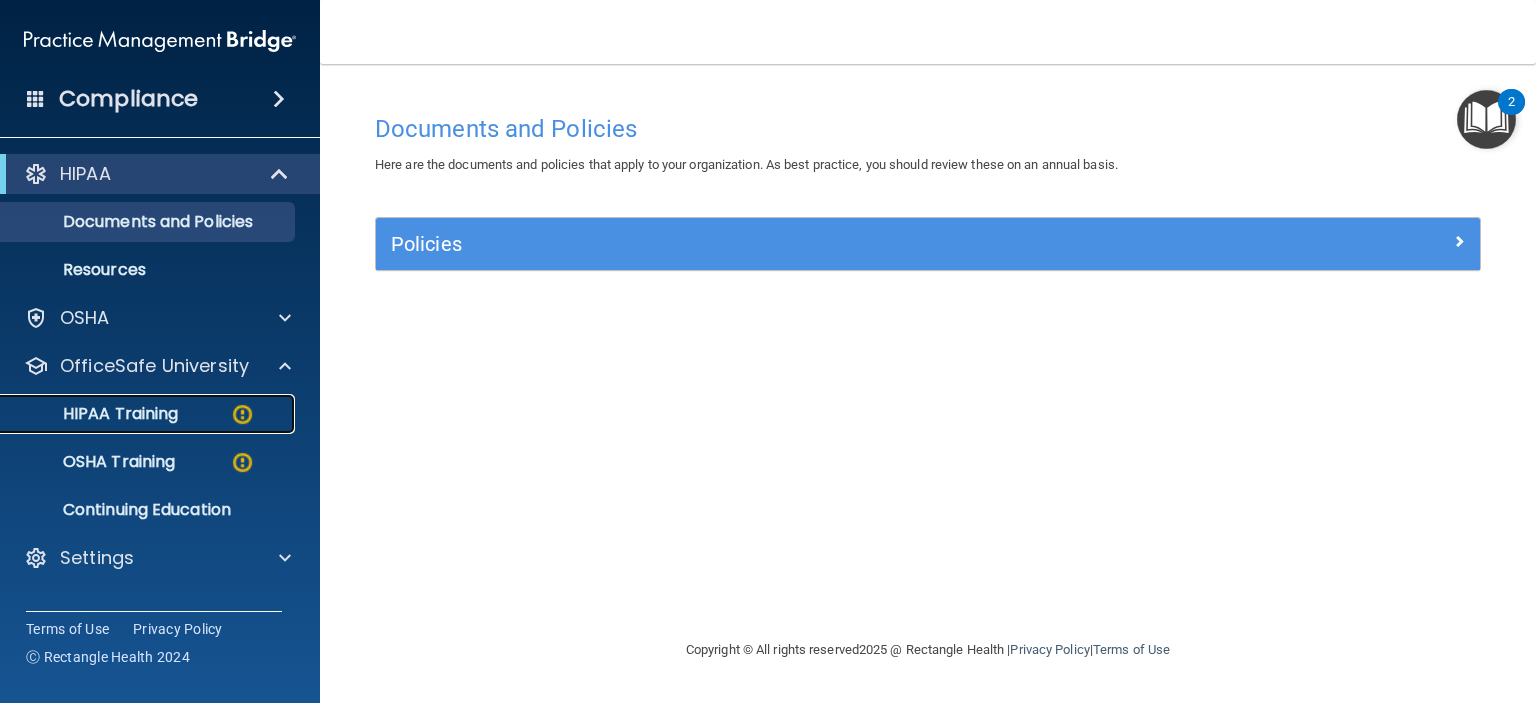 click on "HIPAA Training" at bounding box center [95, 414] 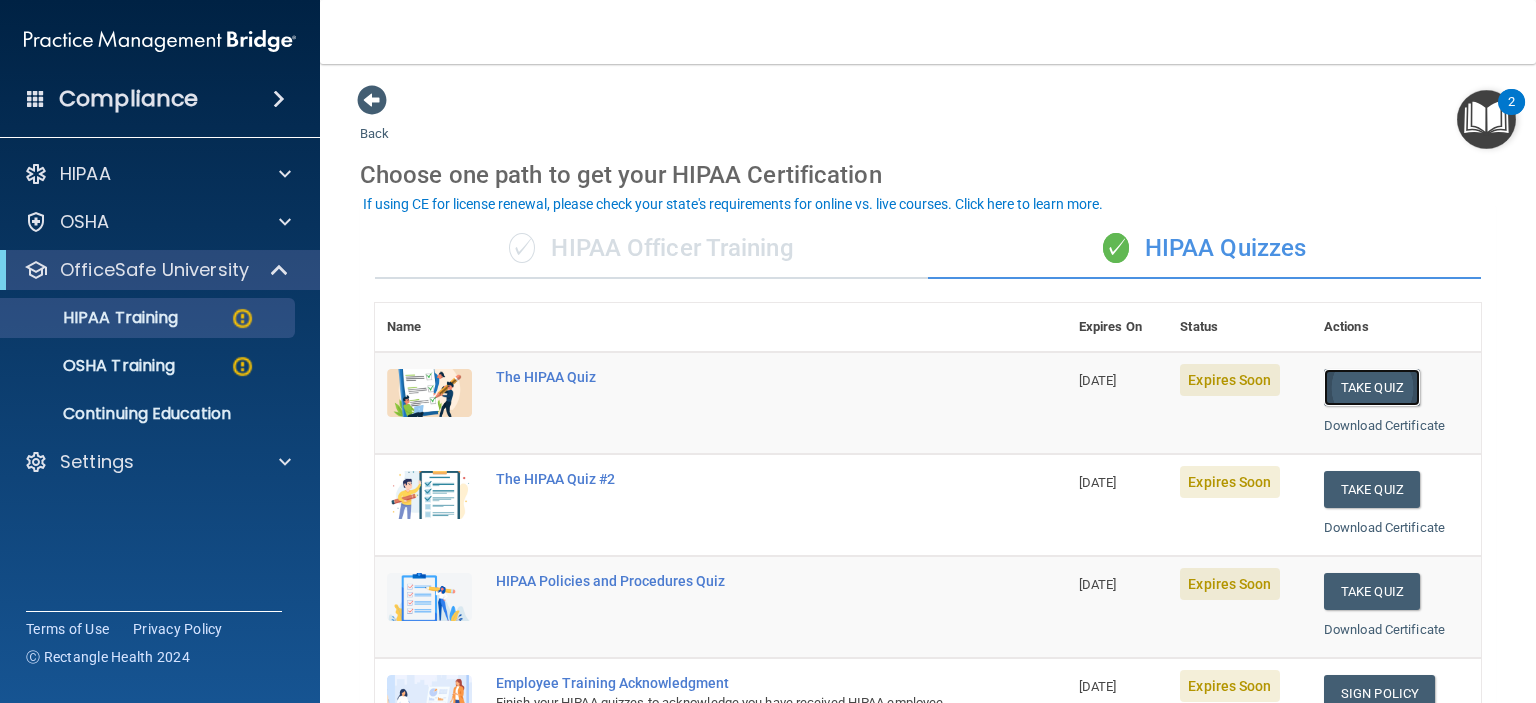 click on "Take Quiz" at bounding box center (1372, 387) 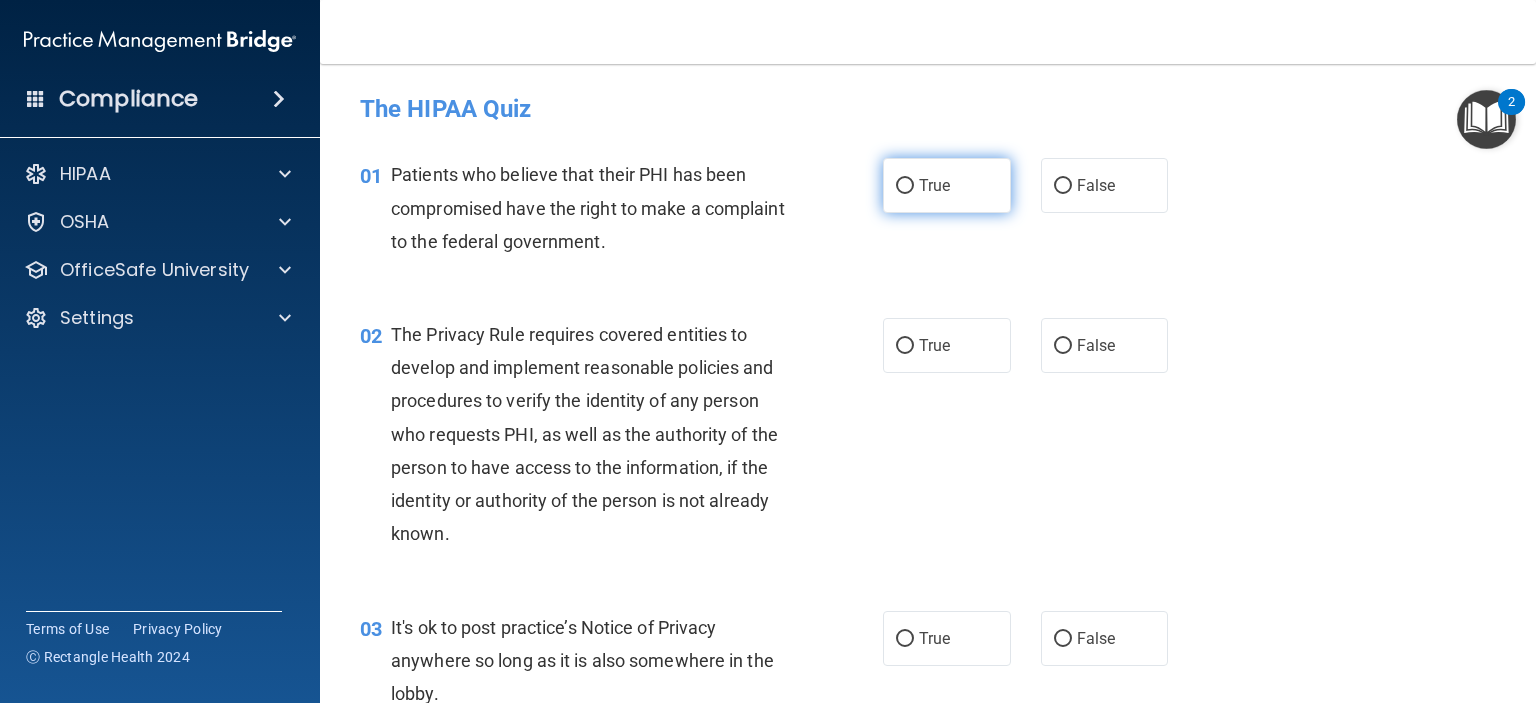 click on "True" at bounding box center (947, 185) 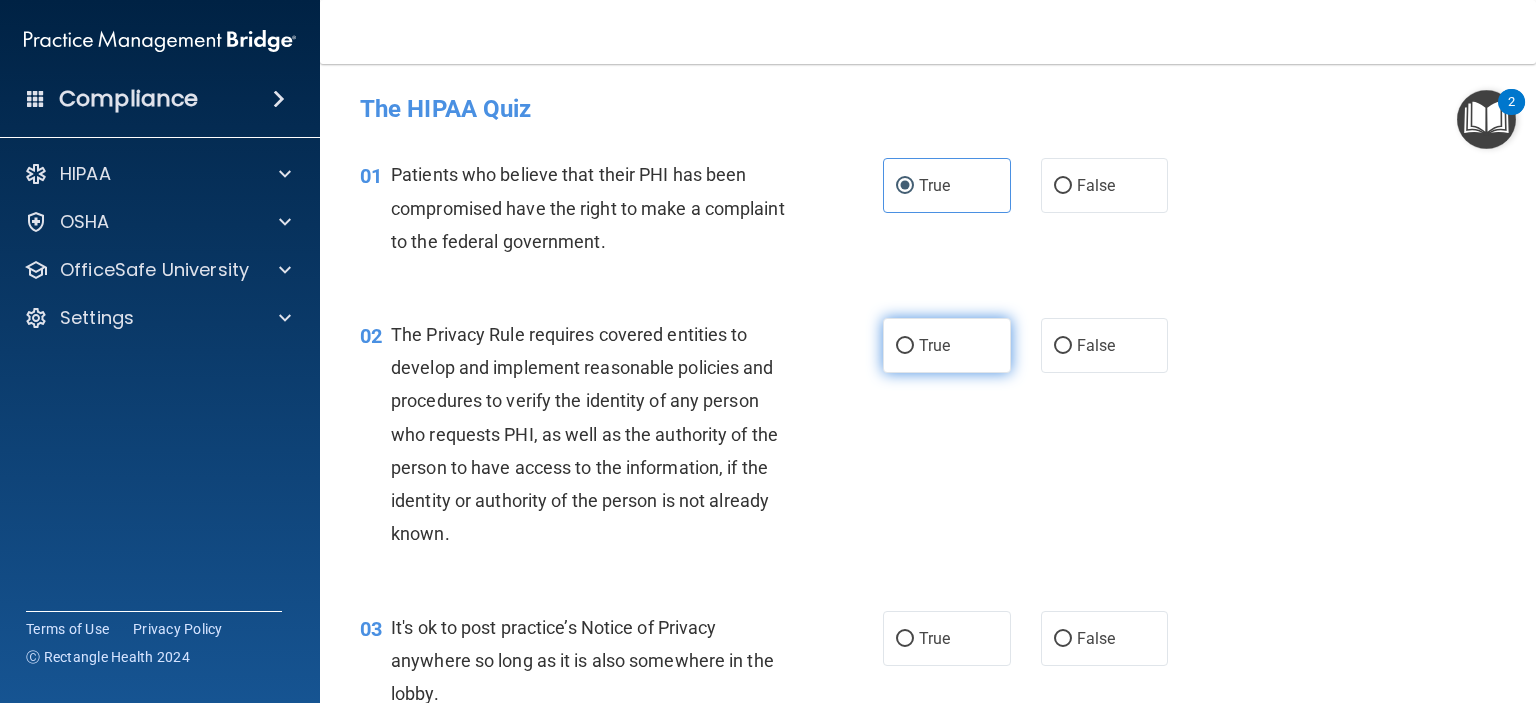 click on "True" at bounding box center (947, 345) 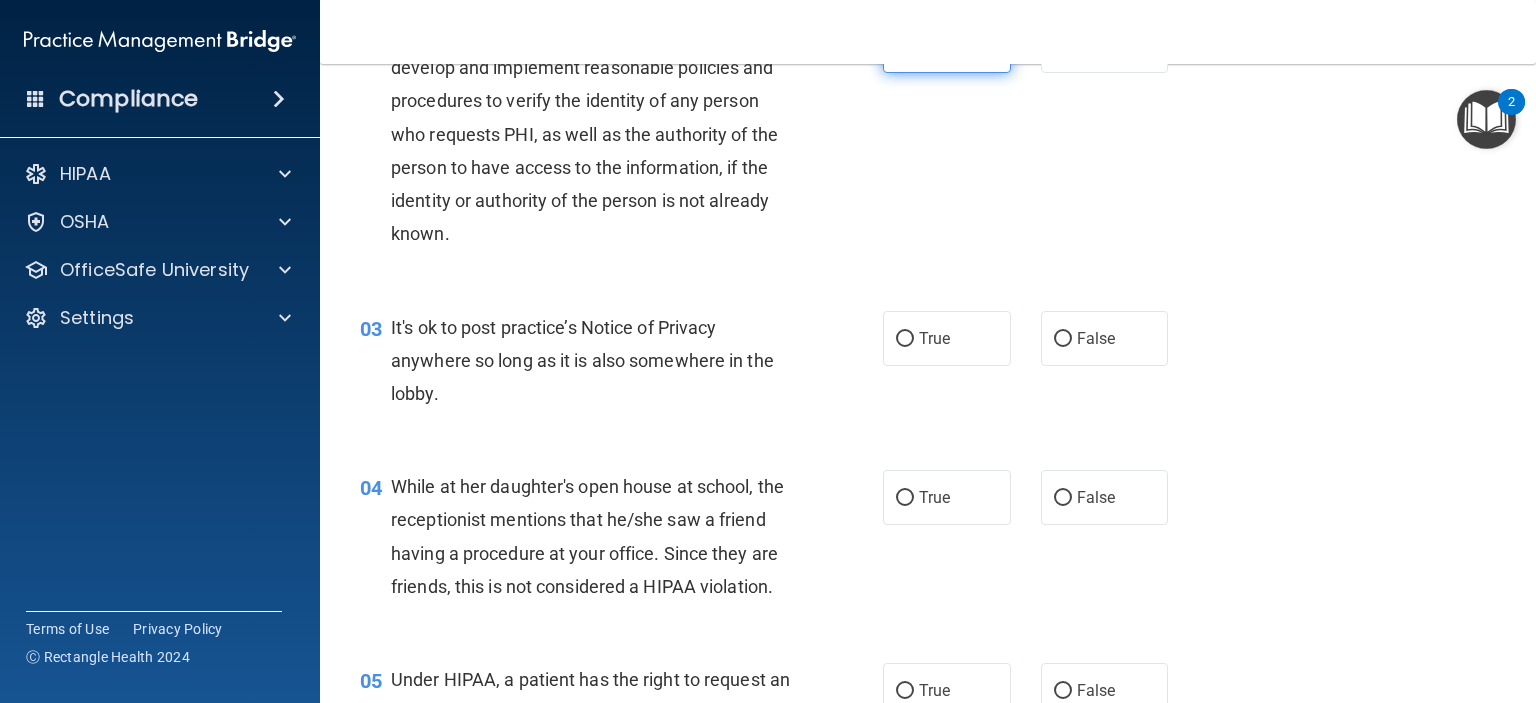 scroll, scrollTop: 400, scrollLeft: 0, axis: vertical 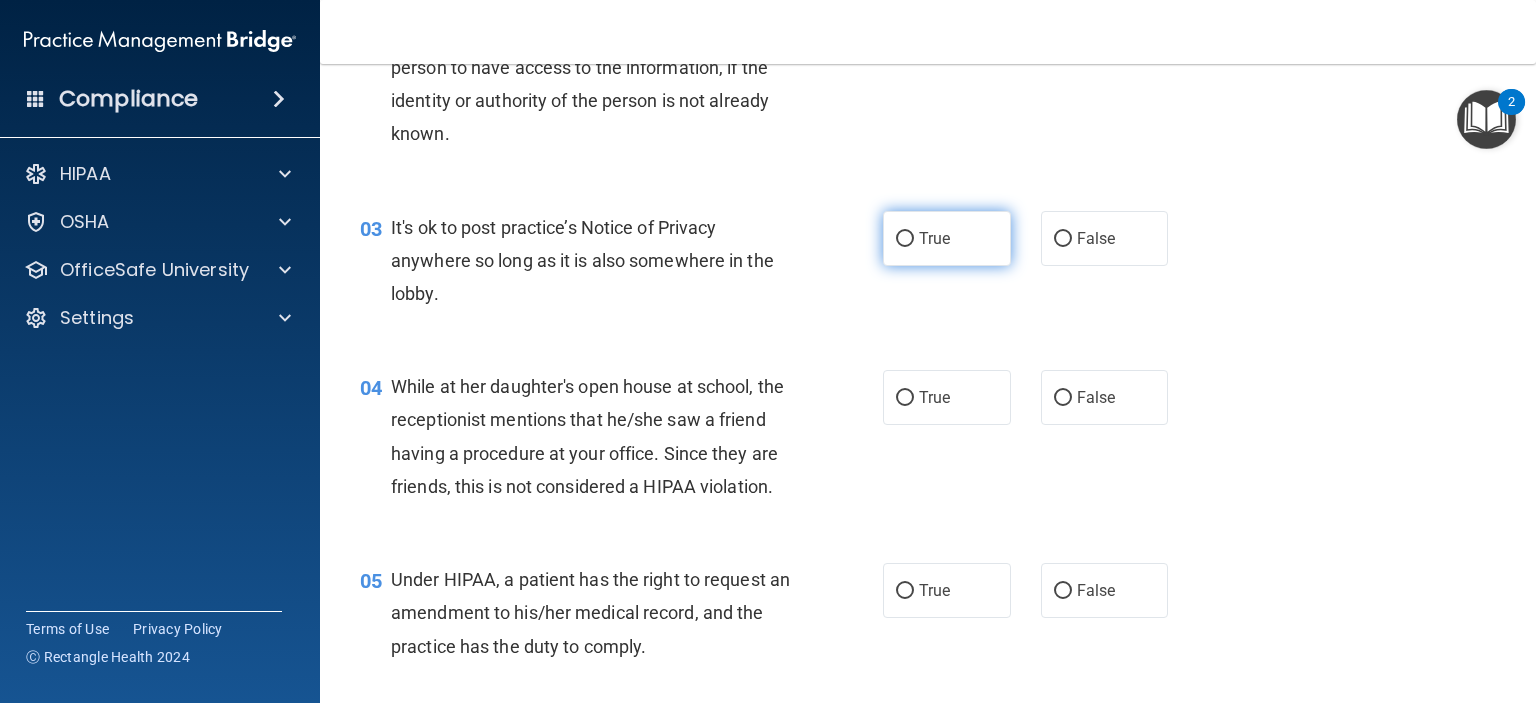 drag, startPoint x: 901, startPoint y: 243, endPoint x: 908, endPoint y: 258, distance: 16.552946 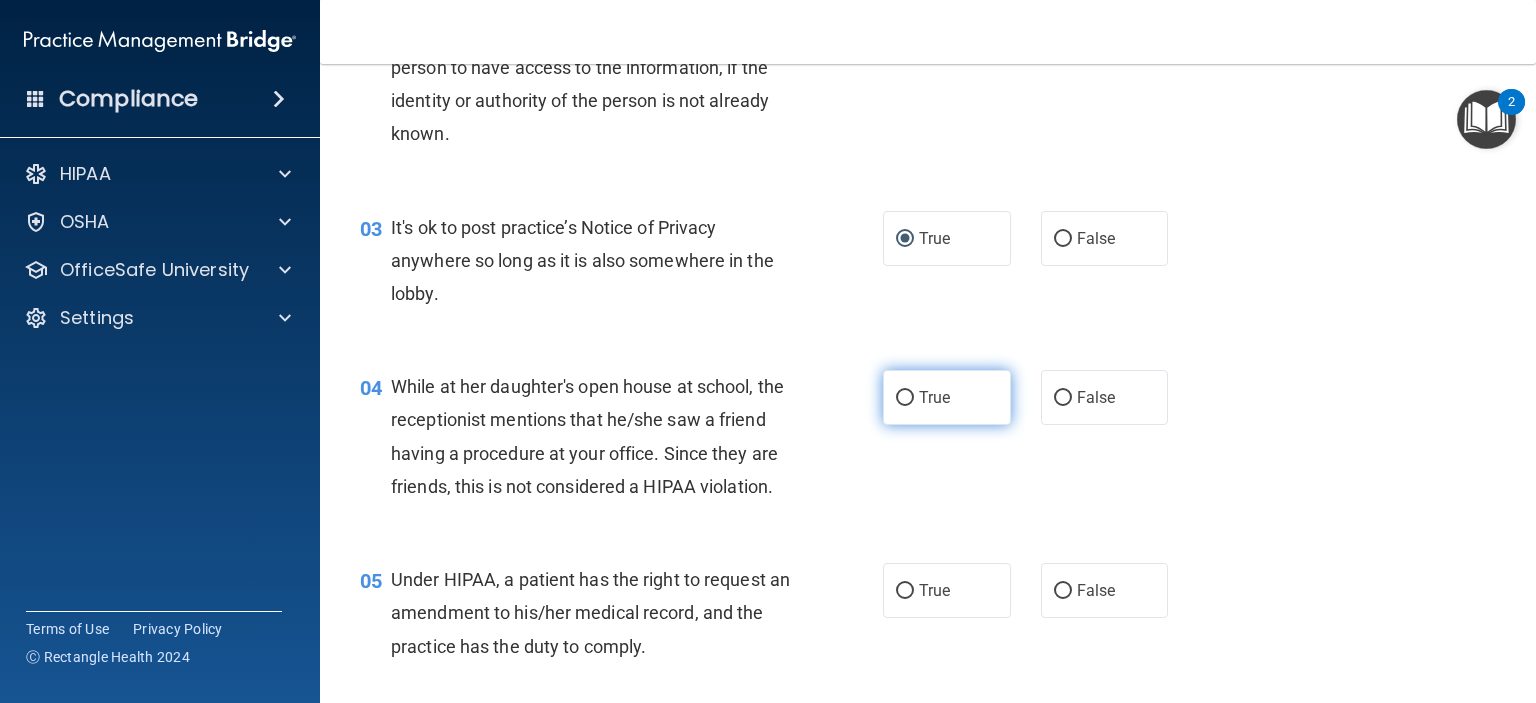 click on "True" at bounding box center (905, 398) 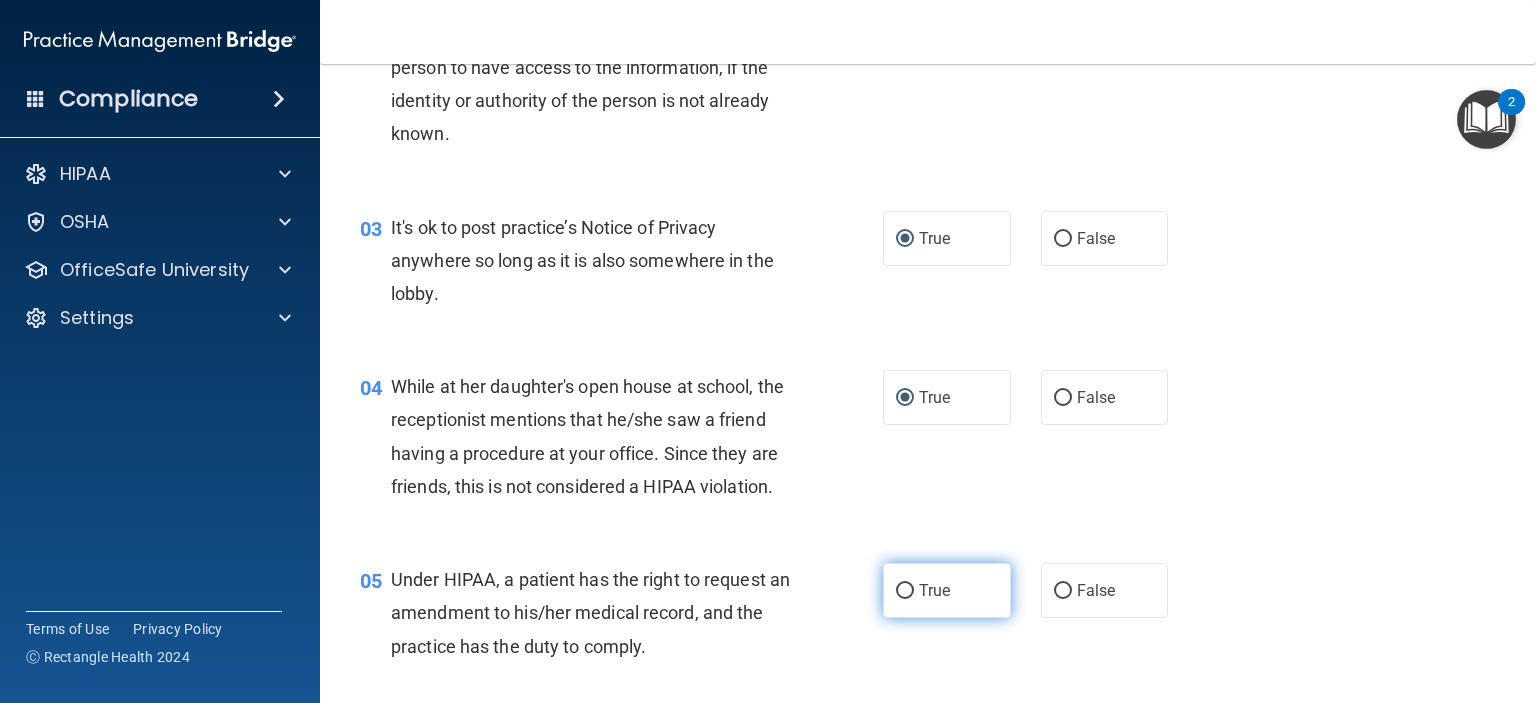 click on "True" at bounding box center (947, 590) 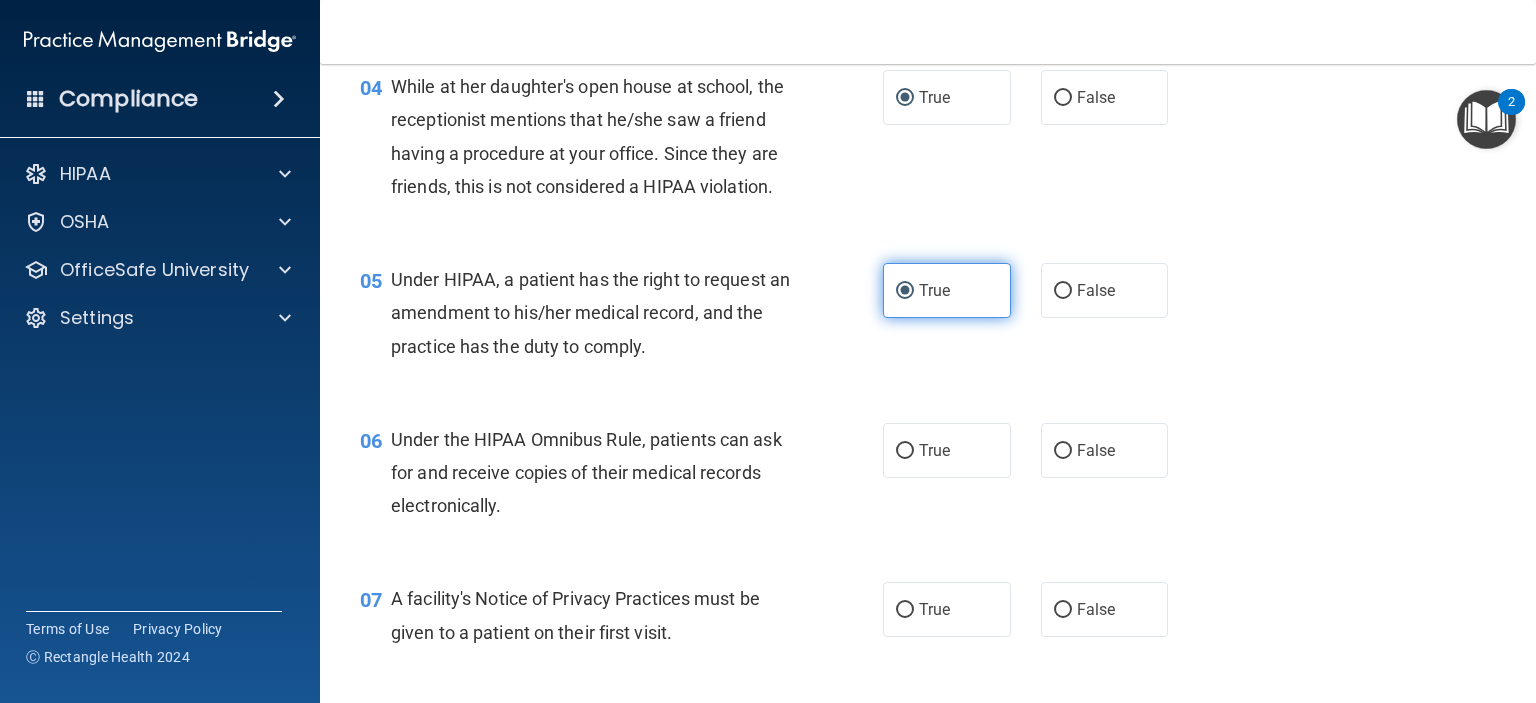 scroll, scrollTop: 800, scrollLeft: 0, axis: vertical 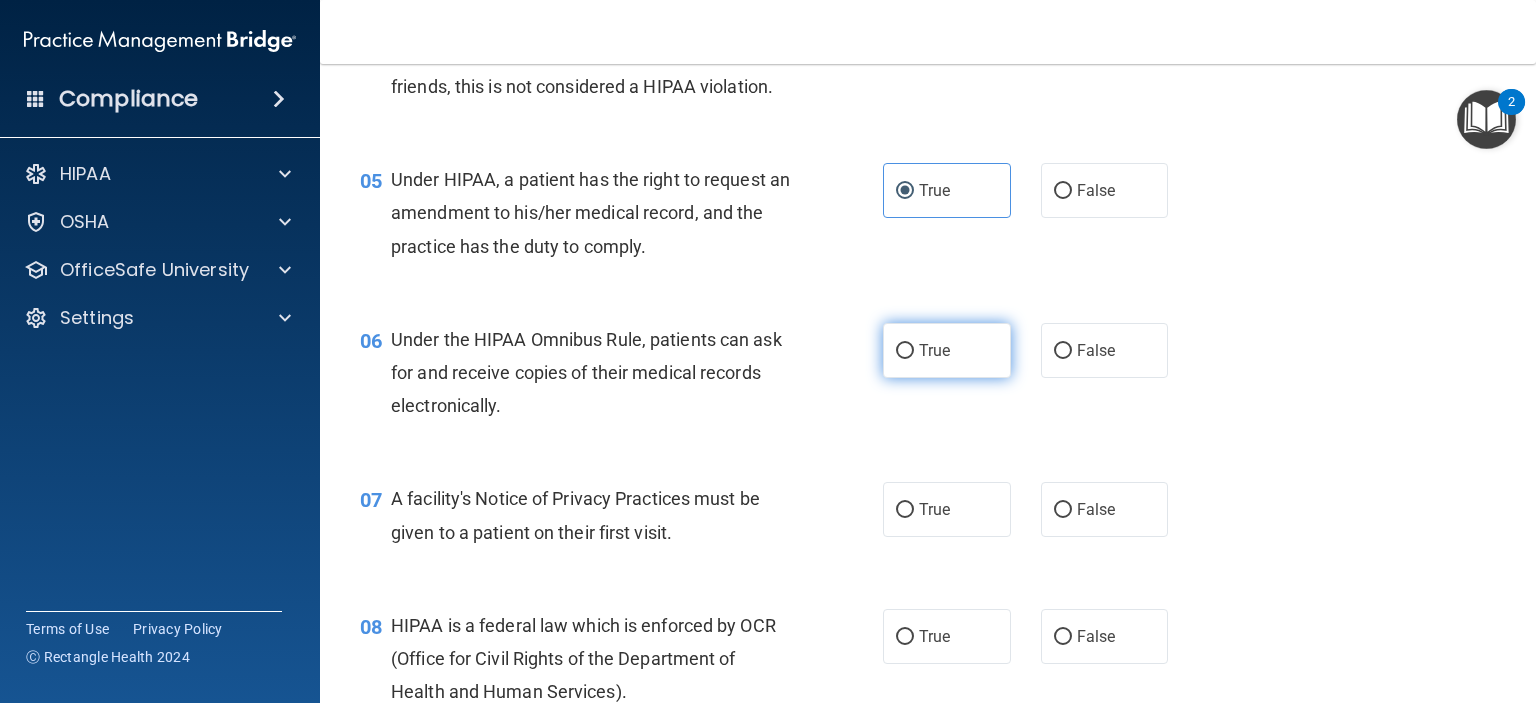 click on "True" at bounding box center (947, 350) 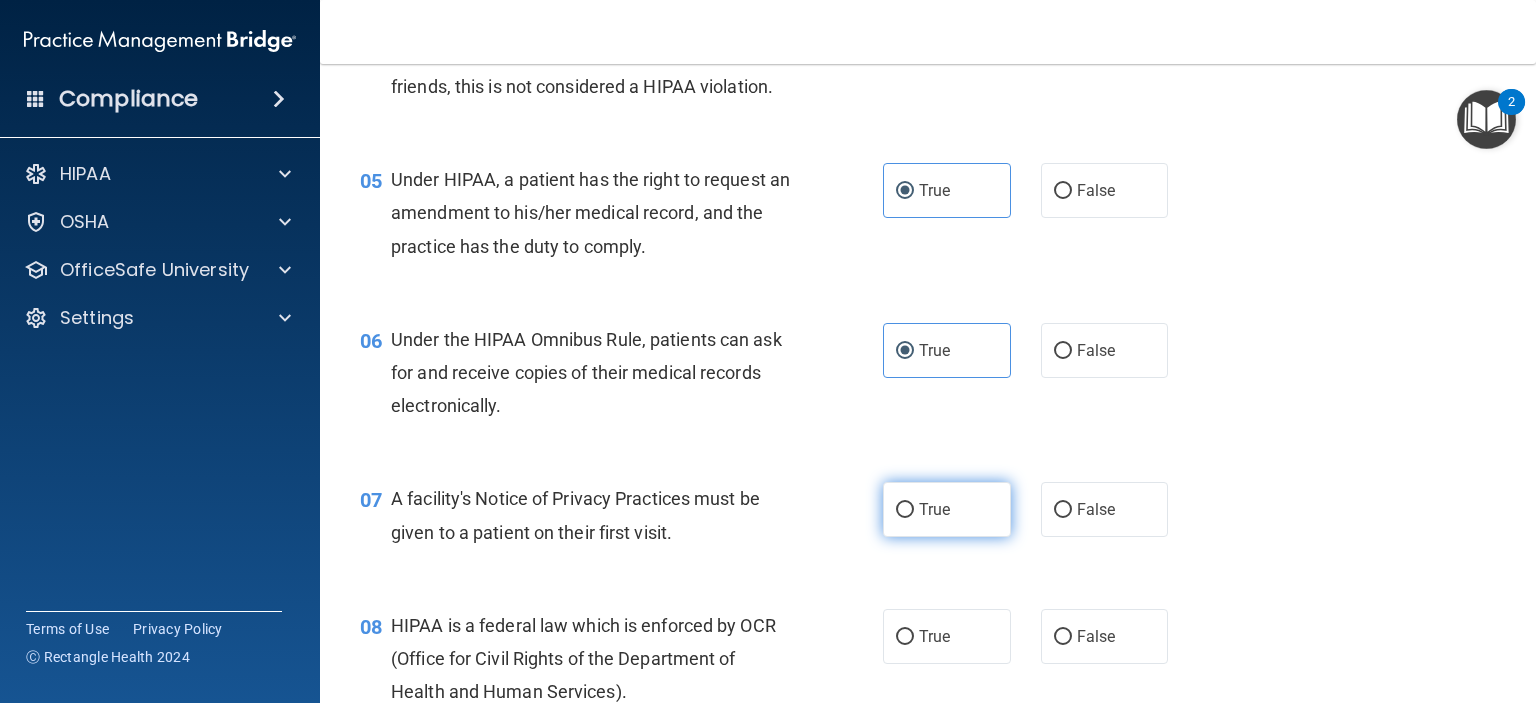 click on "True" at bounding box center [947, 509] 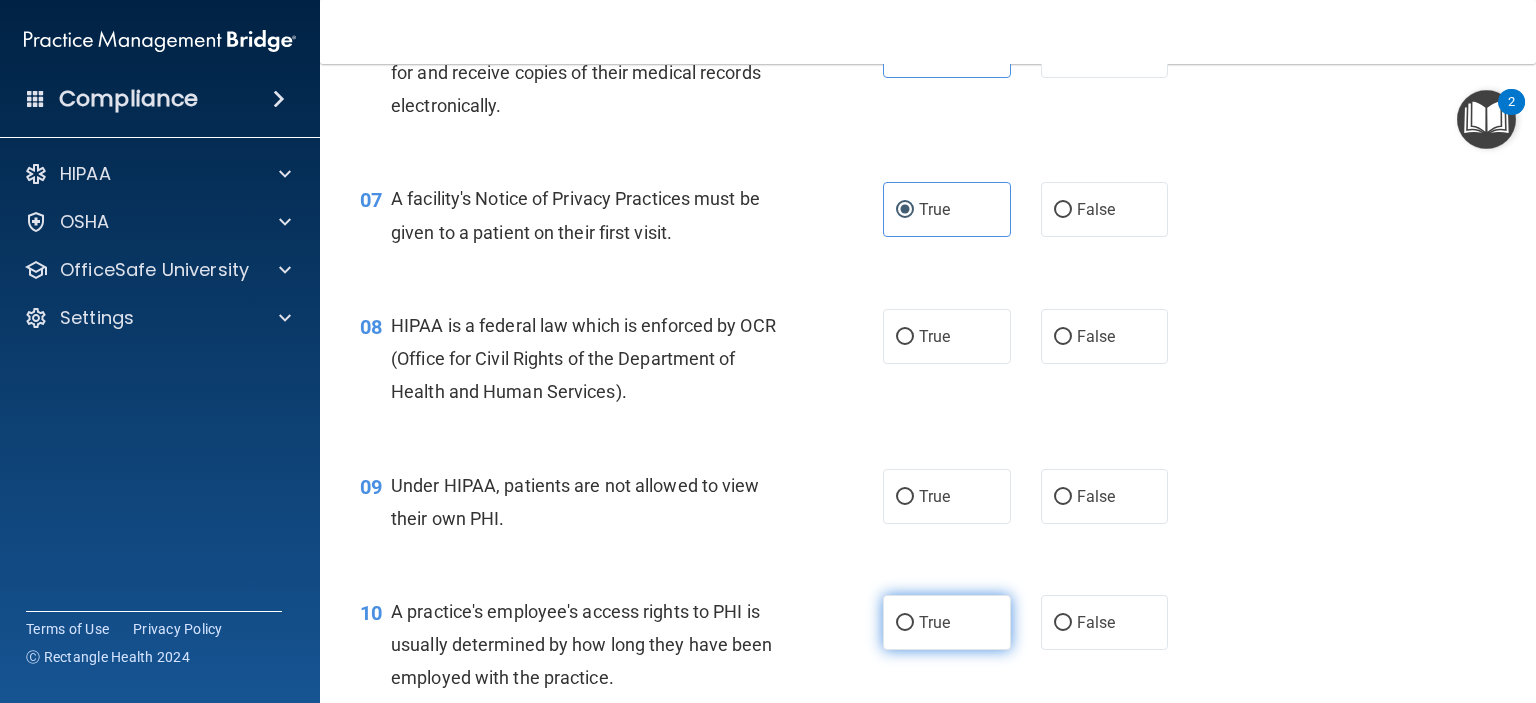 scroll, scrollTop: 1200, scrollLeft: 0, axis: vertical 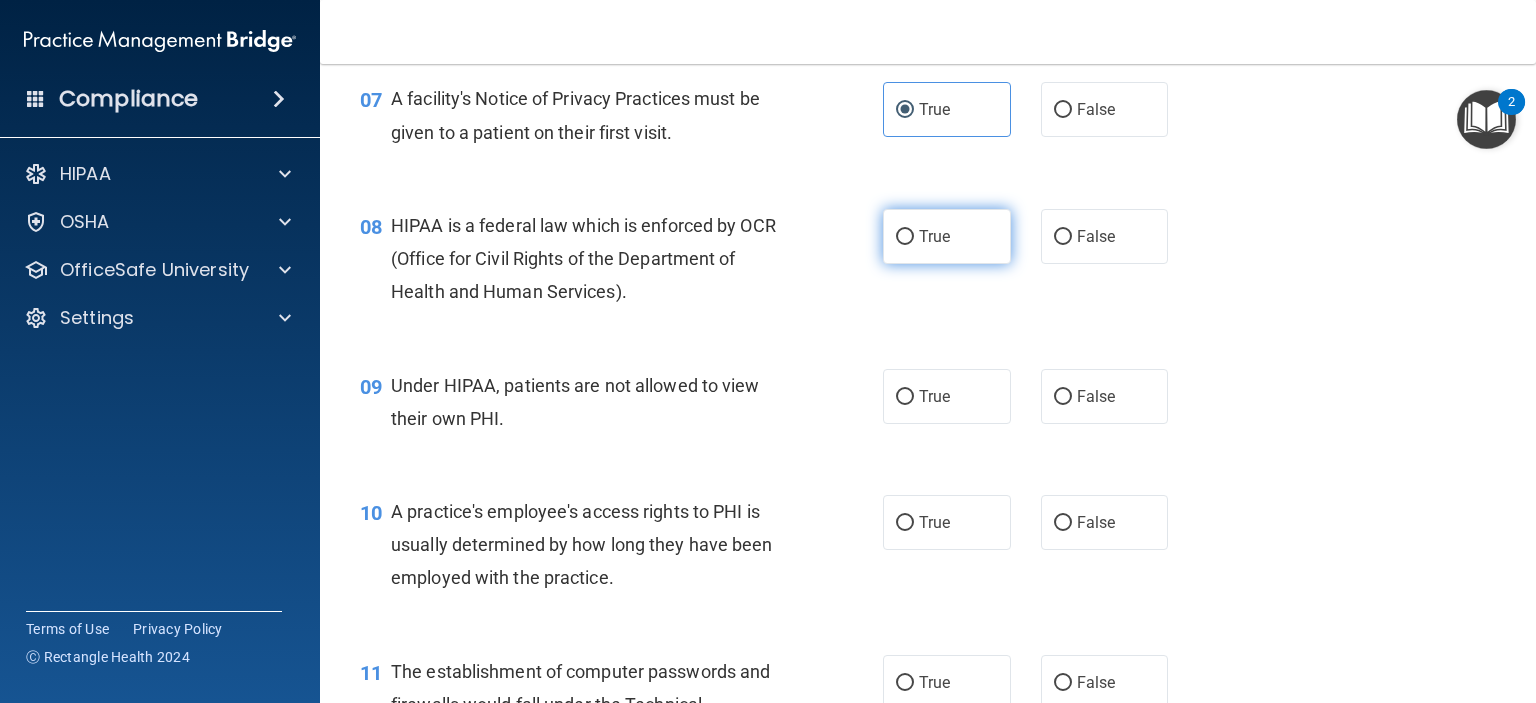 click on "True" at bounding box center (947, 236) 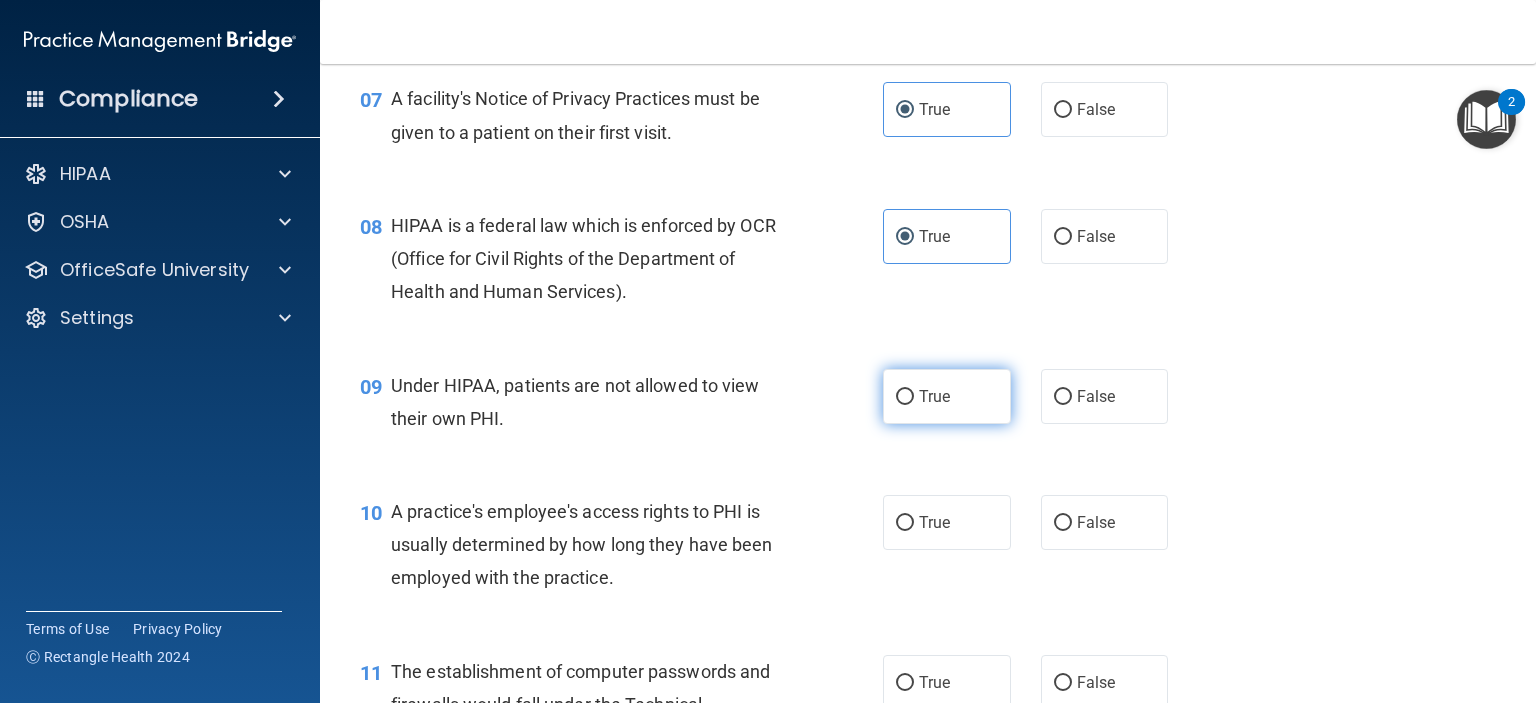 click on "True" at bounding box center [947, 396] 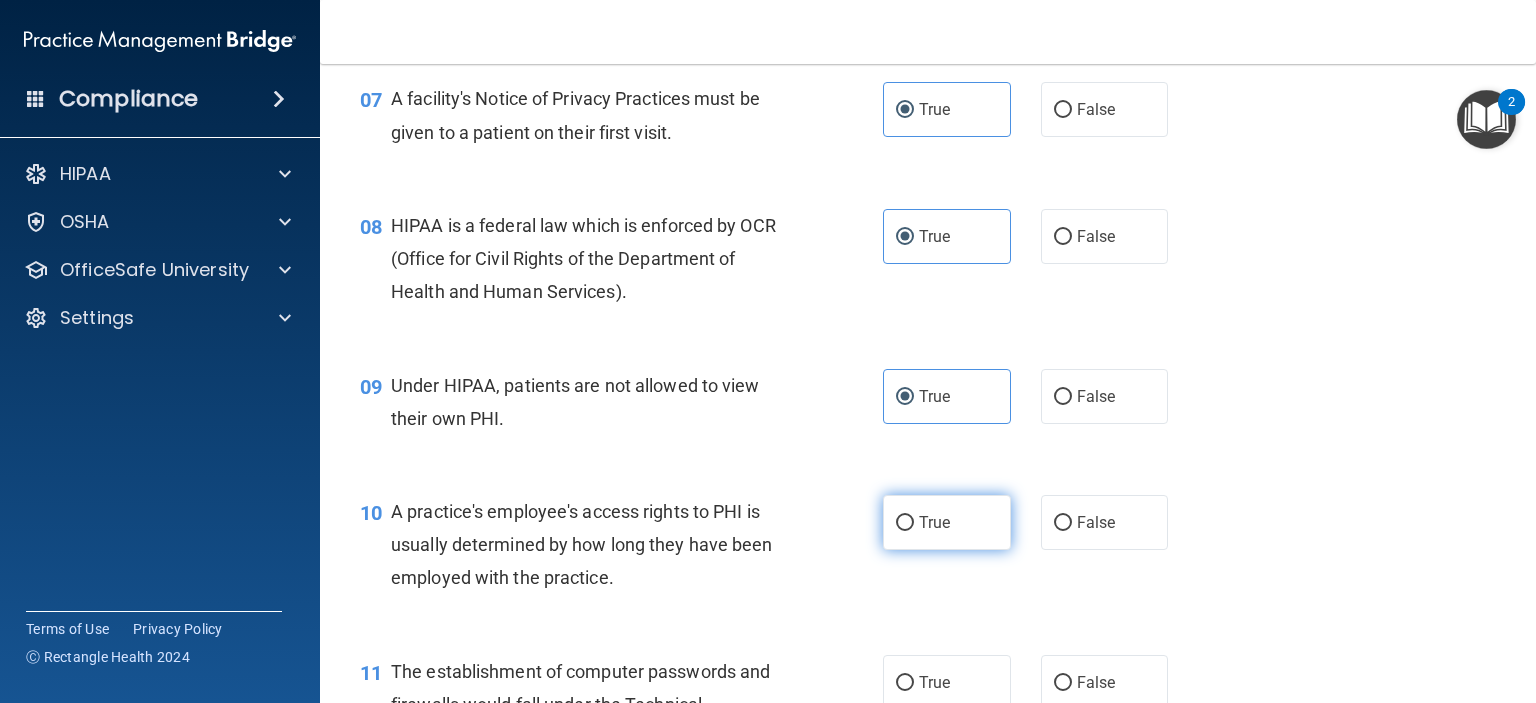 click on "True" at bounding box center (947, 522) 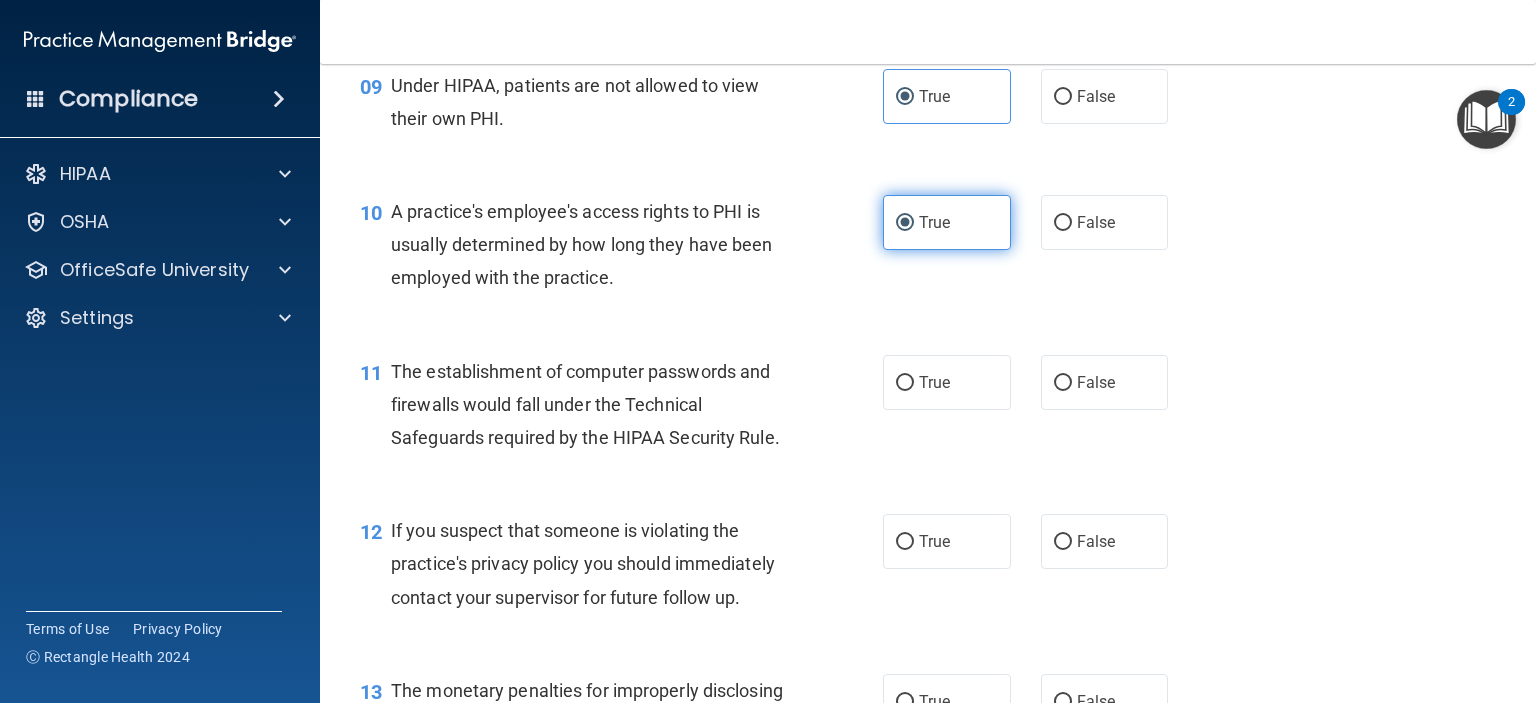 scroll, scrollTop: 1600, scrollLeft: 0, axis: vertical 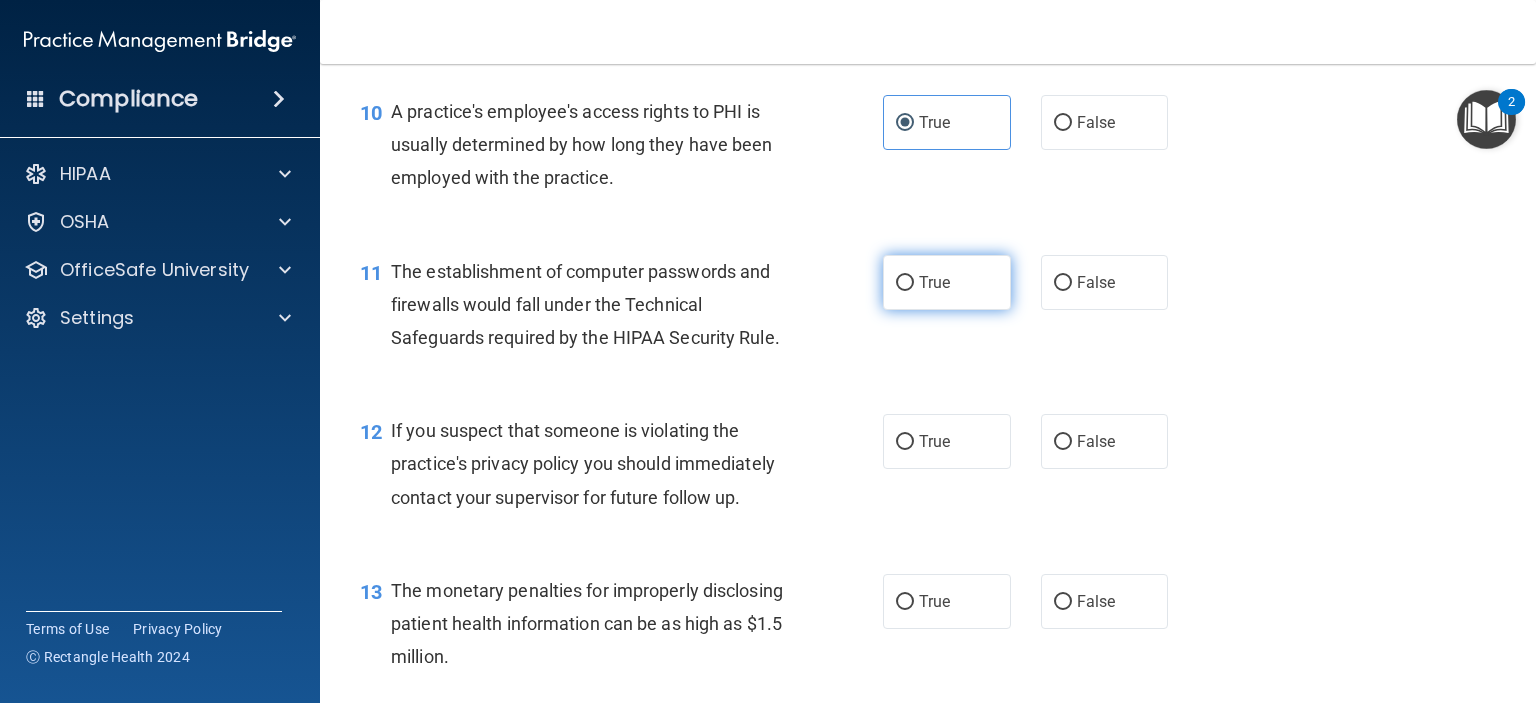 click on "True" at bounding box center (905, 283) 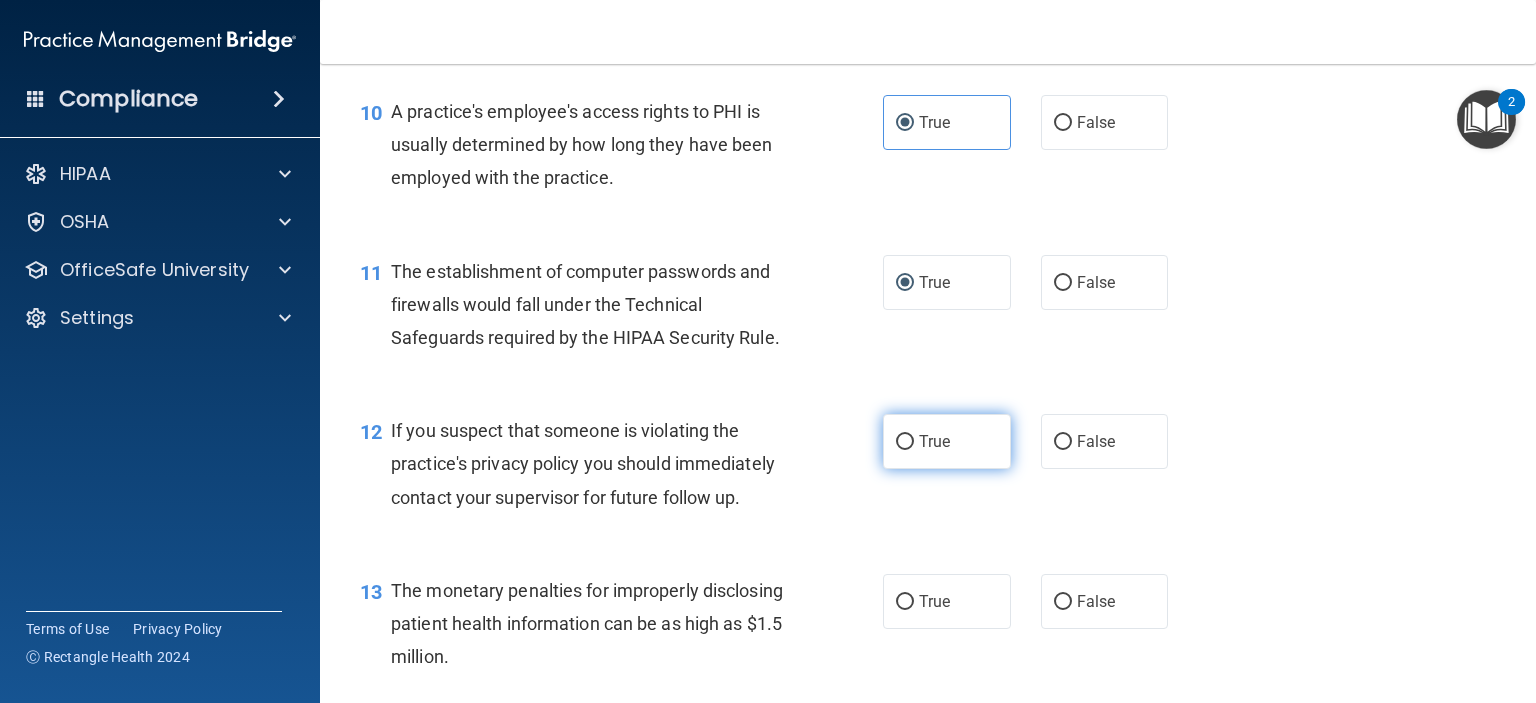 click on "True" at bounding box center [905, 442] 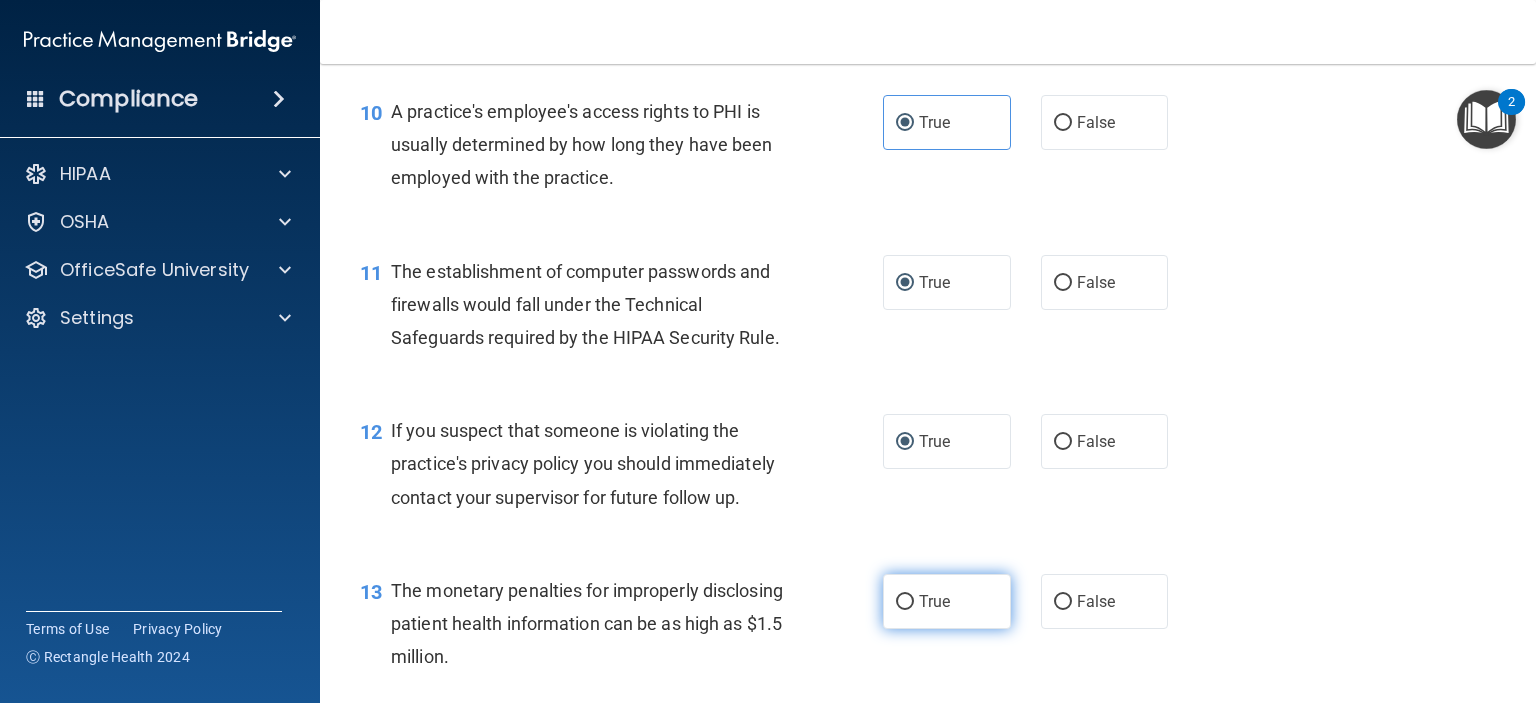 click on "True" at bounding box center (934, 601) 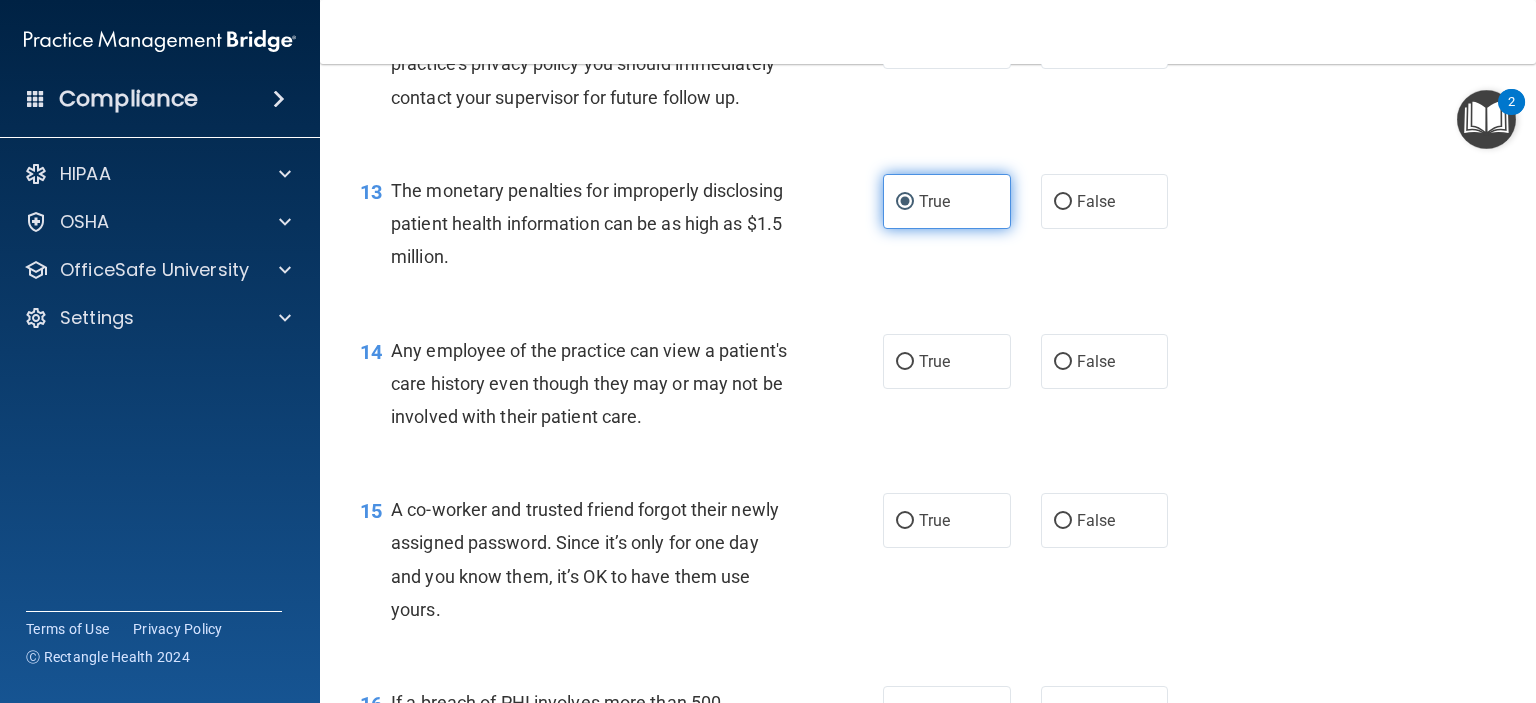 scroll, scrollTop: 2300, scrollLeft: 0, axis: vertical 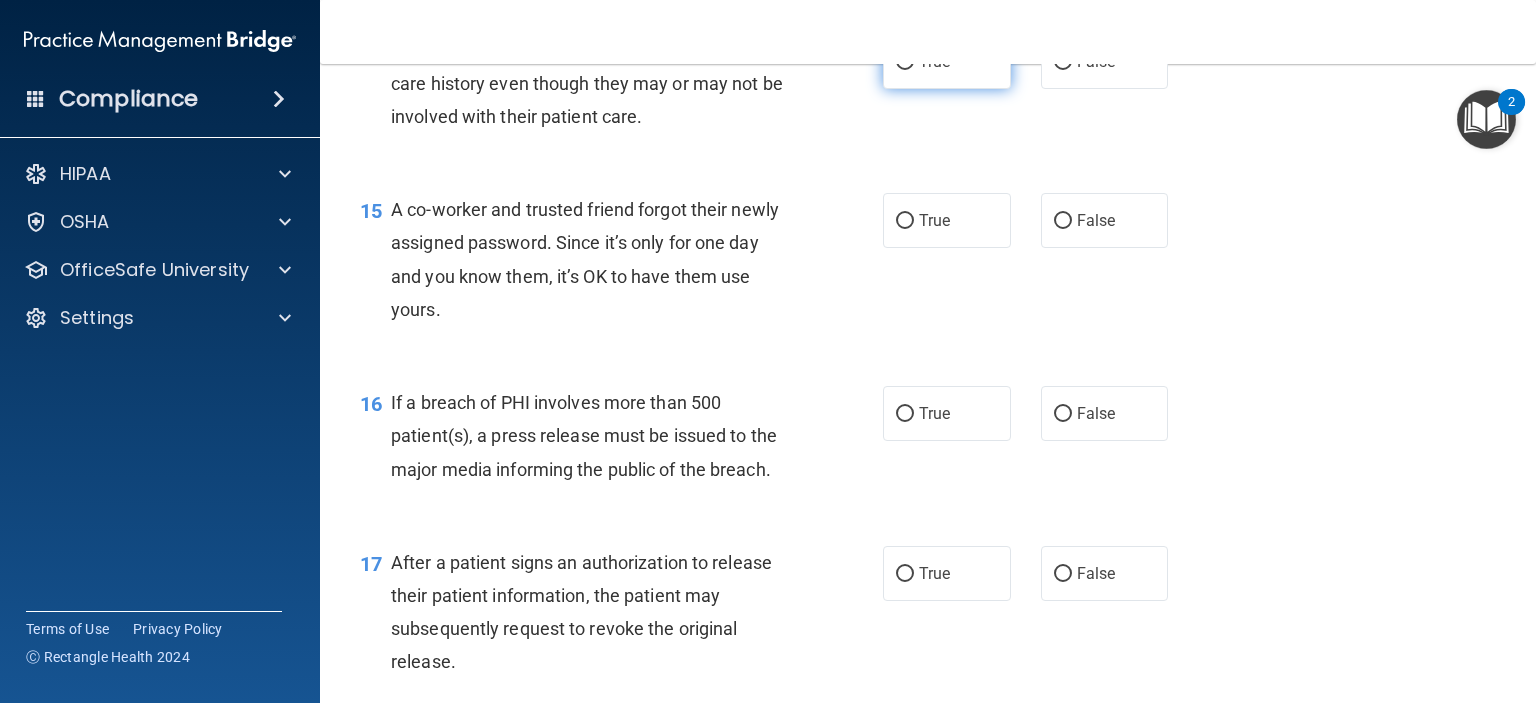 click on "True" at bounding box center (934, 61) 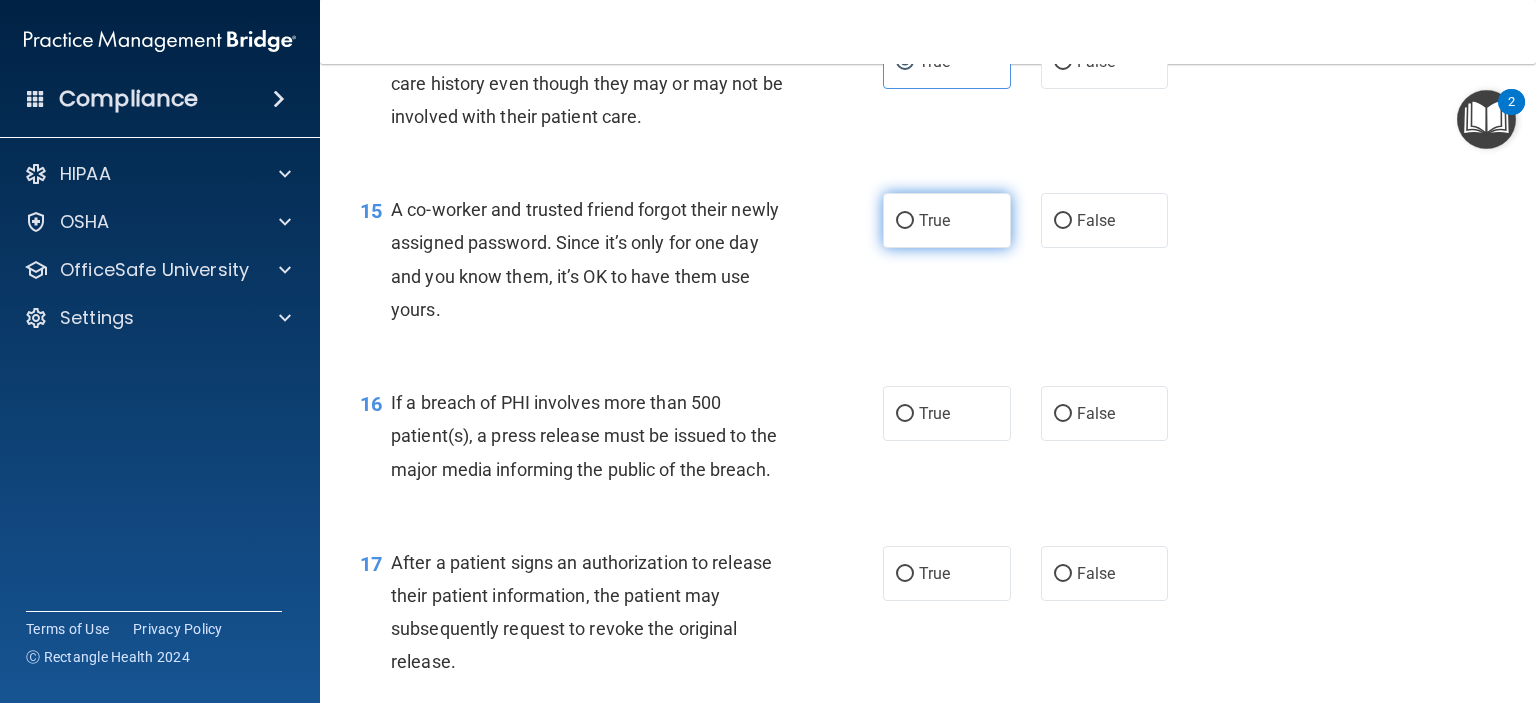 click on "True" at bounding box center (947, 220) 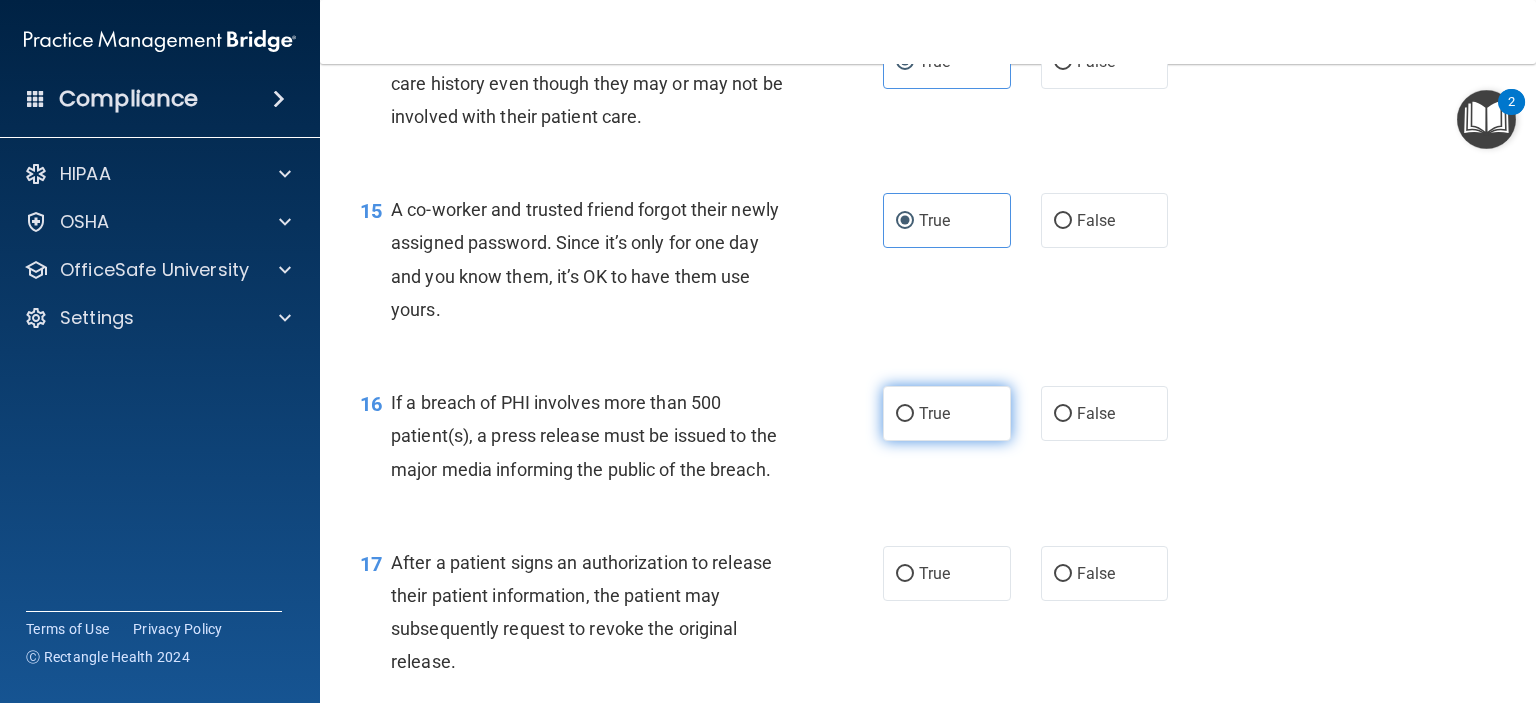 click on "True" at bounding box center [905, 414] 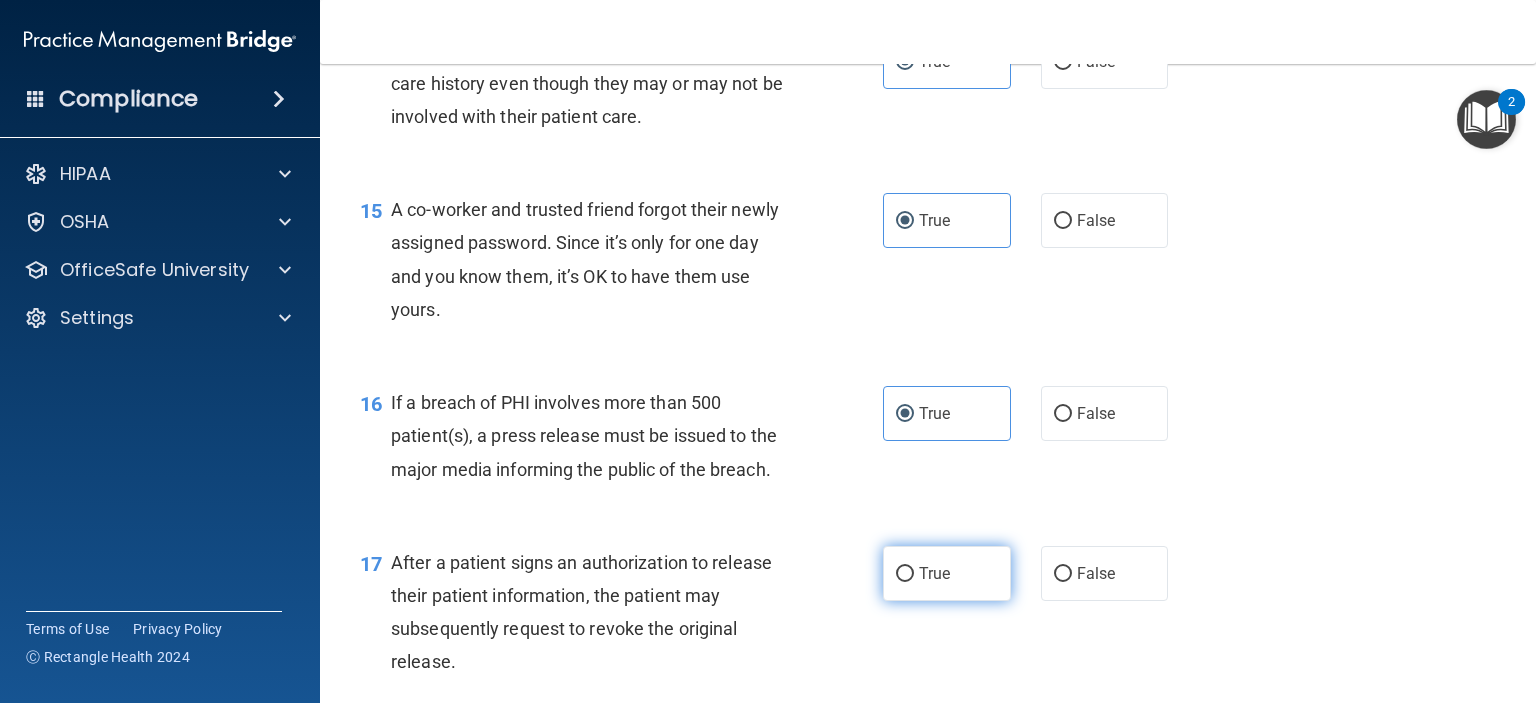 click on "True" at bounding box center (947, 573) 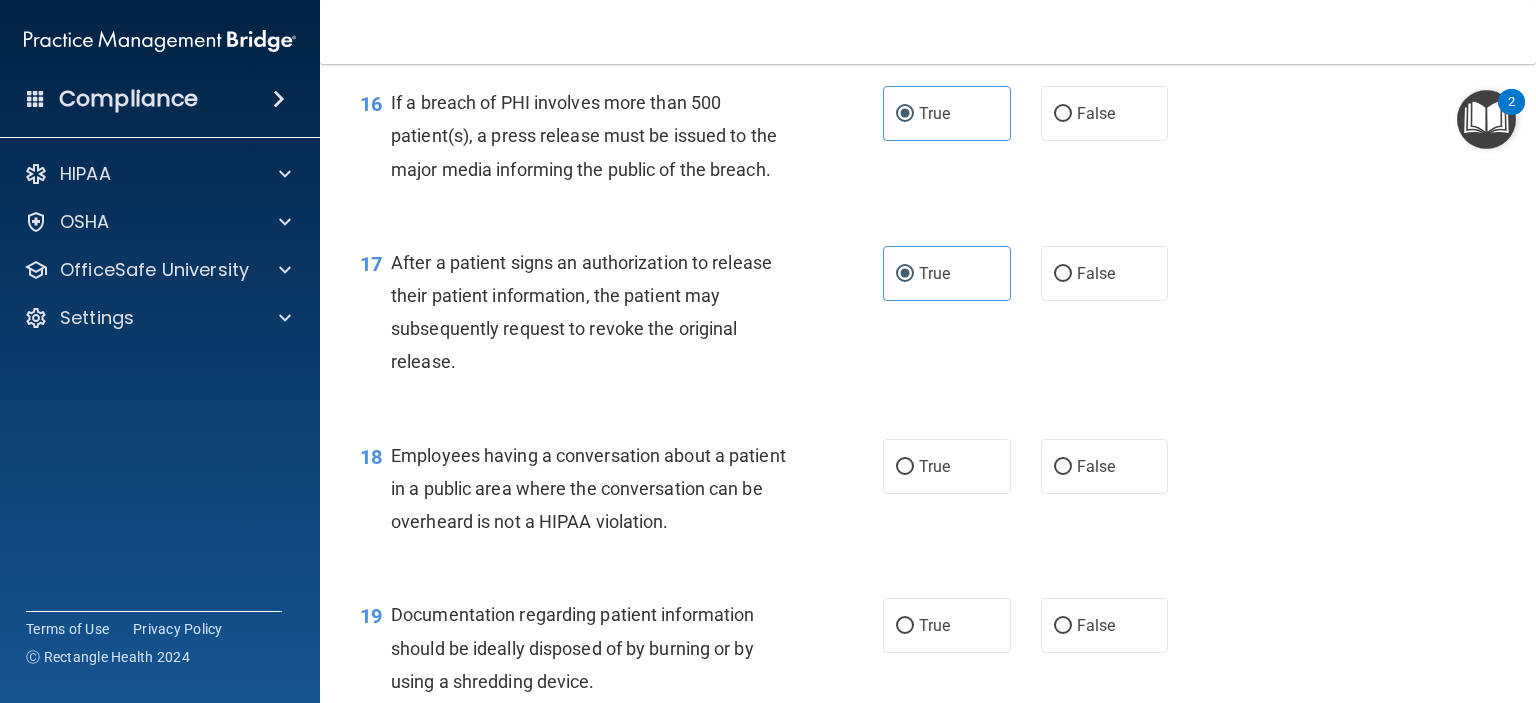 scroll, scrollTop: 2700, scrollLeft: 0, axis: vertical 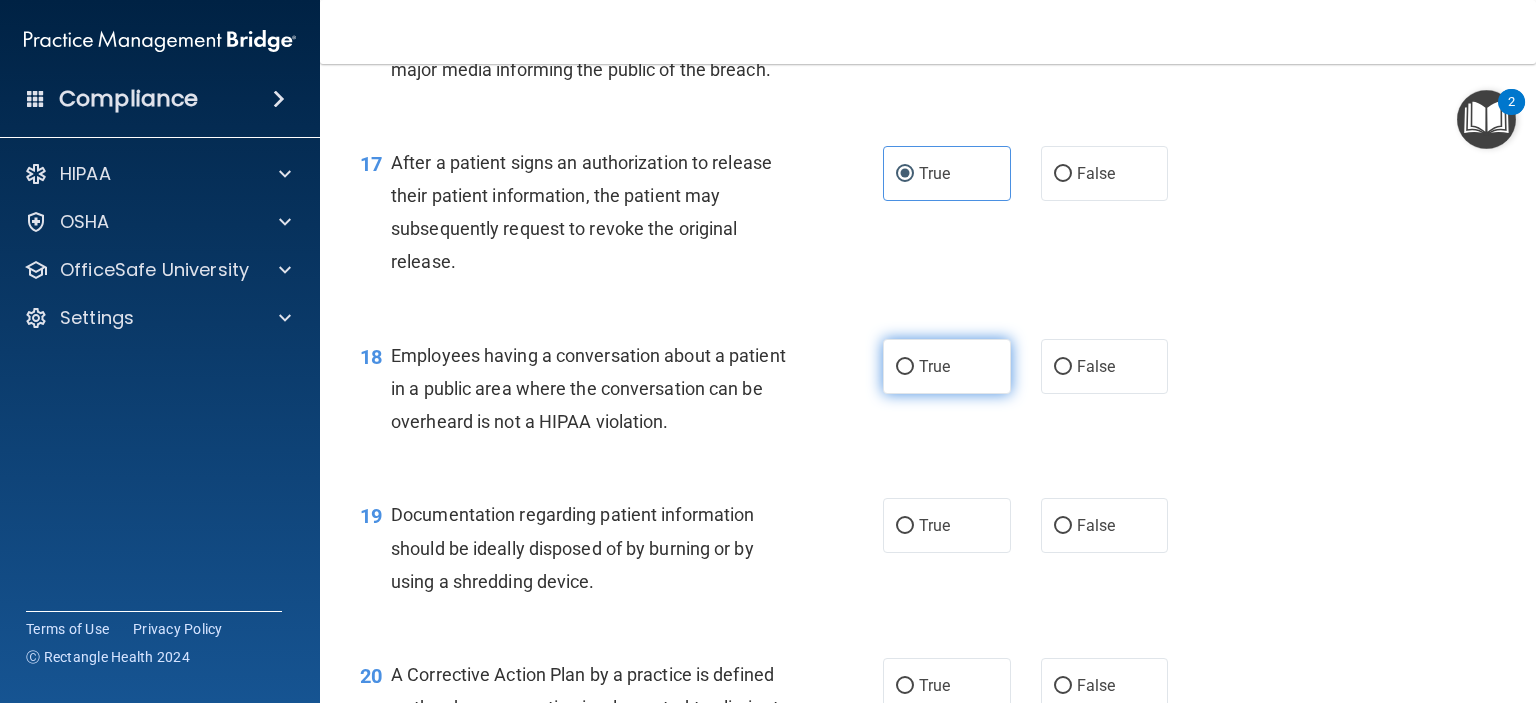 click on "True" at bounding box center (947, 366) 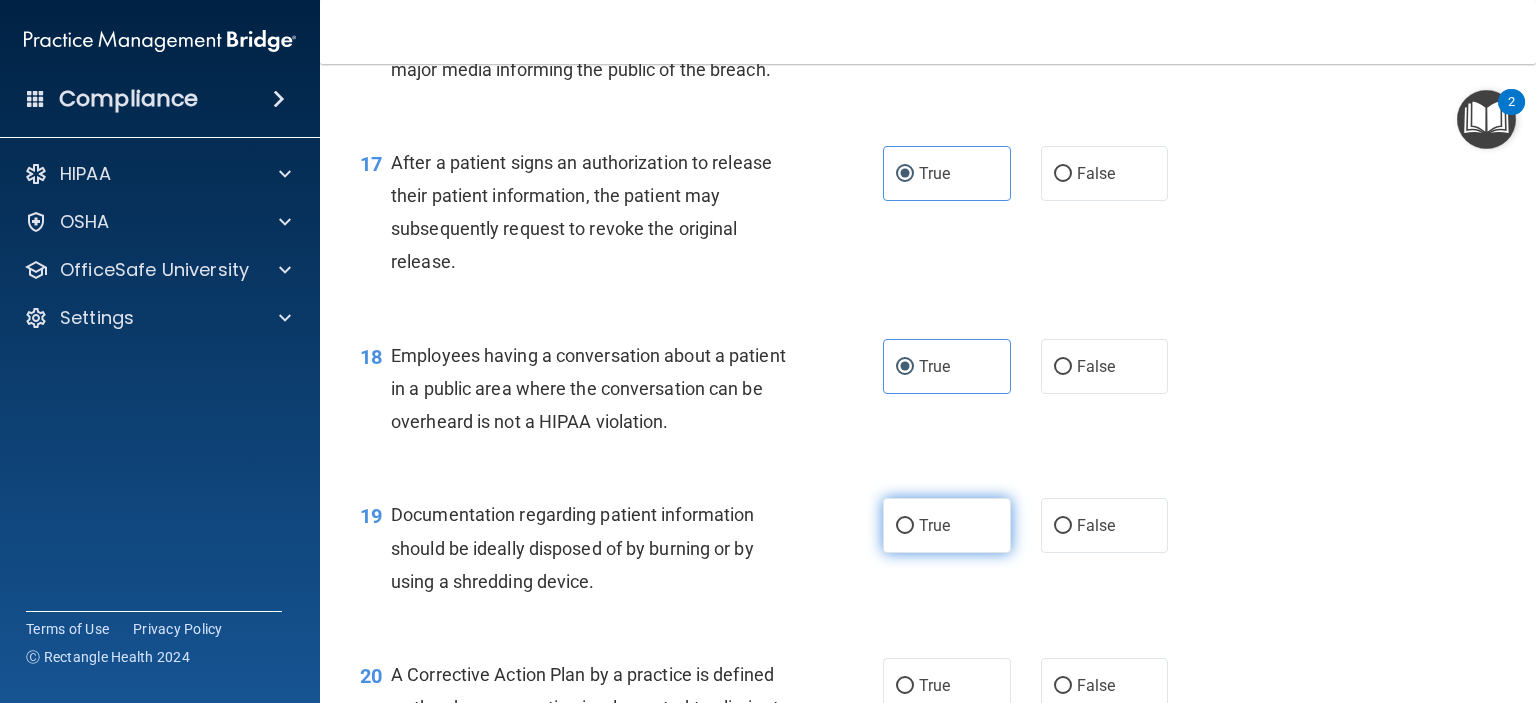 click on "True" at bounding box center (934, 525) 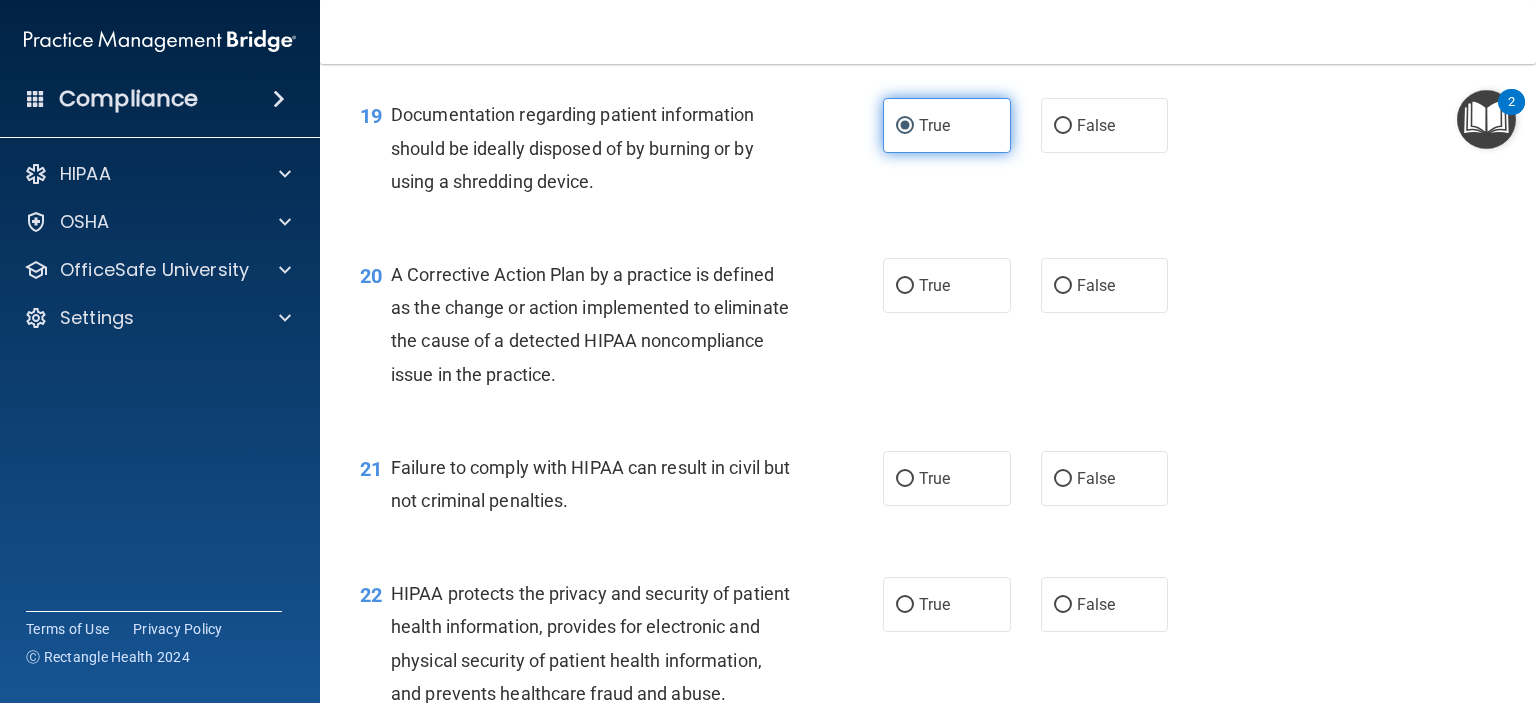 scroll, scrollTop: 3200, scrollLeft: 0, axis: vertical 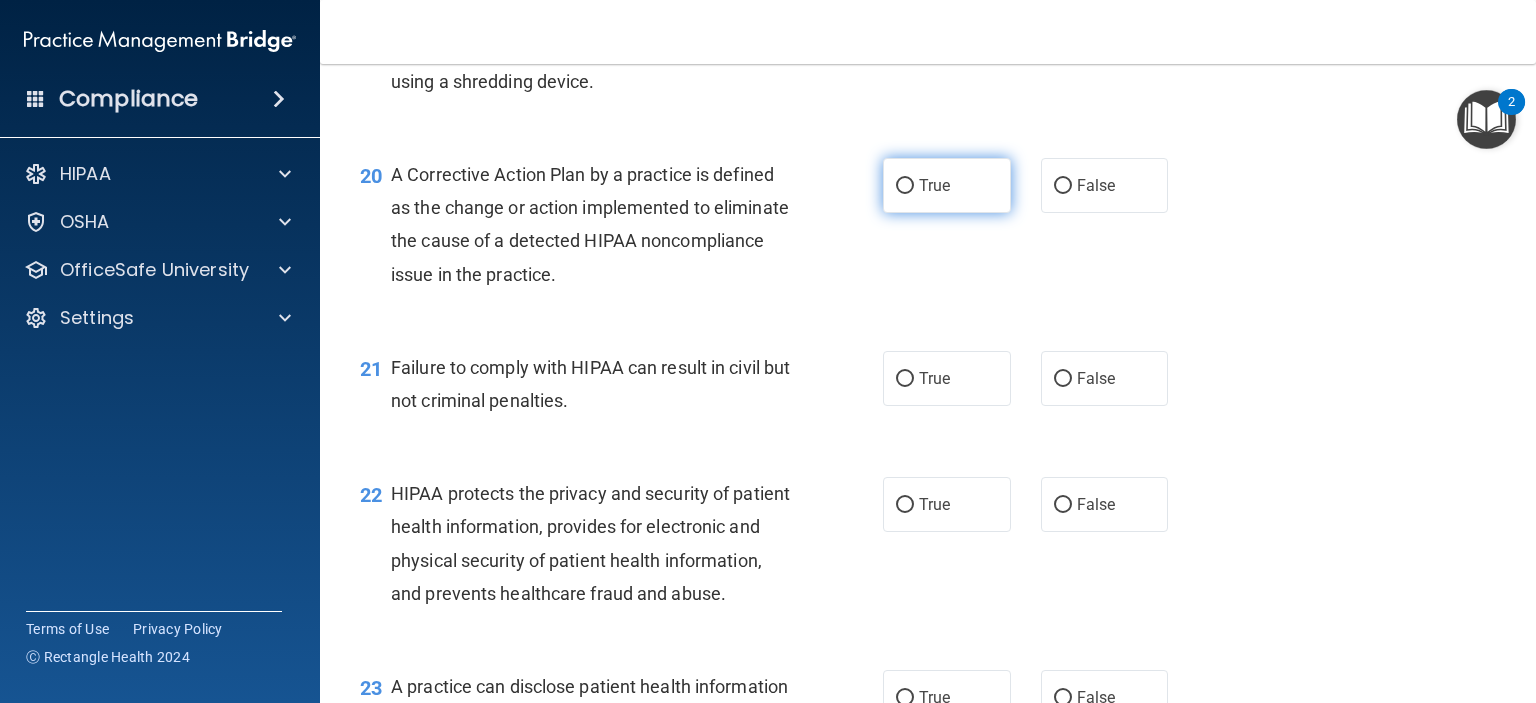 click on "True" at bounding box center [947, 185] 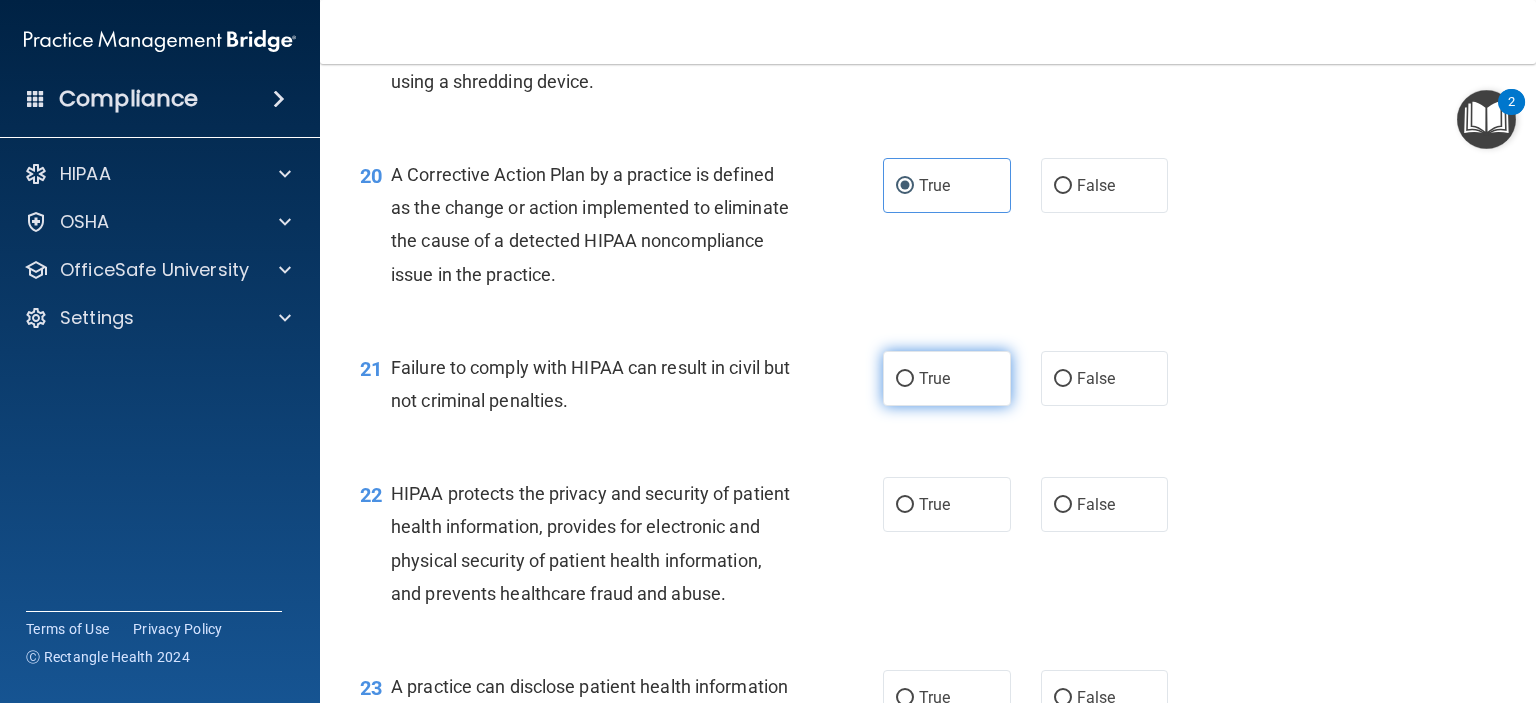 click on "True" at bounding box center (934, 378) 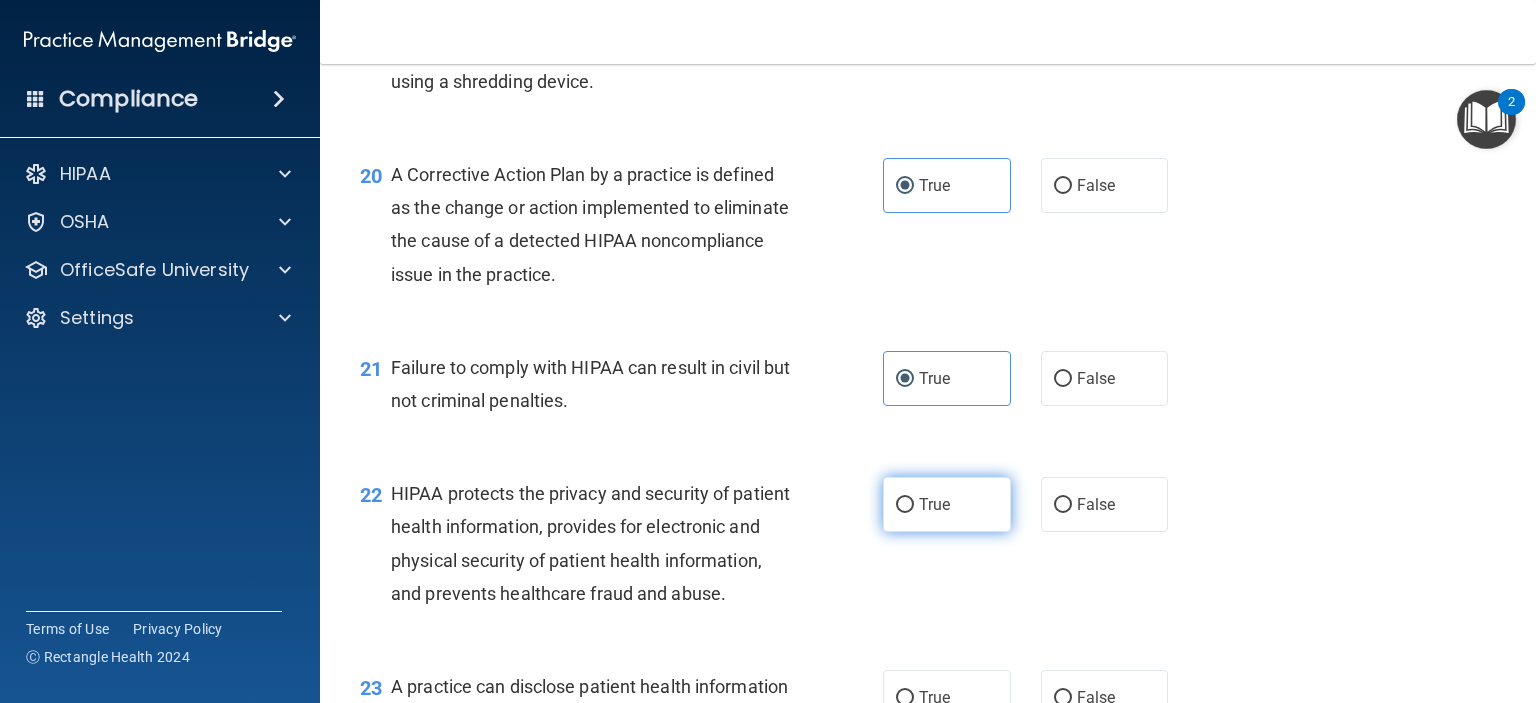 click on "True" at bounding box center [934, 504] 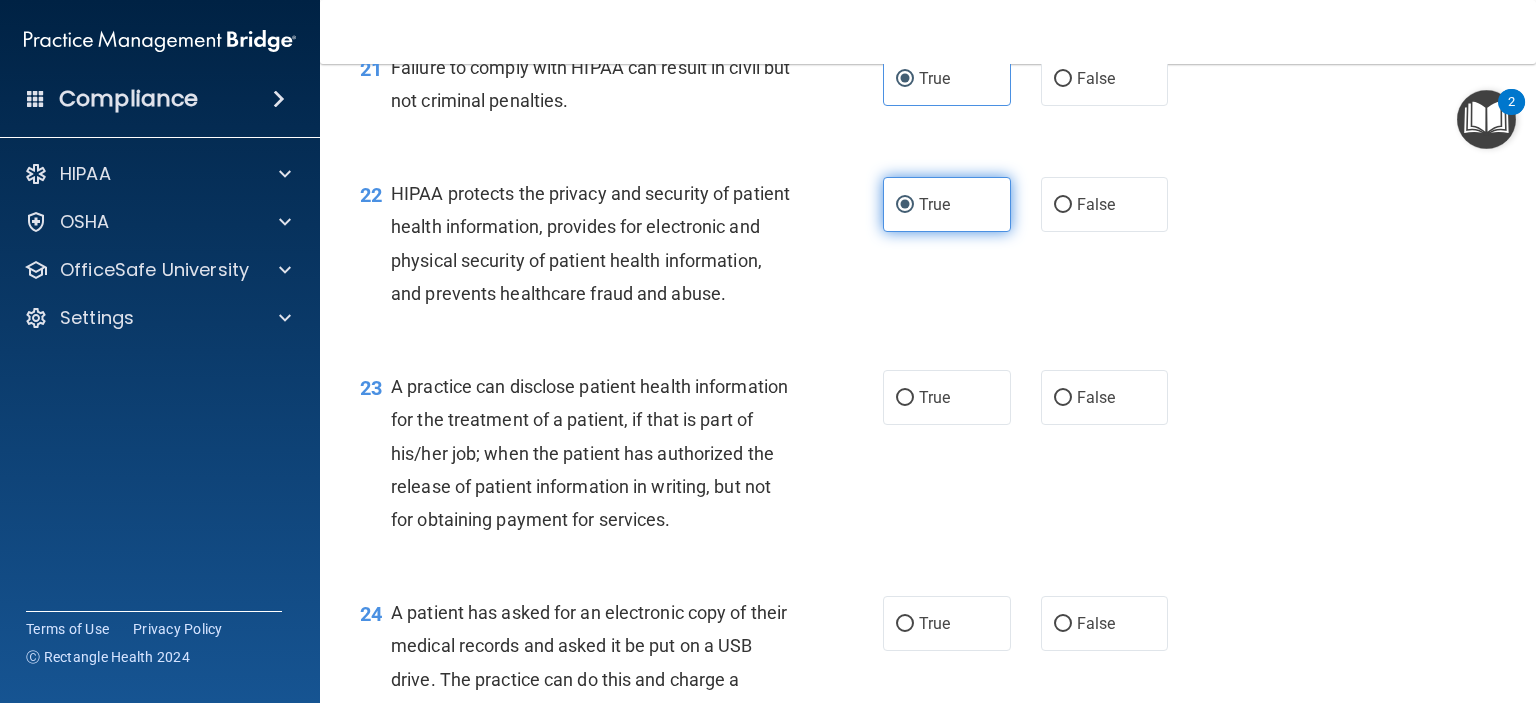 scroll, scrollTop: 3600, scrollLeft: 0, axis: vertical 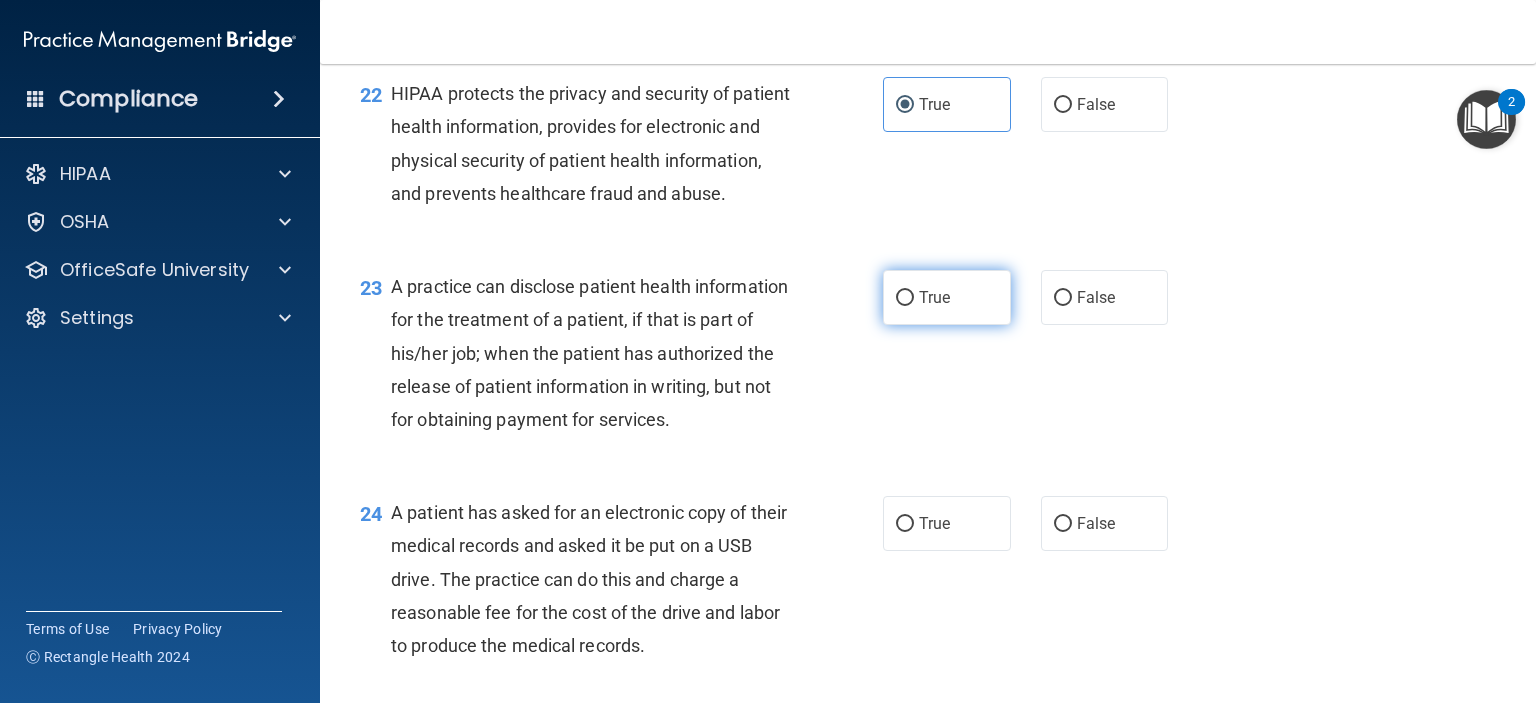 click on "True" at bounding box center [947, 297] 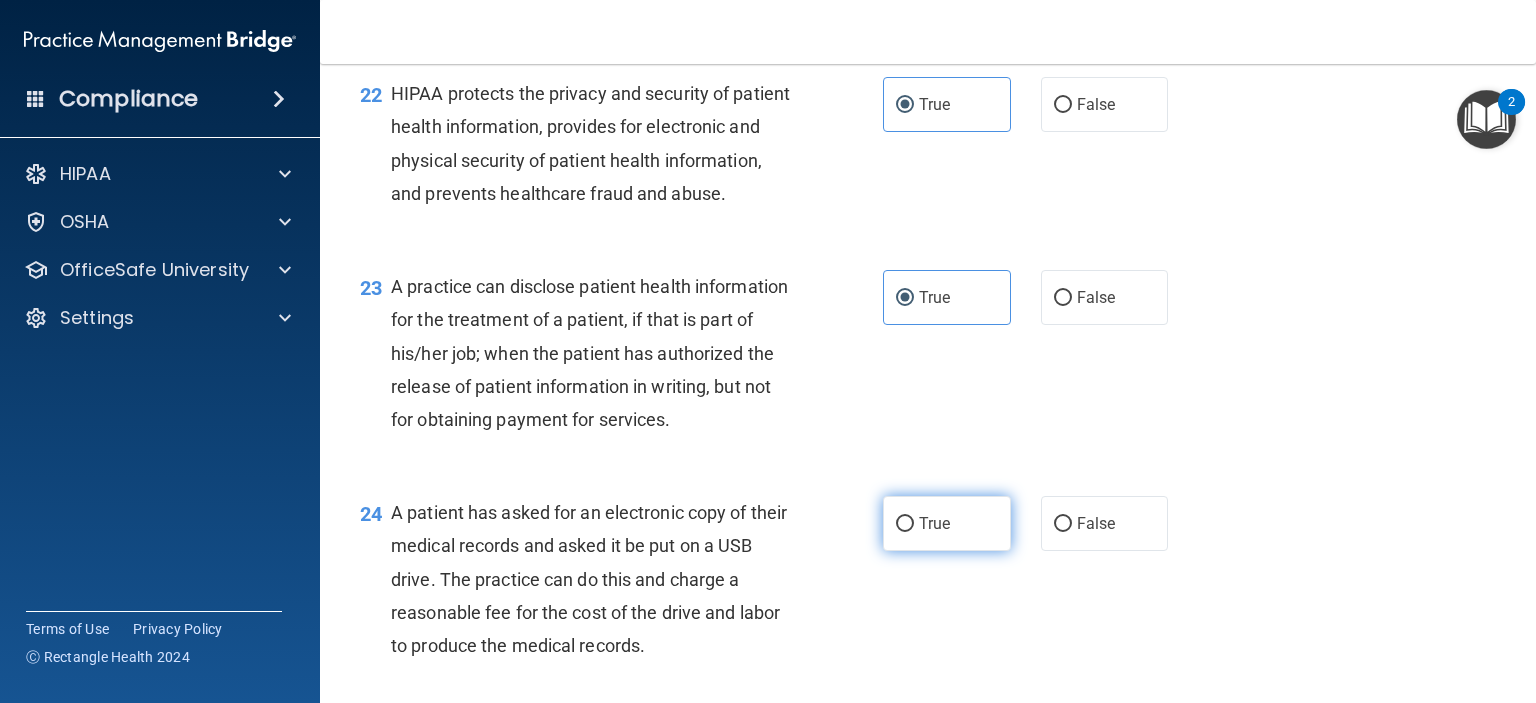 click on "True" at bounding box center (947, 523) 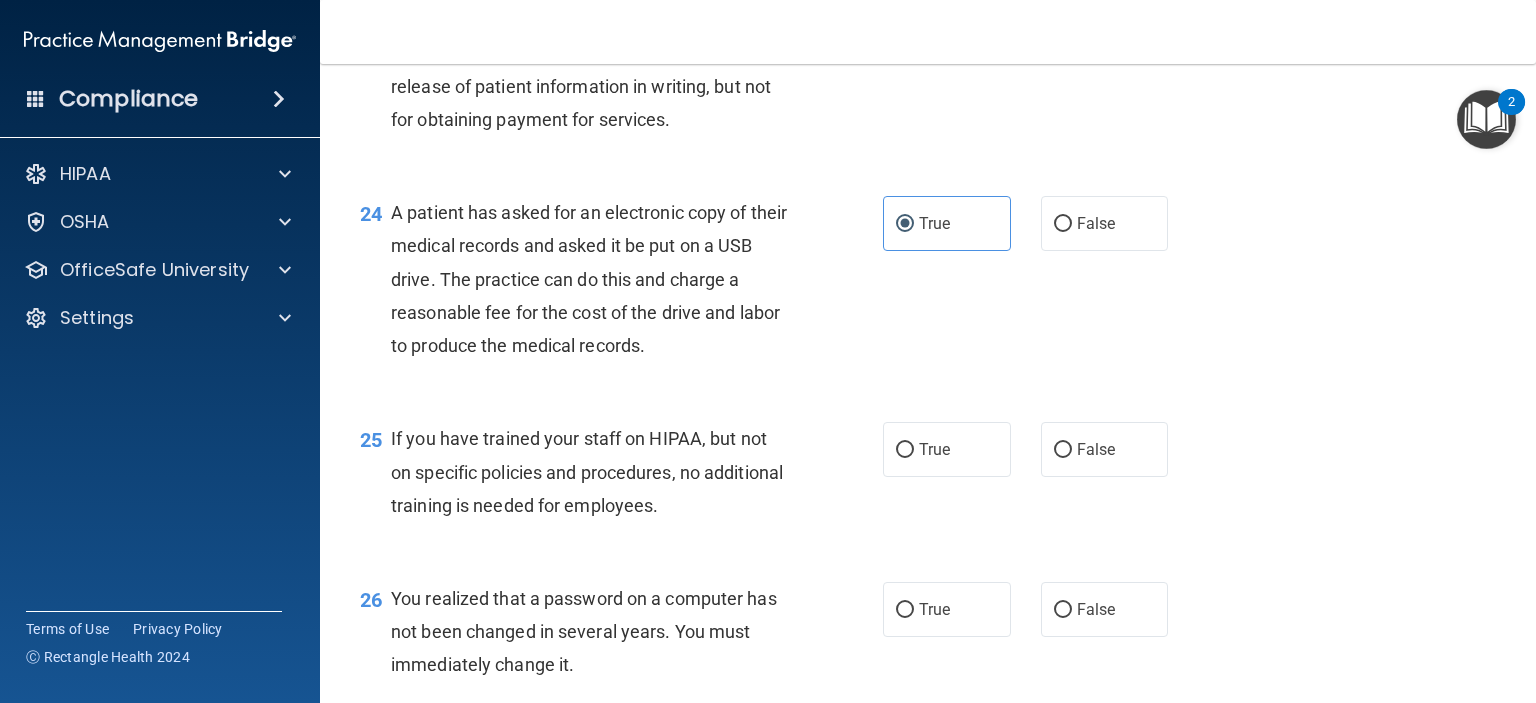 scroll, scrollTop: 4000, scrollLeft: 0, axis: vertical 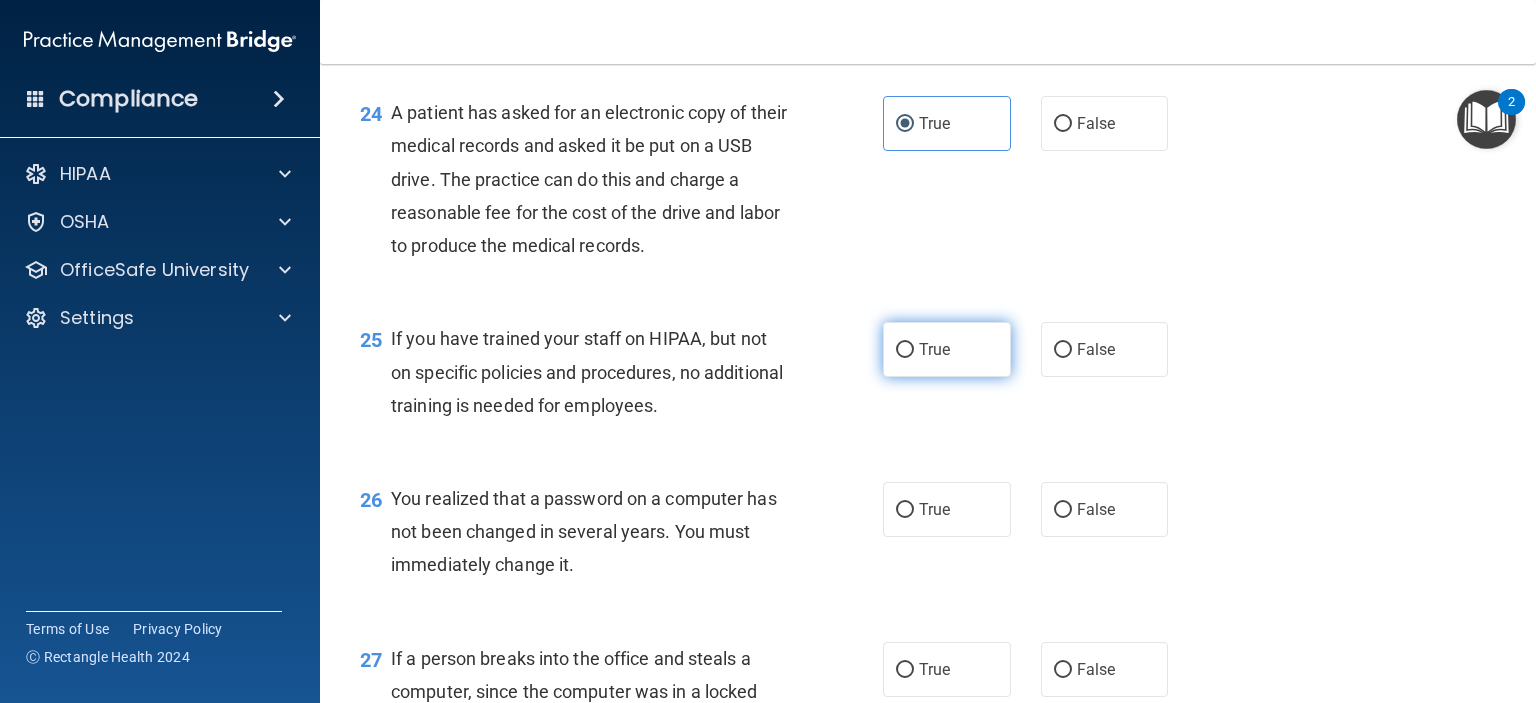 click on "True" at bounding box center [947, 349] 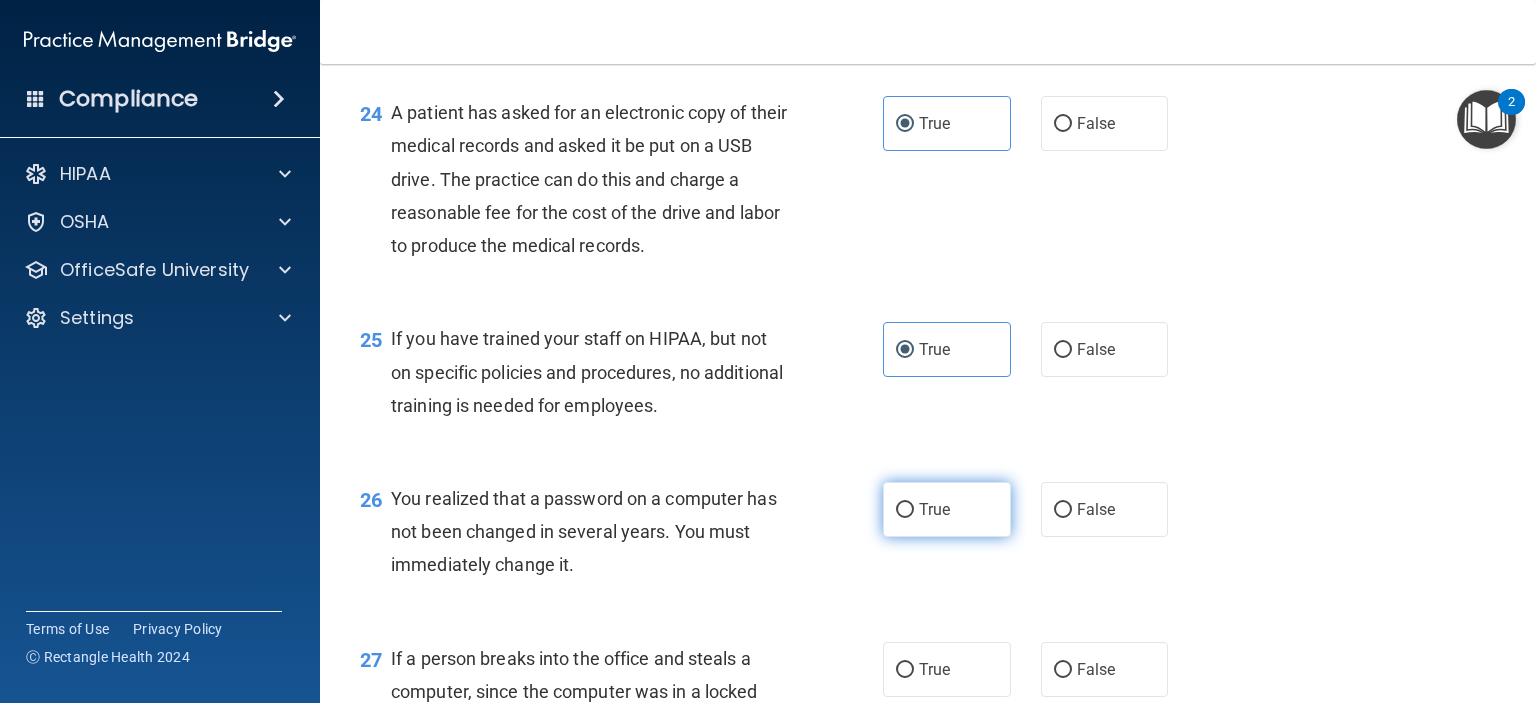 click on "True" at bounding box center [947, 509] 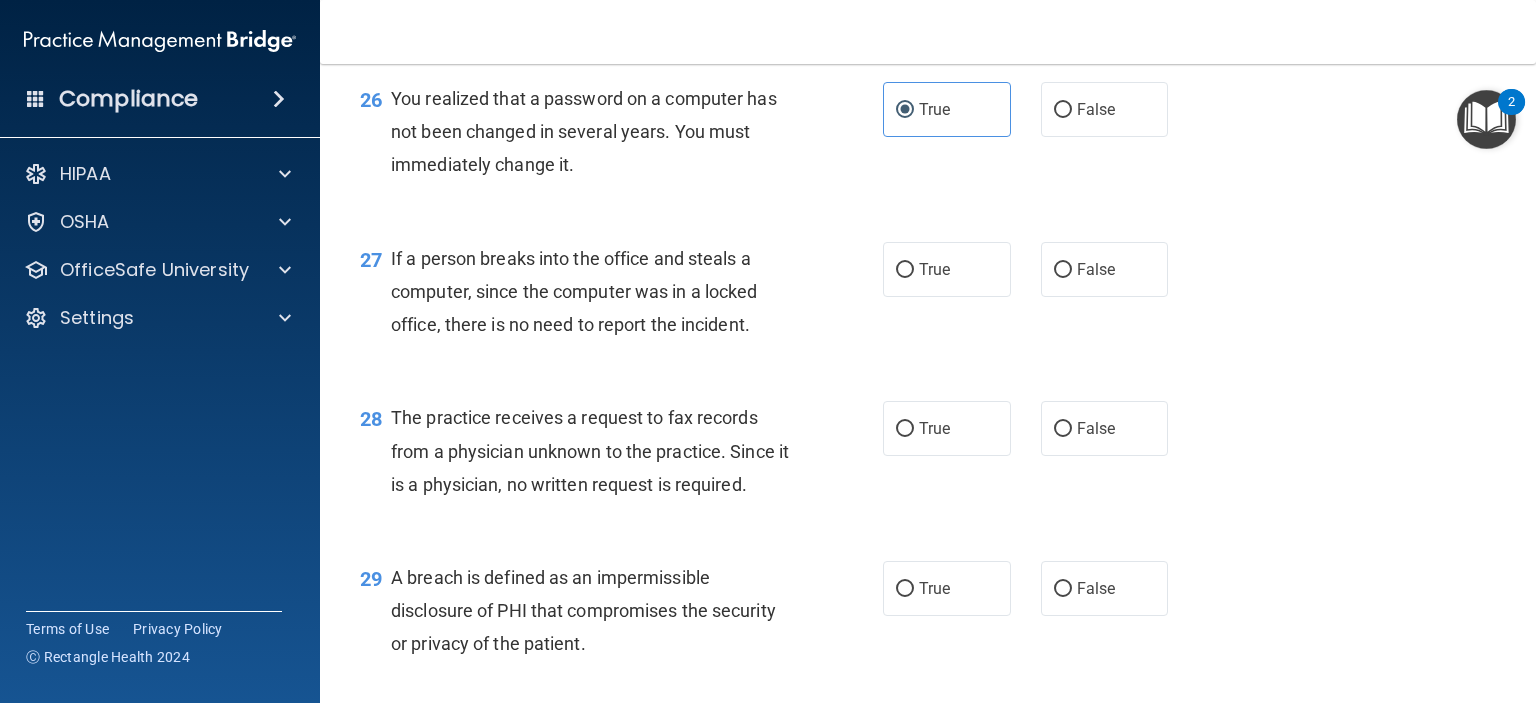 scroll, scrollTop: 4500, scrollLeft: 0, axis: vertical 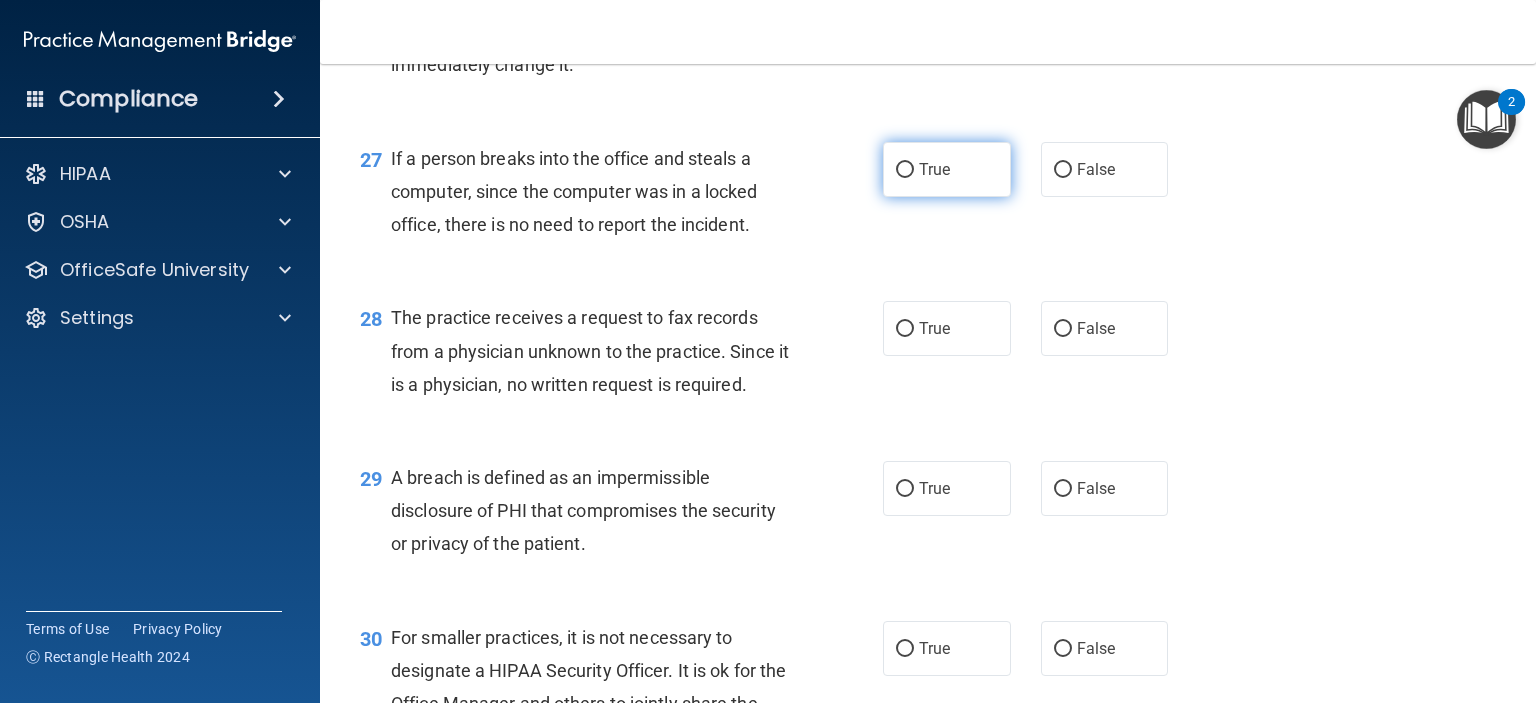 click on "True" at bounding box center [934, 169] 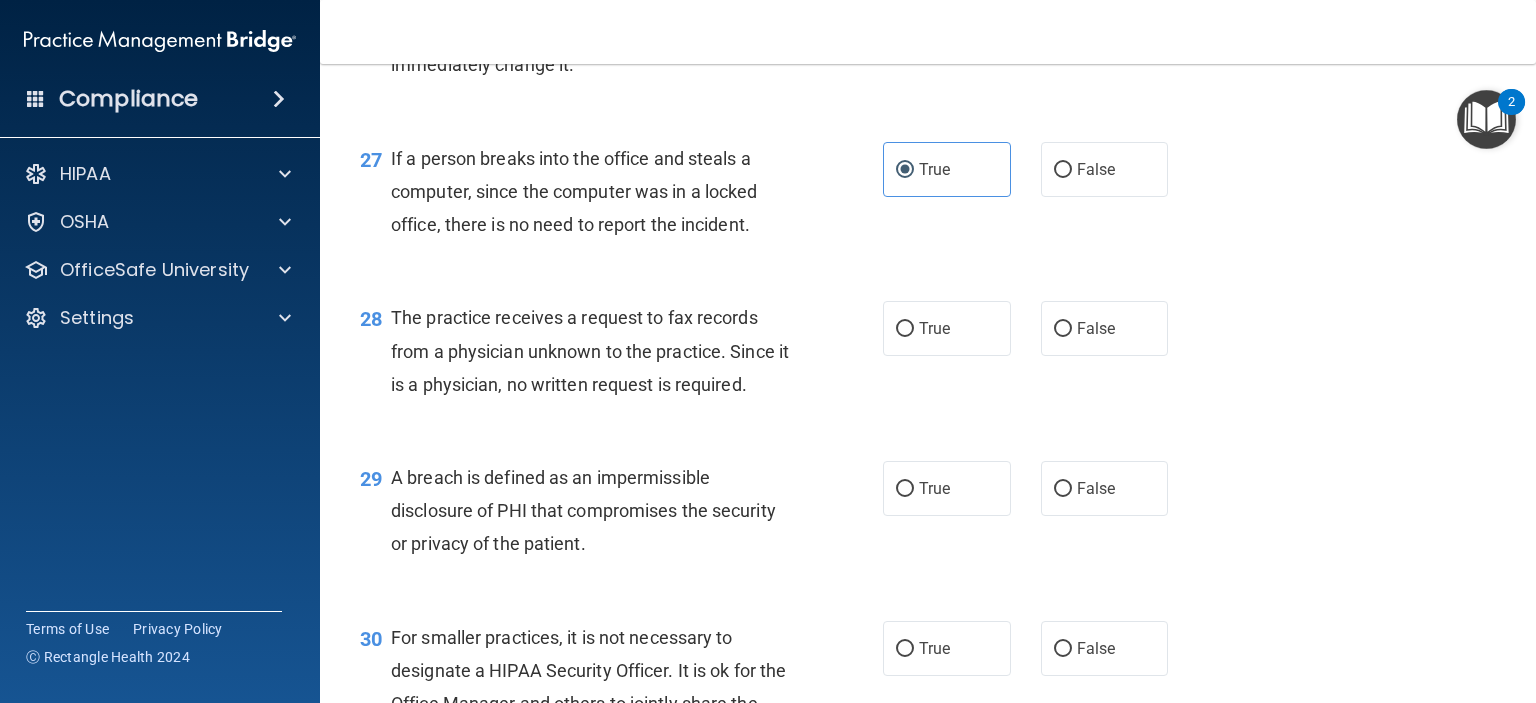drag, startPoint x: 932, startPoint y: 435, endPoint x: 932, endPoint y: 458, distance: 23 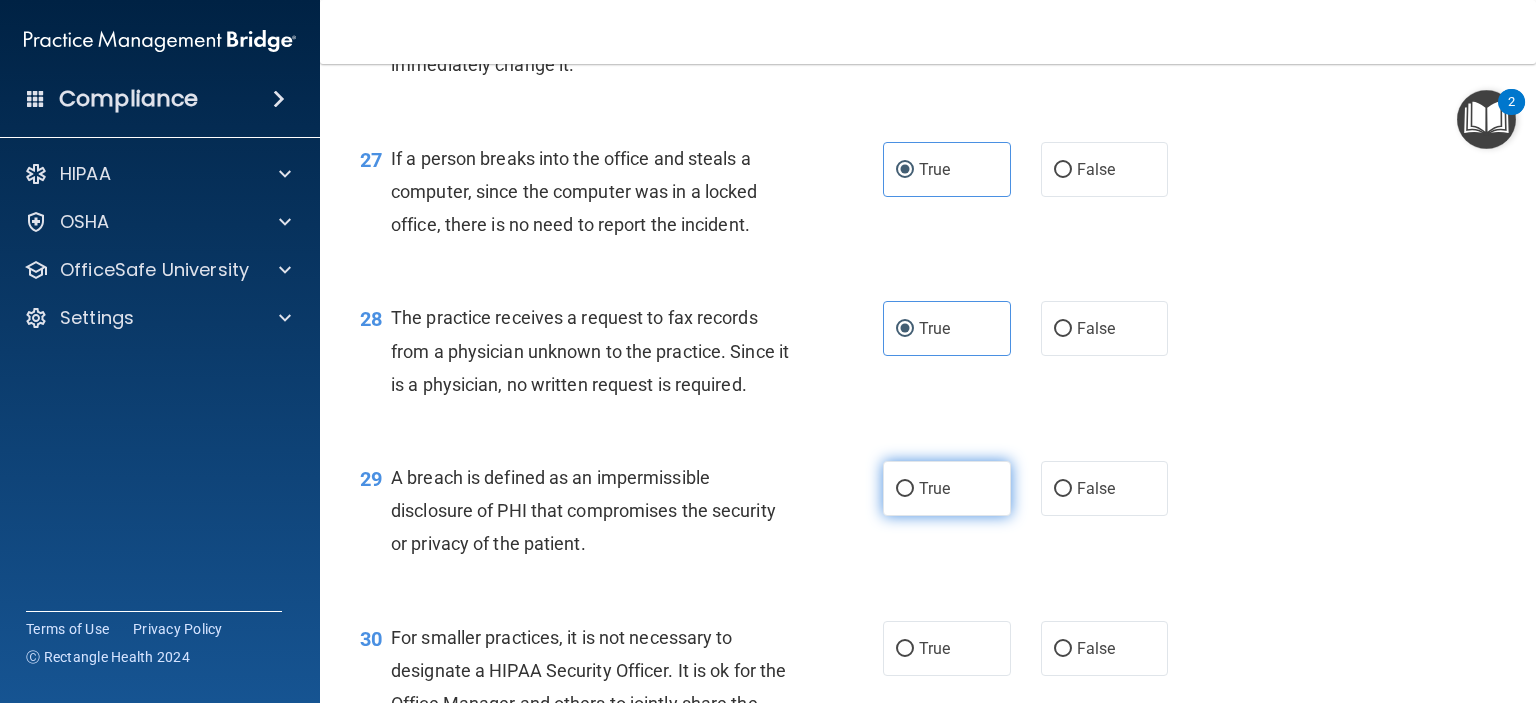 click on "True" at bounding box center [934, 488] 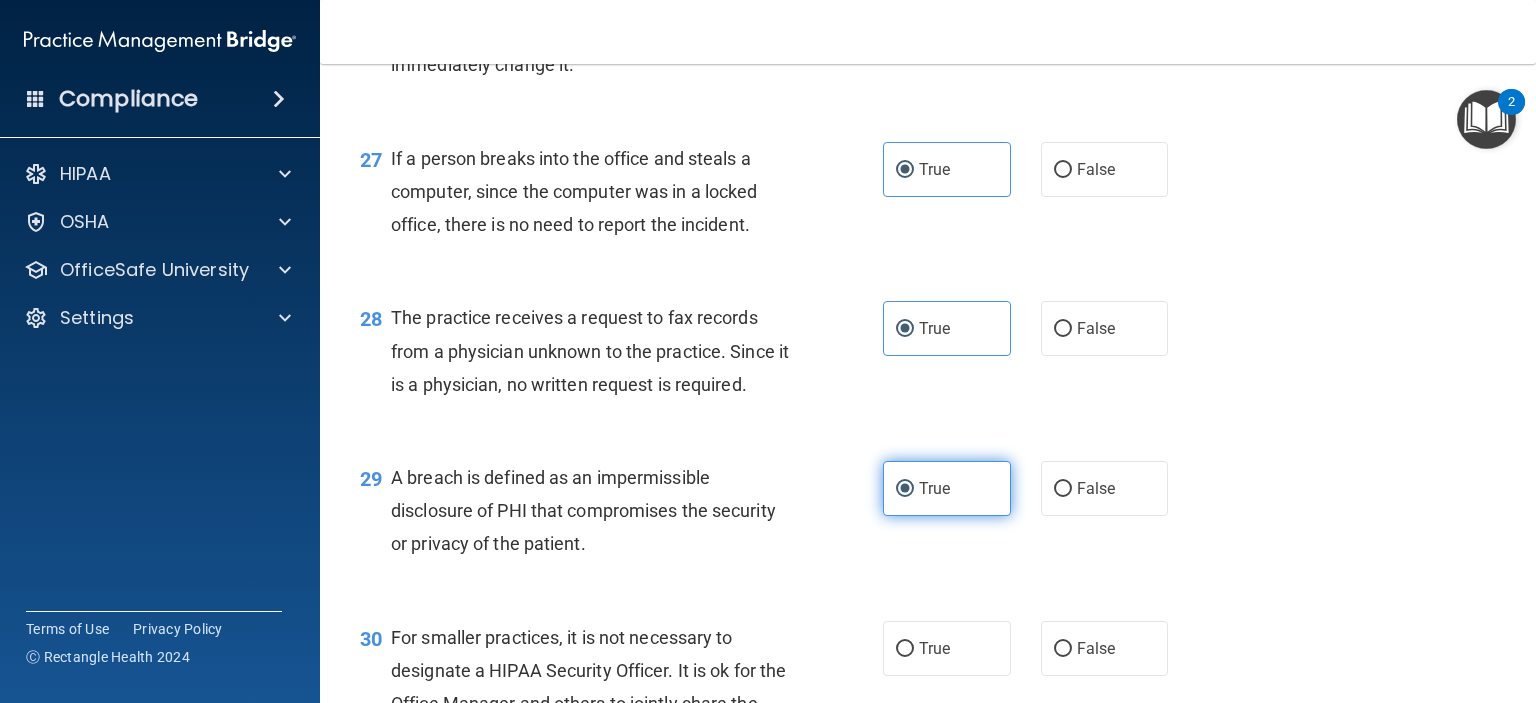 scroll, scrollTop: 4816, scrollLeft: 0, axis: vertical 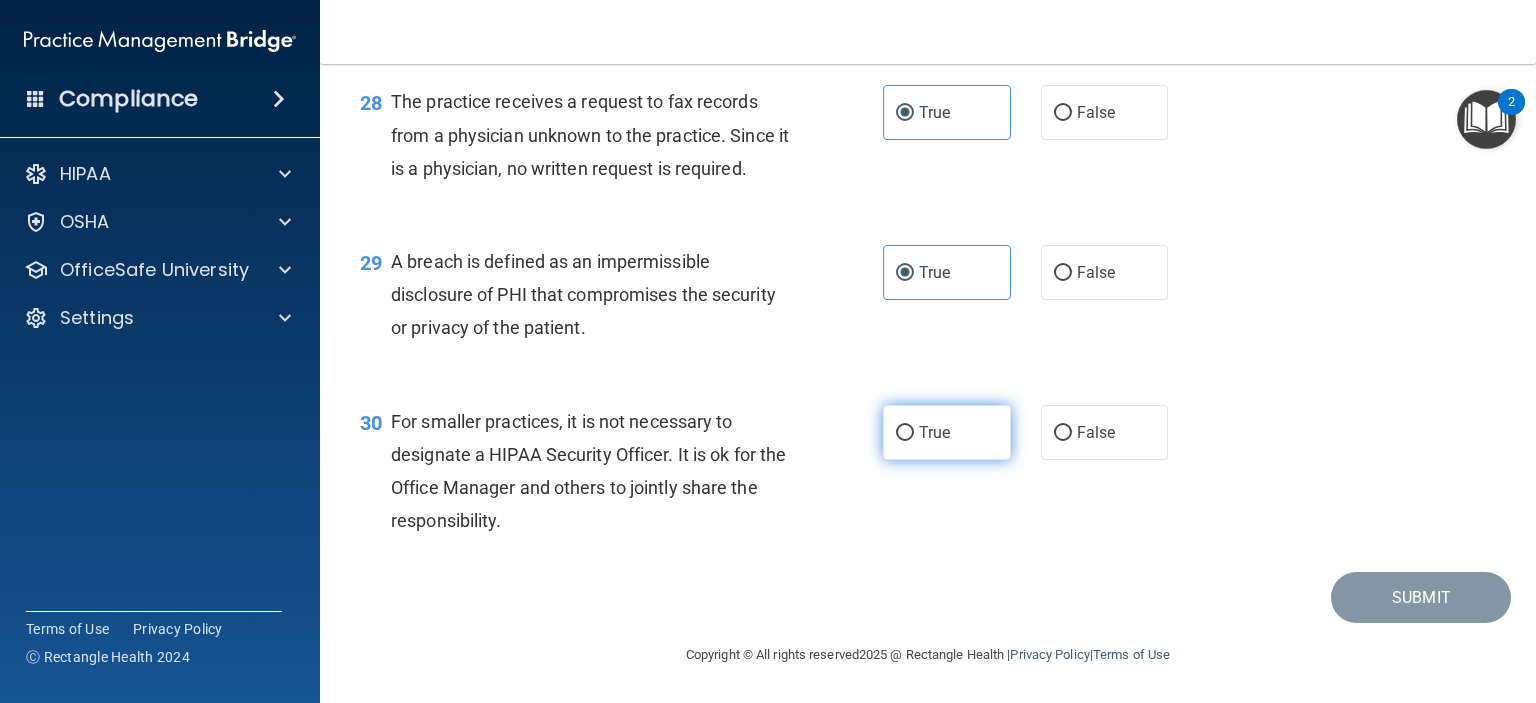 click on "True" at bounding box center [934, 432] 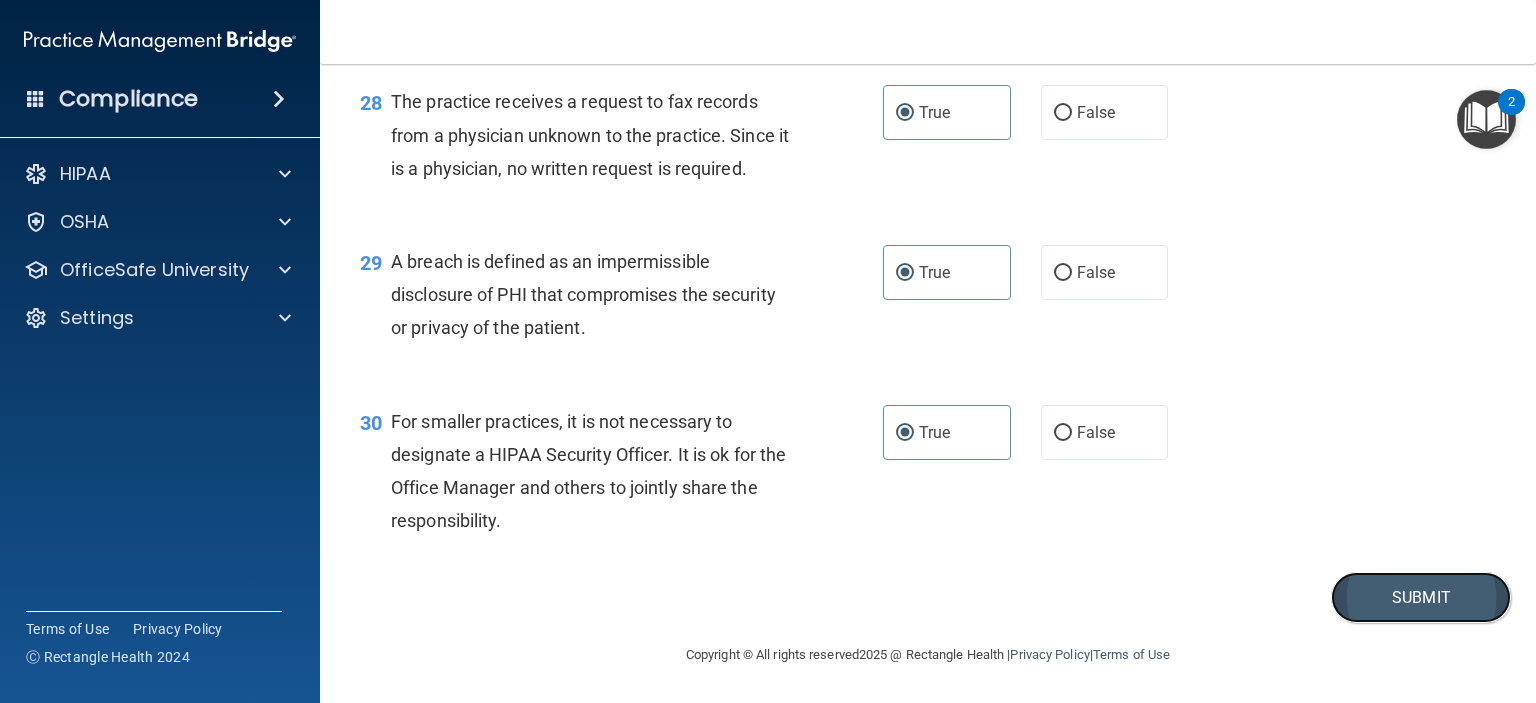 click on "Submit" at bounding box center [1421, 597] 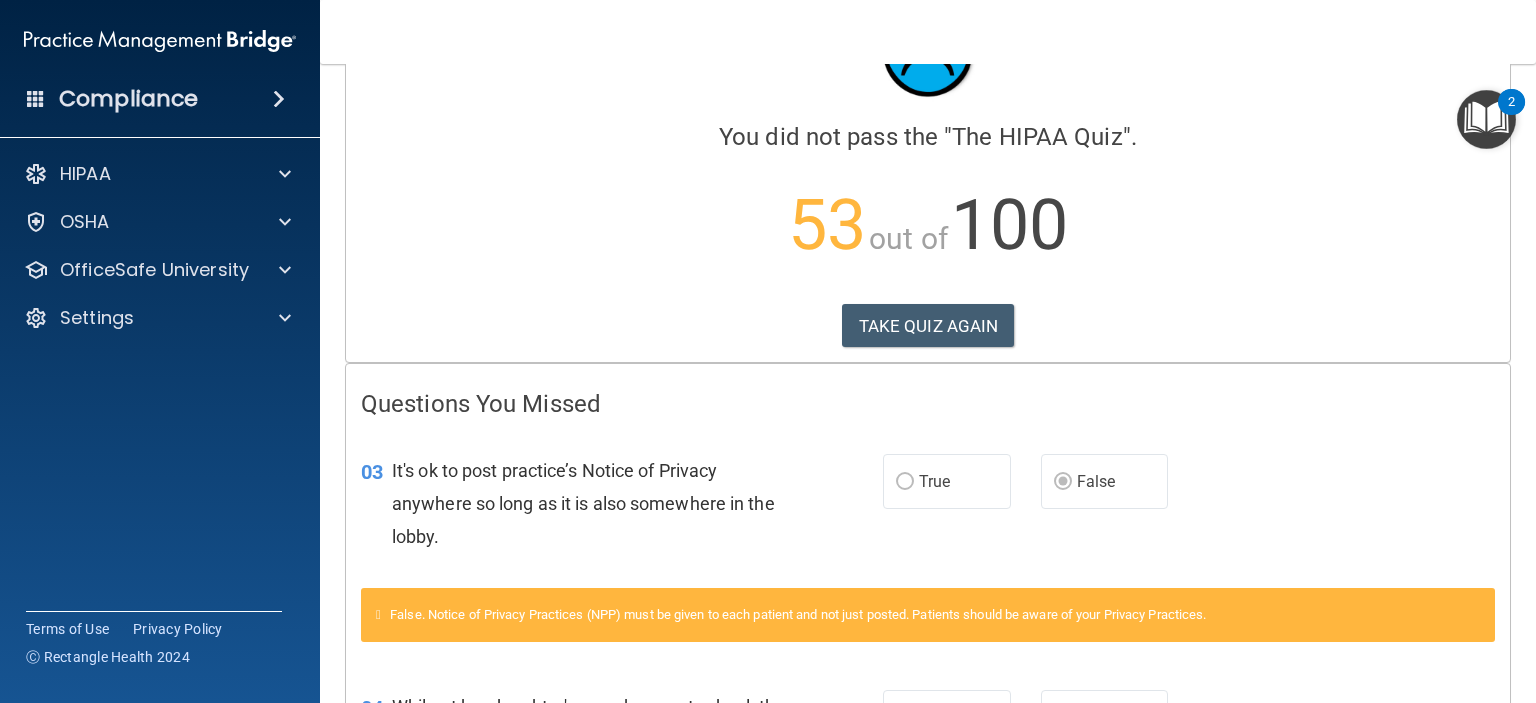scroll, scrollTop: 308, scrollLeft: 0, axis: vertical 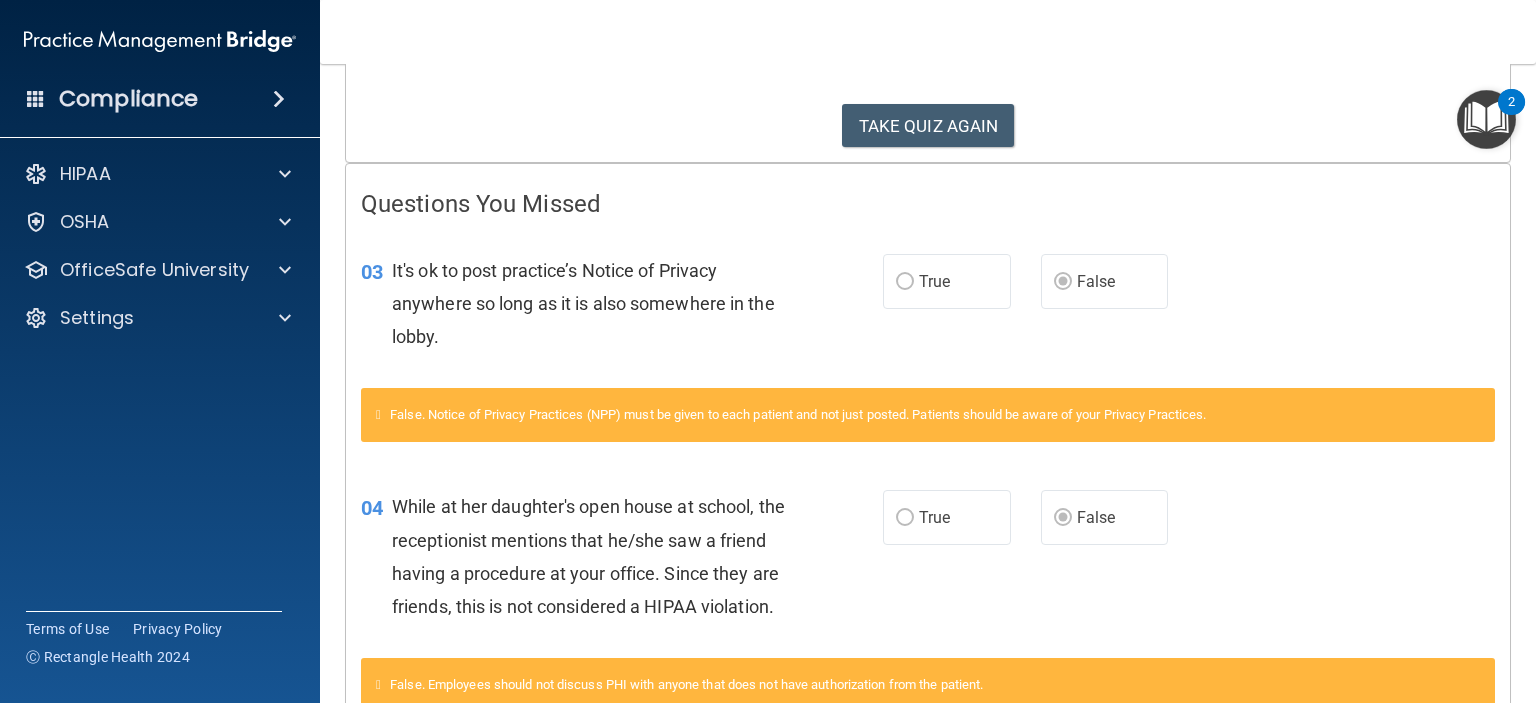 click on "True" at bounding box center [947, 281] 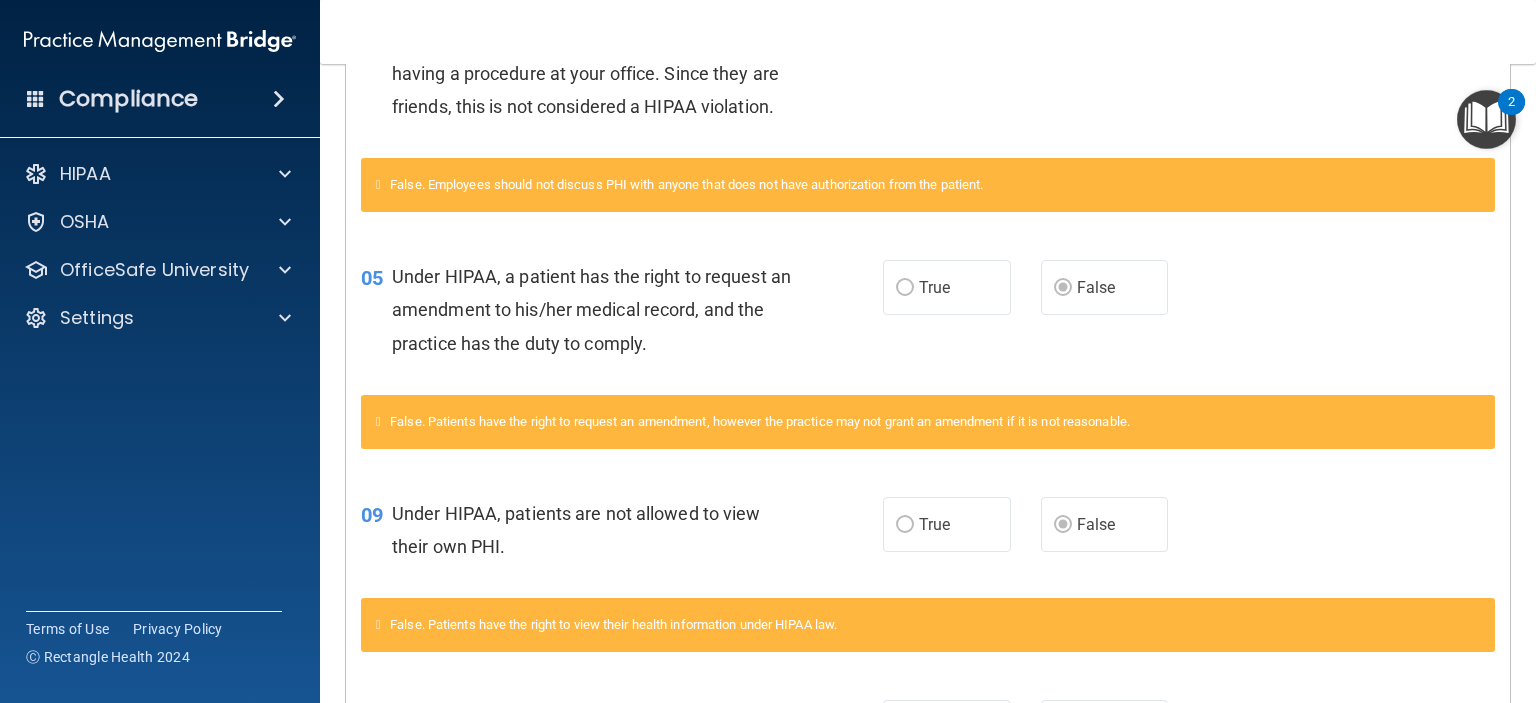 scroll, scrollTop: 308, scrollLeft: 0, axis: vertical 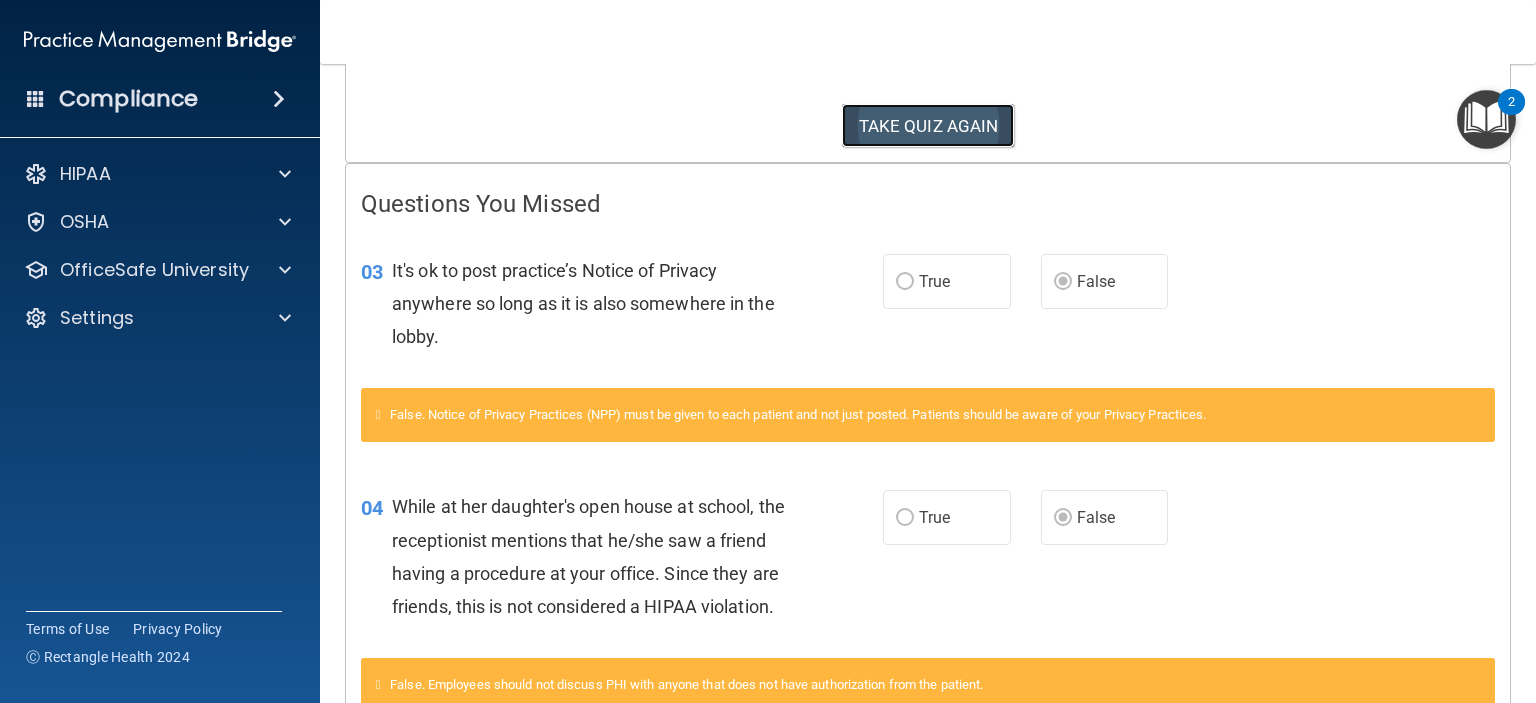 click on "TAKE QUIZ AGAIN" at bounding box center [928, 126] 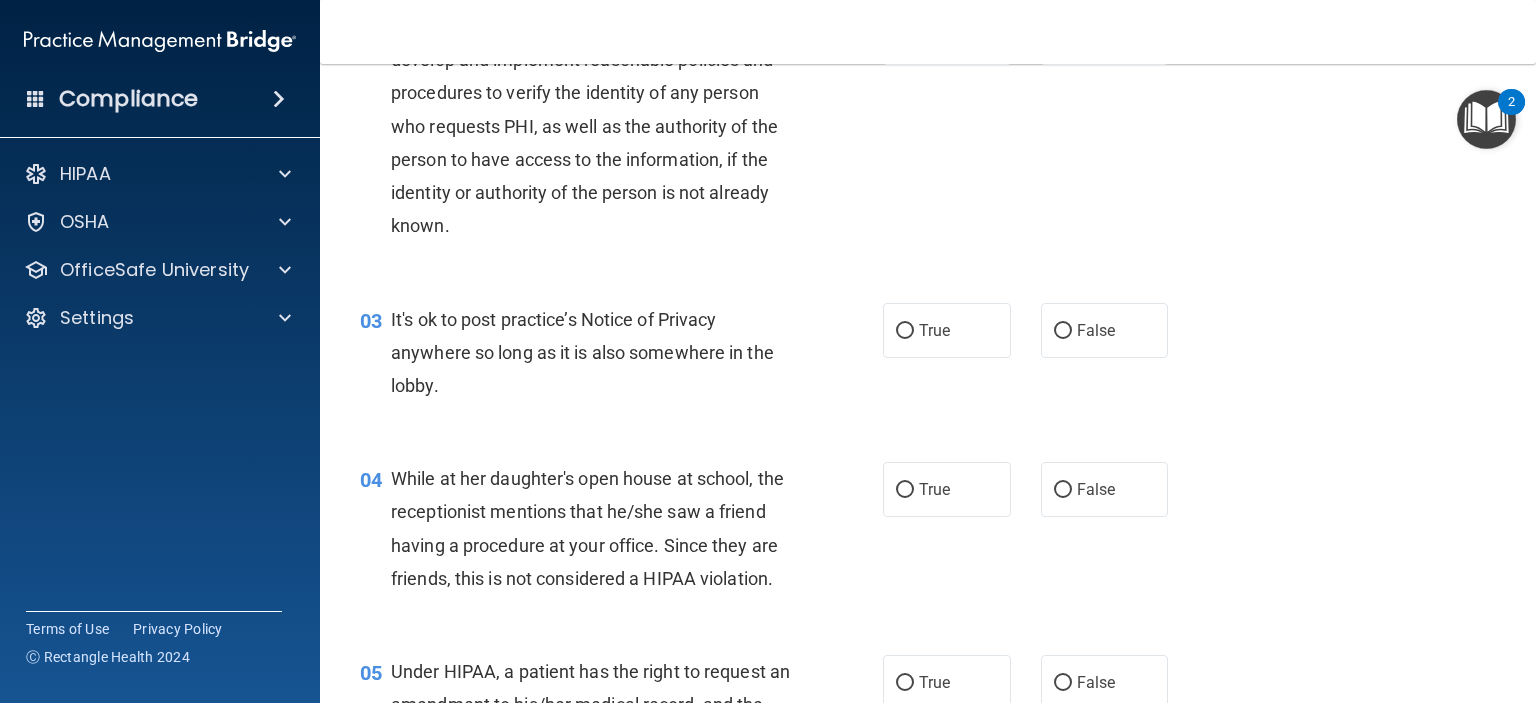 scroll, scrollTop: 0, scrollLeft: 0, axis: both 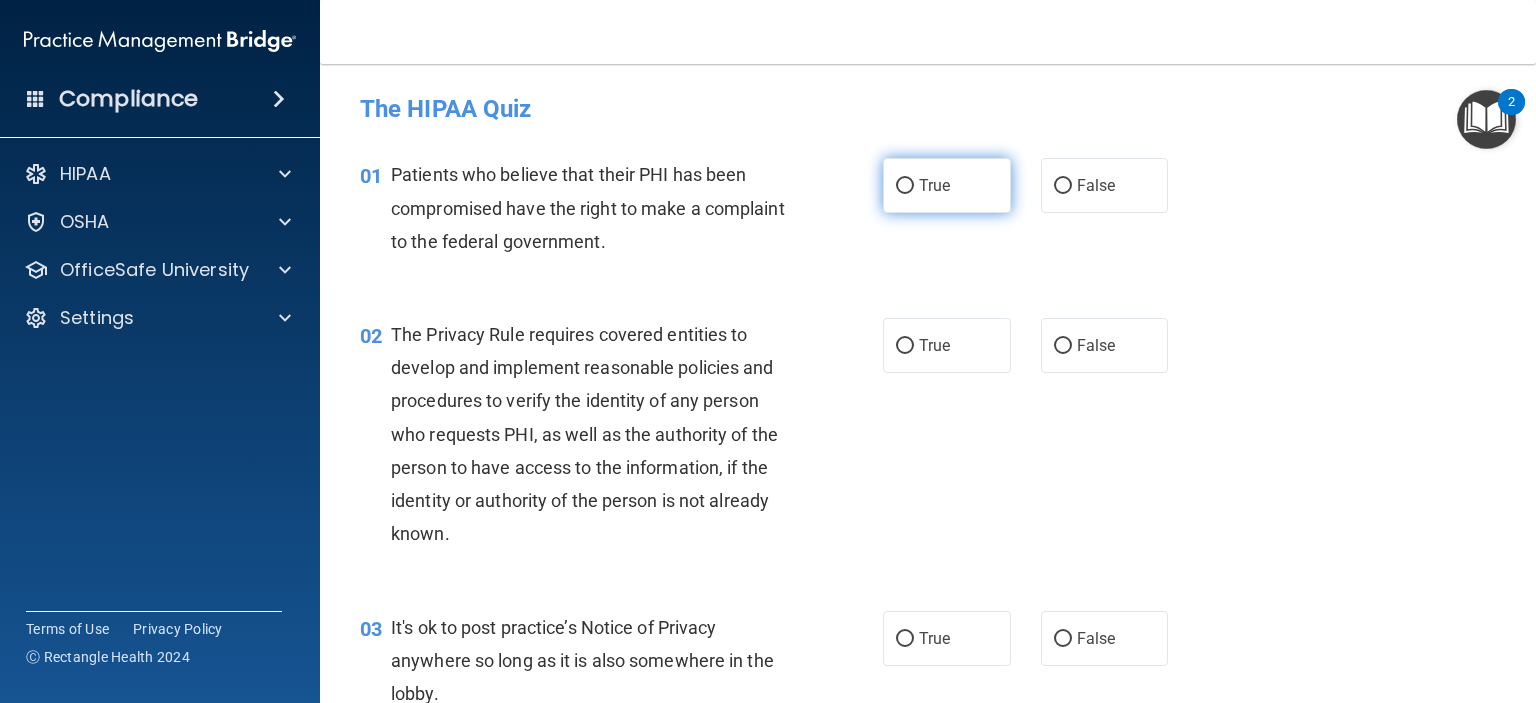 click on "True" at bounding box center [905, 186] 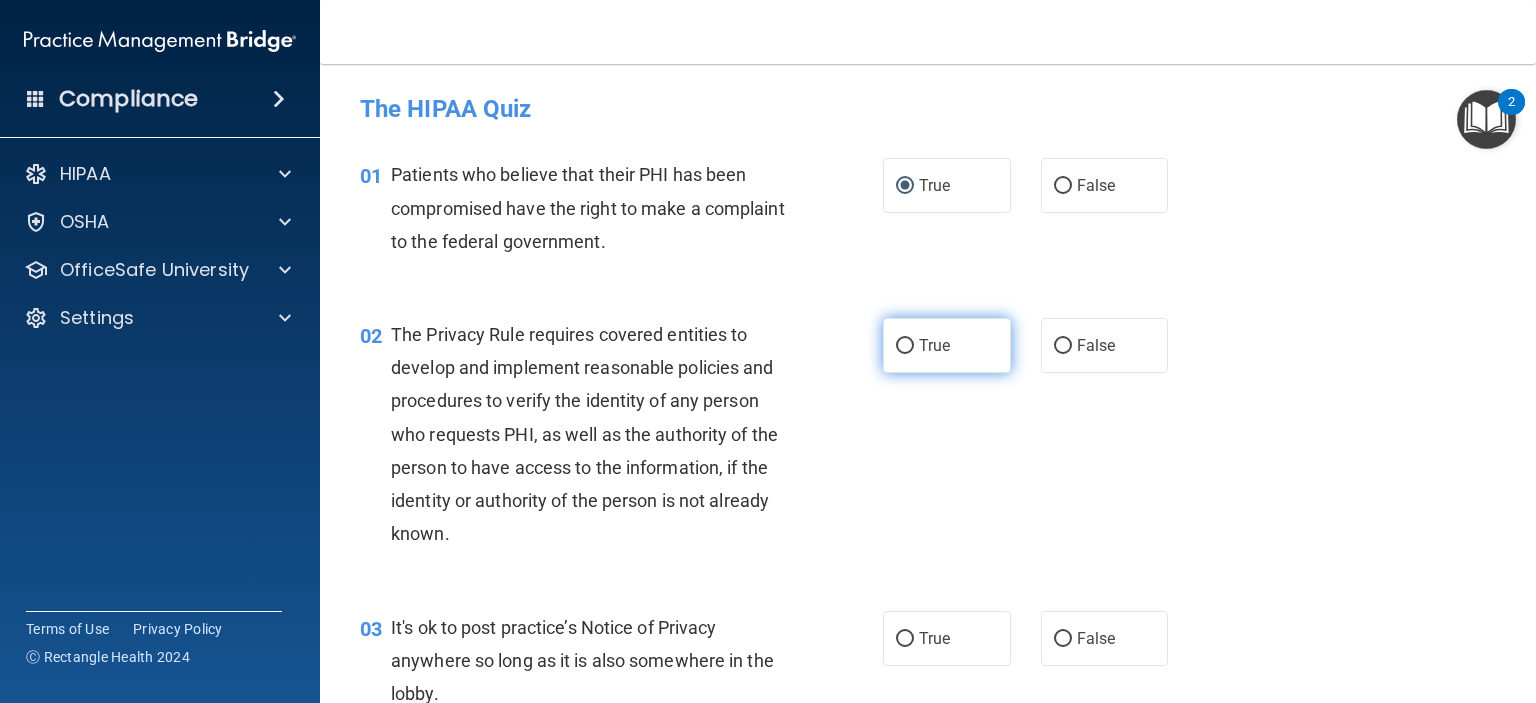click on "True" at bounding box center [947, 345] 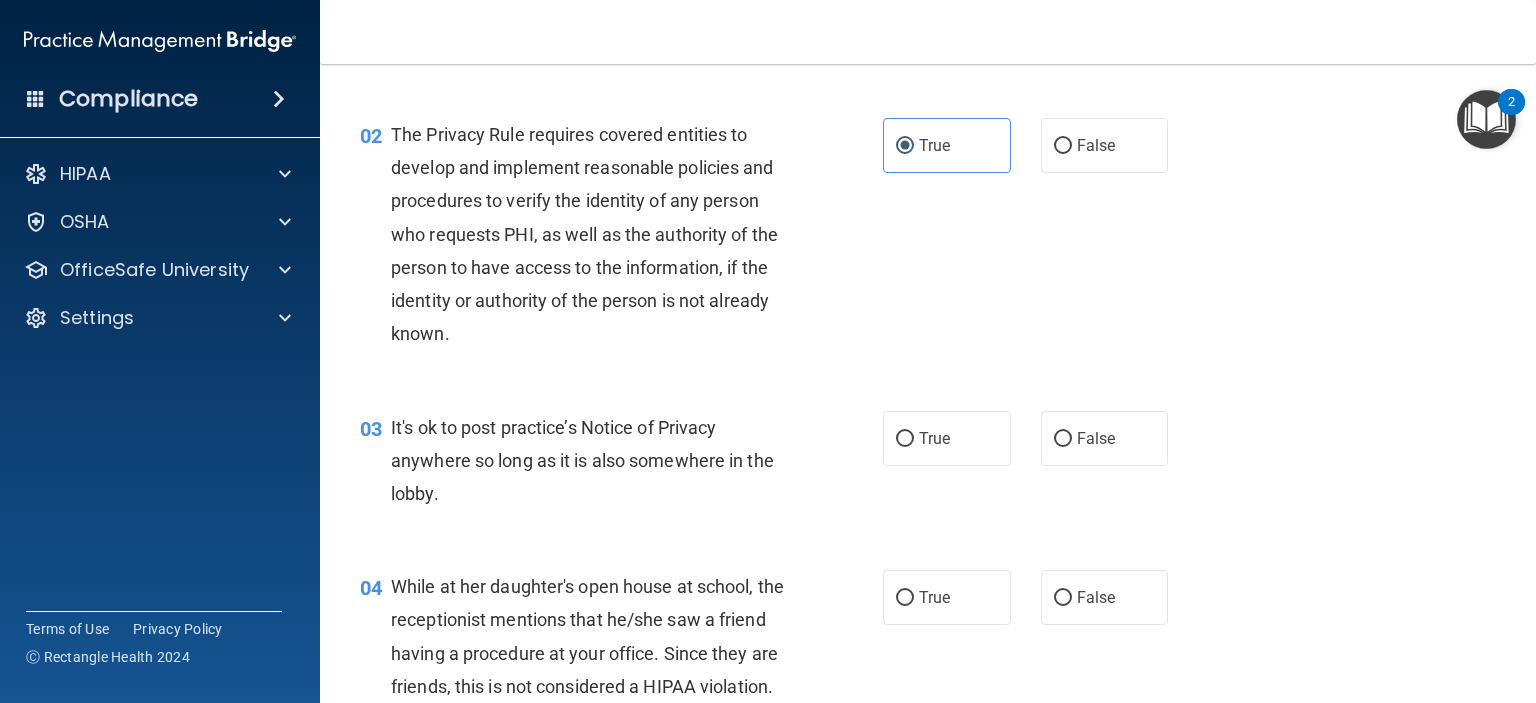 scroll, scrollTop: 300, scrollLeft: 0, axis: vertical 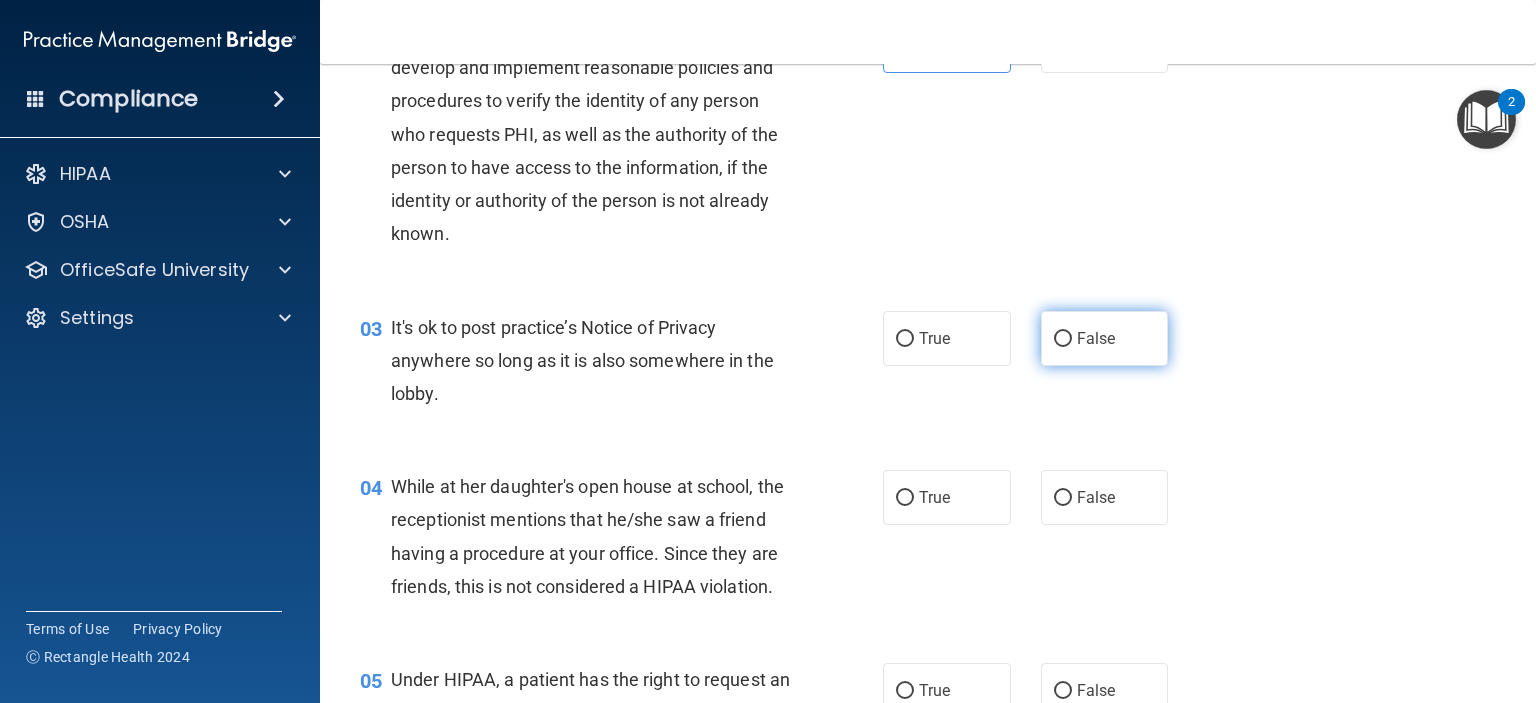 click on "False" at bounding box center (1096, 338) 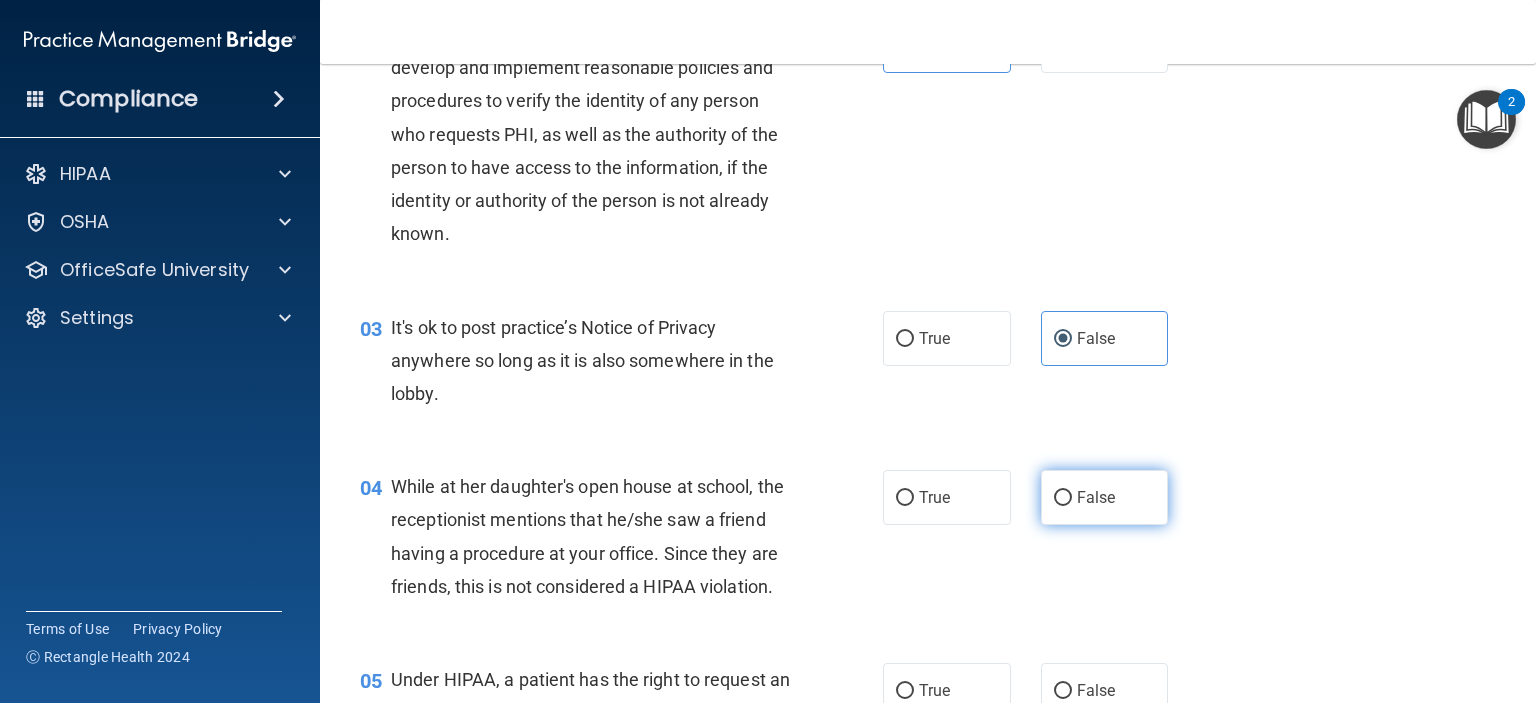 click on "False" at bounding box center [1063, 498] 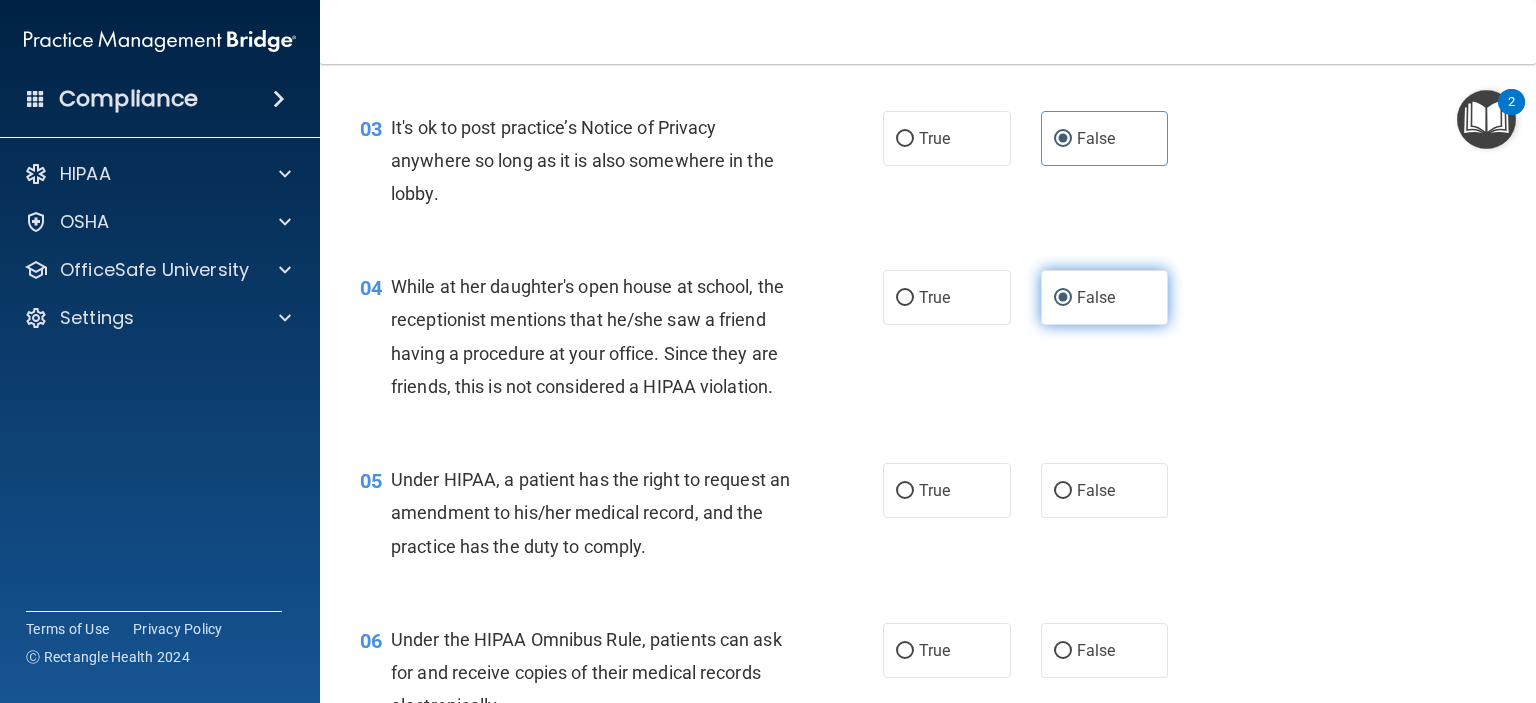 scroll, scrollTop: 600, scrollLeft: 0, axis: vertical 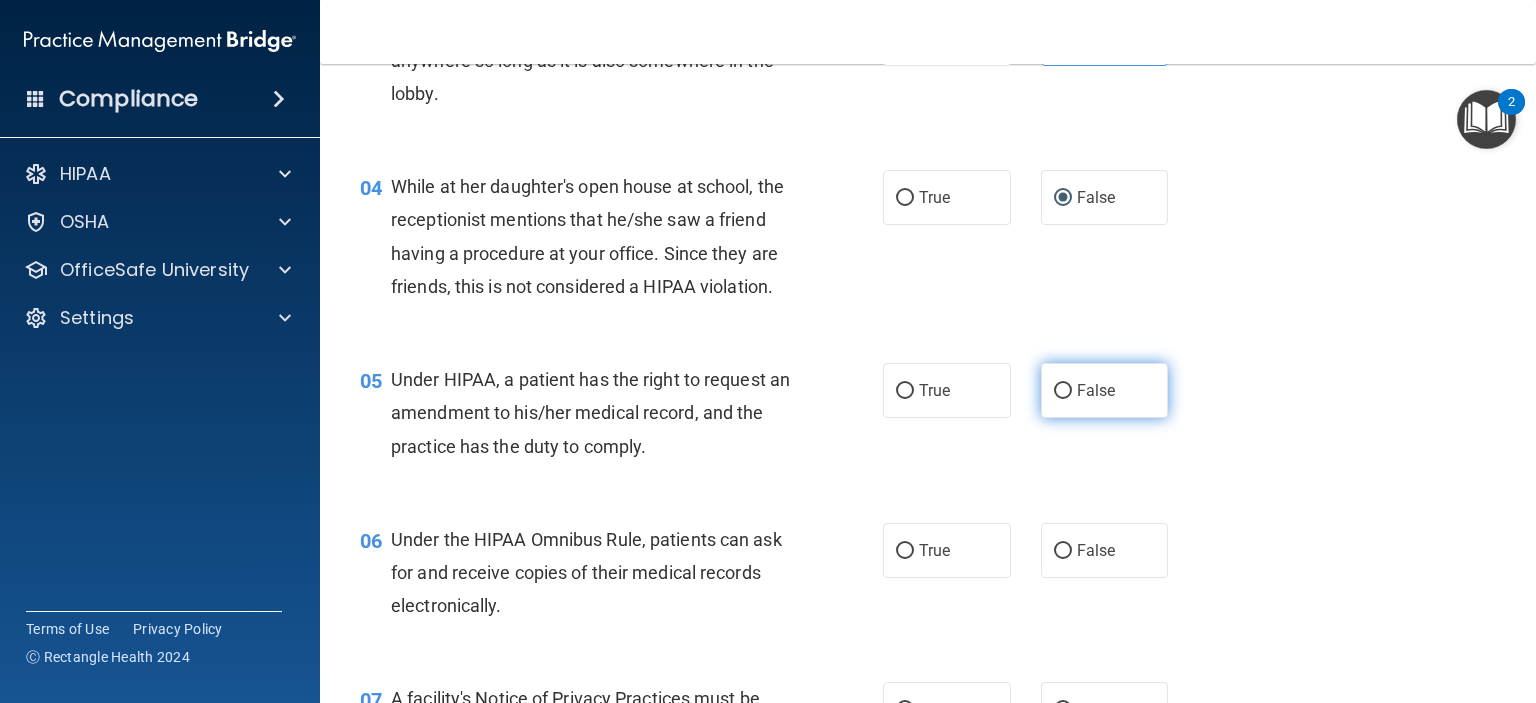 click on "False" at bounding box center [1063, 391] 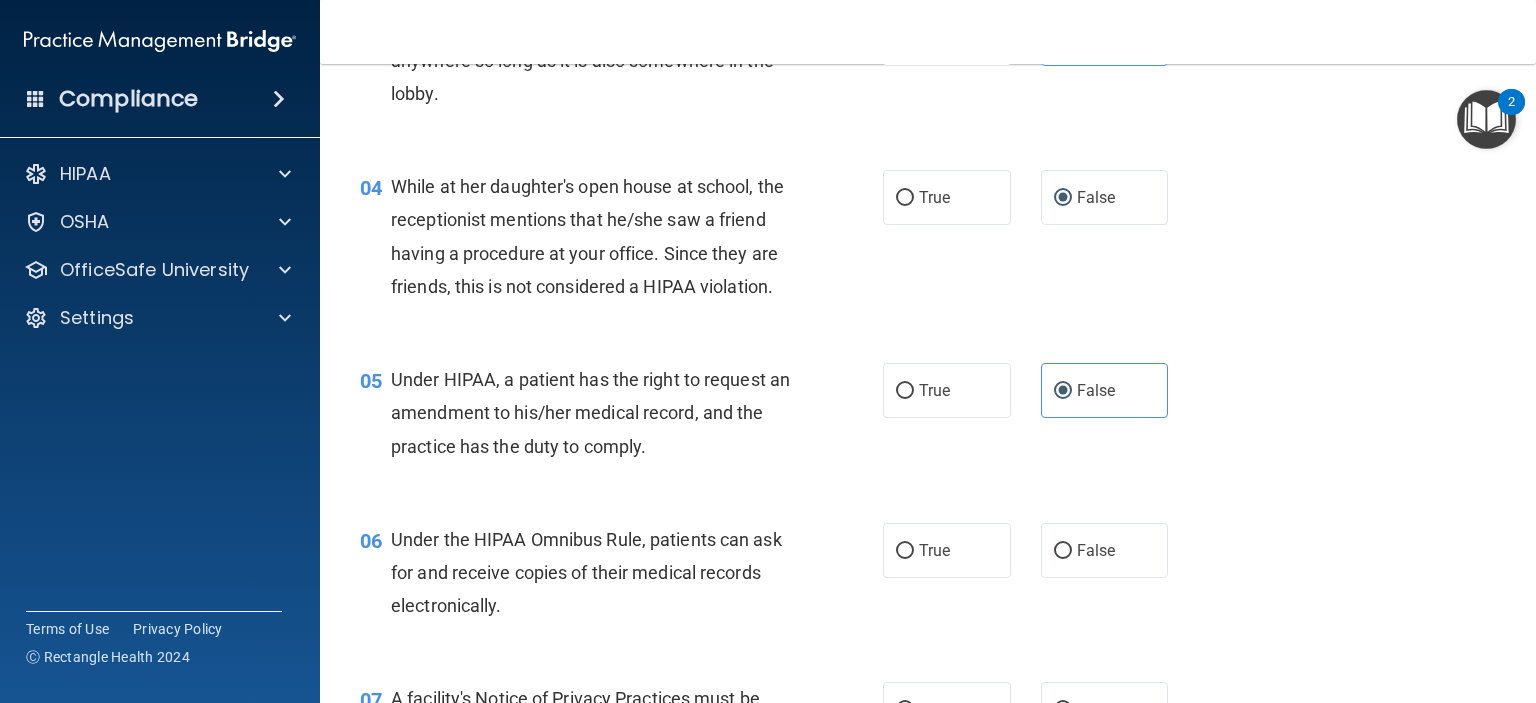 scroll, scrollTop: 800, scrollLeft: 0, axis: vertical 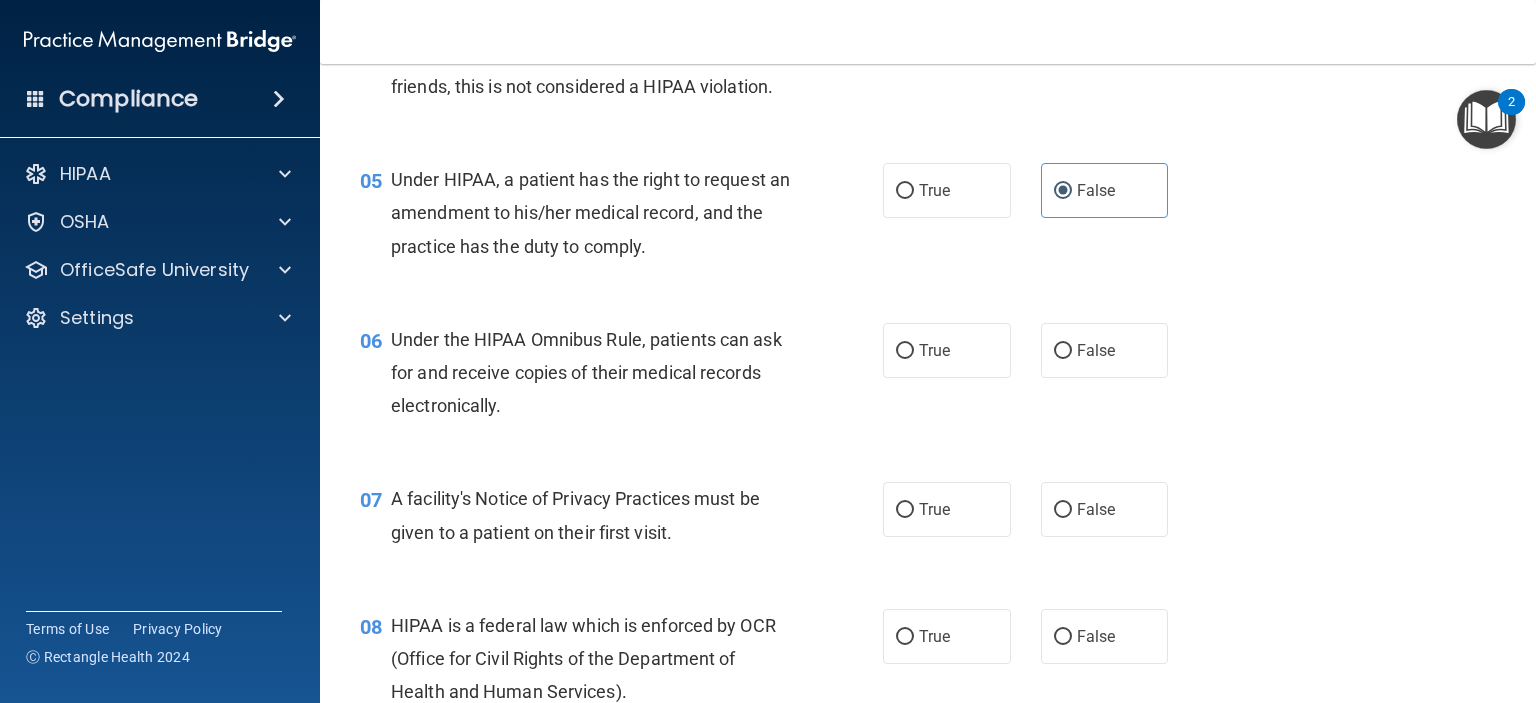 drag, startPoint x: 916, startPoint y: 399, endPoint x: 927, endPoint y: 512, distance: 113.534134 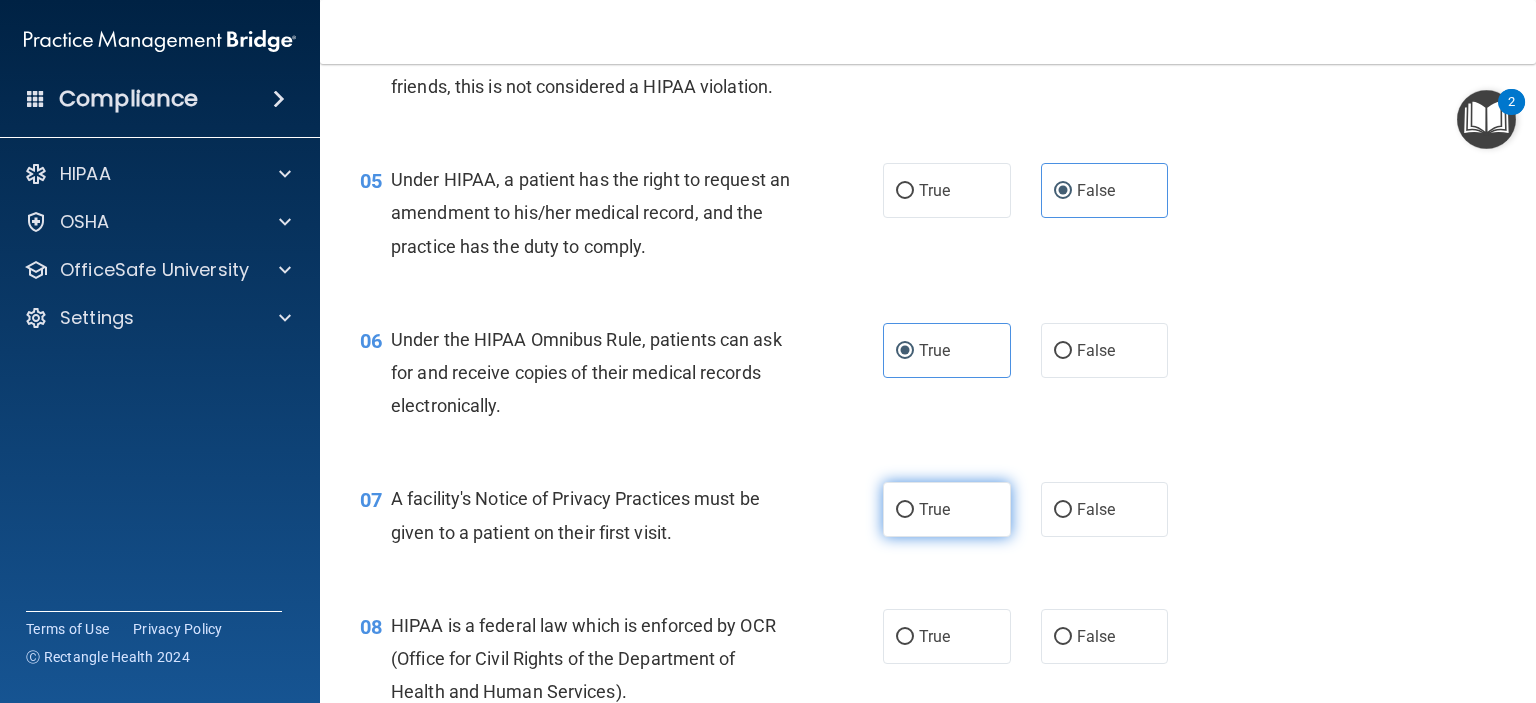click on "True" at bounding box center [947, 509] 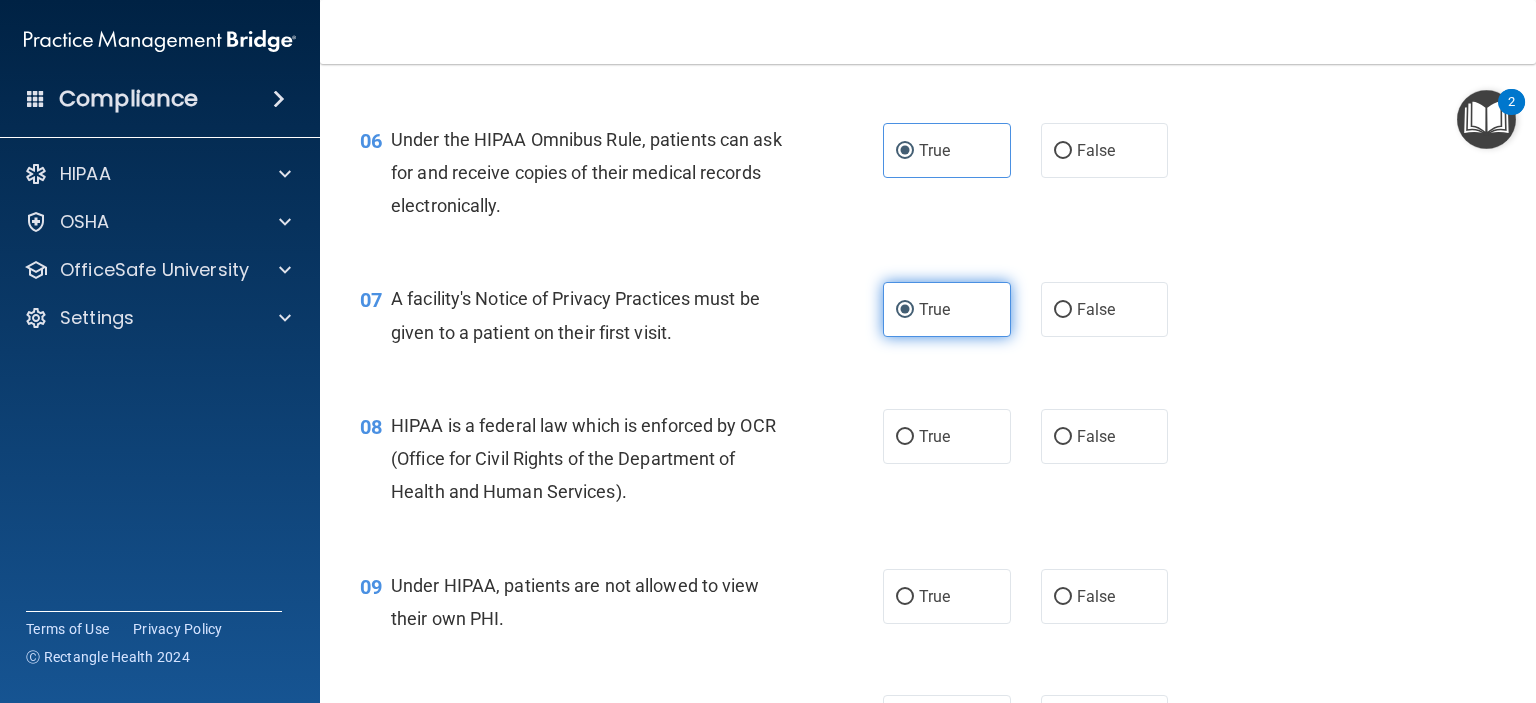 scroll, scrollTop: 1100, scrollLeft: 0, axis: vertical 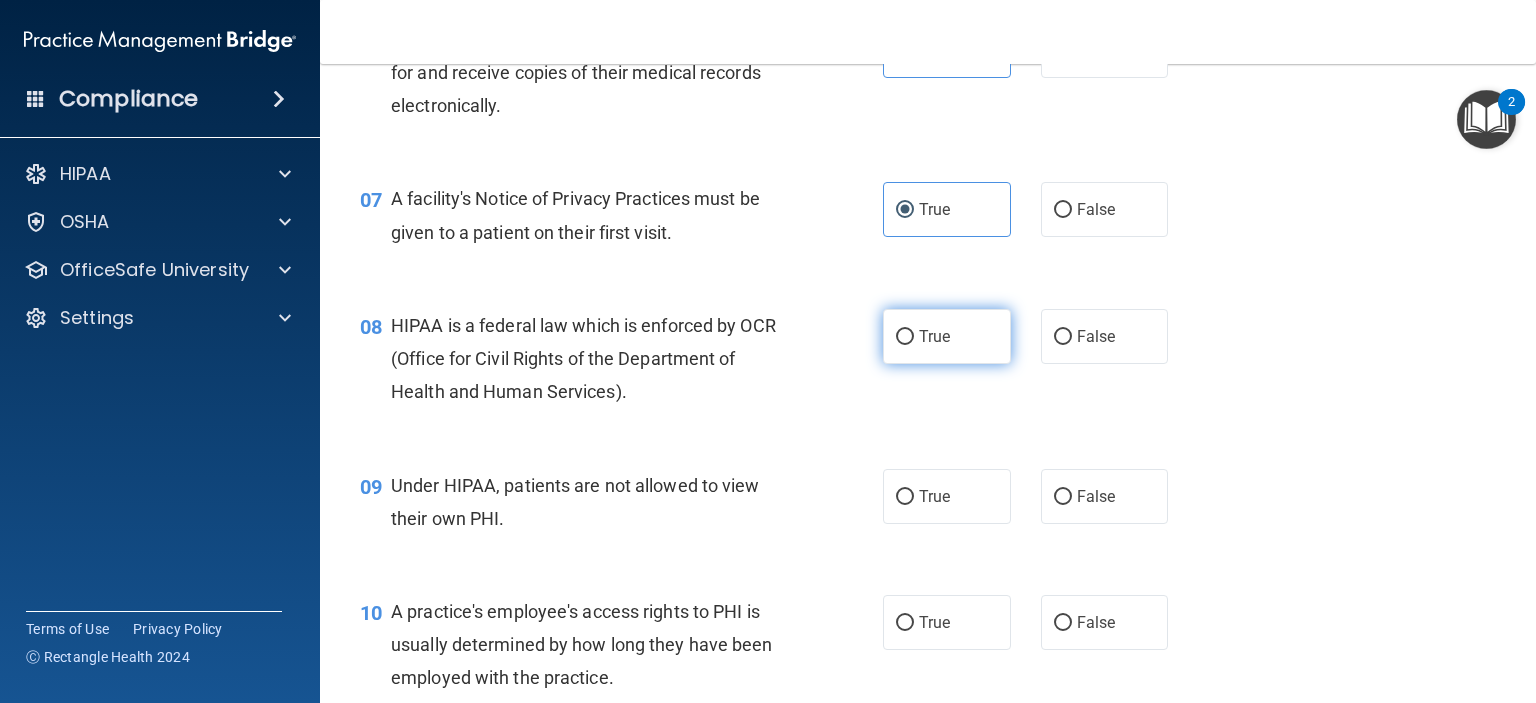 click on "True" at bounding box center [947, 336] 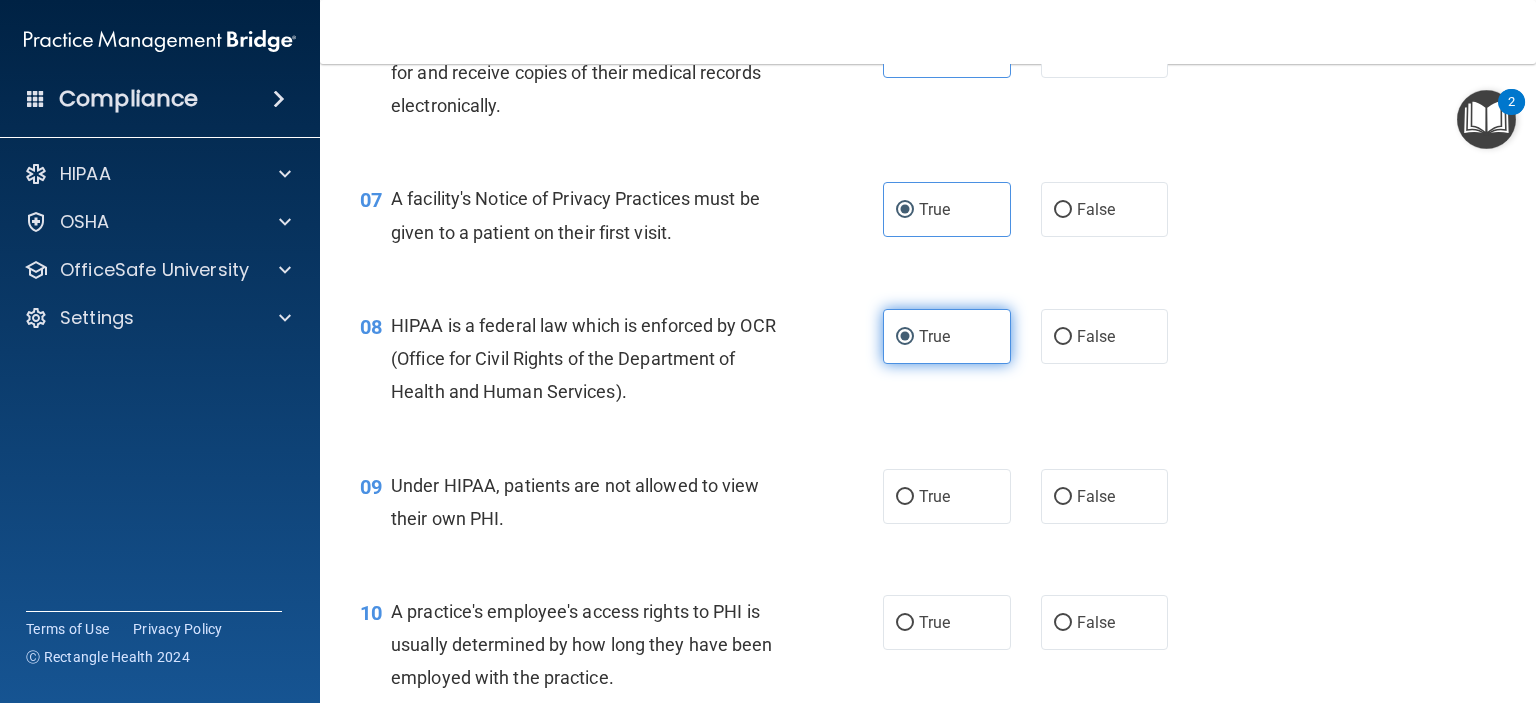 scroll, scrollTop: 1300, scrollLeft: 0, axis: vertical 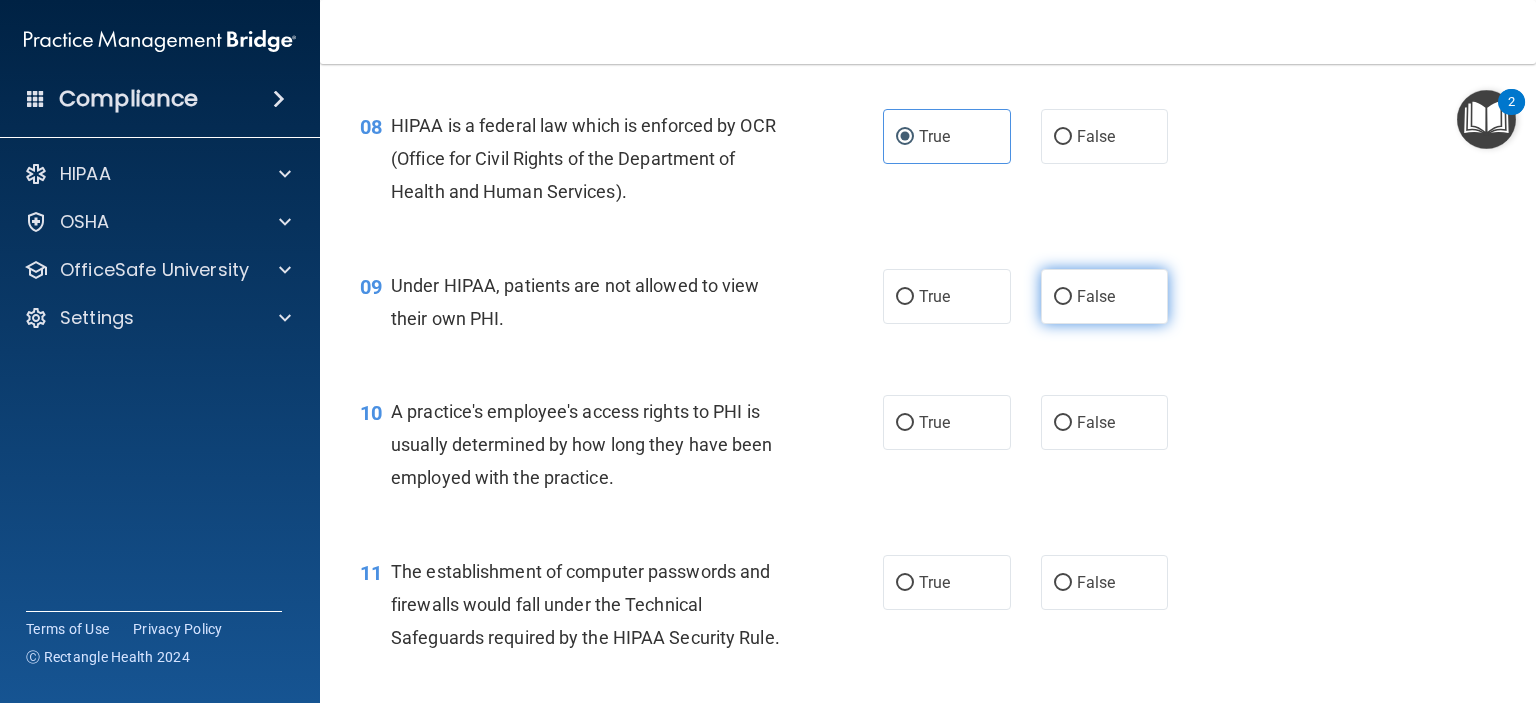 click on "False" at bounding box center [1096, 296] 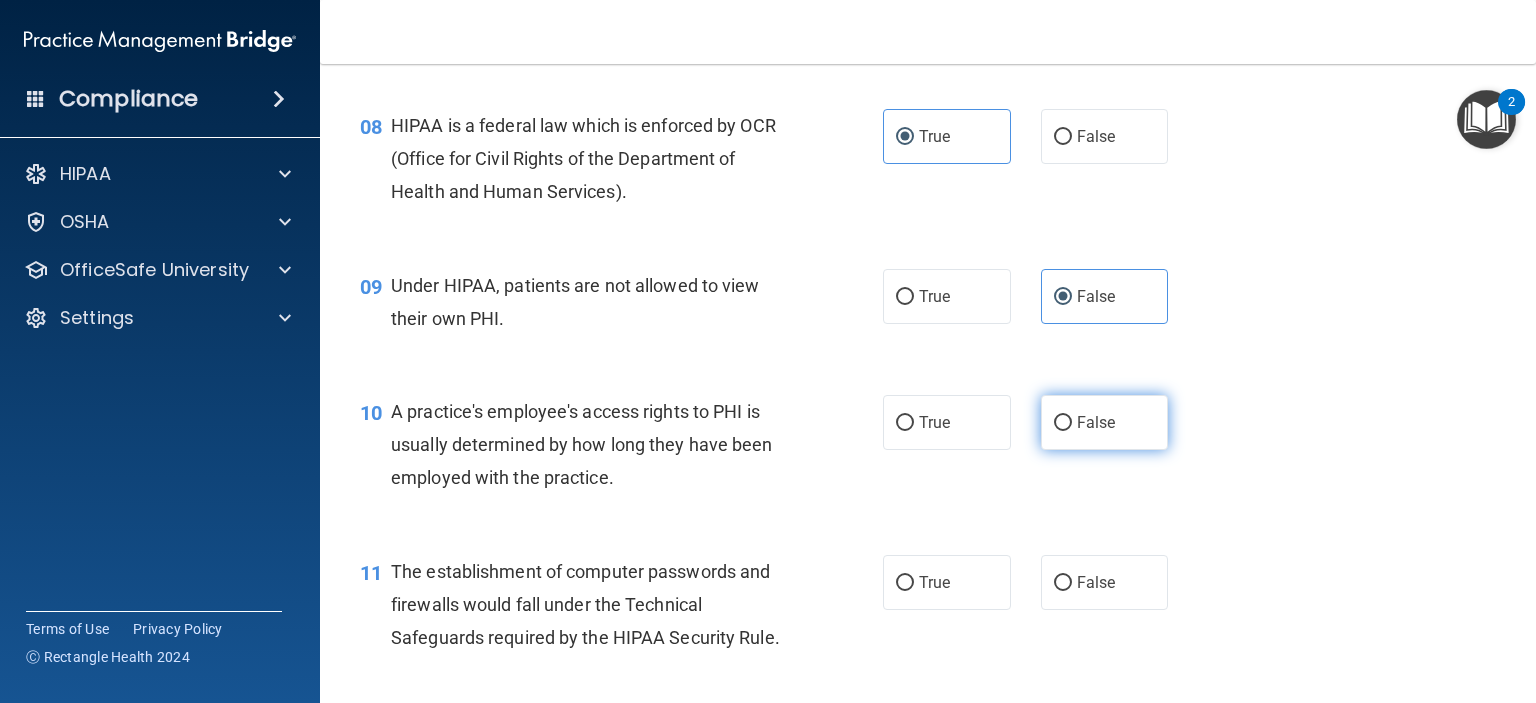 click on "False" at bounding box center (1105, 422) 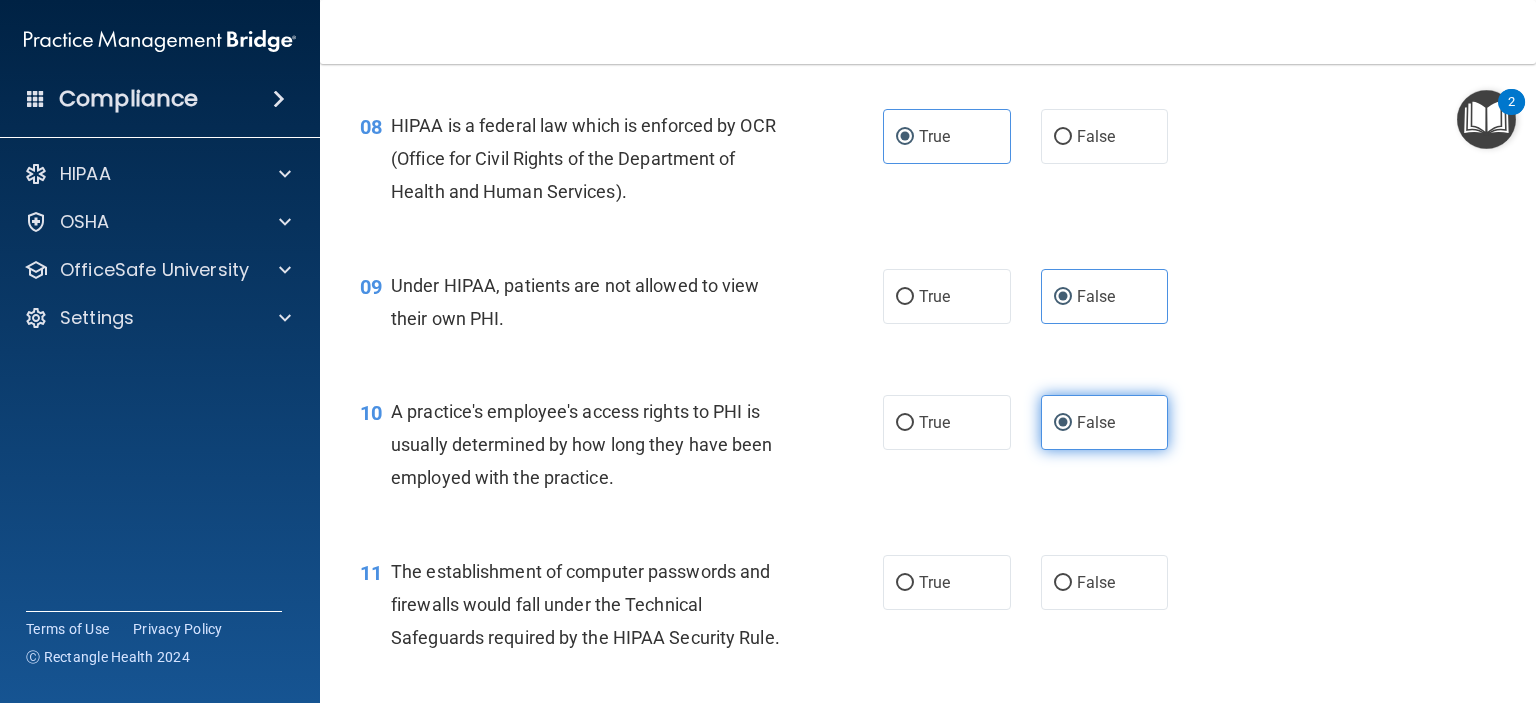 scroll, scrollTop: 1500, scrollLeft: 0, axis: vertical 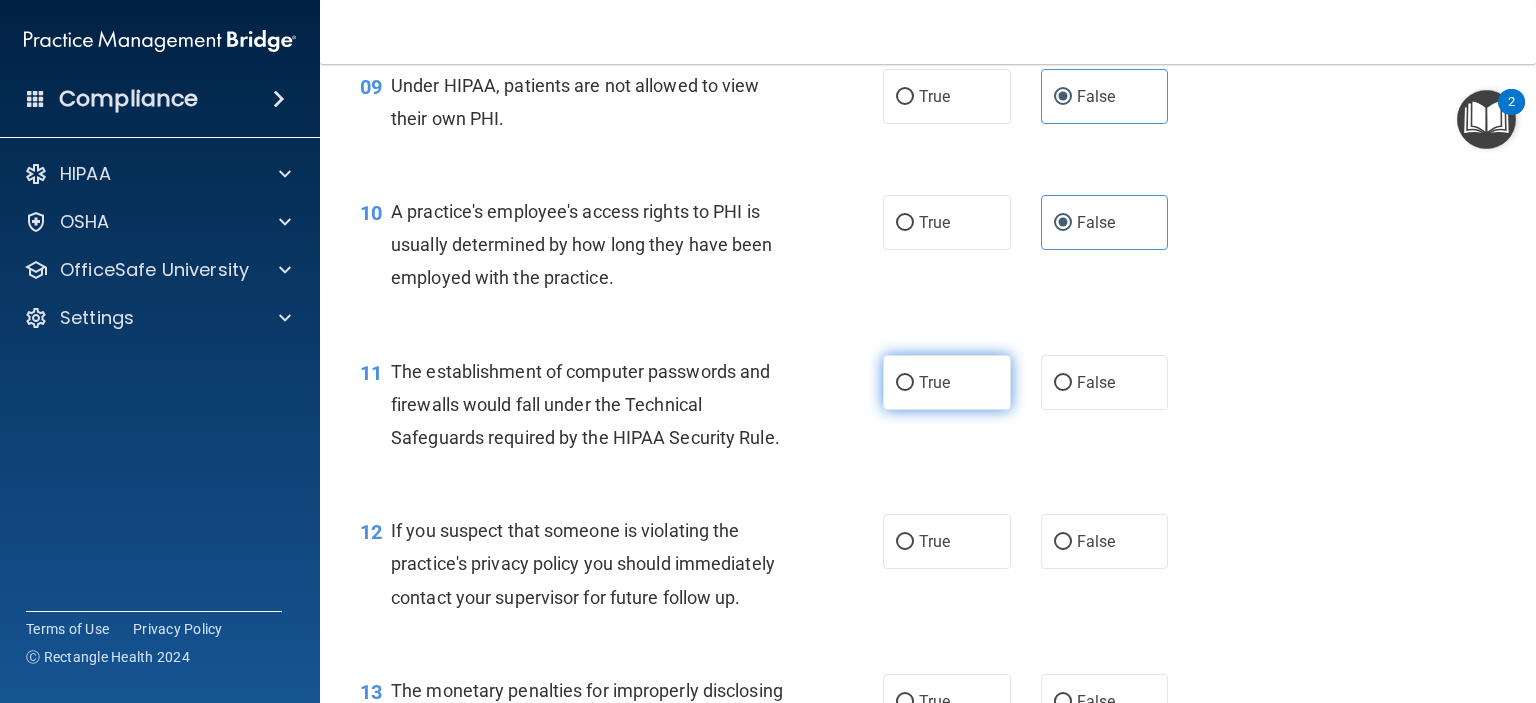 click on "True" at bounding box center (947, 382) 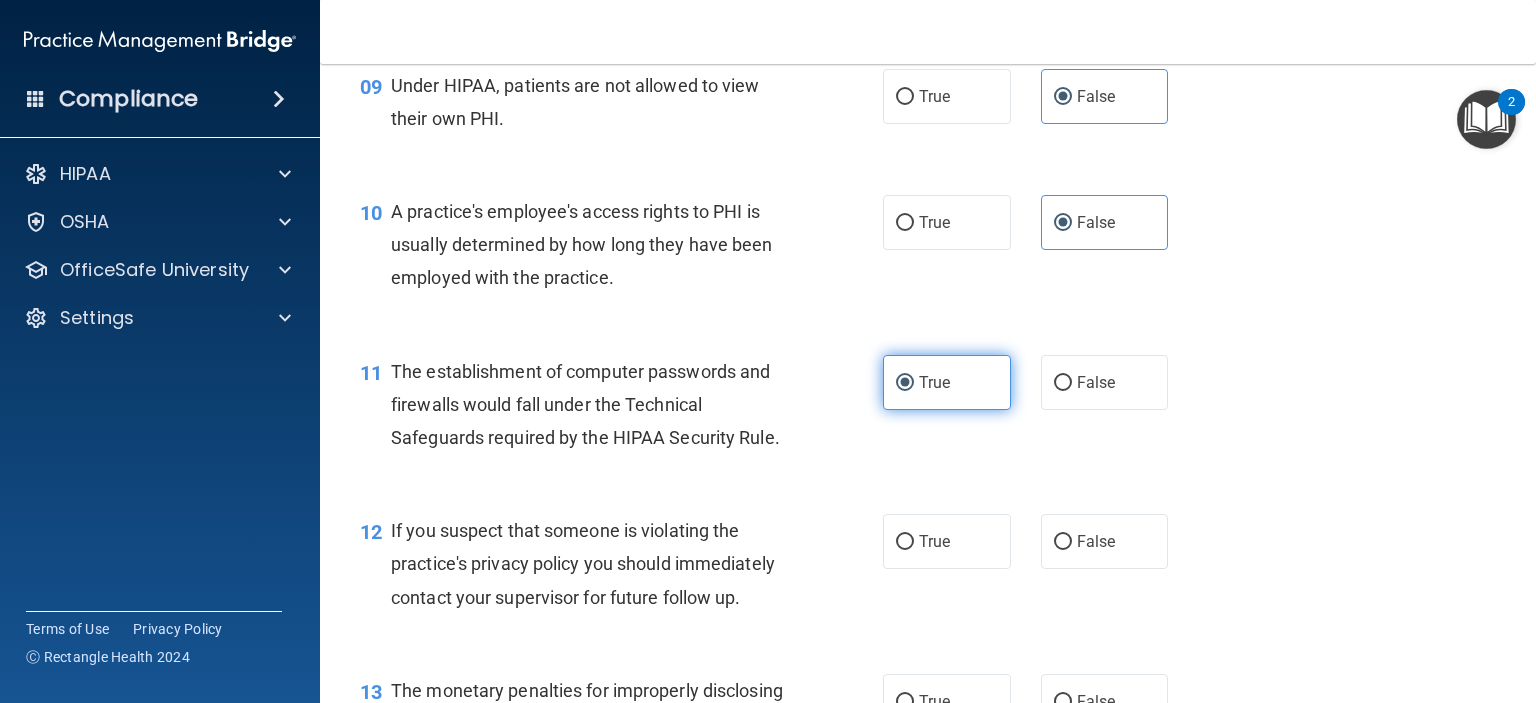 scroll, scrollTop: 1800, scrollLeft: 0, axis: vertical 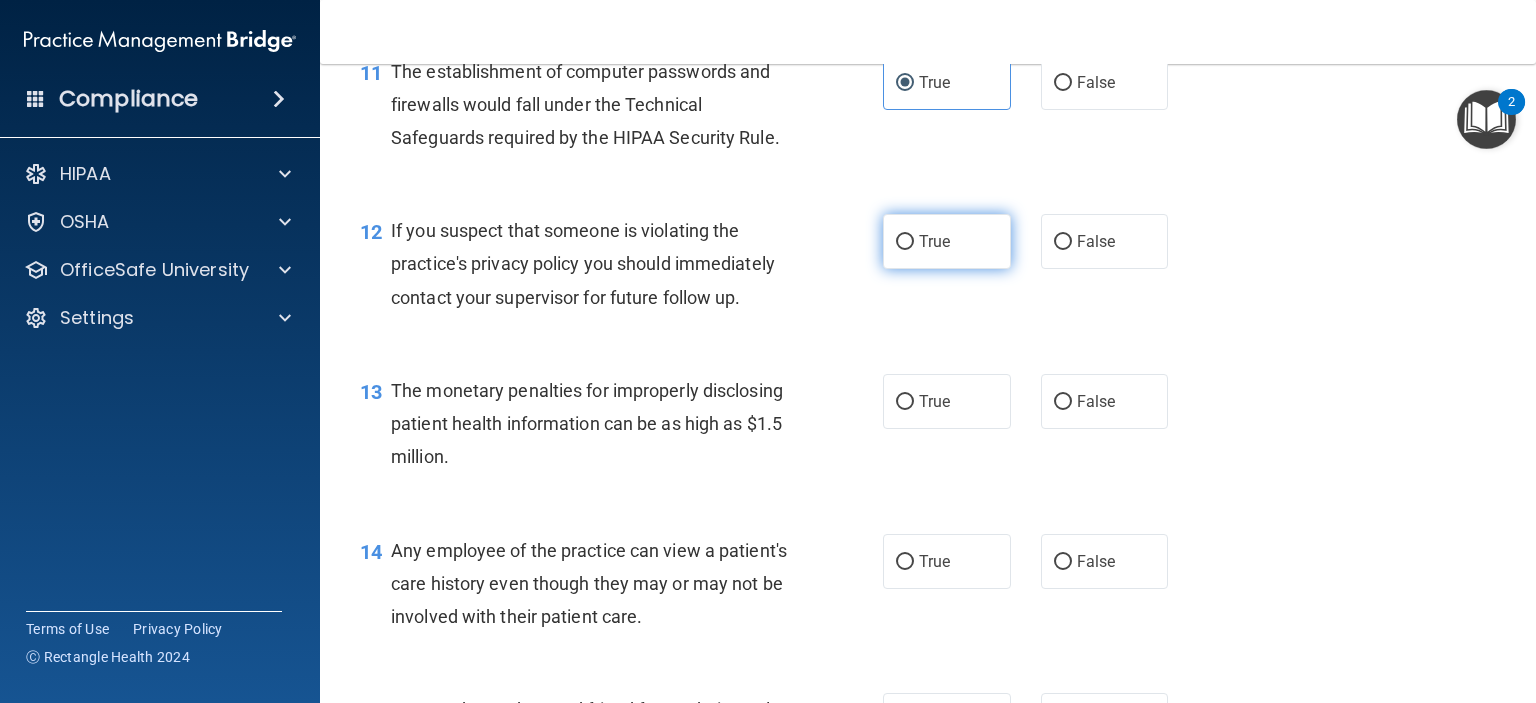 click on "True" at bounding box center (934, 241) 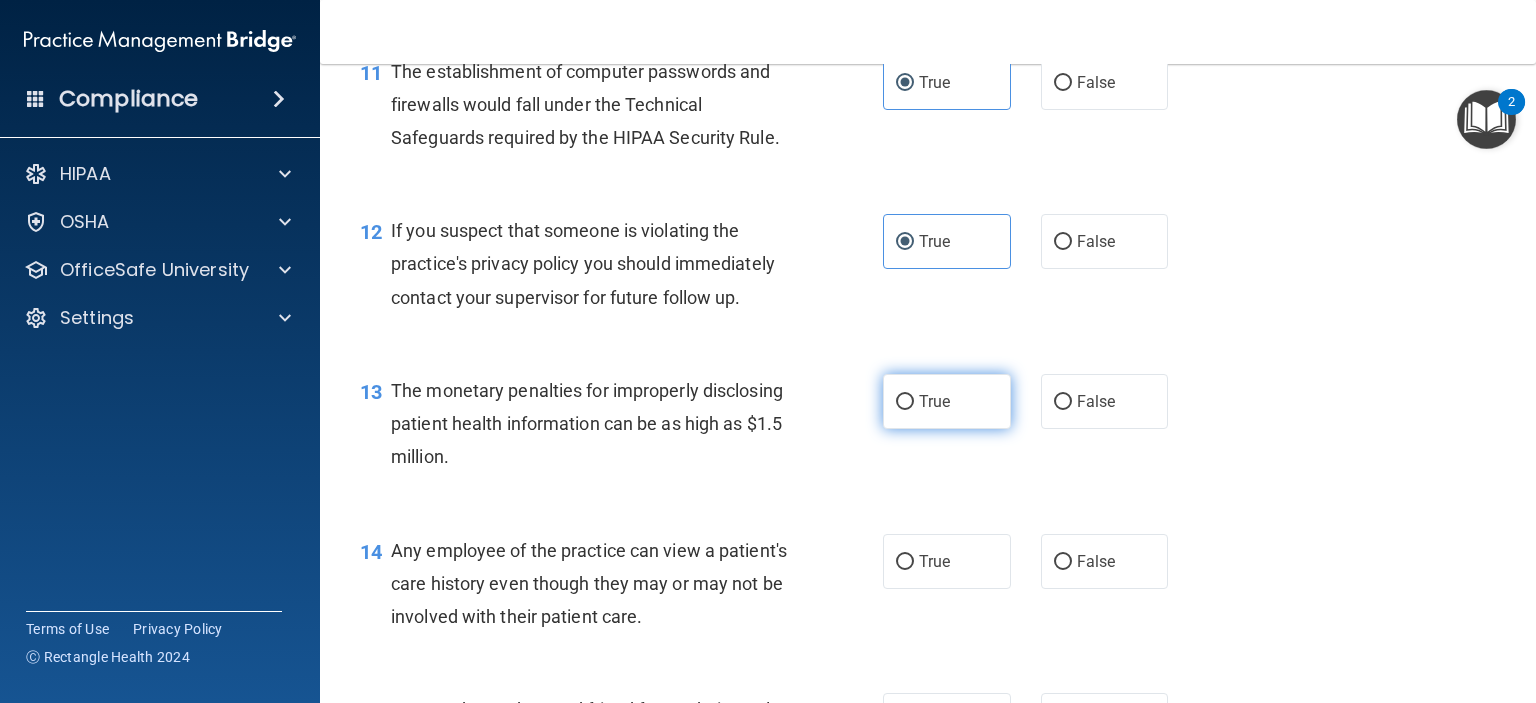 click on "True" at bounding box center (934, 401) 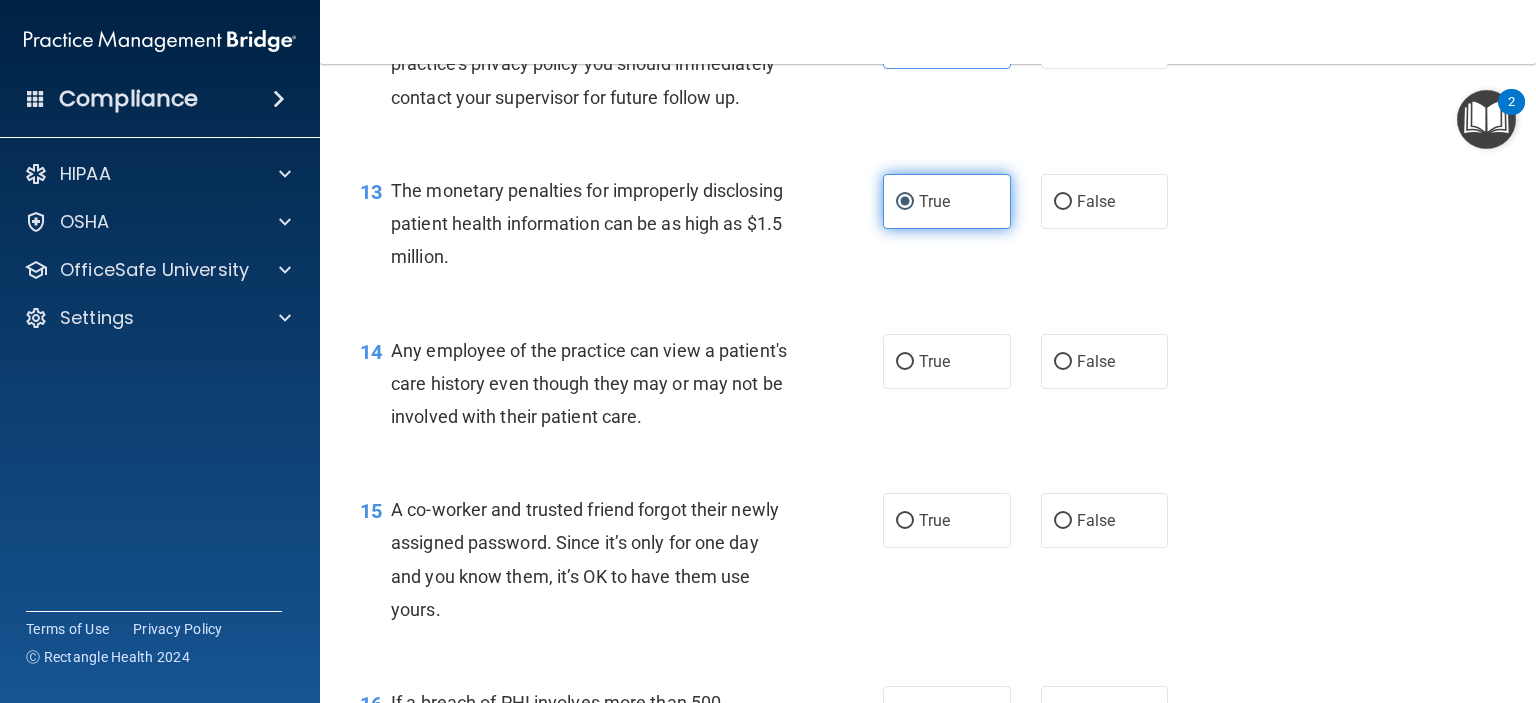 scroll, scrollTop: 2100, scrollLeft: 0, axis: vertical 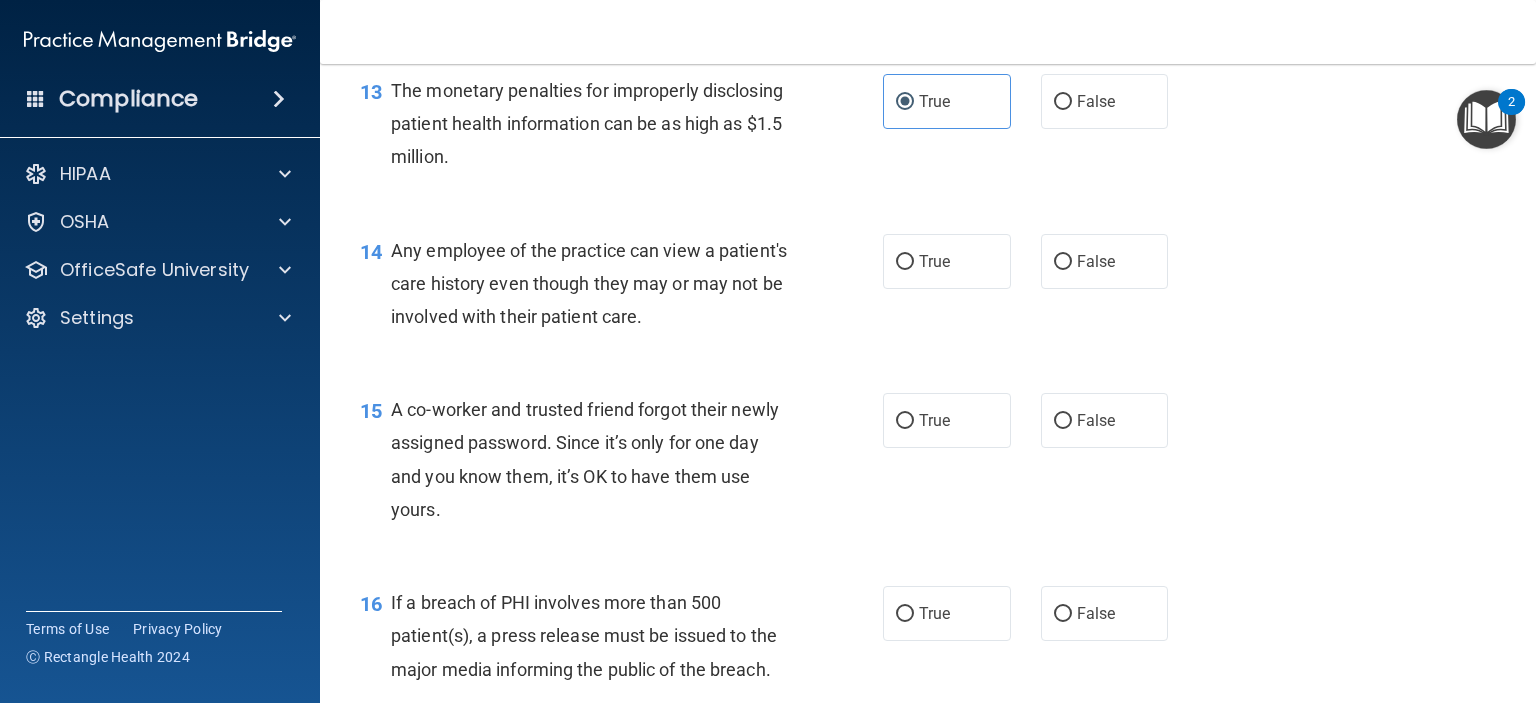 drag, startPoint x: 1068, startPoint y: 302, endPoint x: 1085, endPoint y: 335, distance: 37.12142 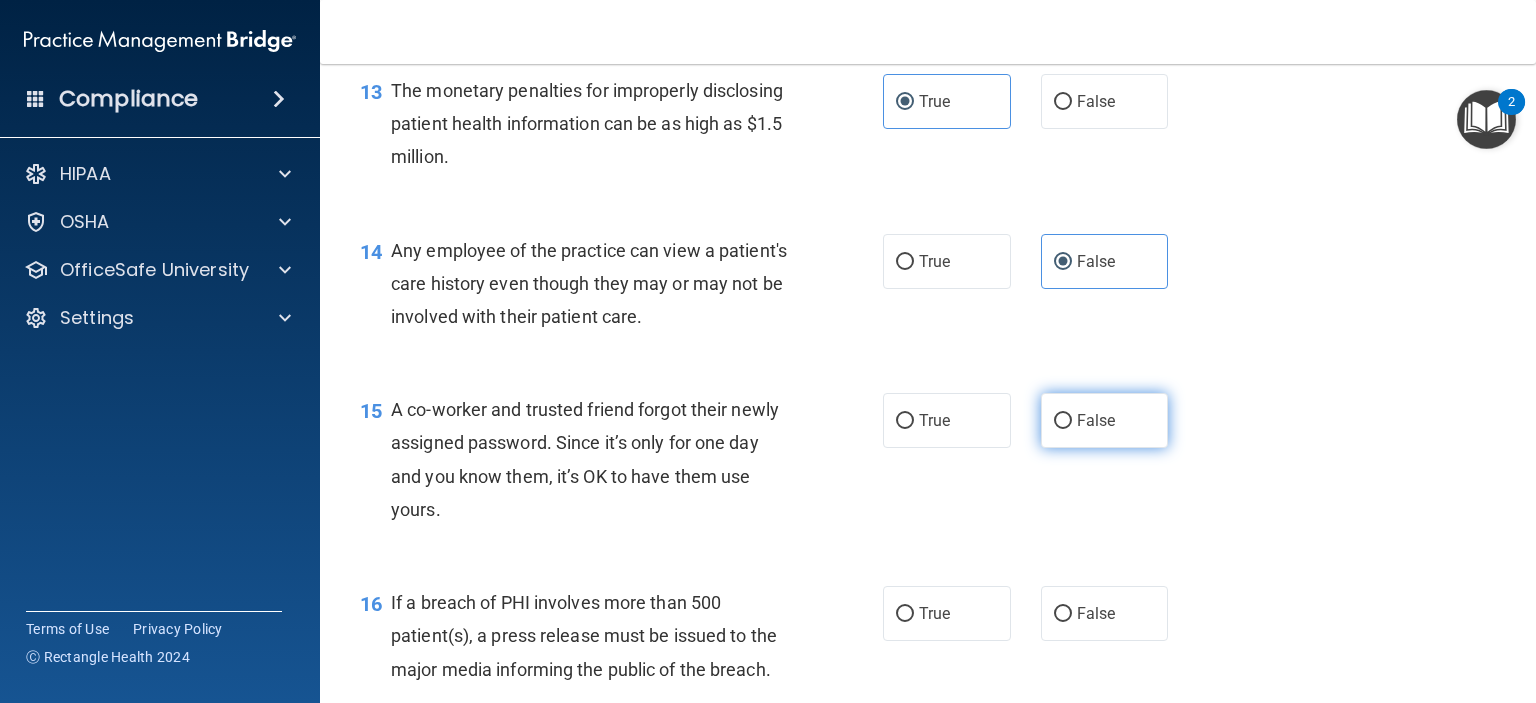click on "False" at bounding box center (1096, 420) 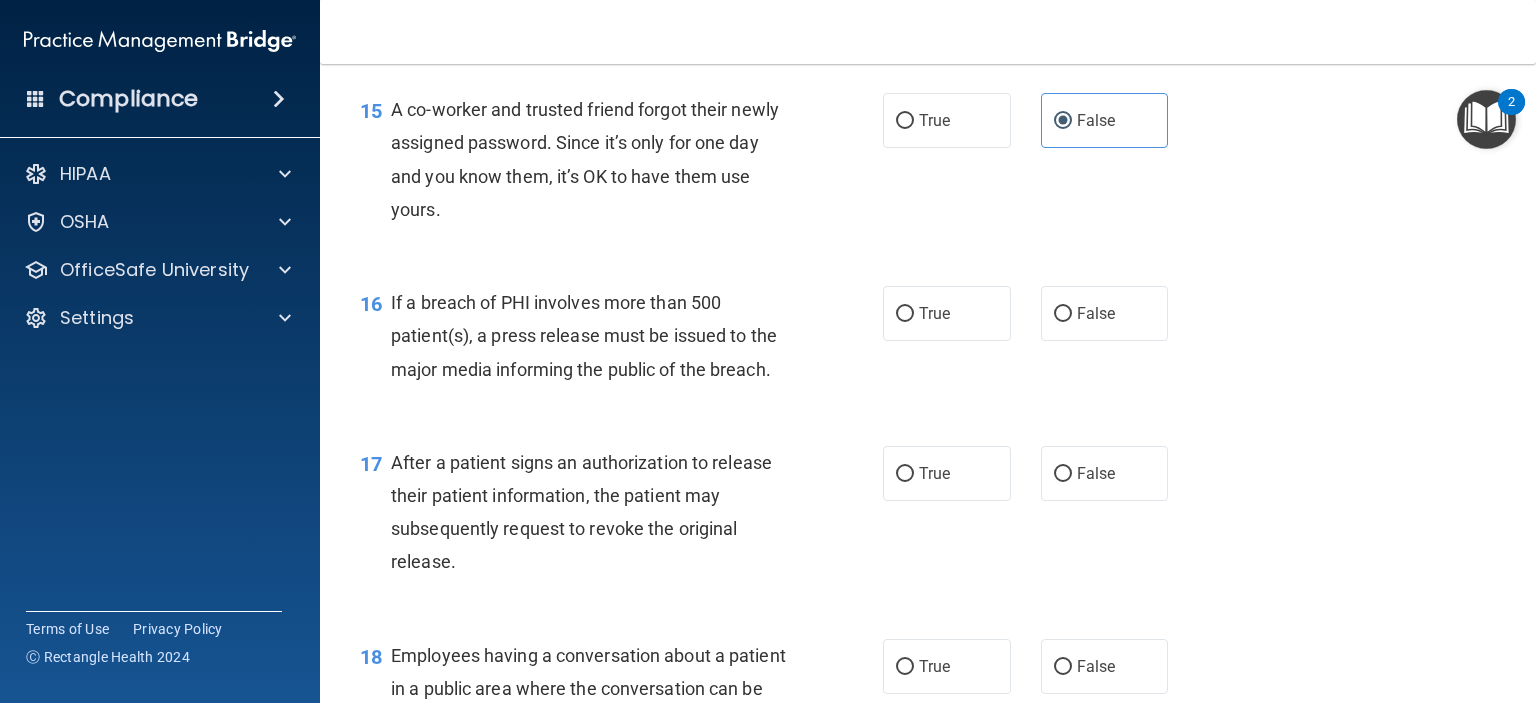 scroll, scrollTop: 2500, scrollLeft: 0, axis: vertical 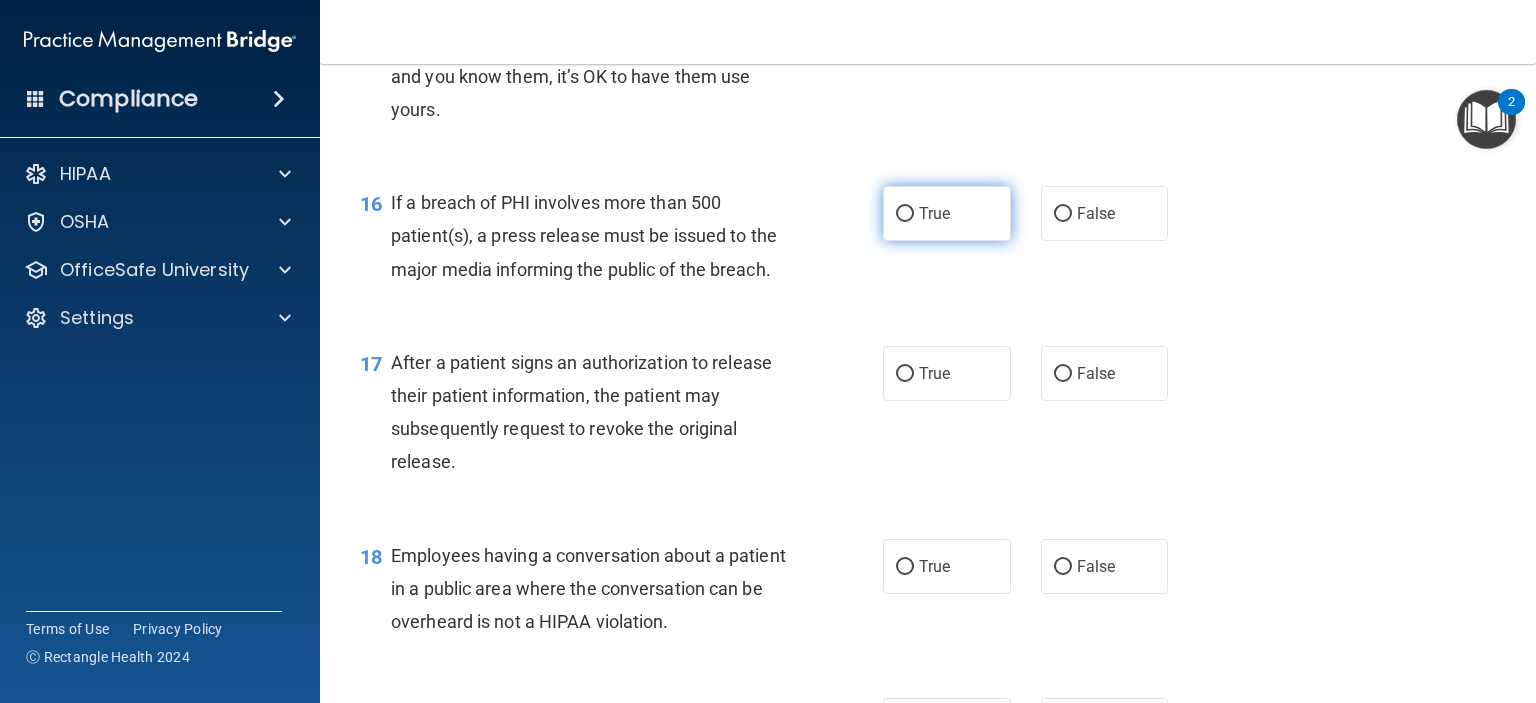click on "True" at bounding box center (947, 213) 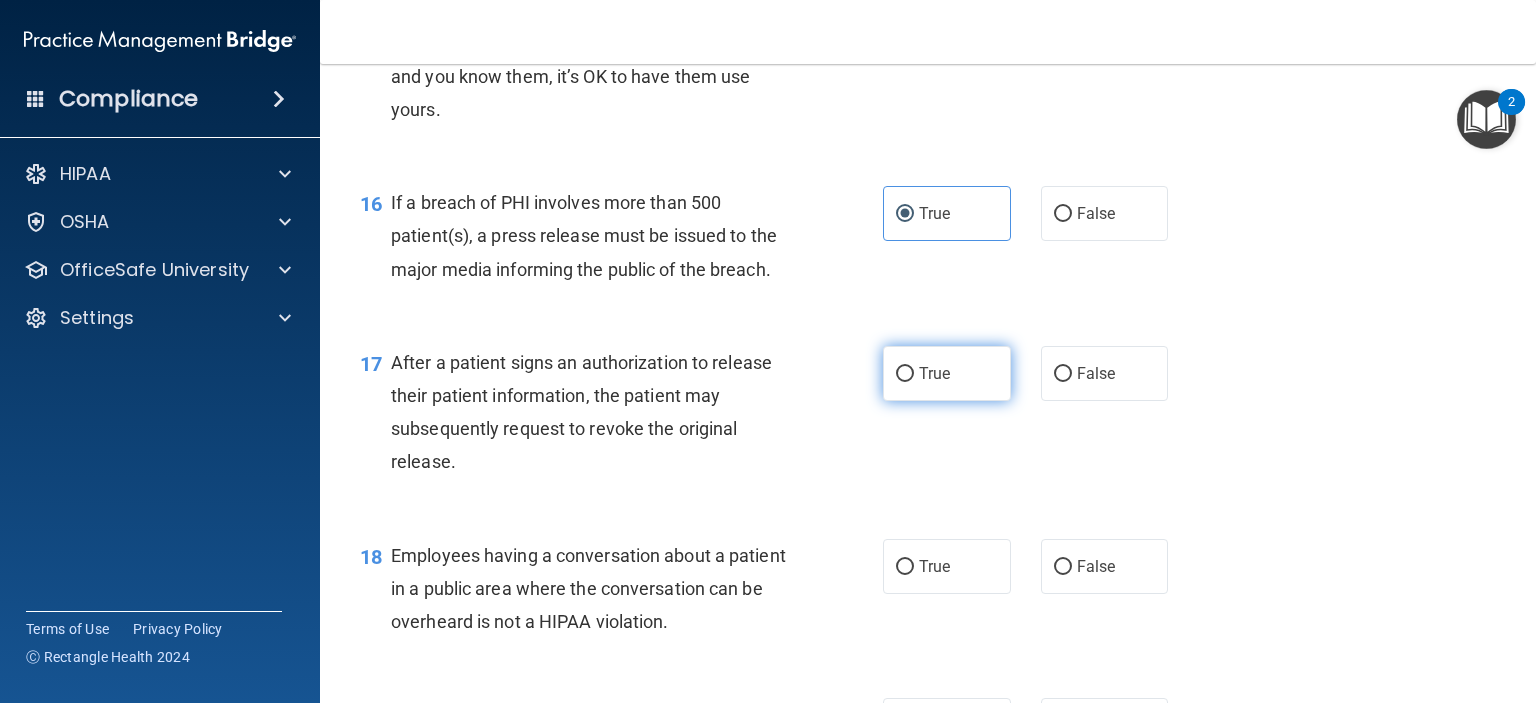 click on "True" at bounding box center (947, 373) 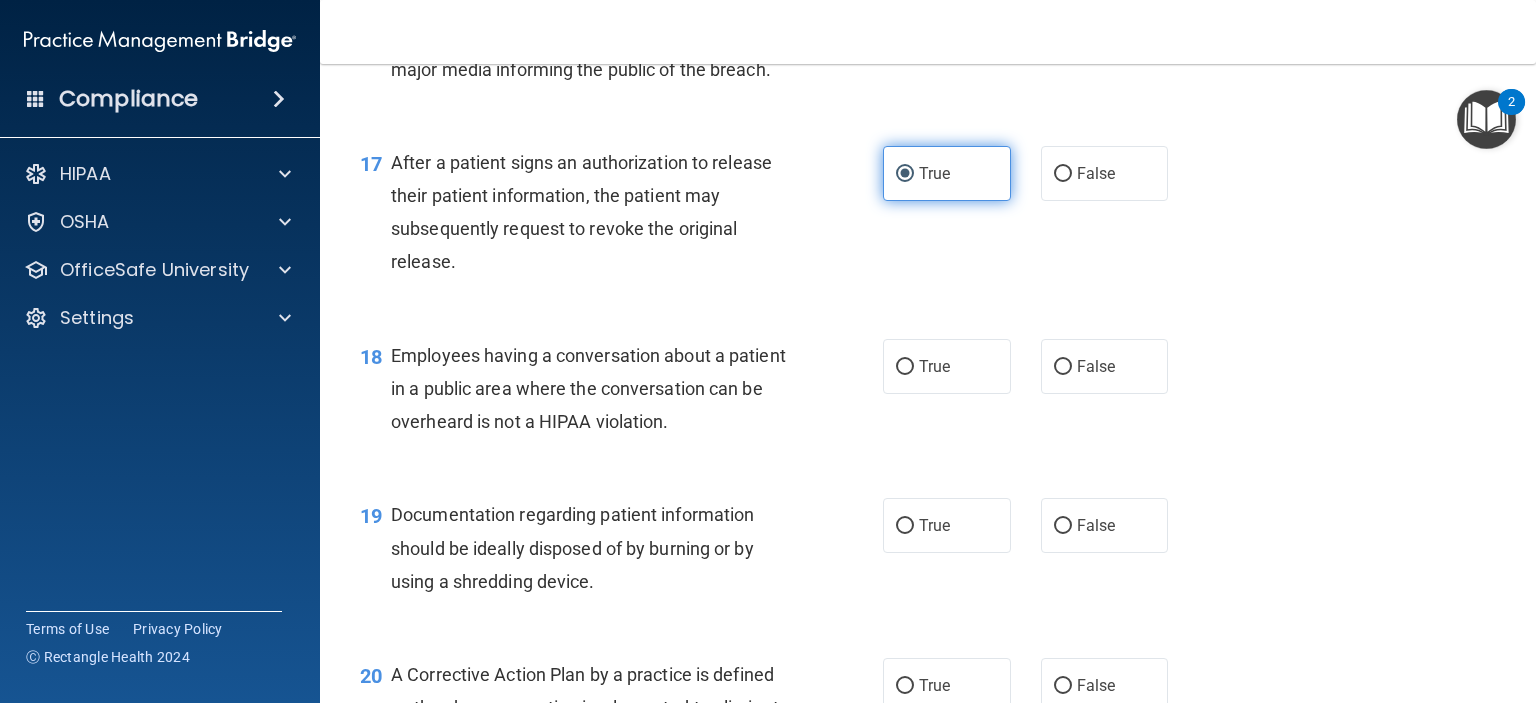 scroll, scrollTop: 2800, scrollLeft: 0, axis: vertical 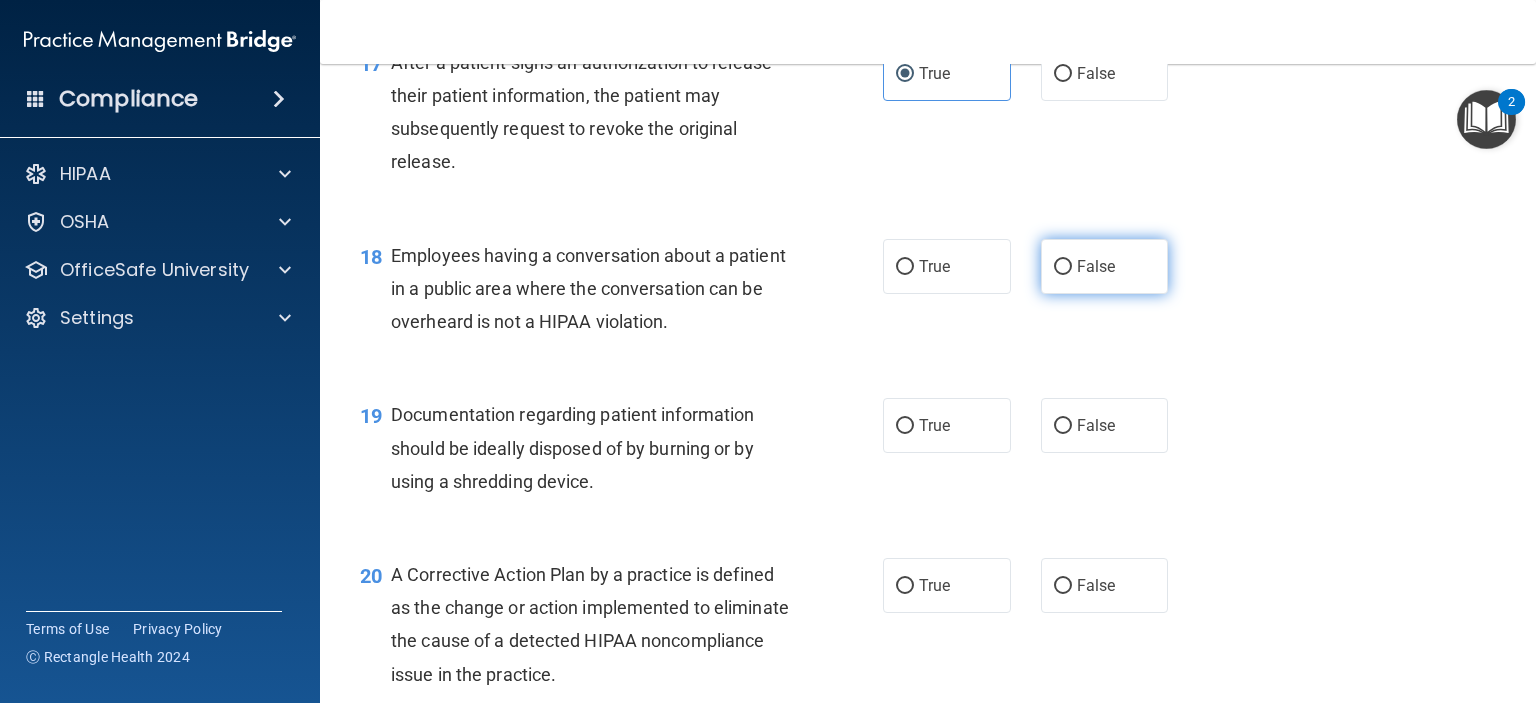 click on "False" at bounding box center (1105, 266) 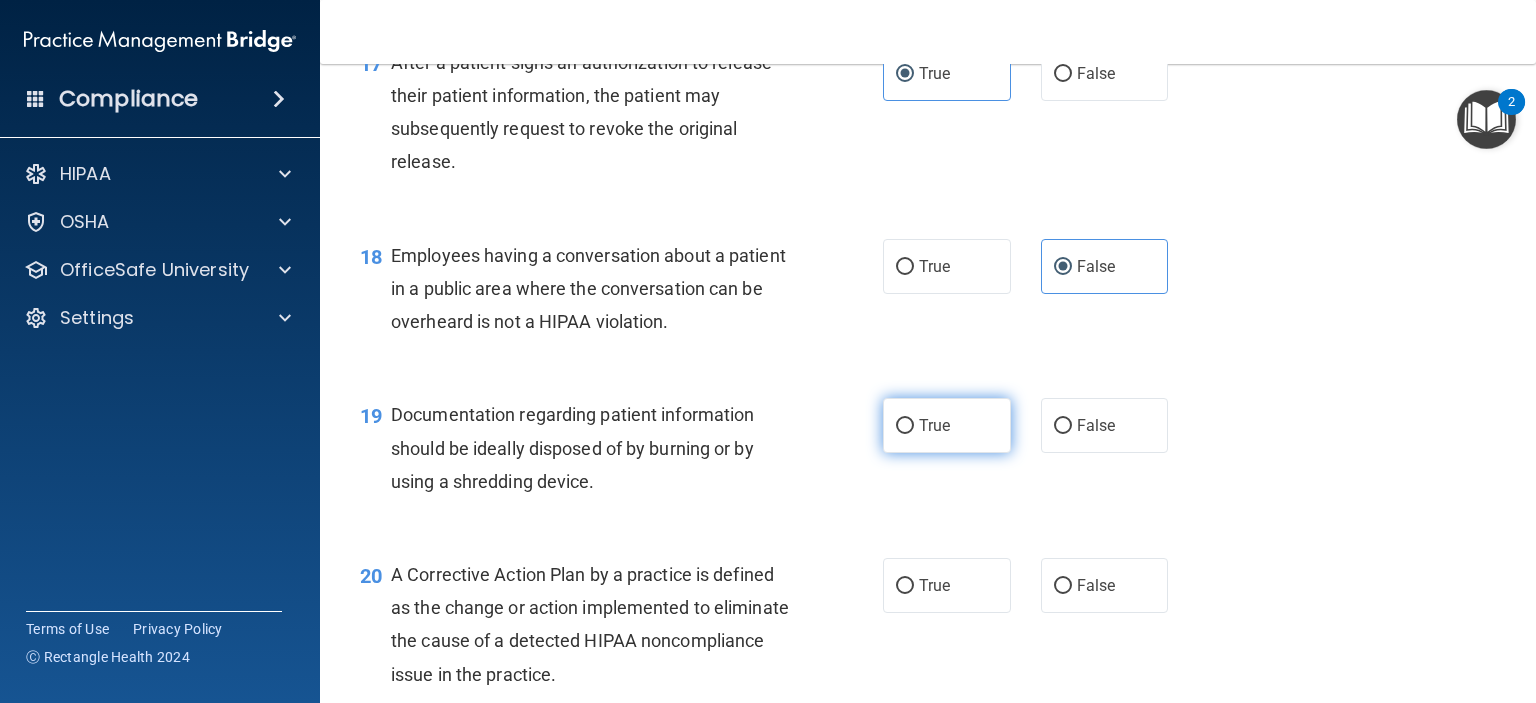 scroll, scrollTop: 3000, scrollLeft: 0, axis: vertical 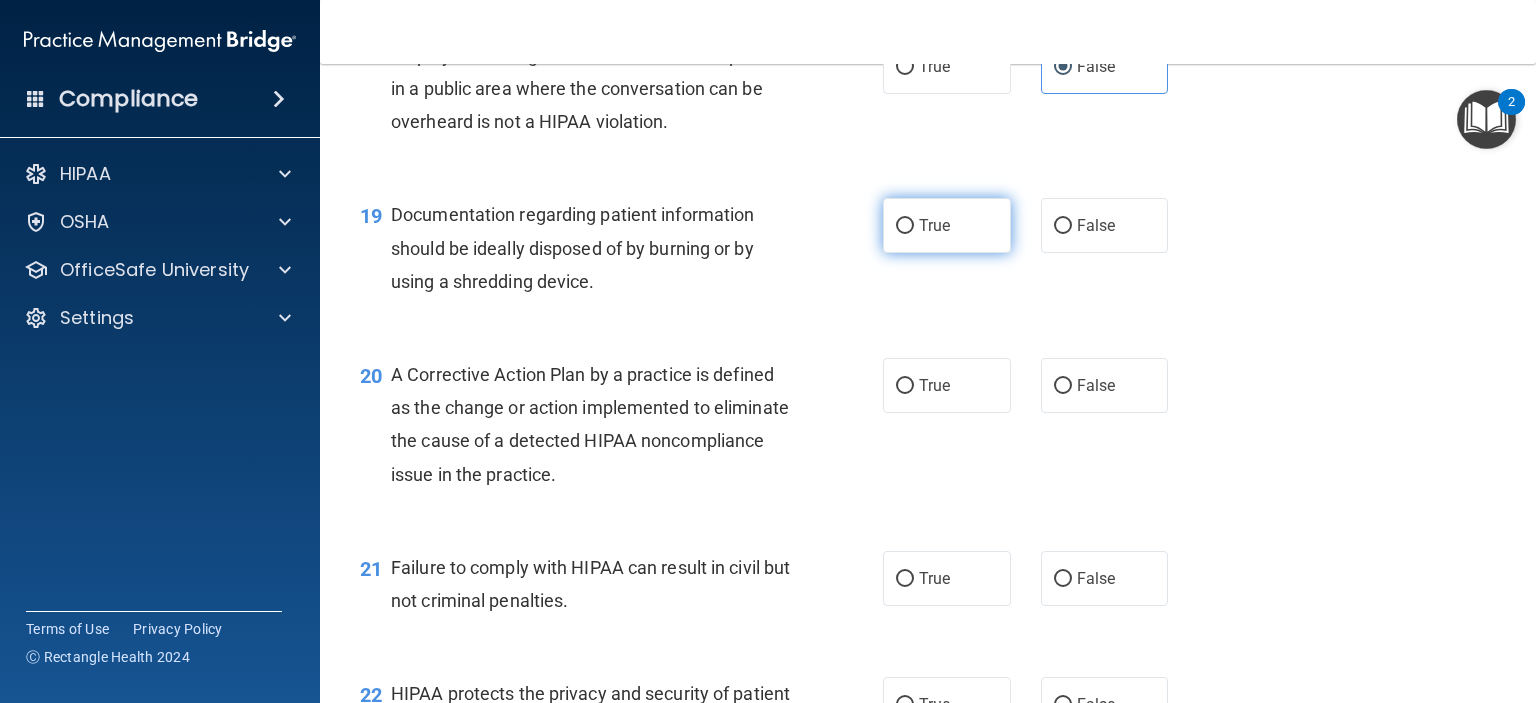 click on "True" at bounding box center [947, 225] 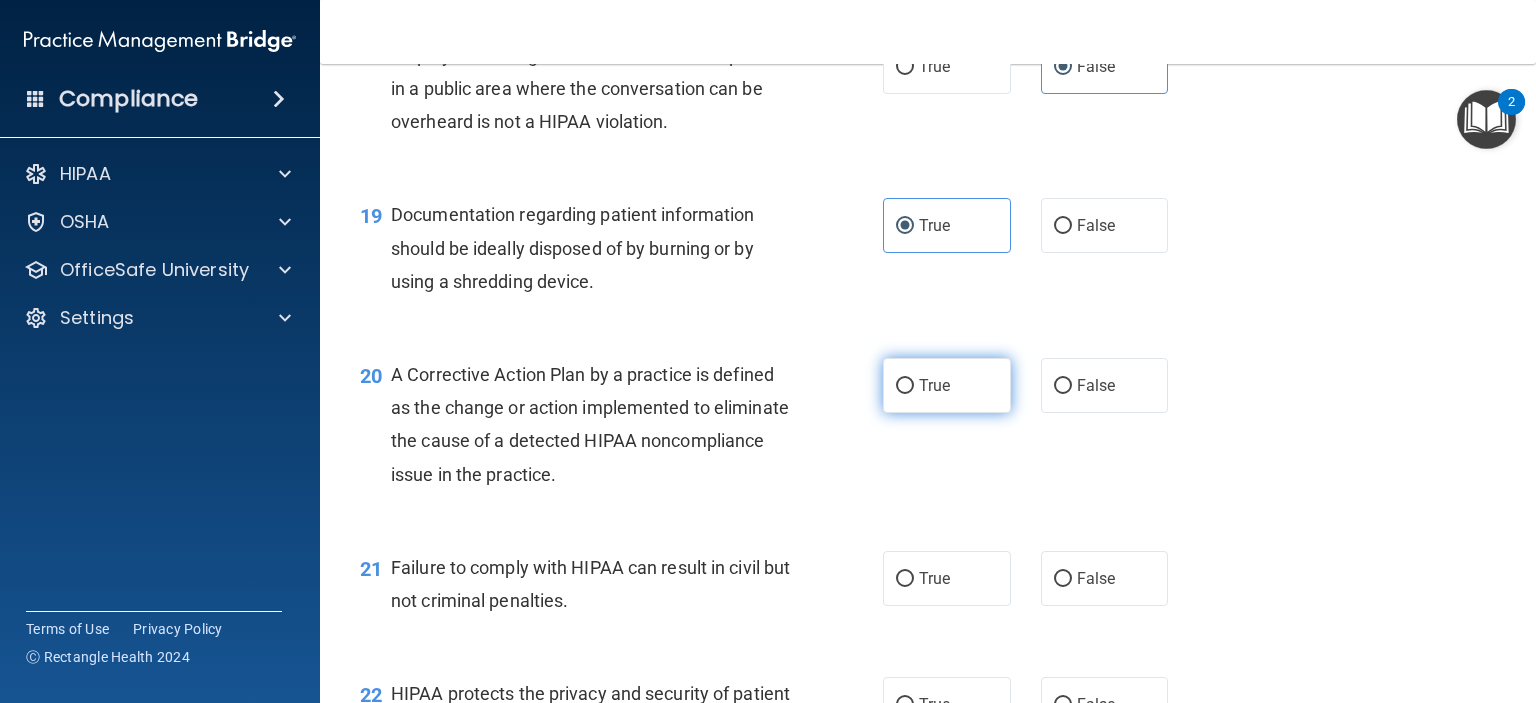 click on "True" at bounding box center [947, 385] 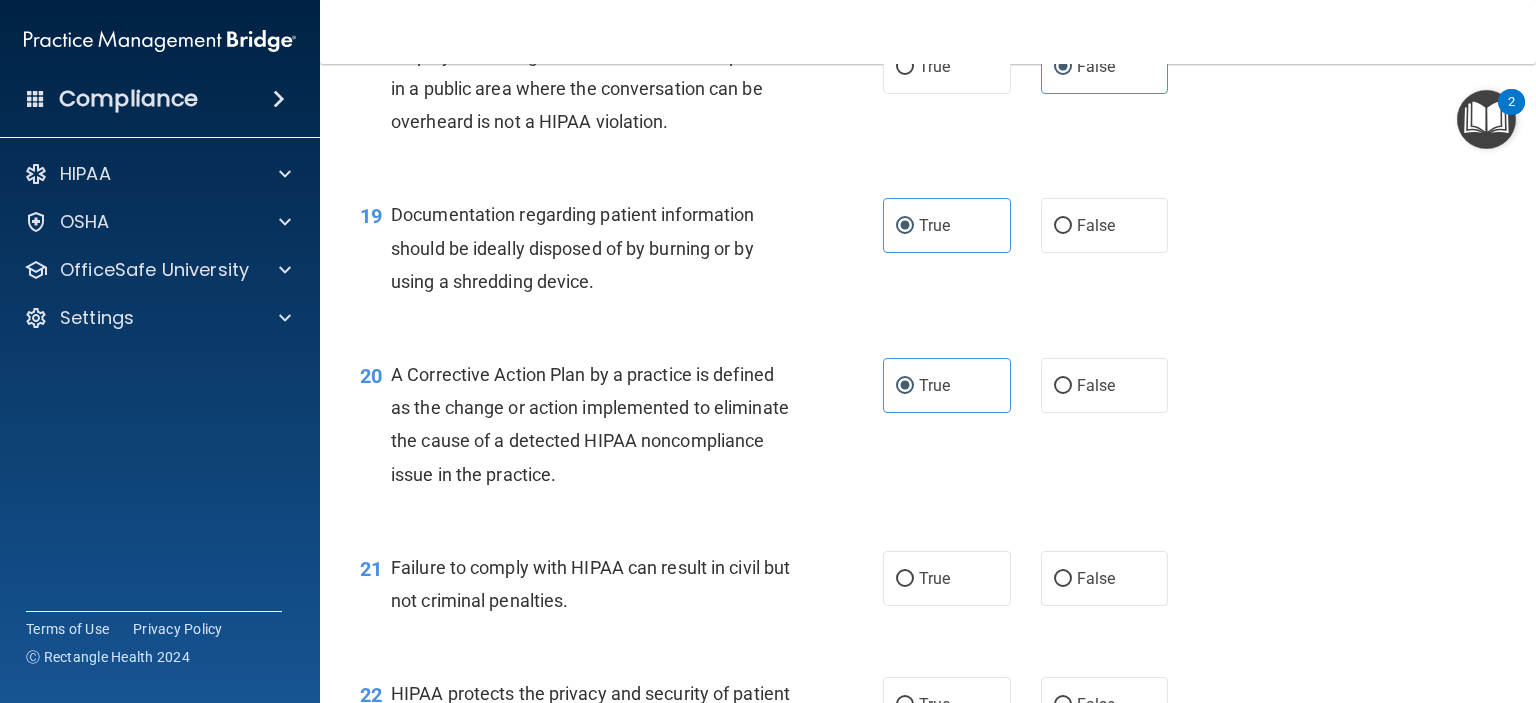 scroll, scrollTop: 3200, scrollLeft: 0, axis: vertical 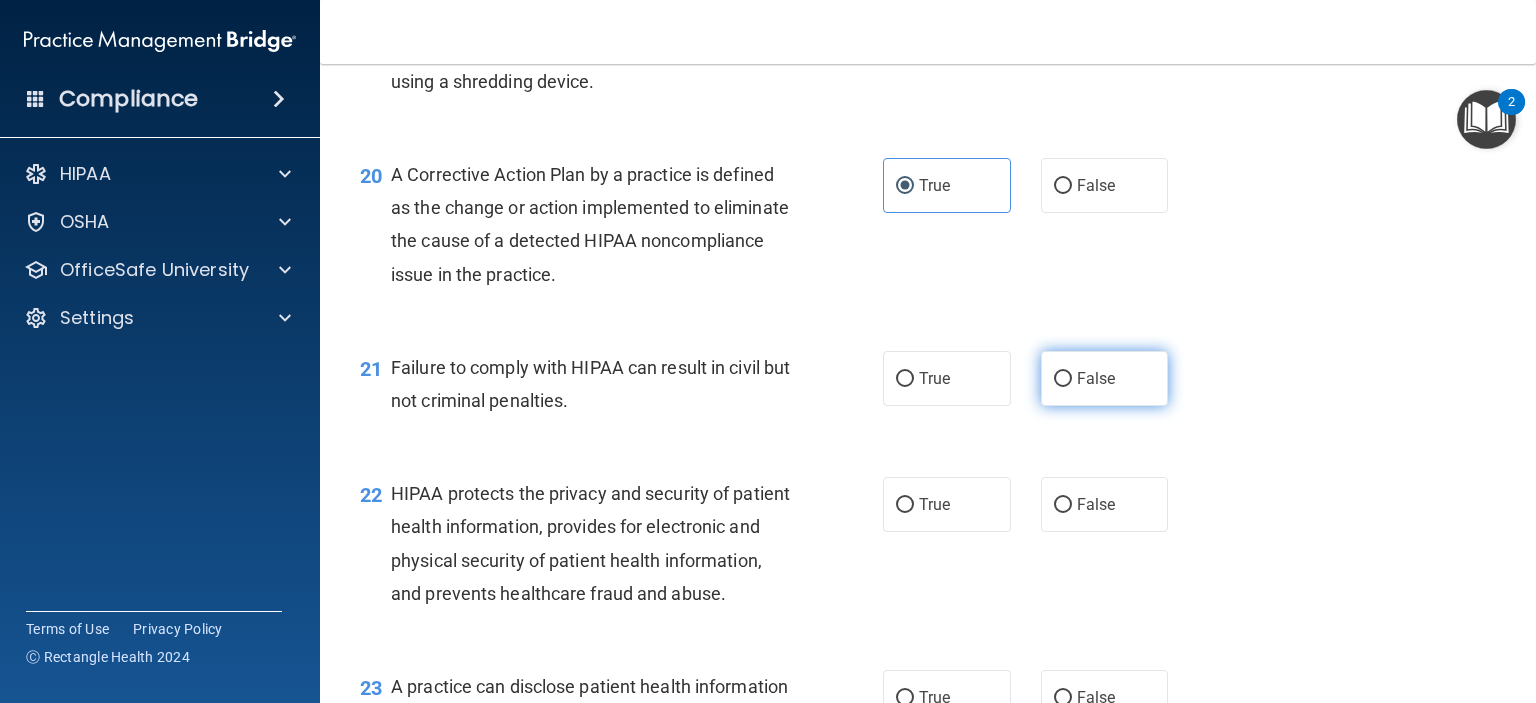 click on "False" at bounding box center (1105, 378) 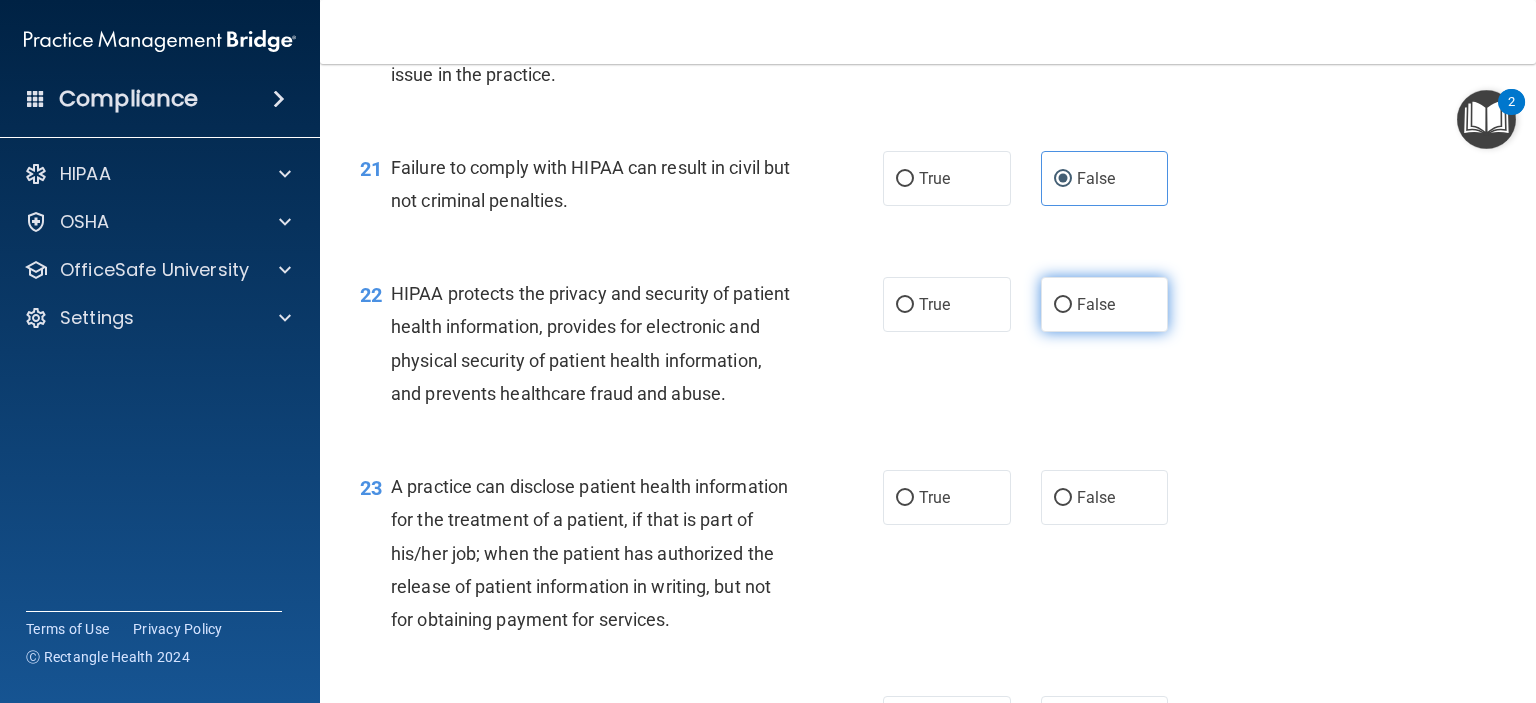 scroll, scrollTop: 3500, scrollLeft: 0, axis: vertical 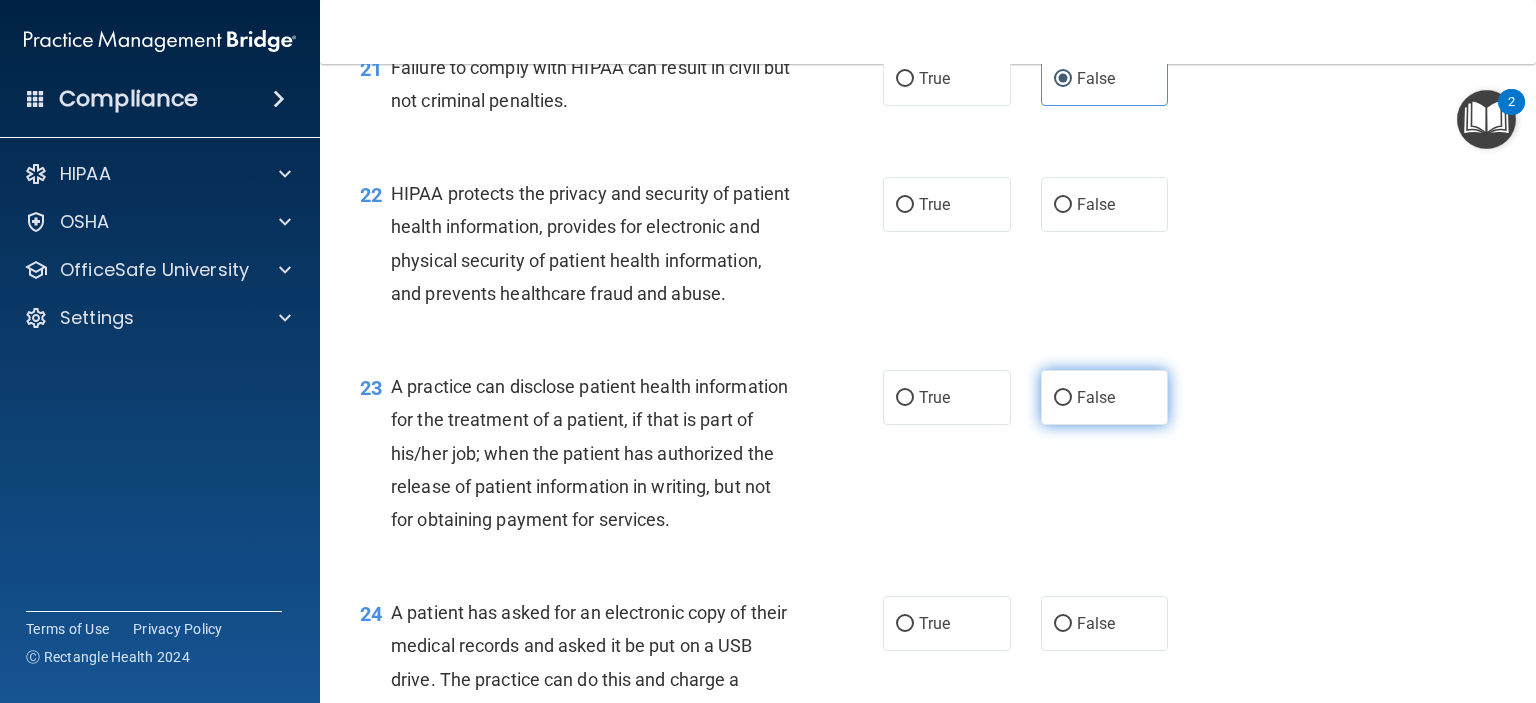 click on "False" at bounding box center (1105, 397) 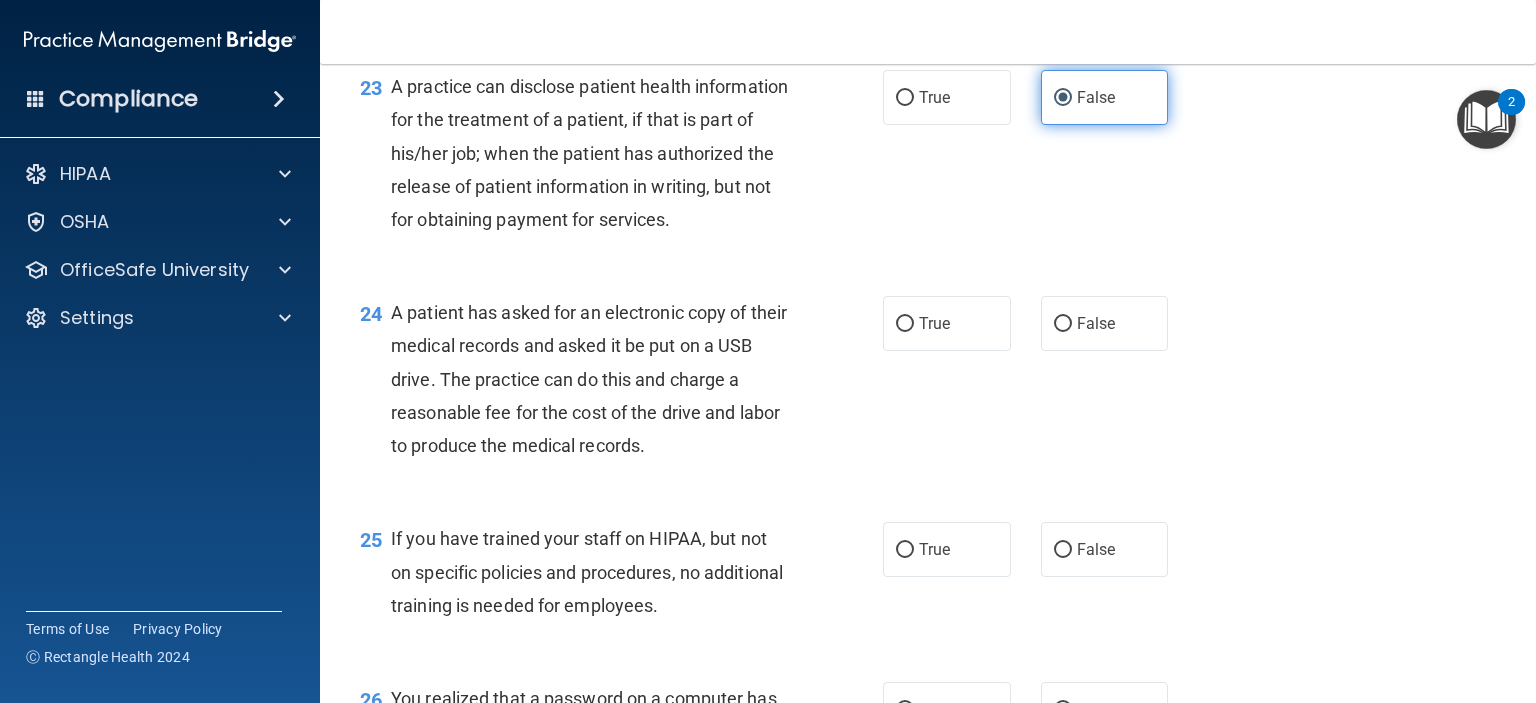 scroll, scrollTop: 3600, scrollLeft: 0, axis: vertical 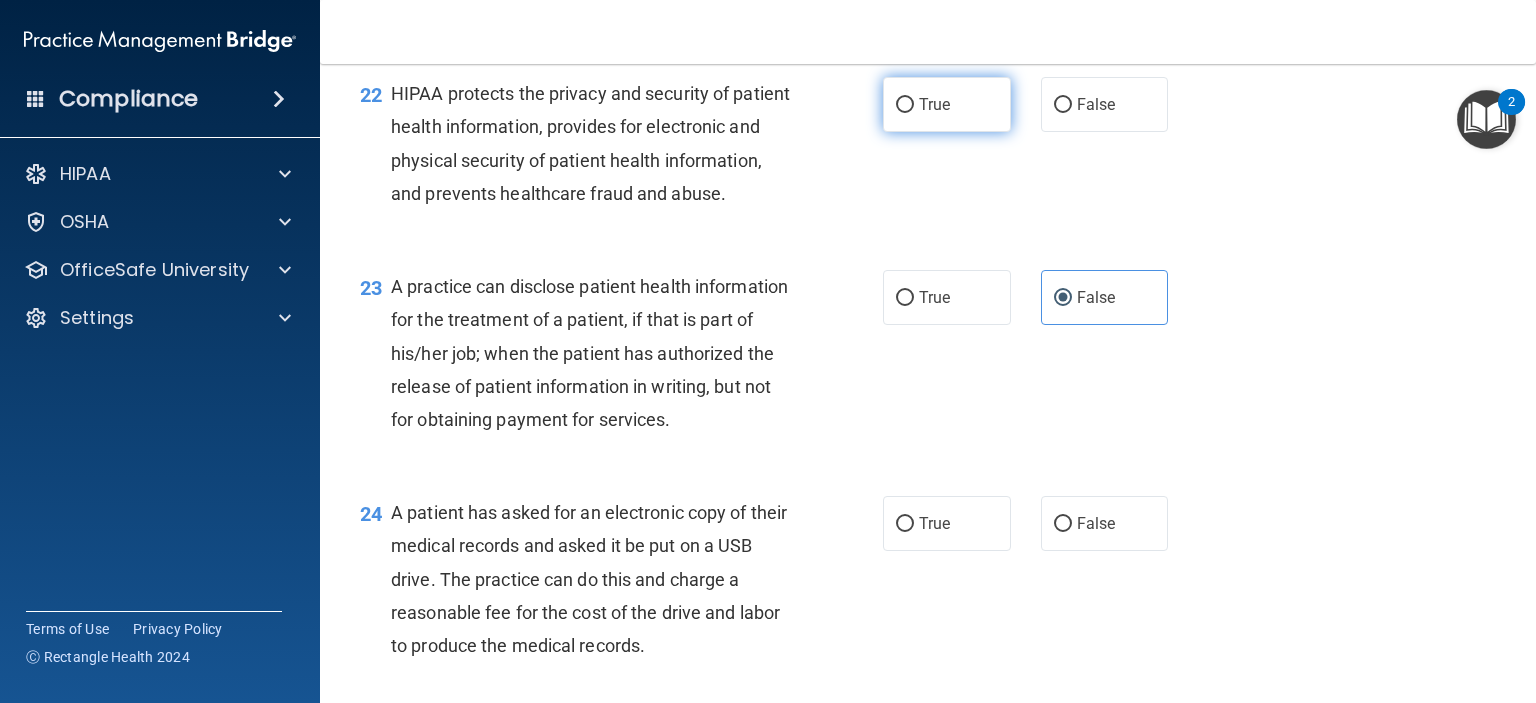 click on "True" at bounding box center [905, 105] 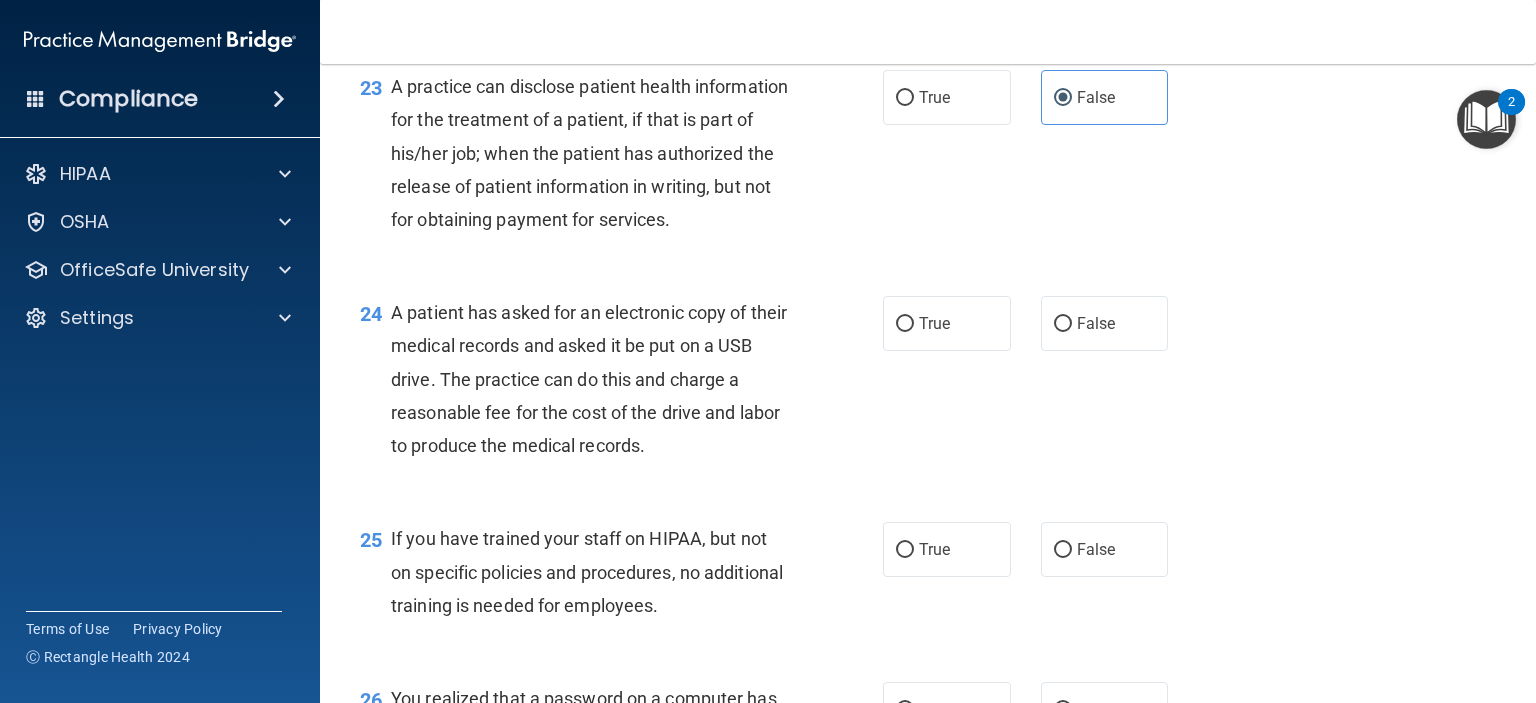 scroll, scrollTop: 3900, scrollLeft: 0, axis: vertical 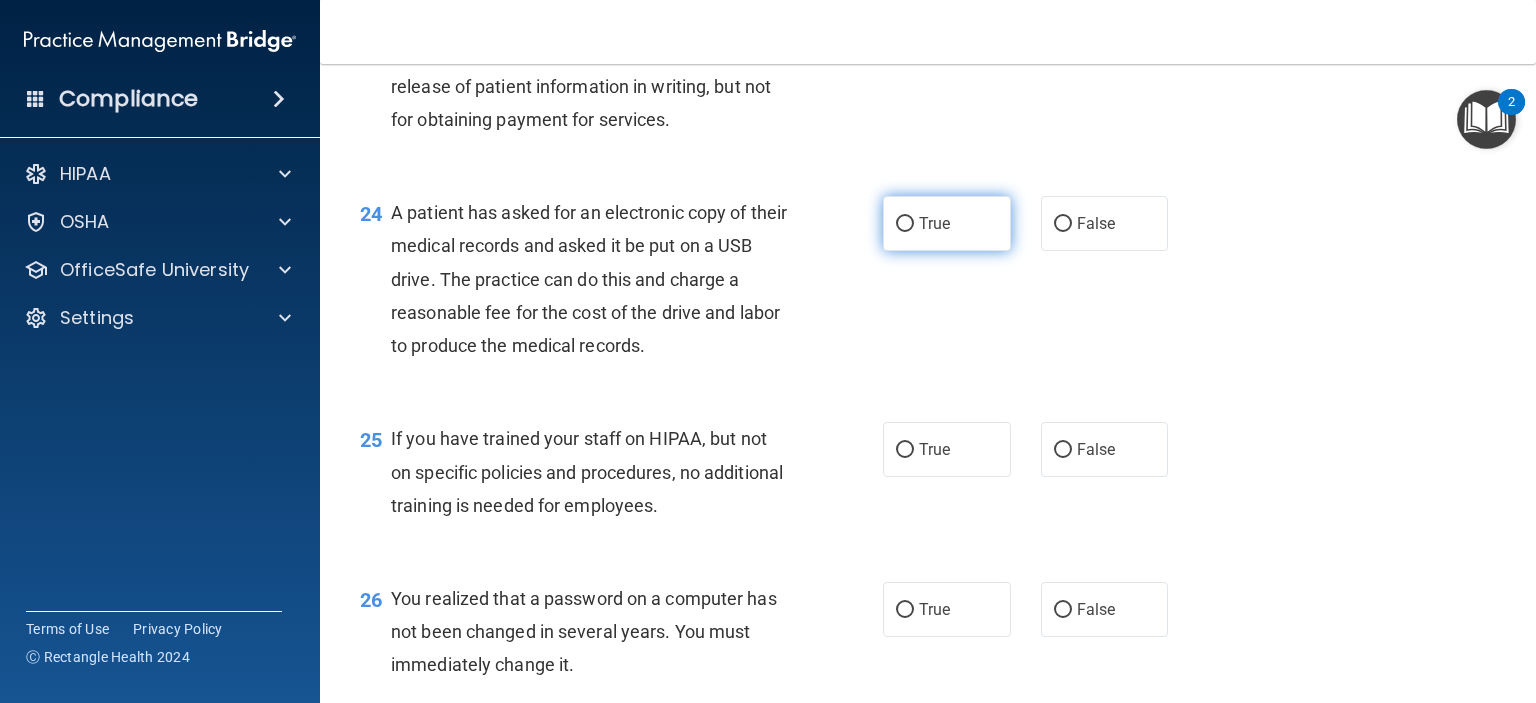 click on "True" at bounding box center [947, 223] 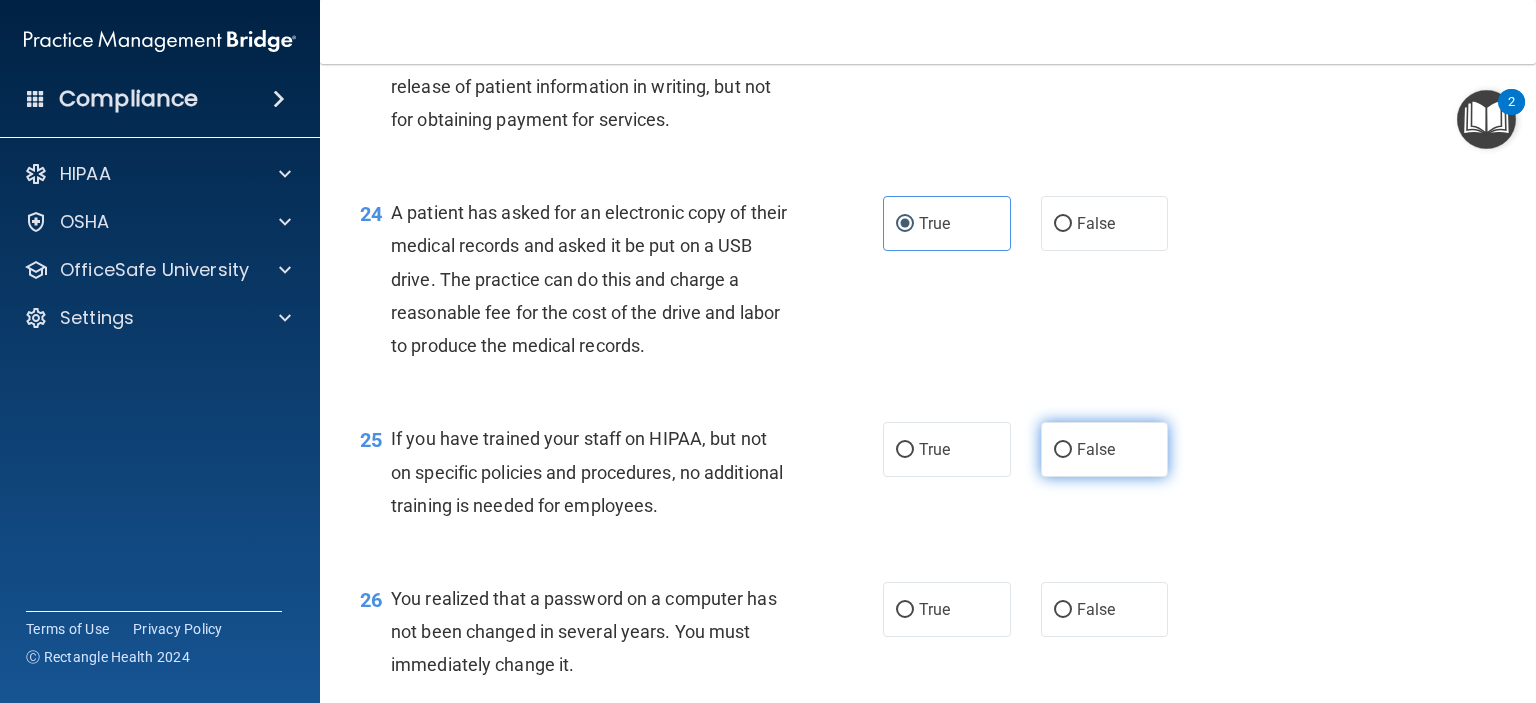 click on "False" at bounding box center [1096, 449] 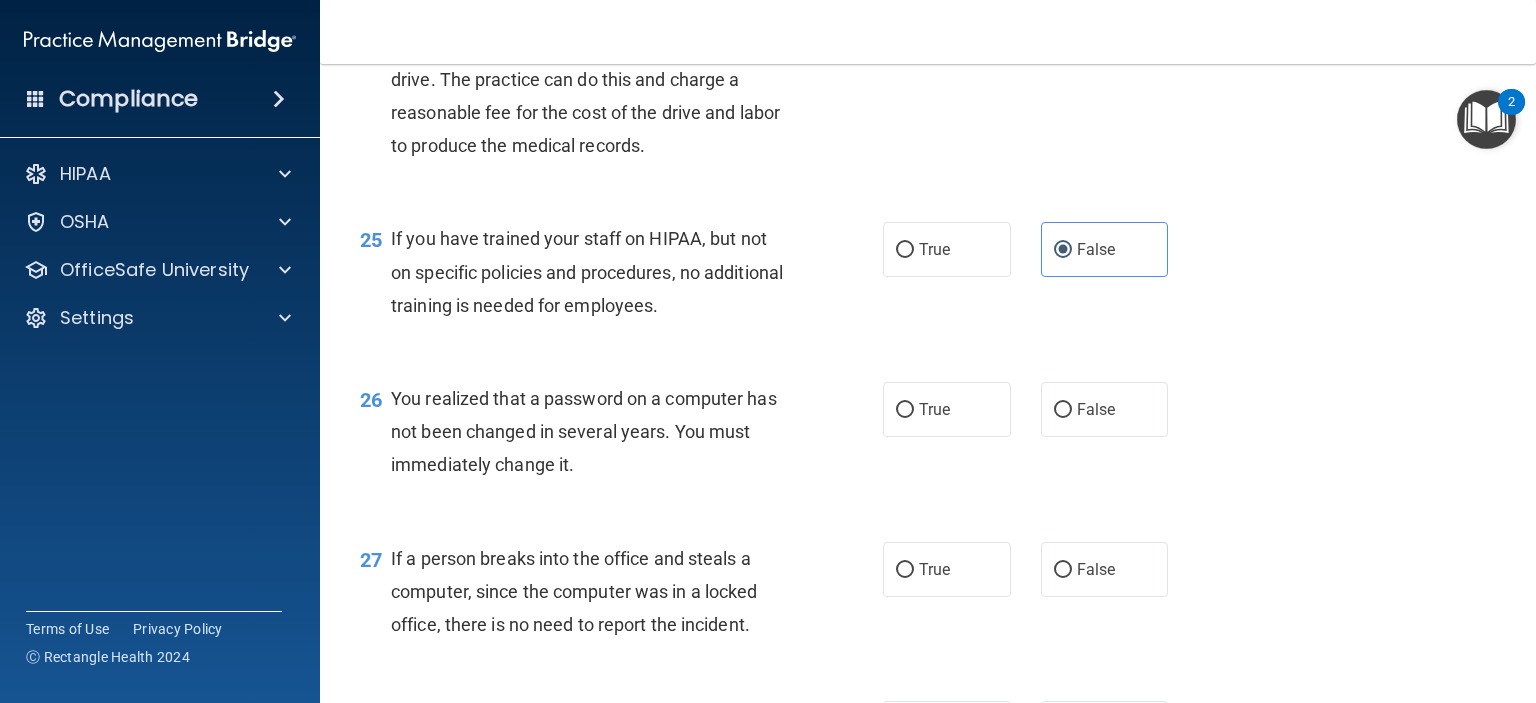 scroll, scrollTop: 4200, scrollLeft: 0, axis: vertical 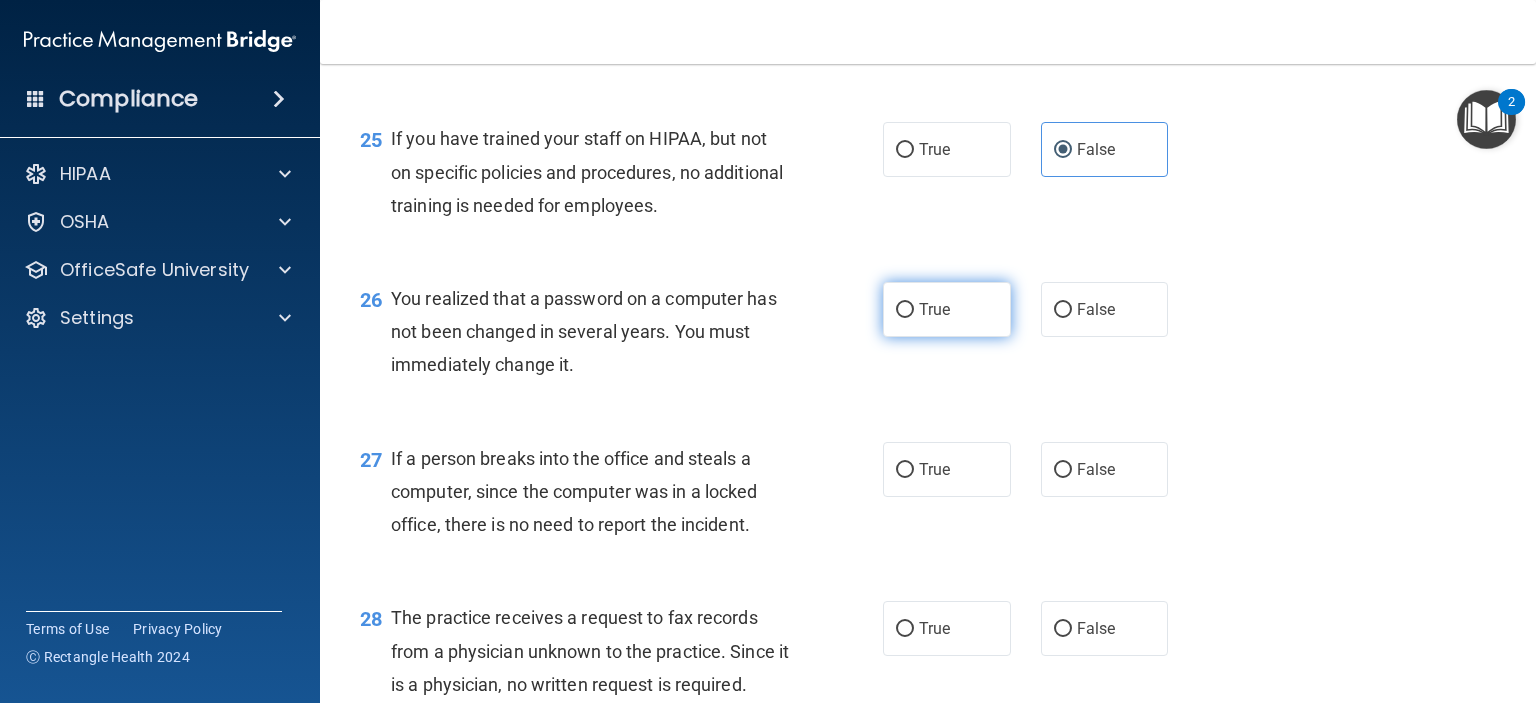 click on "True" at bounding box center (947, 309) 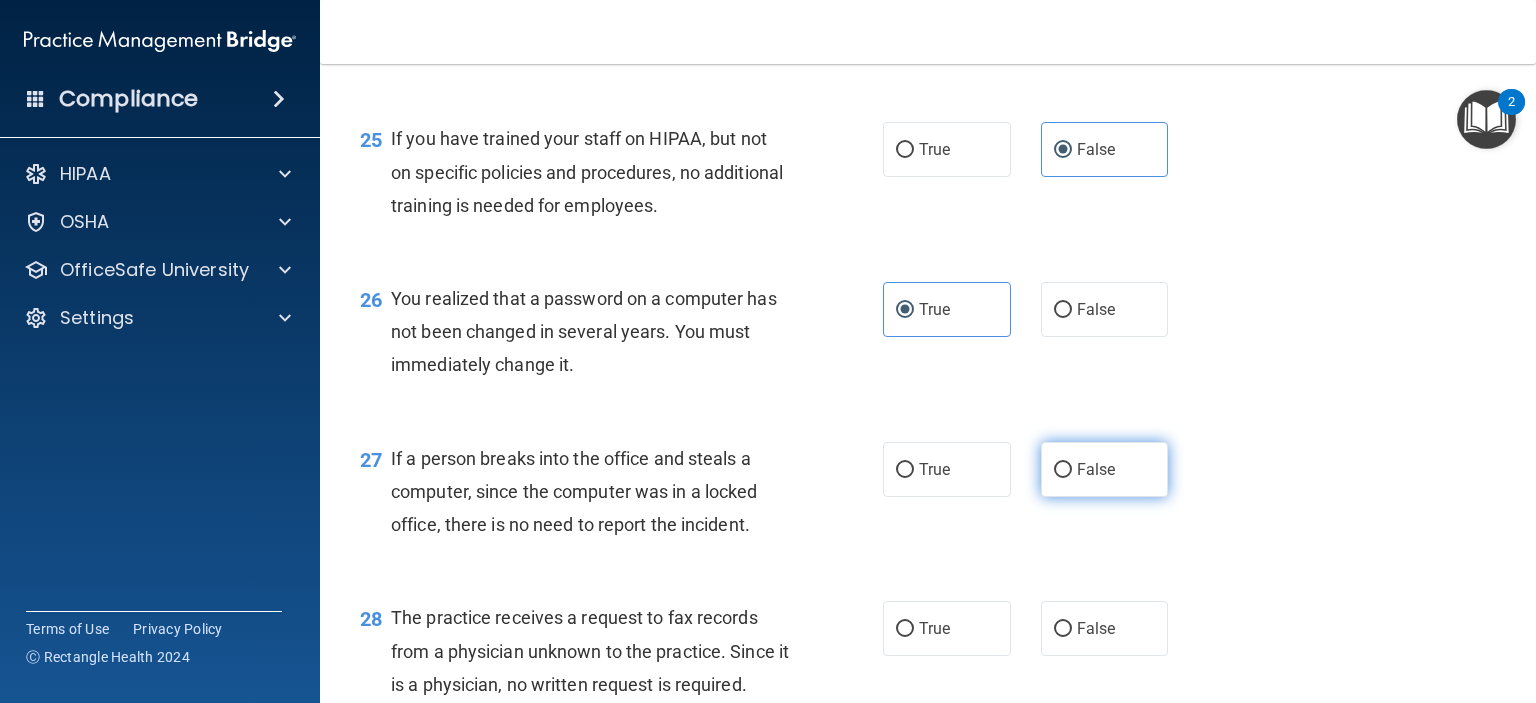 click on "False" at bounding box center (1096, 469) 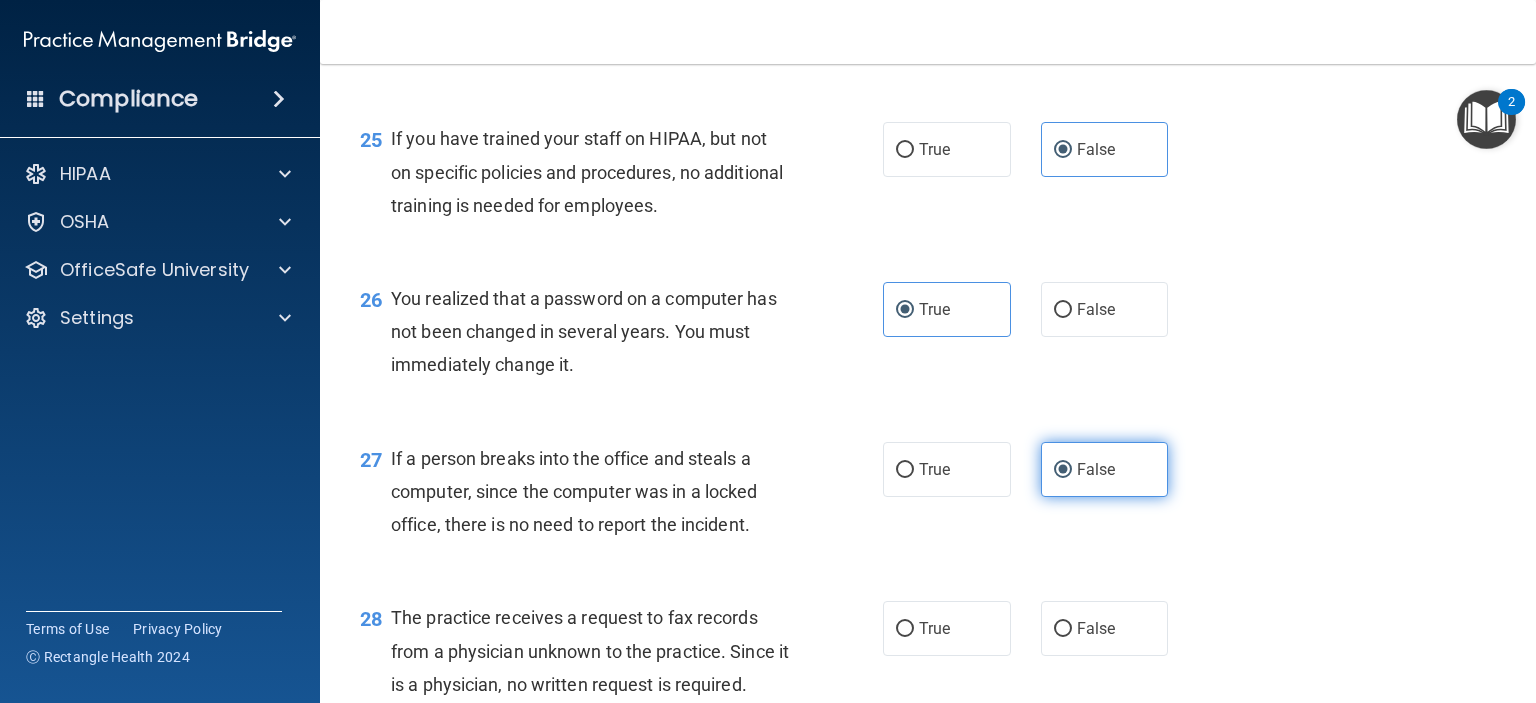 scroll, scrollTop: 4400, scrollLeft: 0, axis: vertical 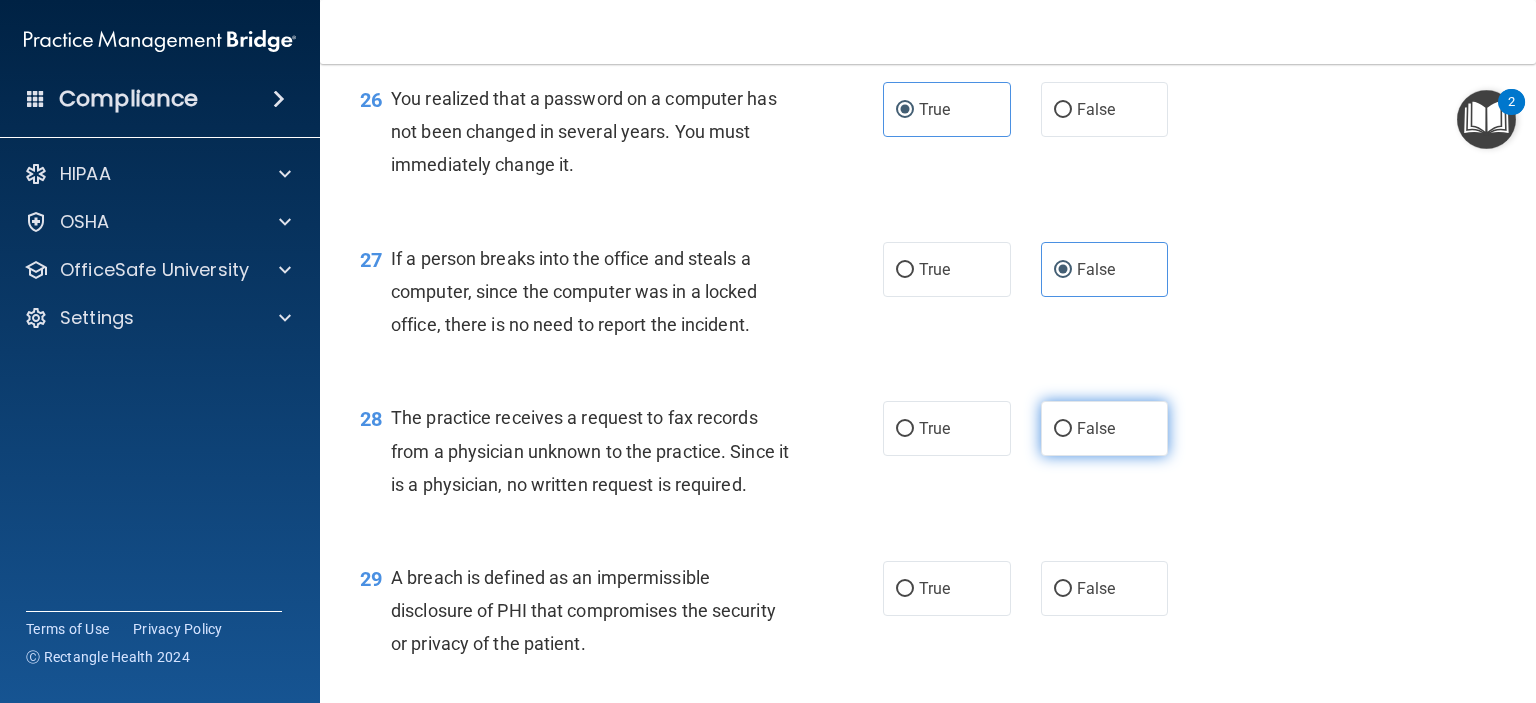 click on "False" at bounding box center (1096, 428) 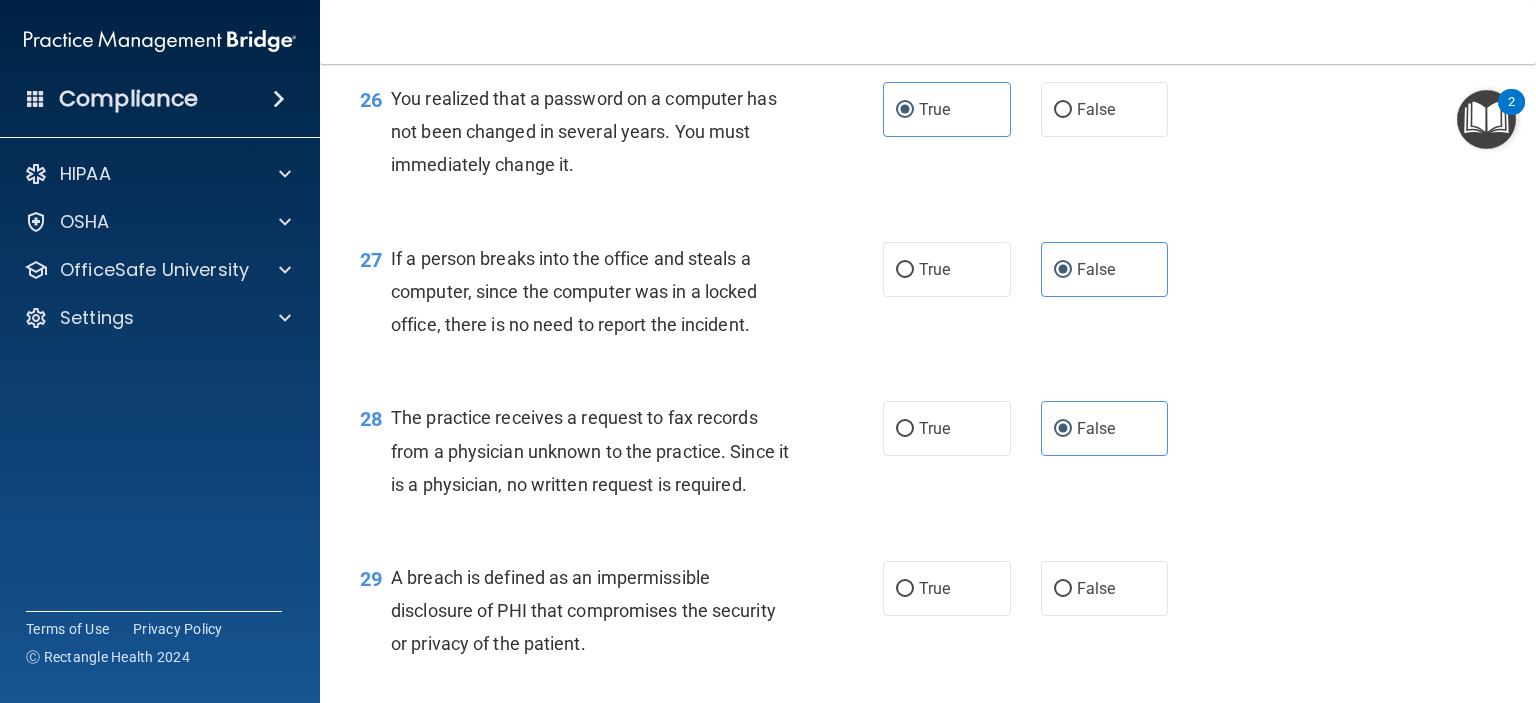 scroll, scrollTop: 4600, scrollLeft: 0, axis: vertical 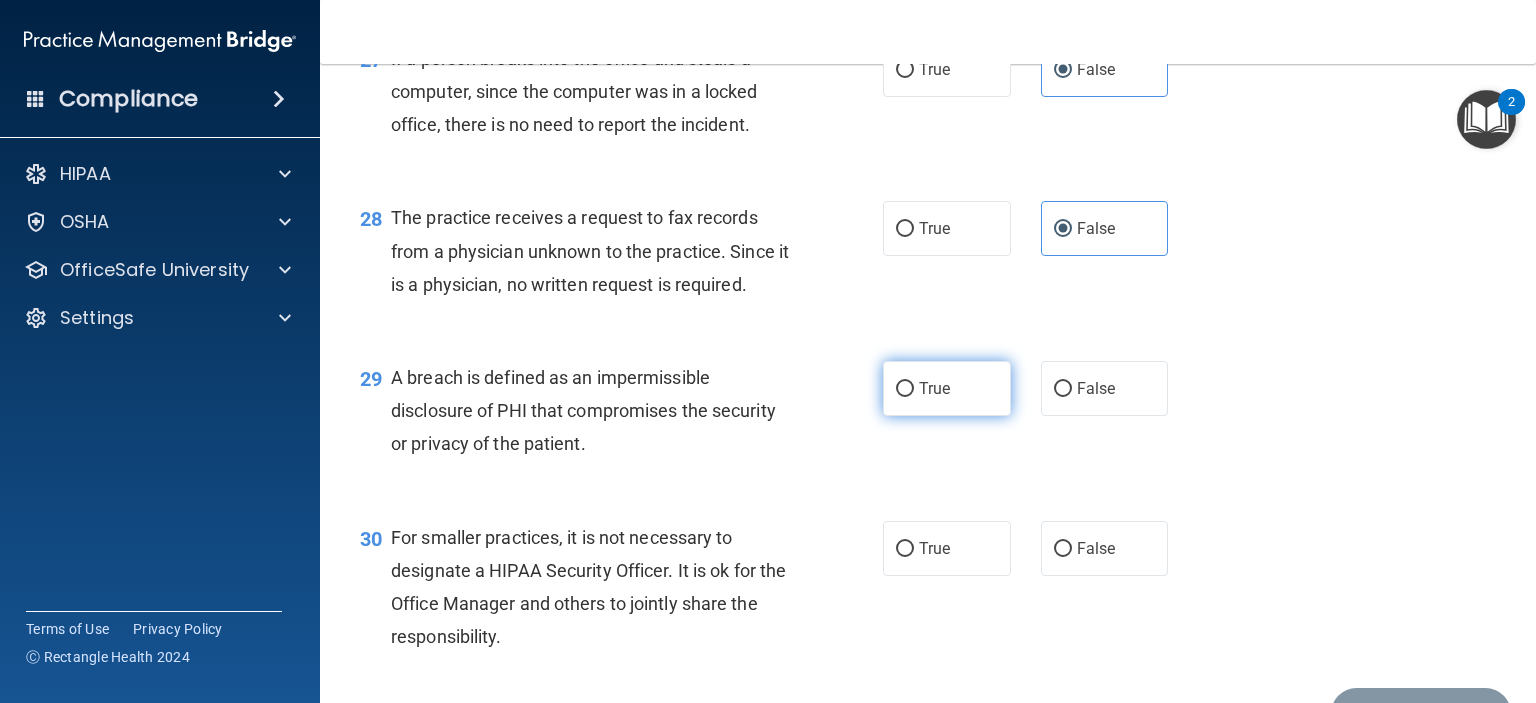 click on "True" at bounding box center [947, 388] 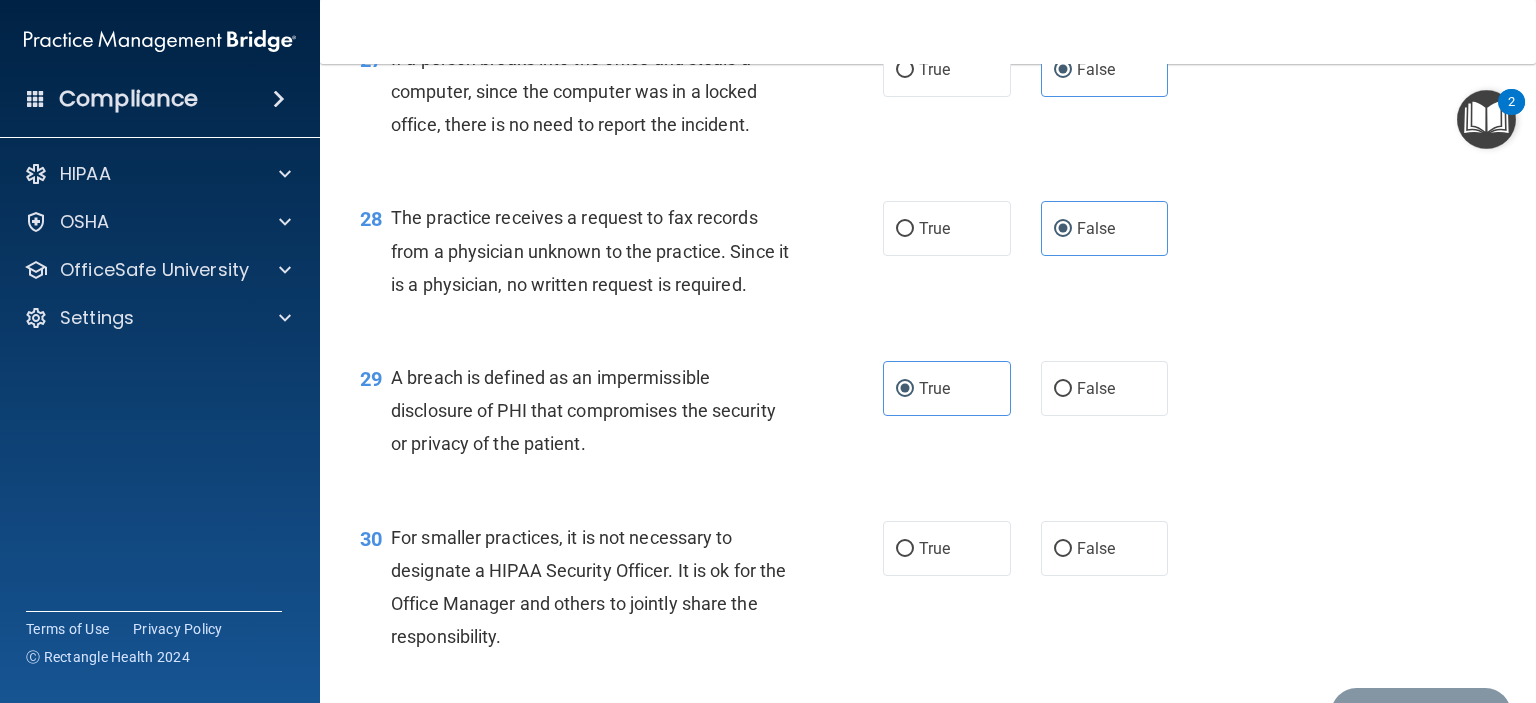 scroll, scrollTop: 4800, scrollLeft: 0, axis: vertical 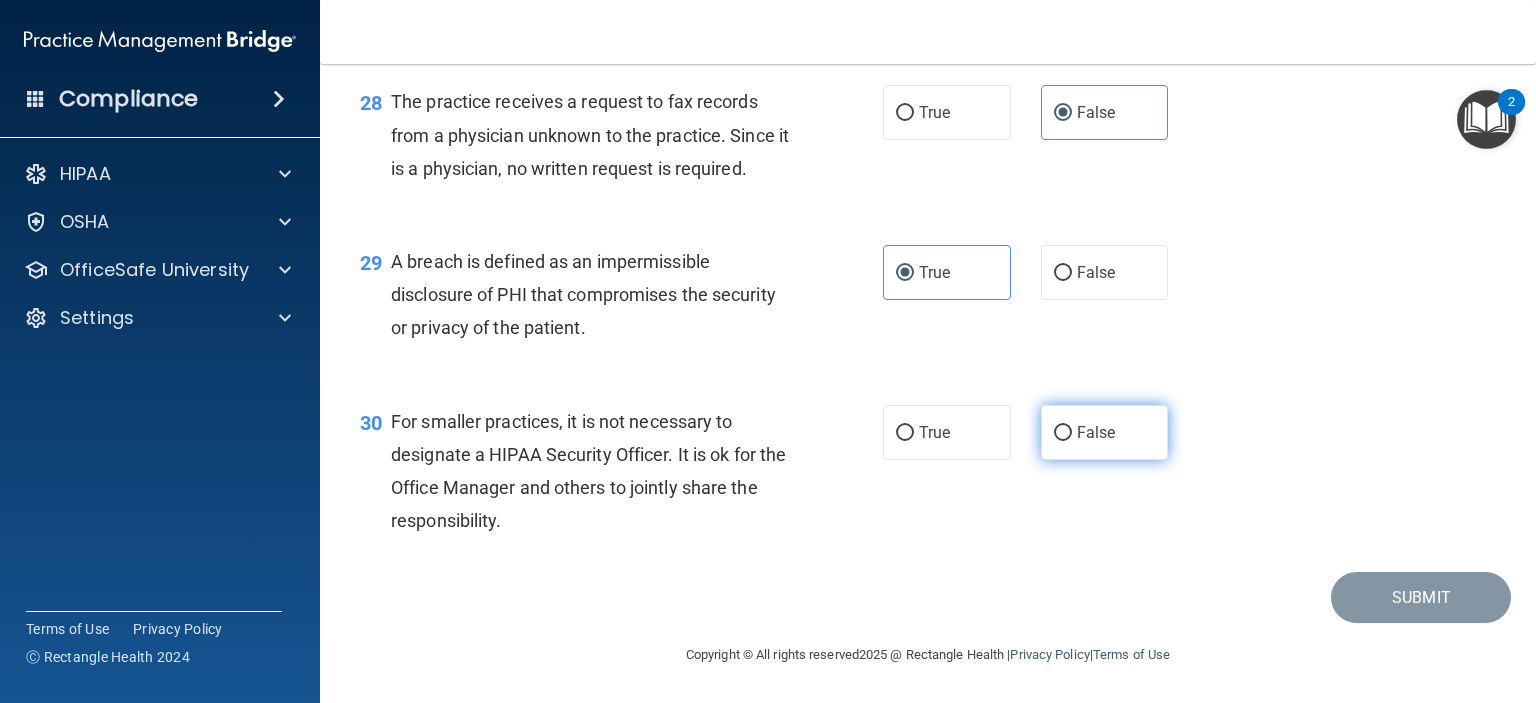click on "False" at bounding box center [1105, 432] 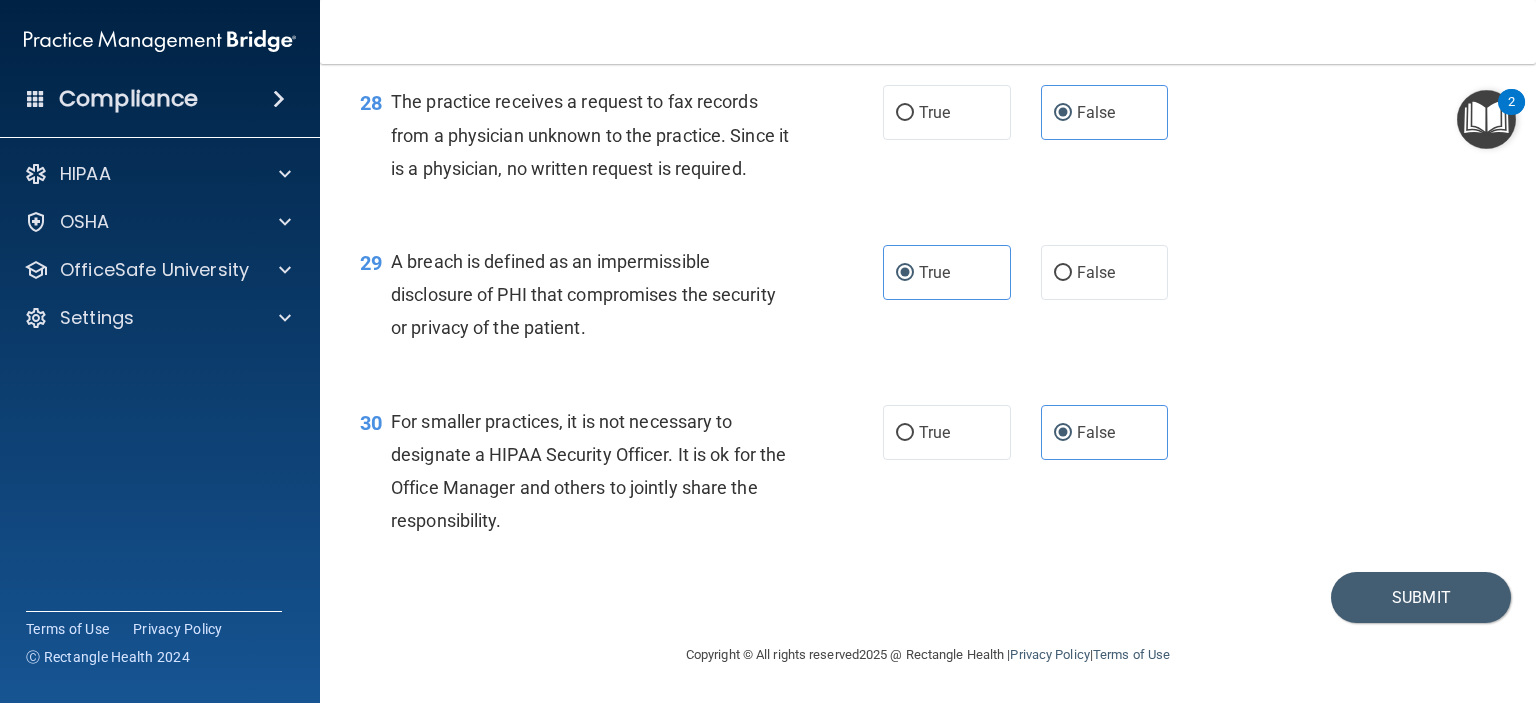 scroll, scrollTop: 4816, scrollLeft: 0, axis: vertical 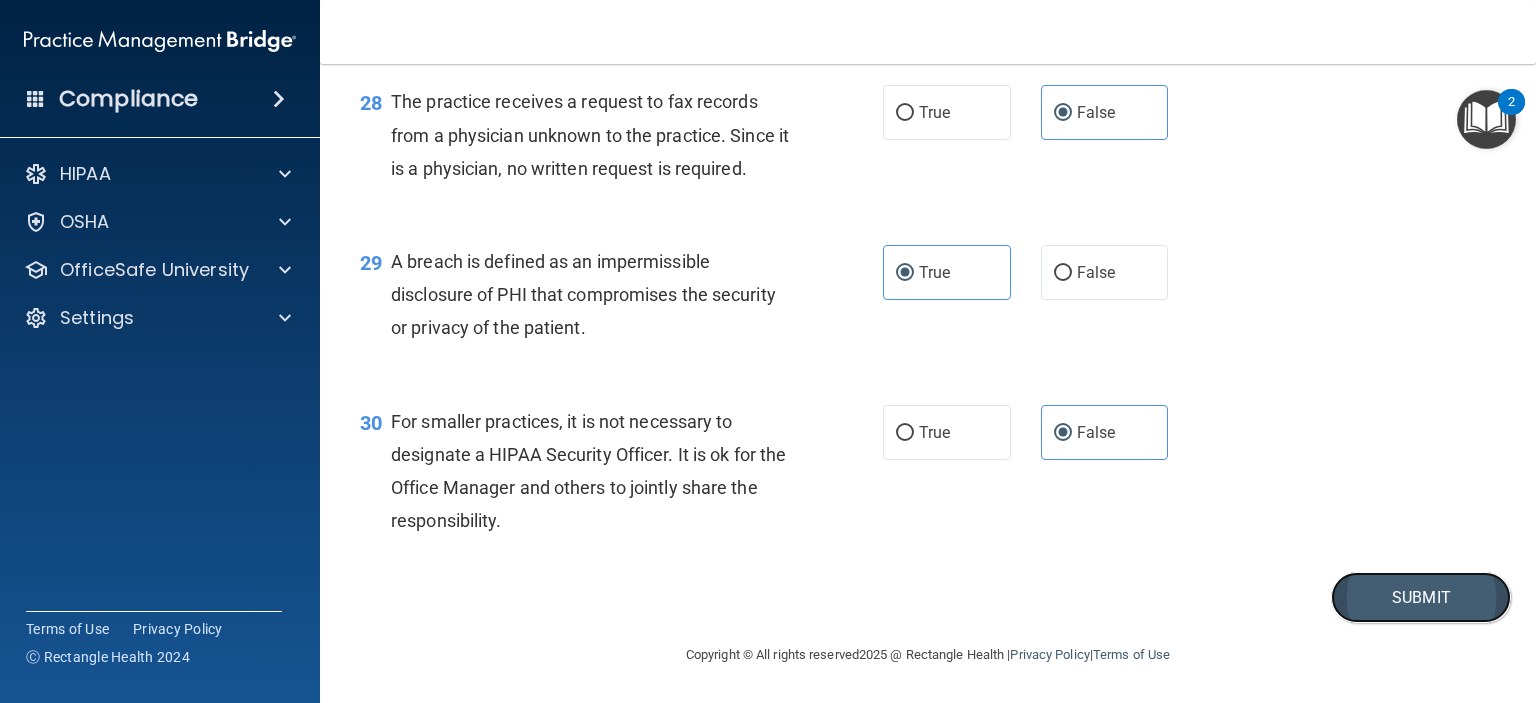 click on "Submit" at bounding box center (1421, 597) 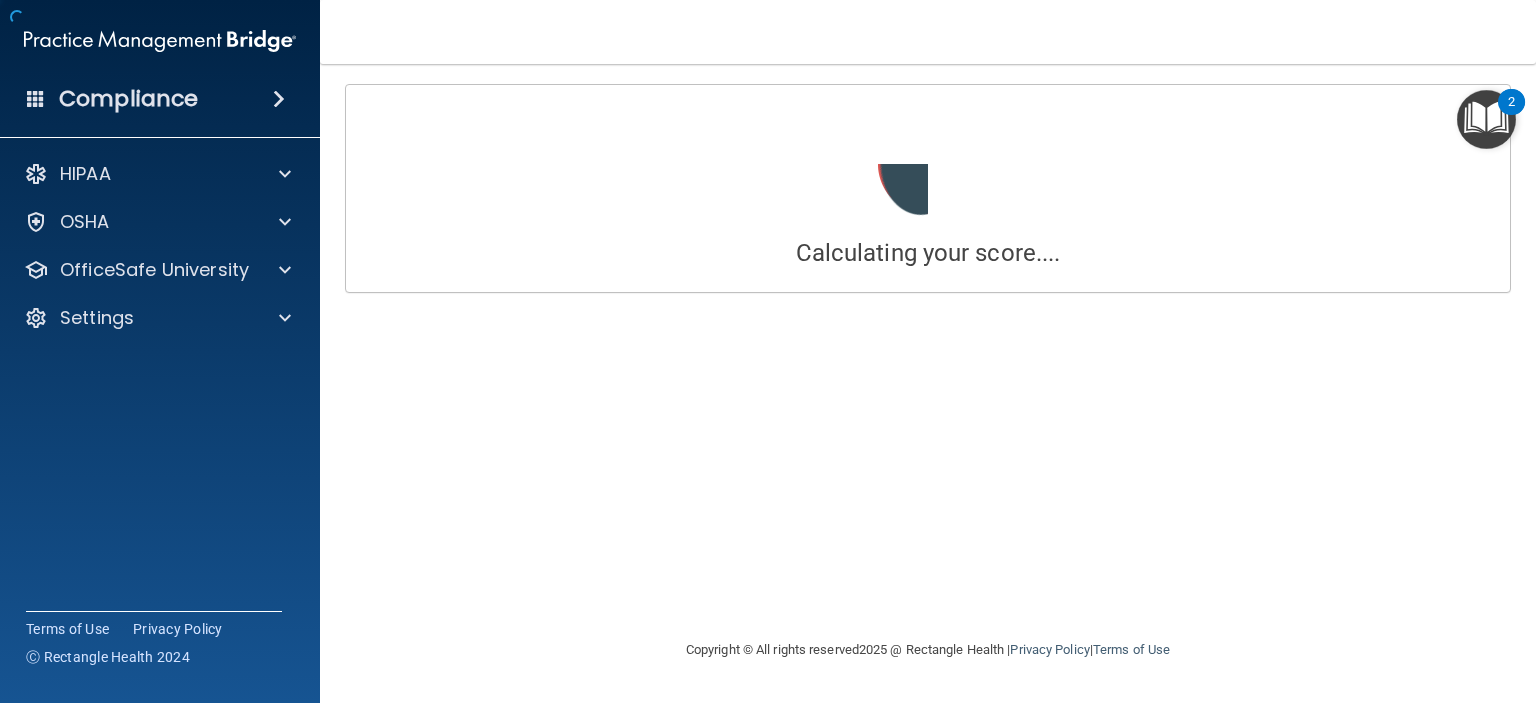 scroll, scrollTop: 0, scrollLeft: 0, axis: both 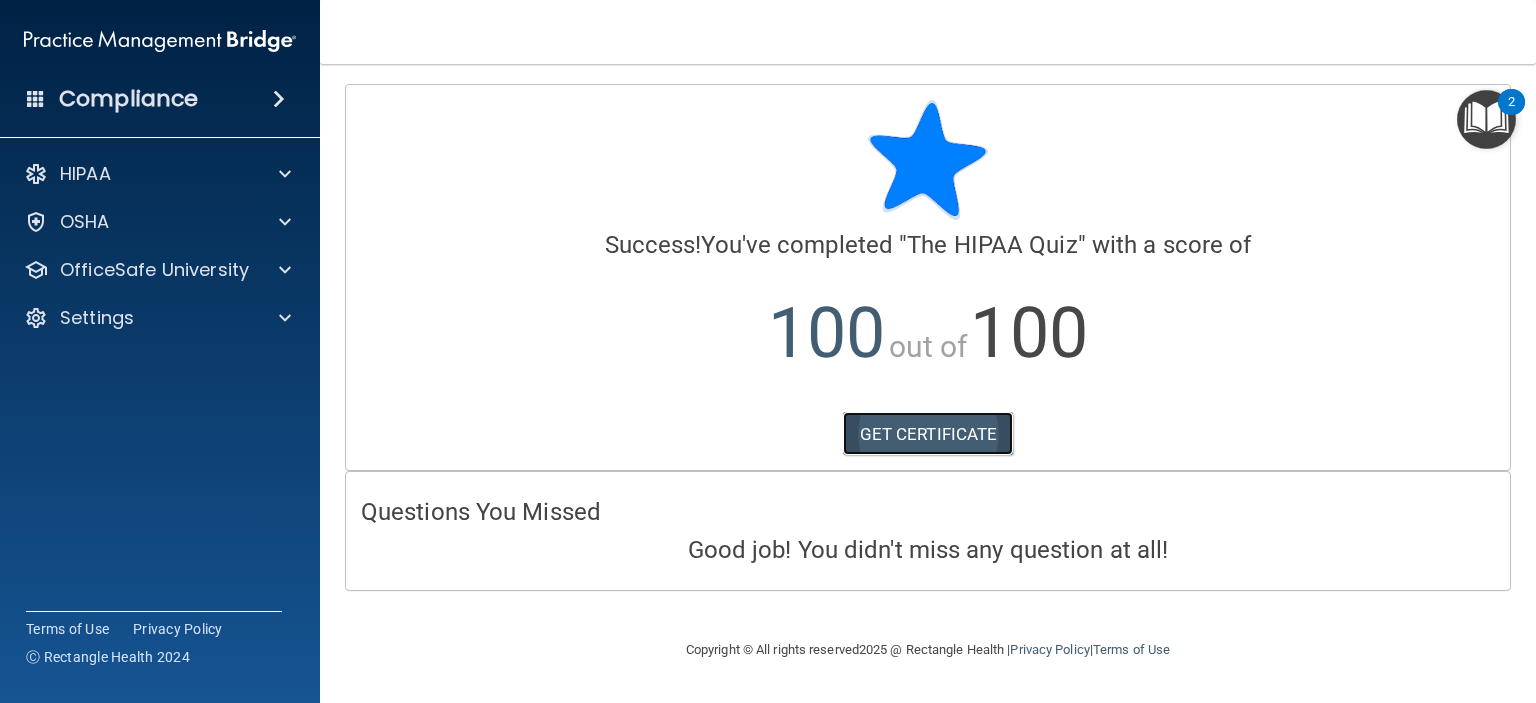 click on "GET CERTIFICATE" at bounding box center [928, 434] 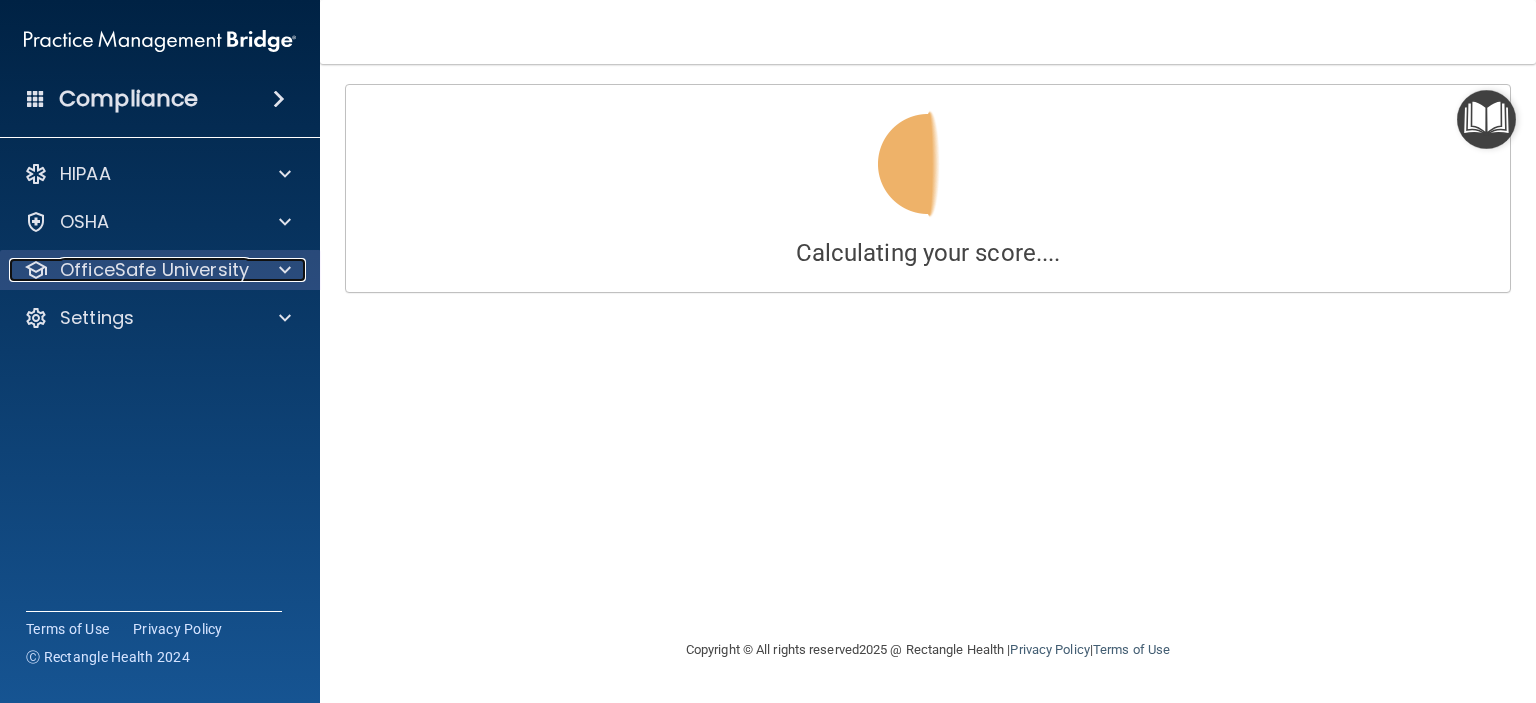 click on "OfficeSafe University" at bounding box center (154, 270) 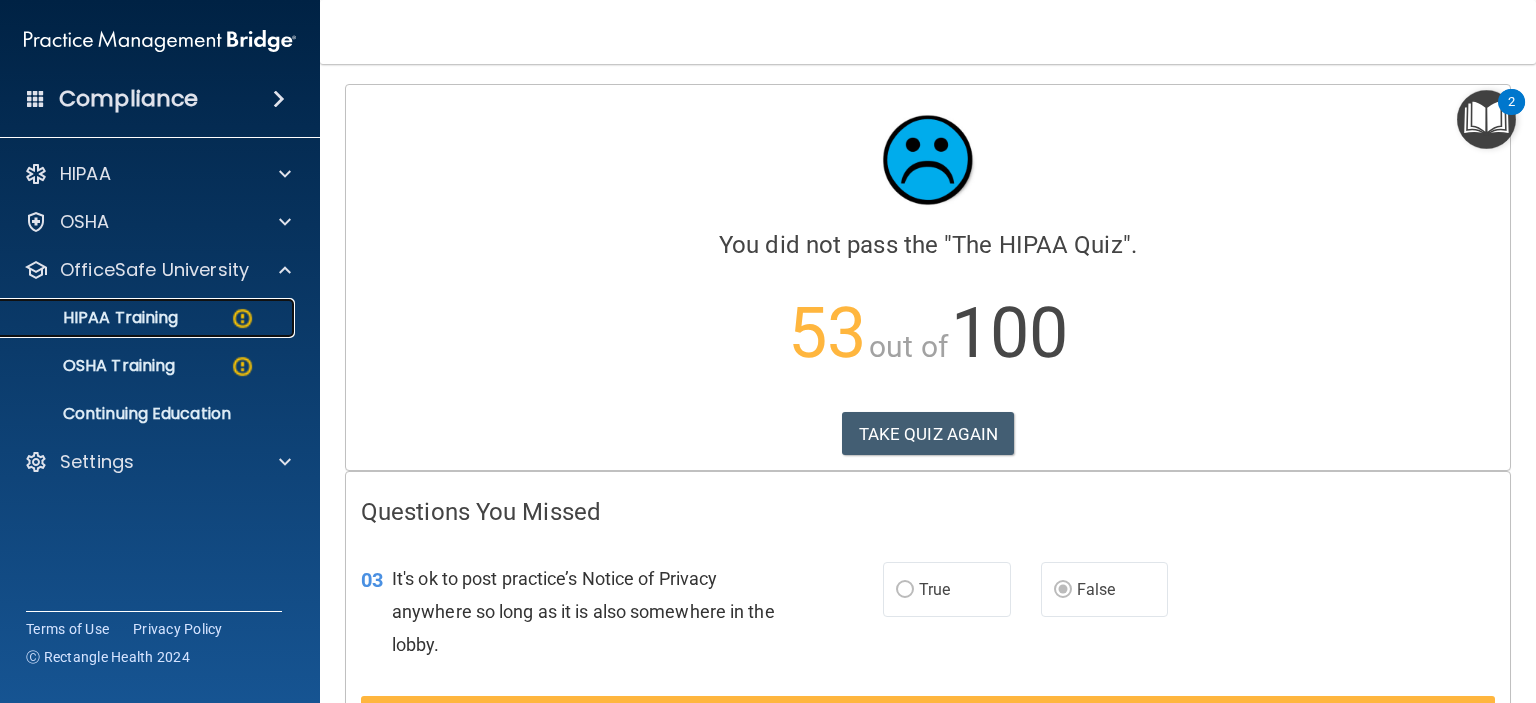 click on "HIPAA Training" at bounding box center [137, 318] 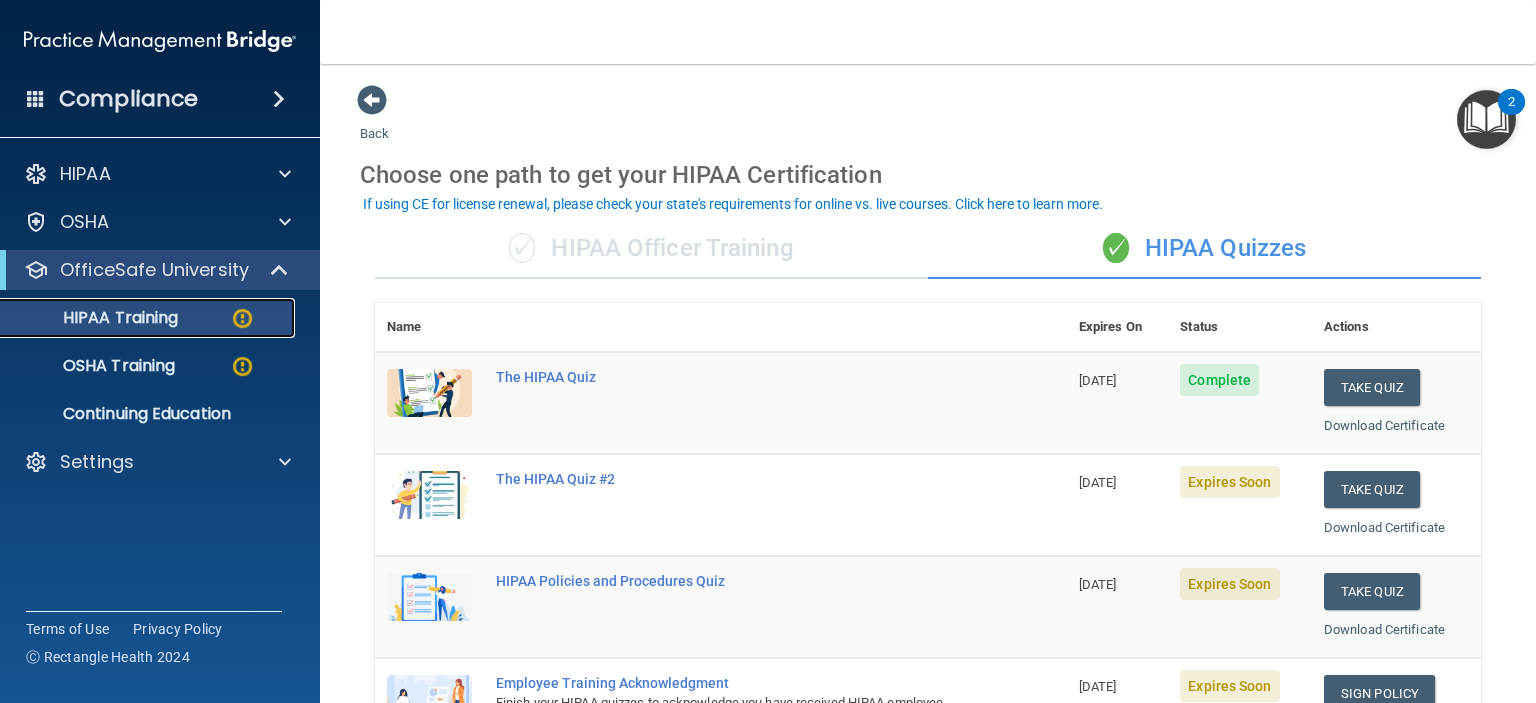 scroll, scrollTop: 100, scrollLeft: 0, axis: vertical 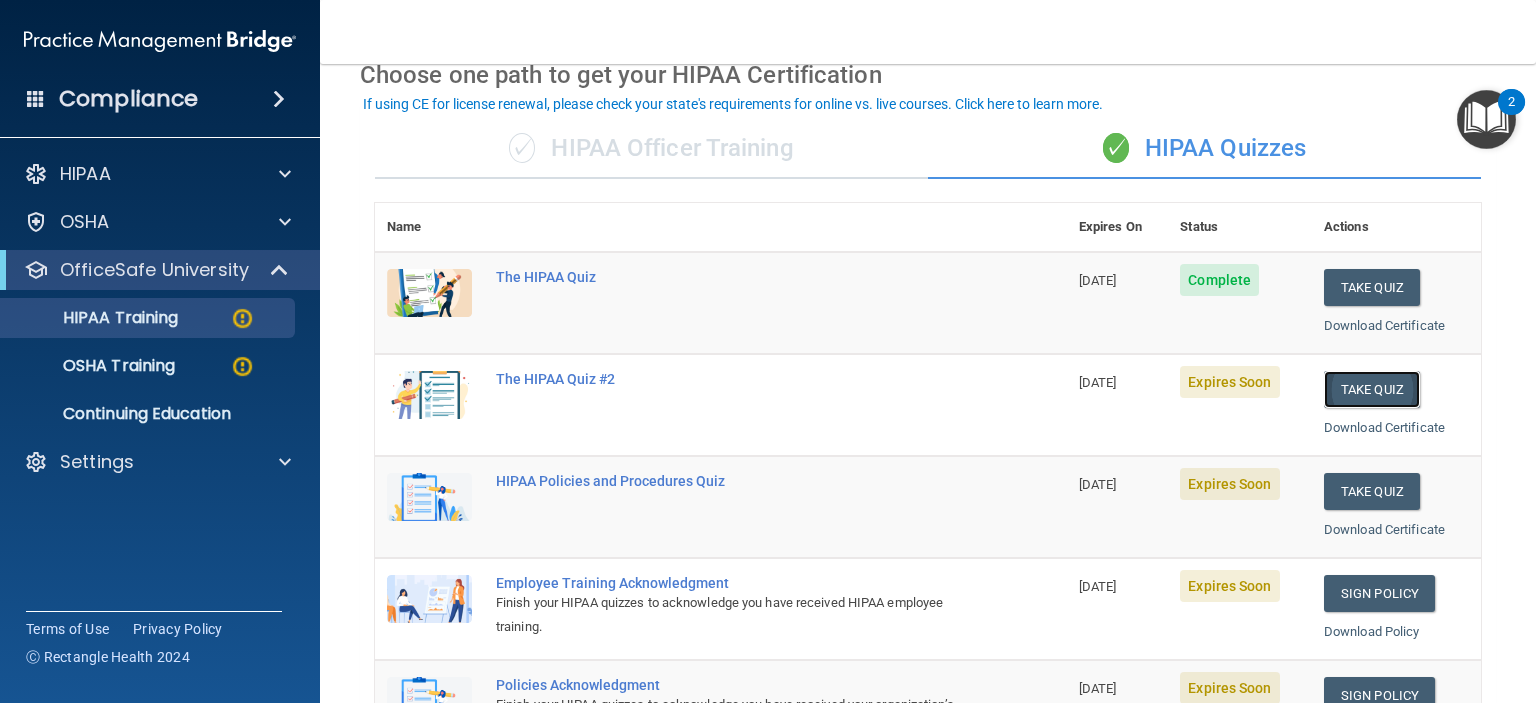 click on "Take Quiz" at bounding box center [1372, 389] 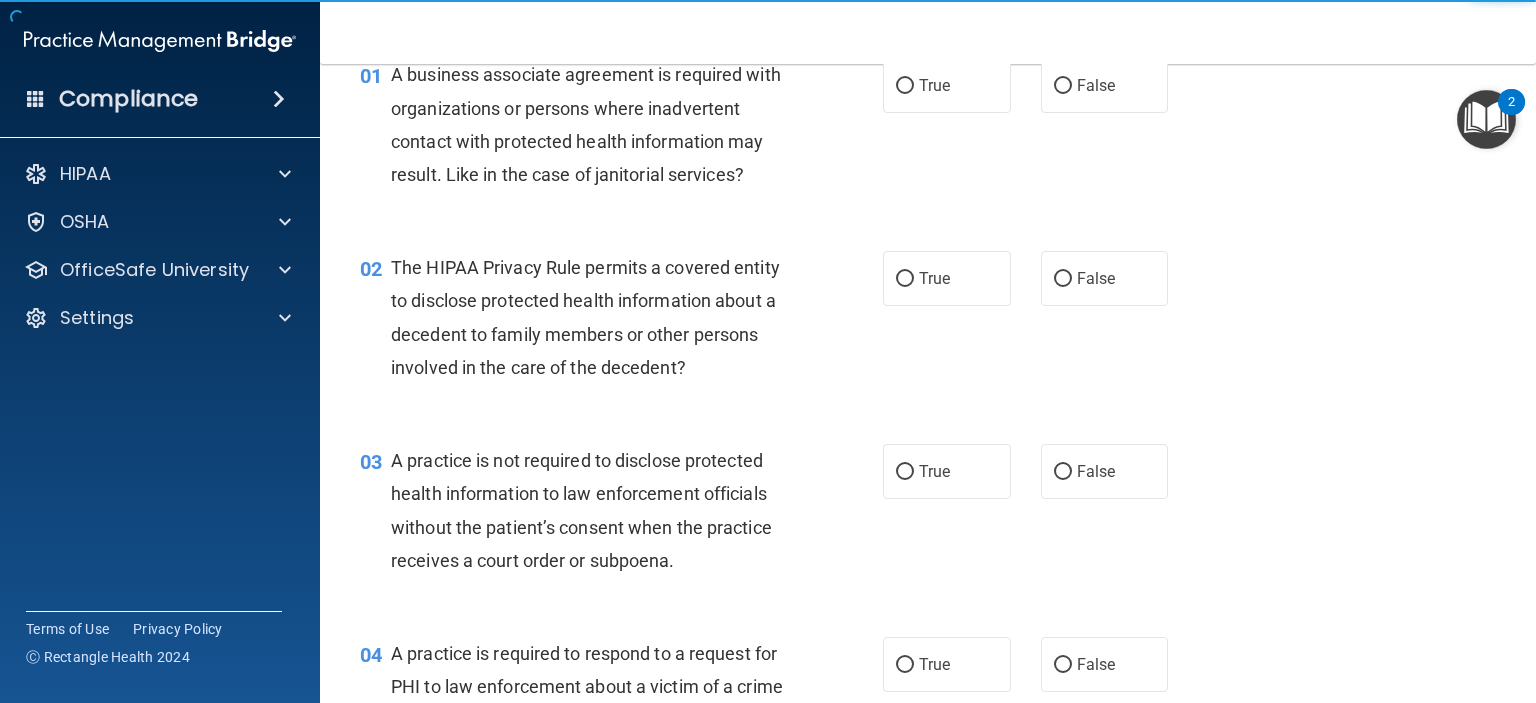scroll, scrollTop: 0, scrollLeft: 0, axis: both 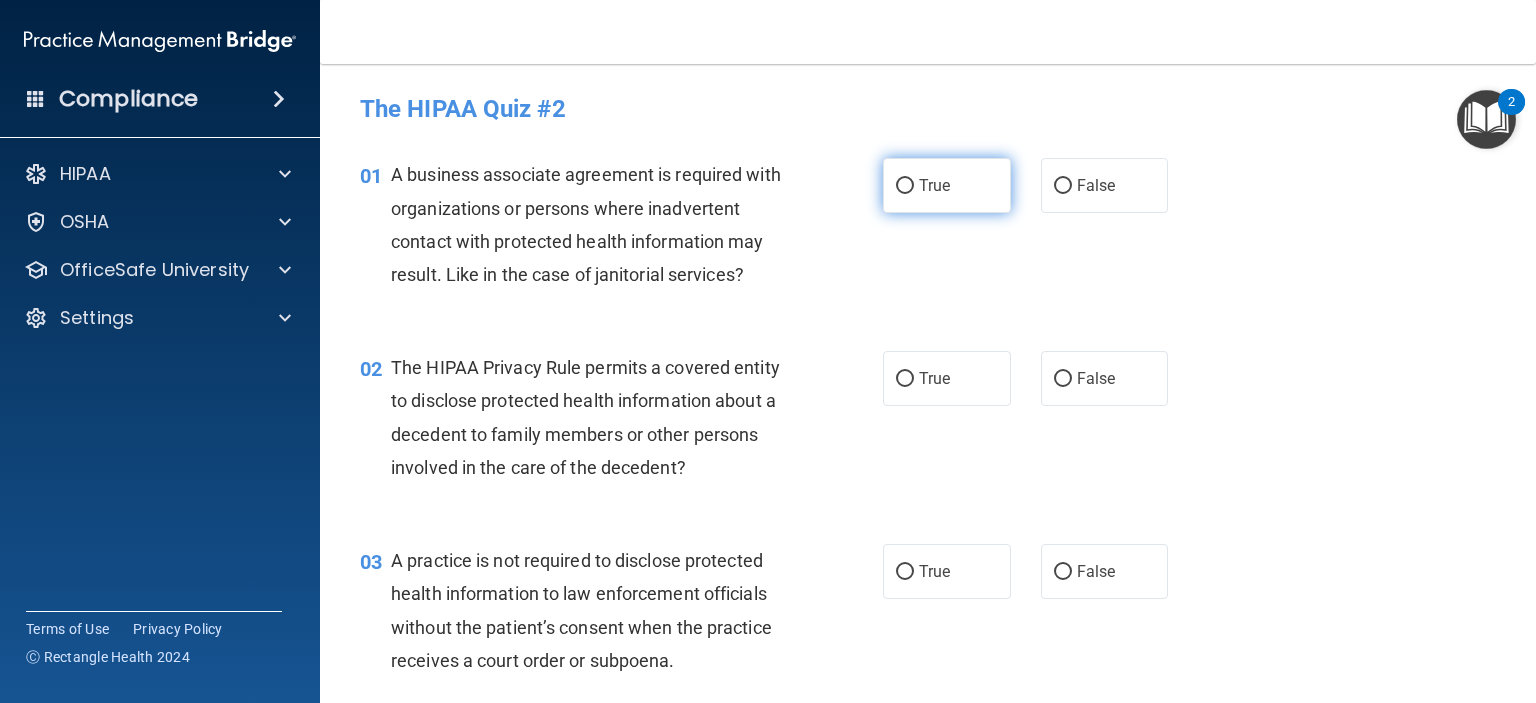 click on "True" at bounding box center (905, 186) 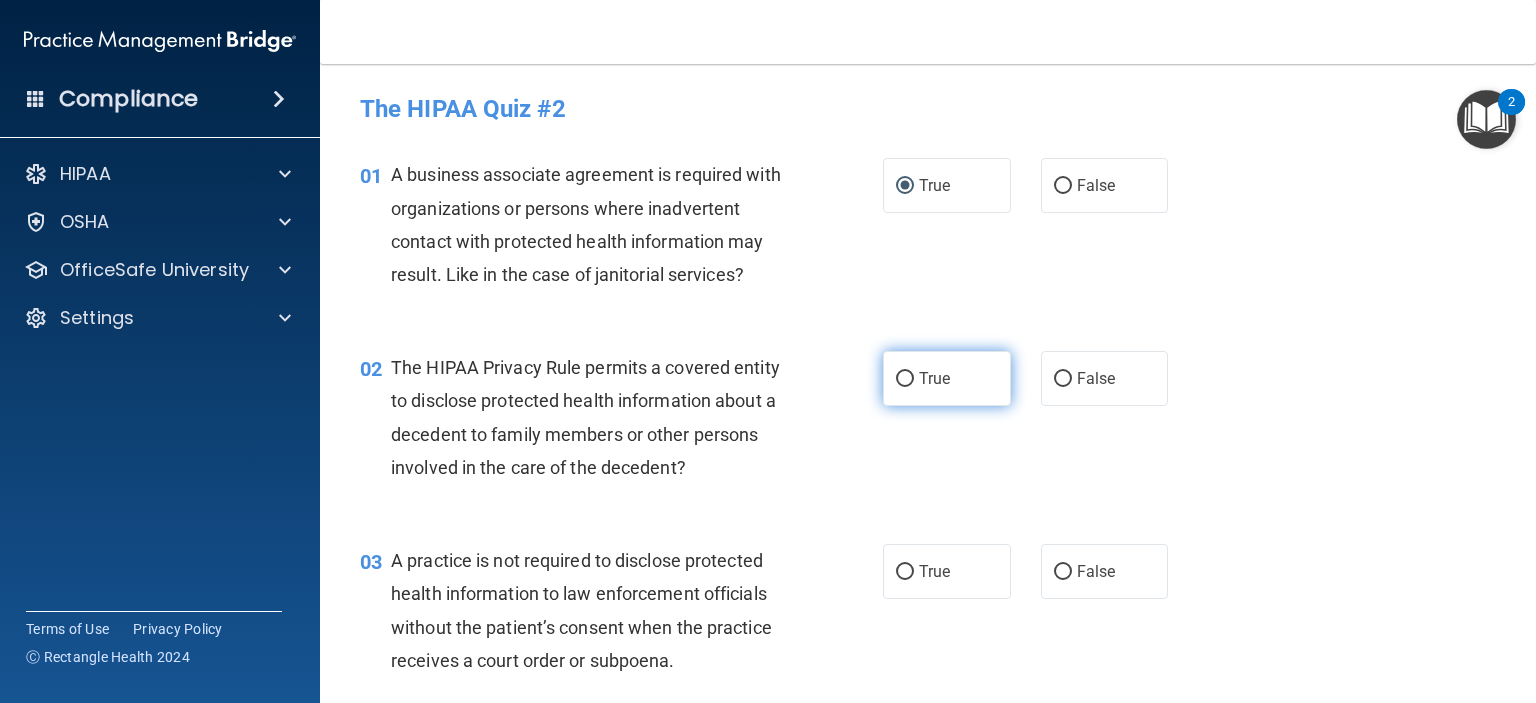click on "True" at bounding box center (905, 379) 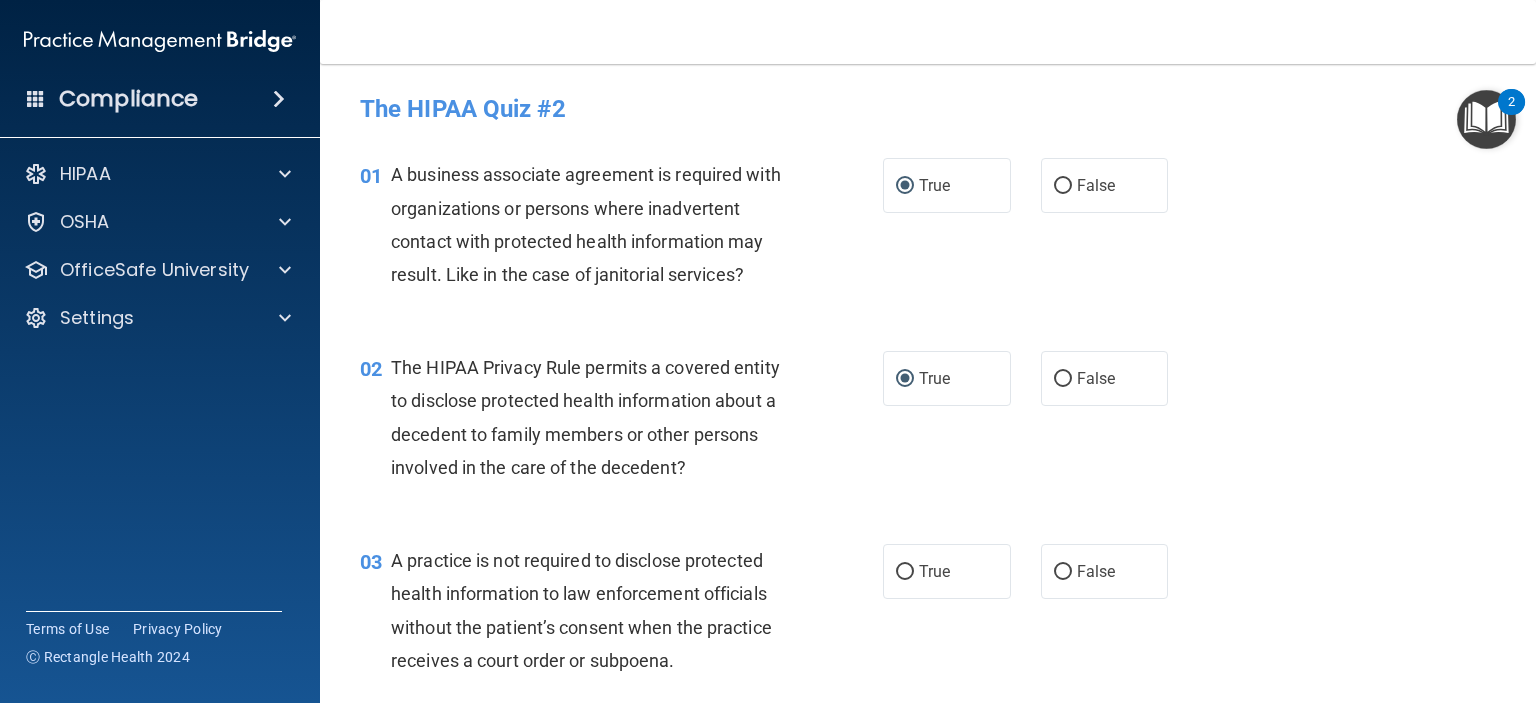 scroll, scrollTop: 300, scrollLeft: 0, axis: vertical 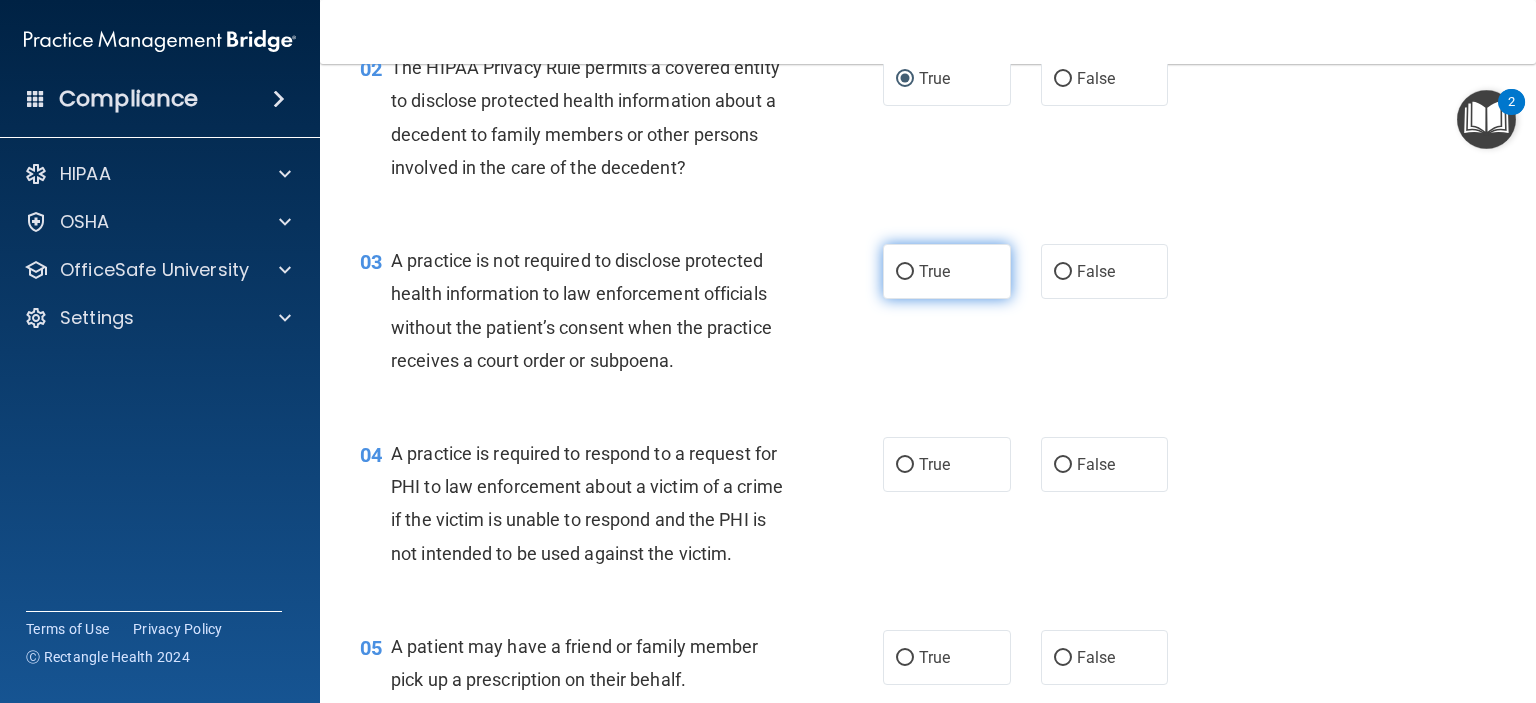 click on "True" at bounding box center [905, 272] 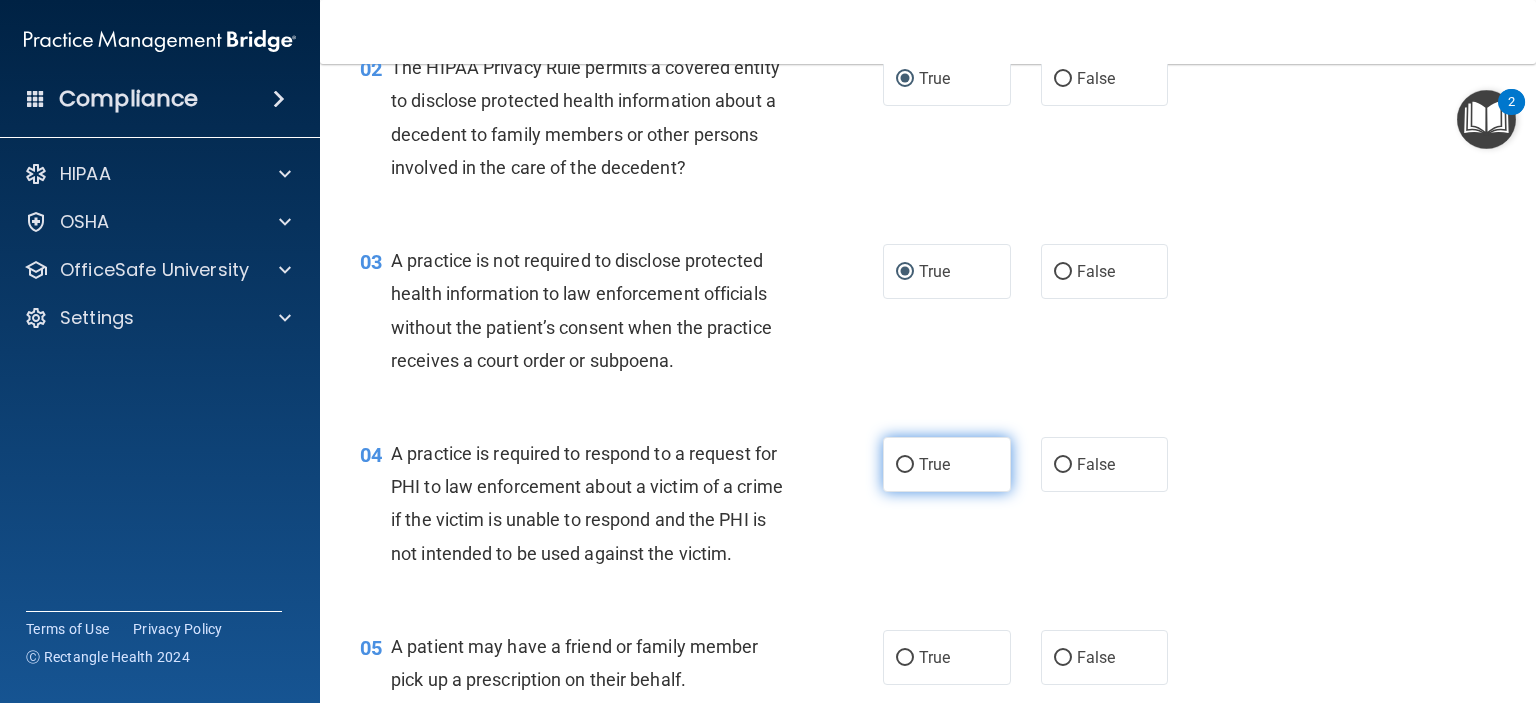 click on "True" at bounding box center [905, 465] 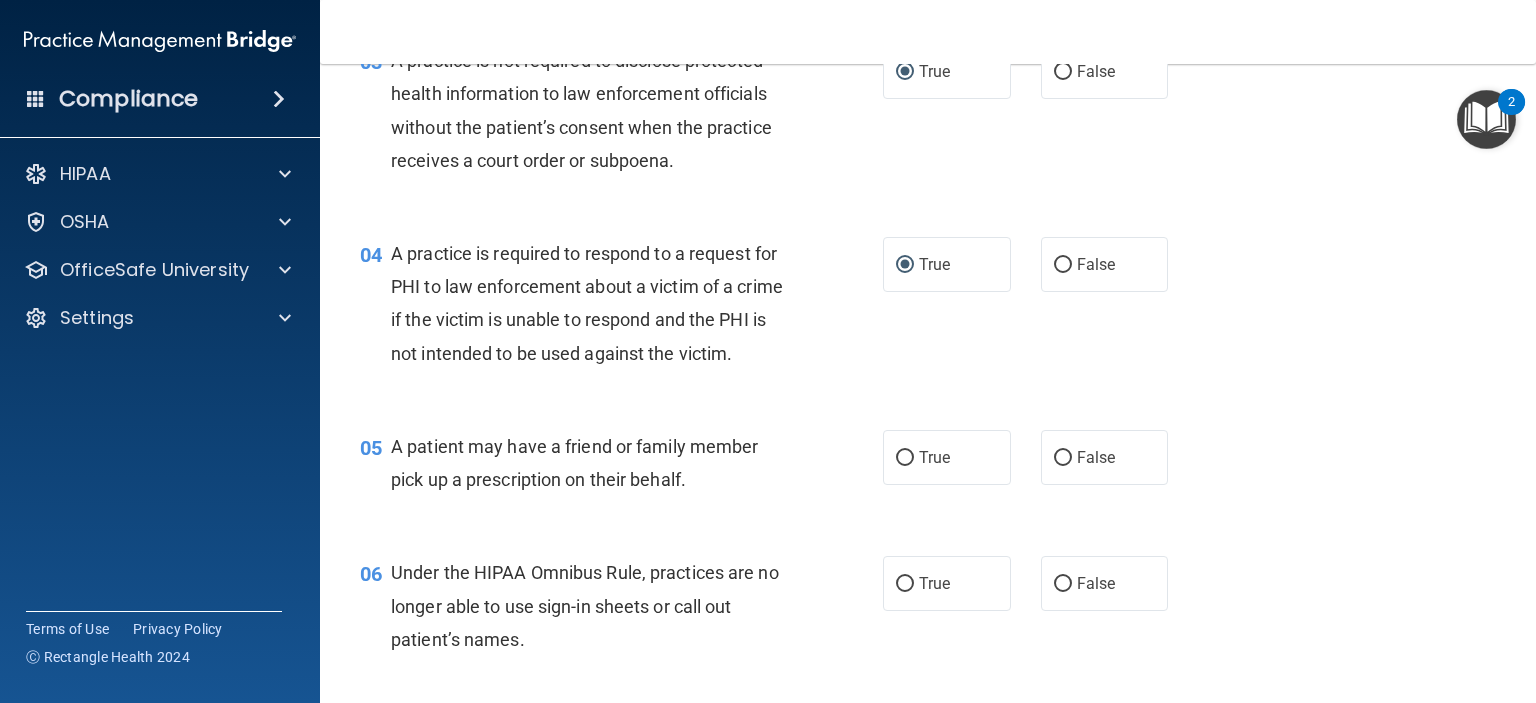 scroll, scrollTop: 600, scrollLeft: 0, axis: vertical 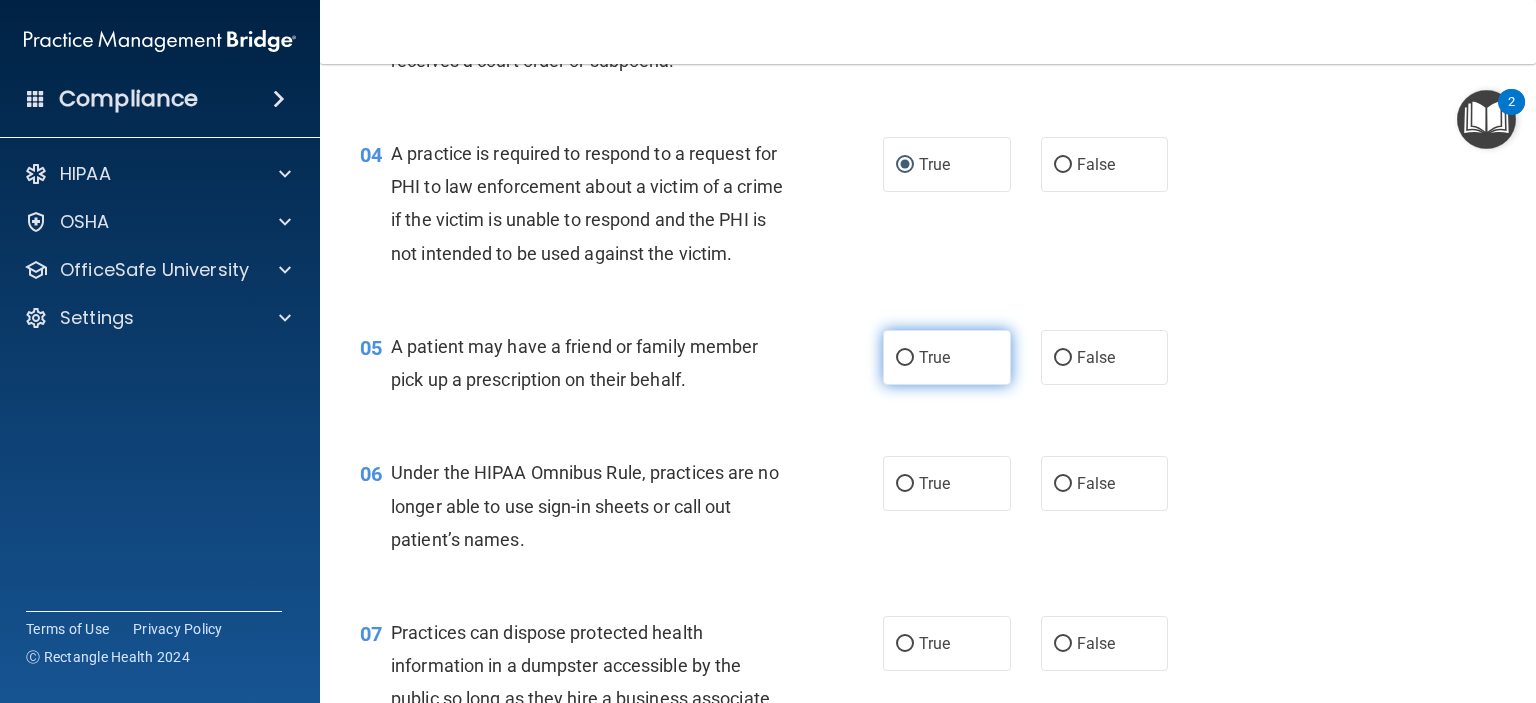 click on "True" at bounding box center (905, 358) 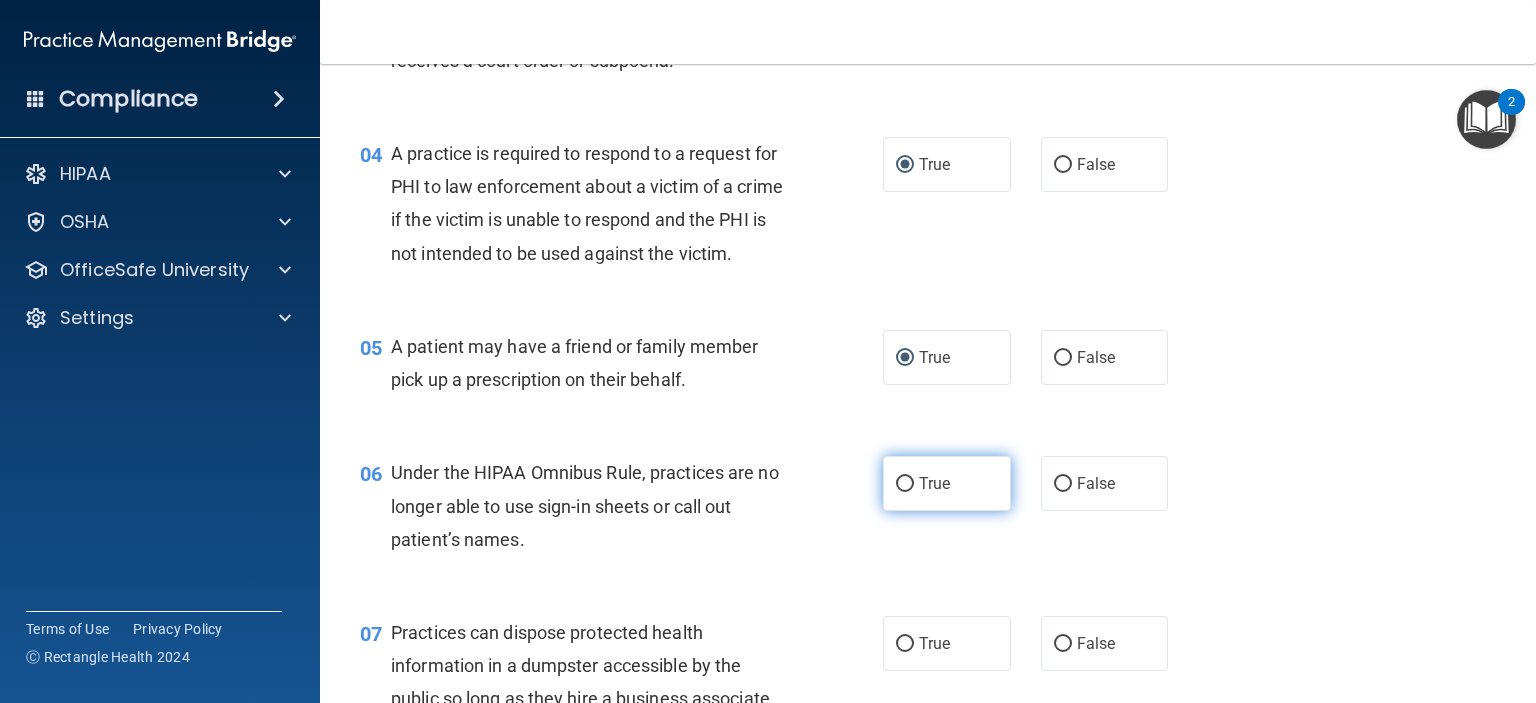 click on "True" at bounding box center [947, 483] 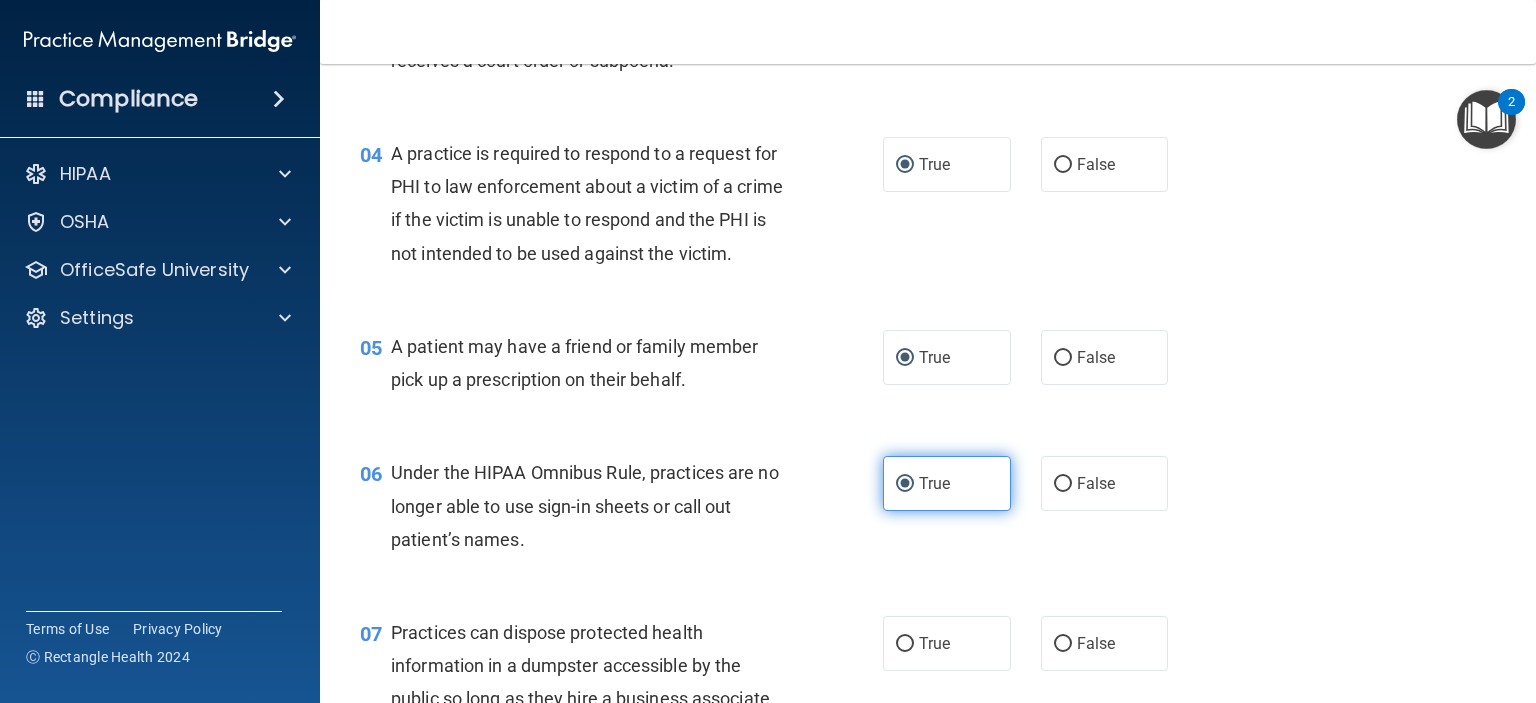 scroll, scrollTop: 900, scrollLeft: 0, axis: vertical 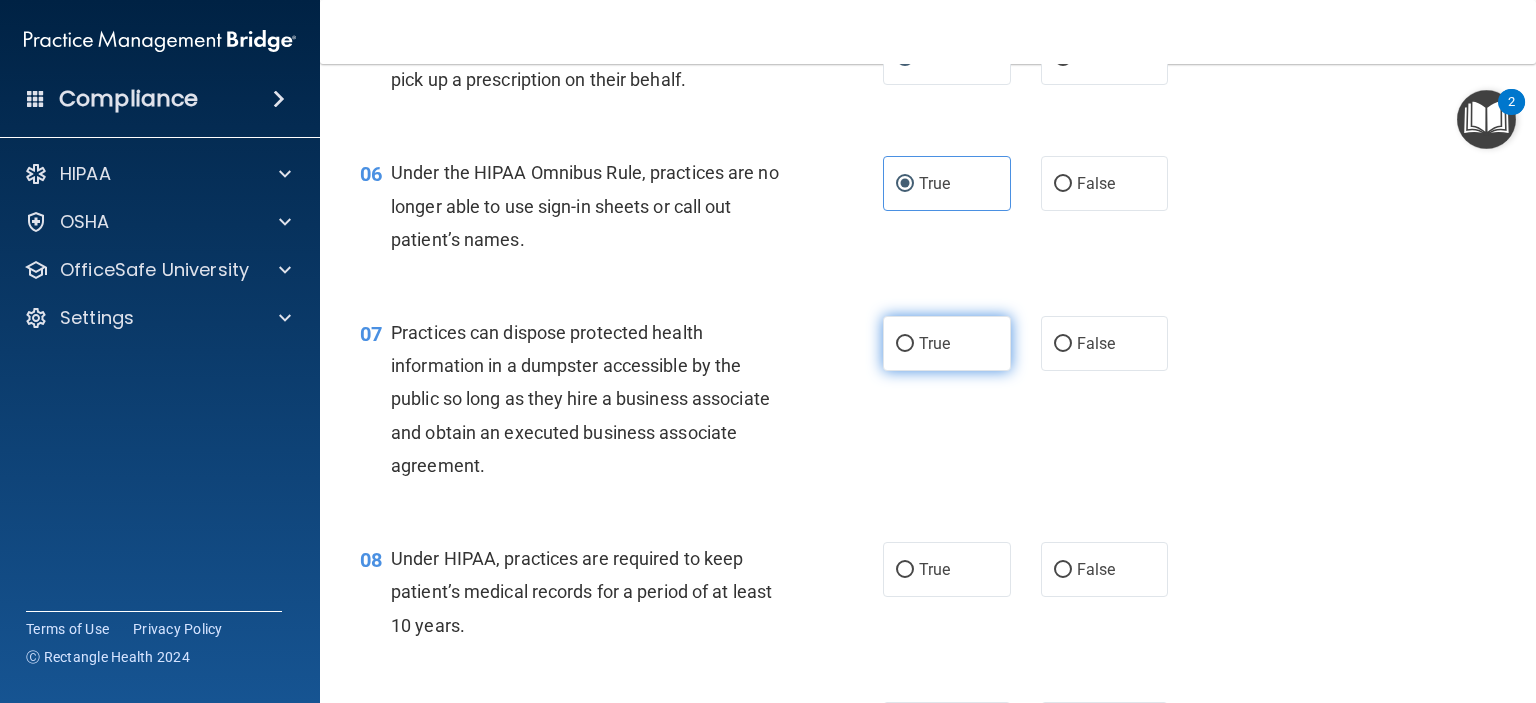 click on "True" at bounding box center [905, 344] 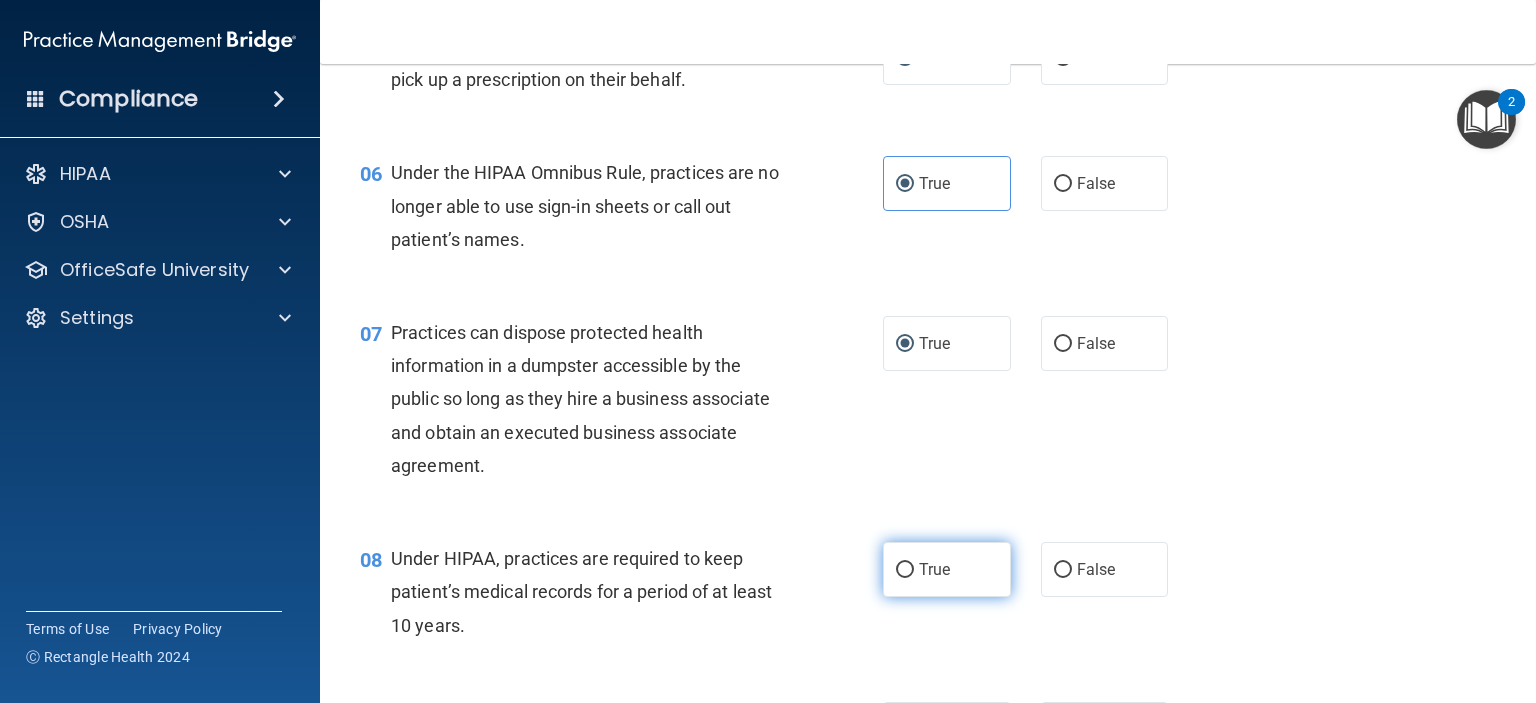 click on "True" at bounding box center [905, 570] 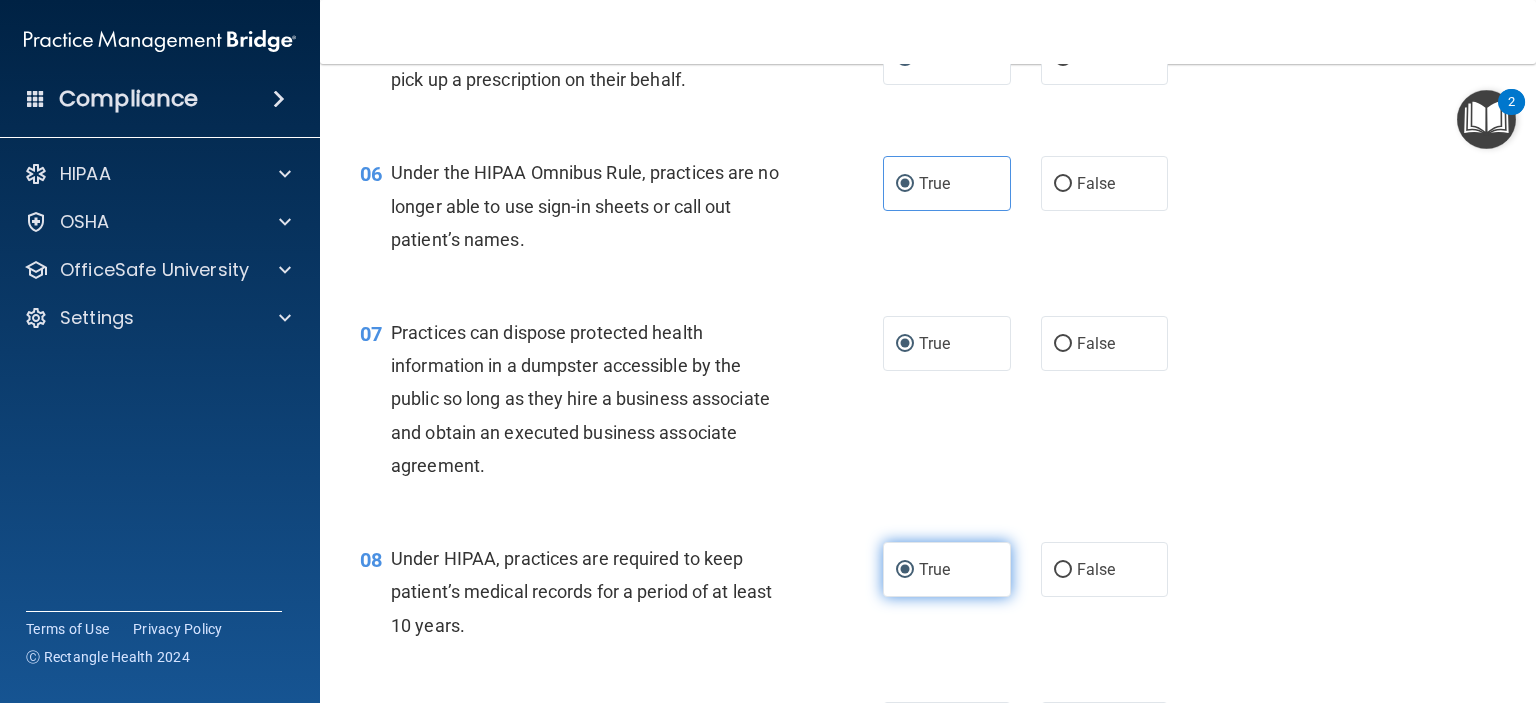 scroll, scrollTop: 1300, scrollLeft: 0, axis: vertical 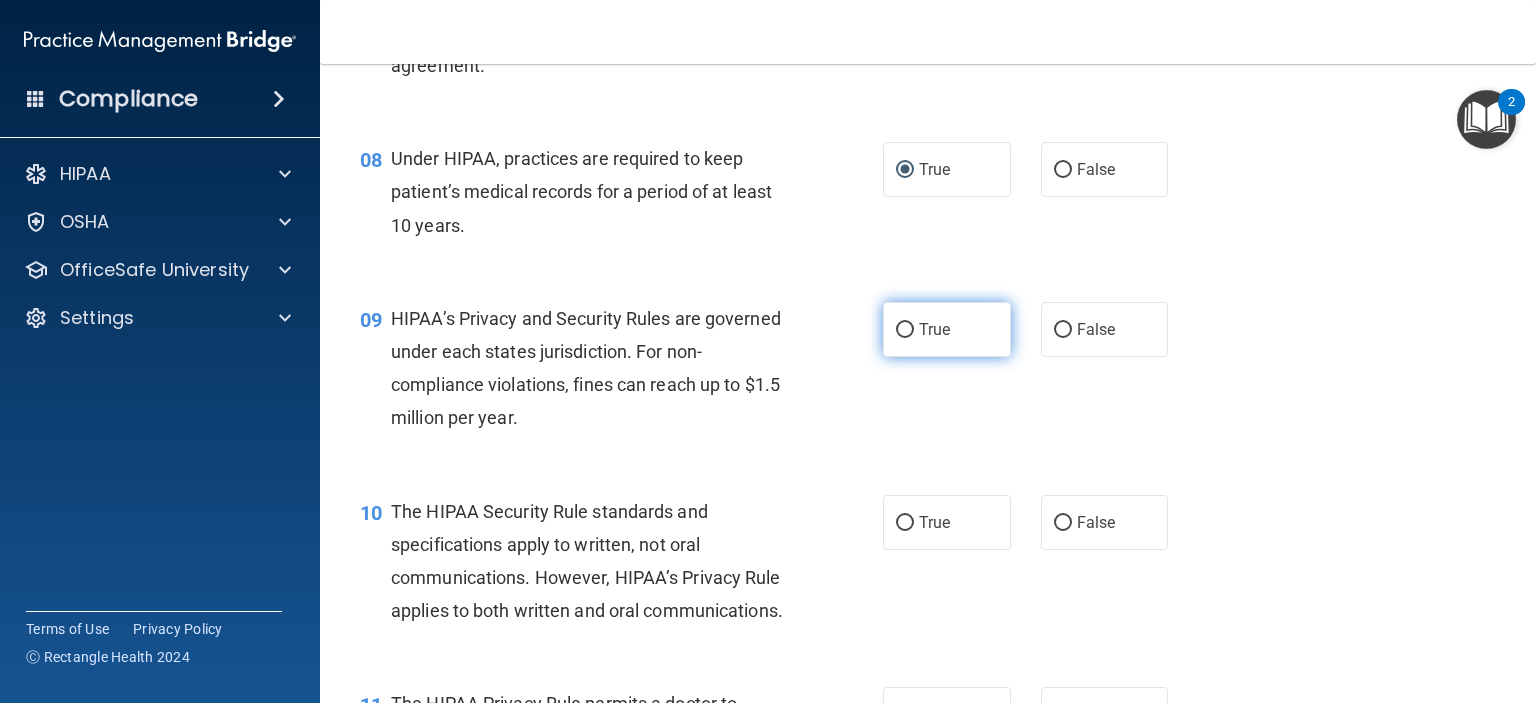click on "True" at bounding box center [934, 329] 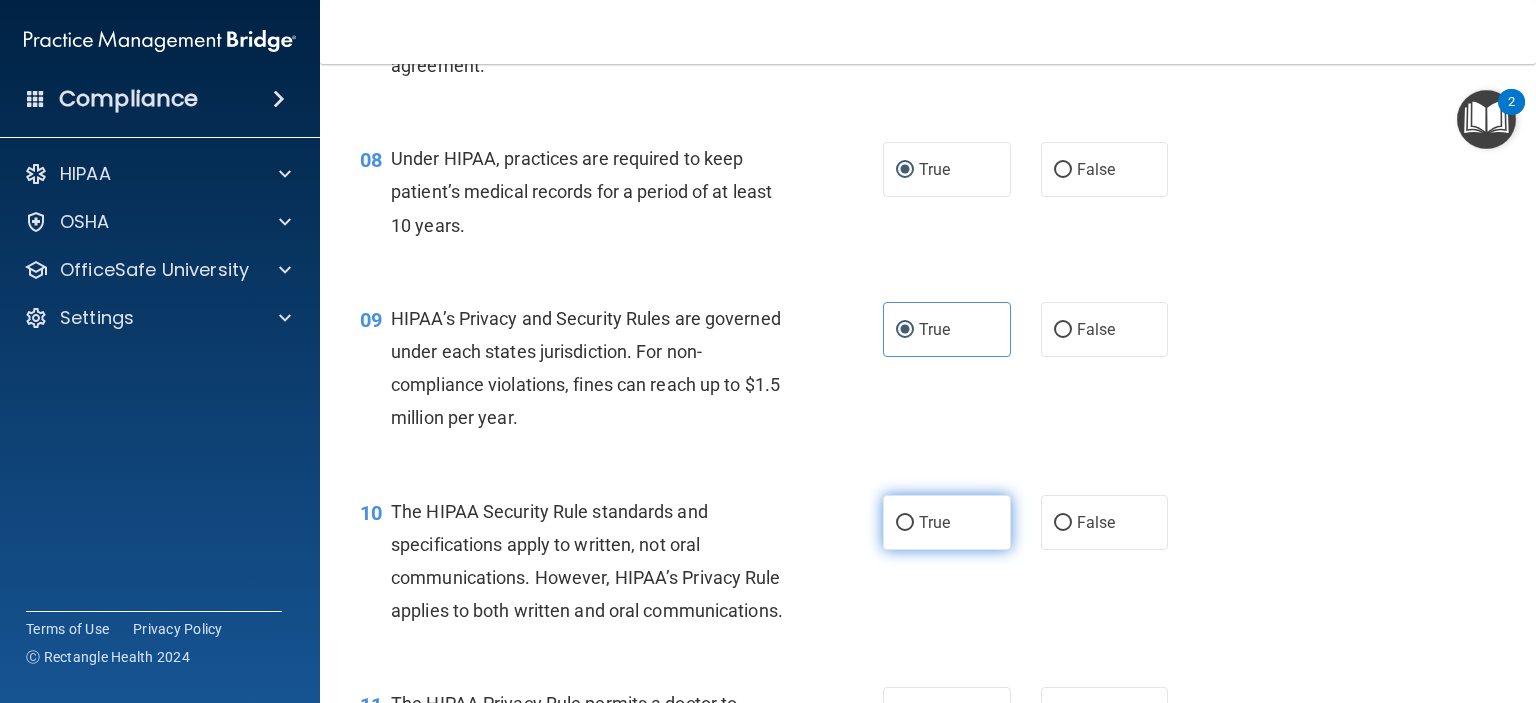 click on "True" at bounding box center (905, 523) 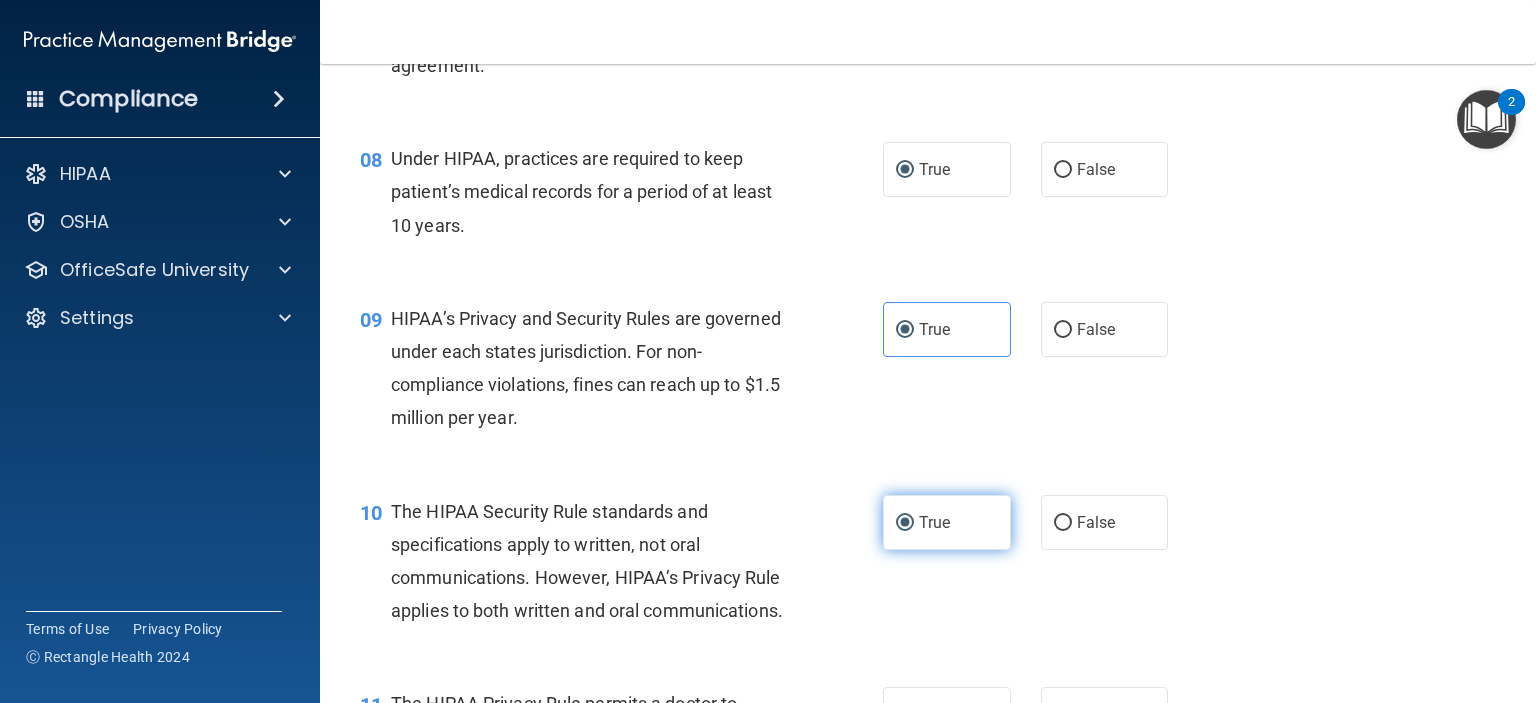 scroll, scrollTop: 1700, scrollLeft: 0, axis: vertical 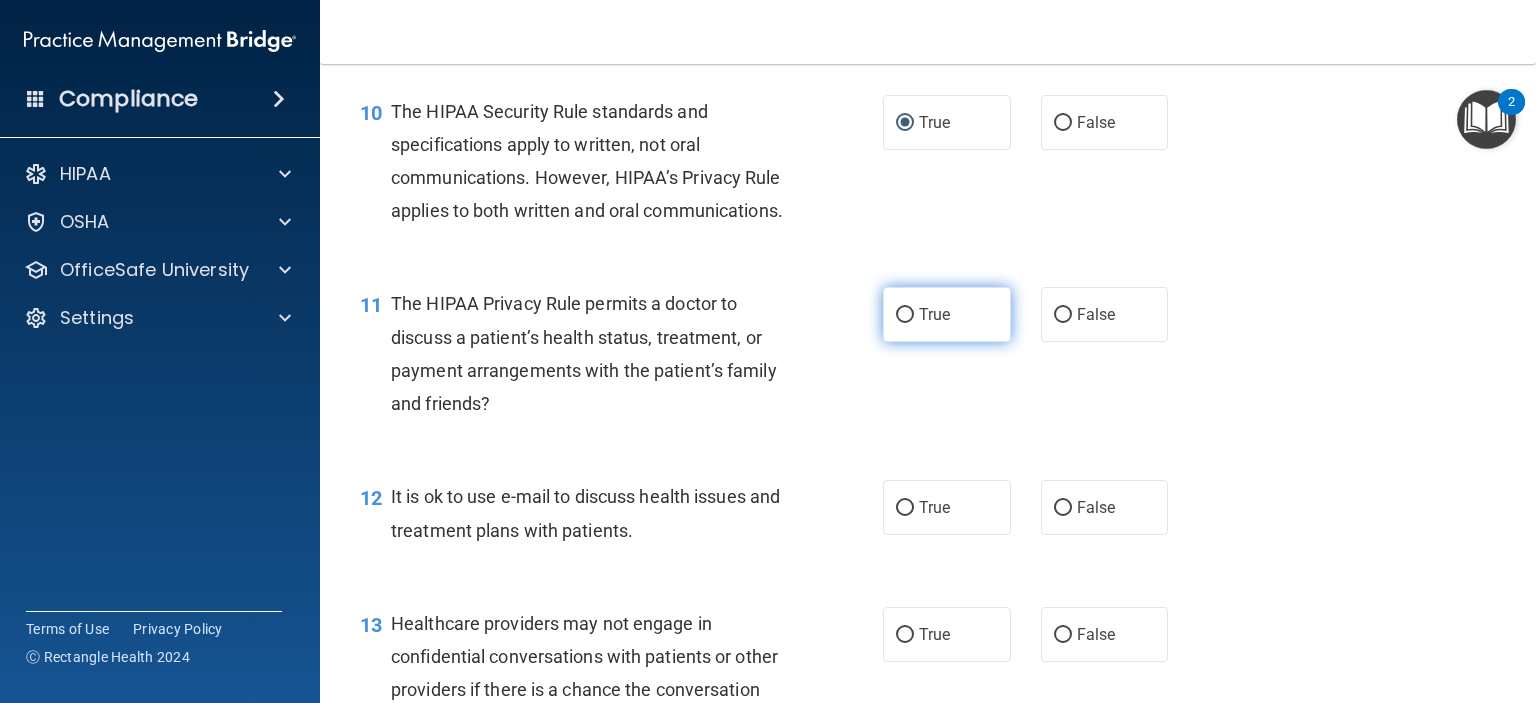 click on "True" at bounding box center (905, 315) 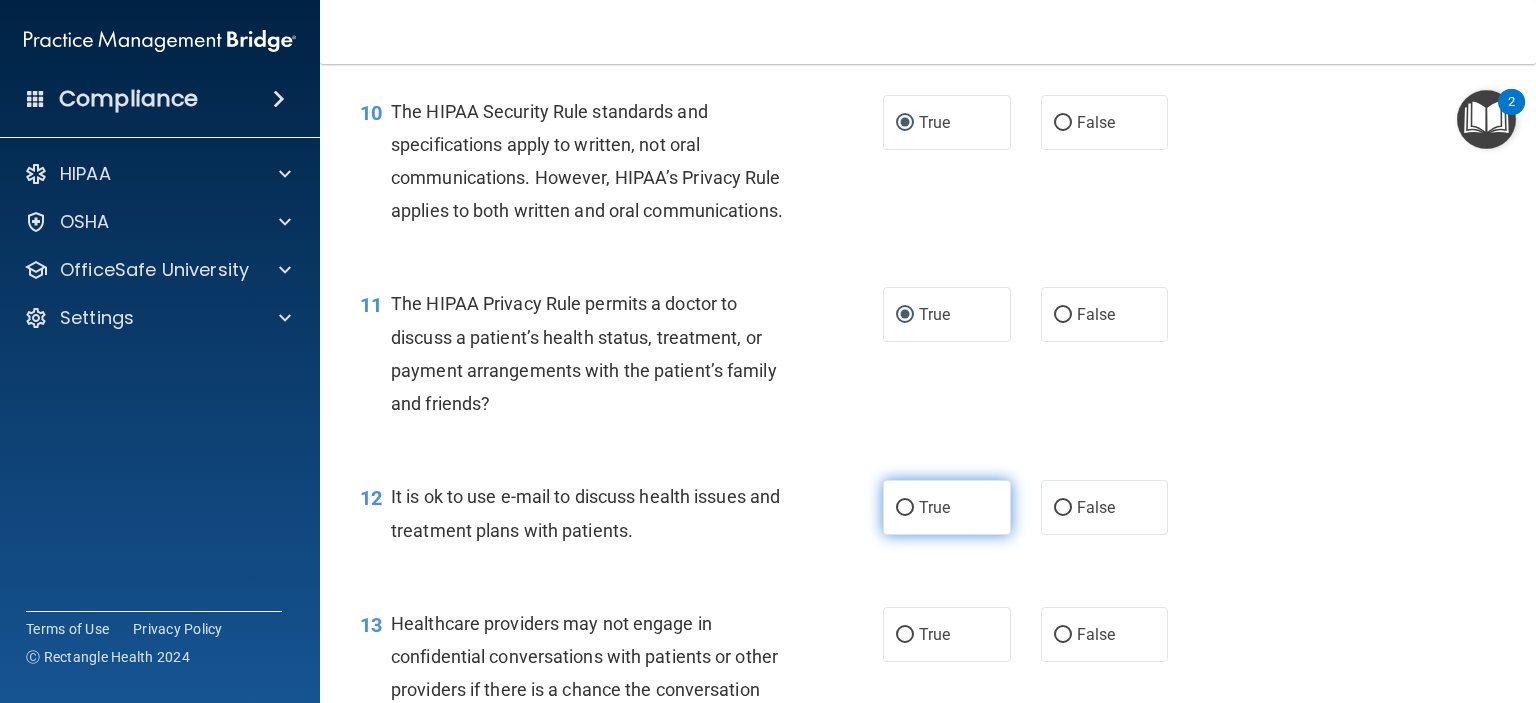 click on "True" at bounding box center (947, 507) 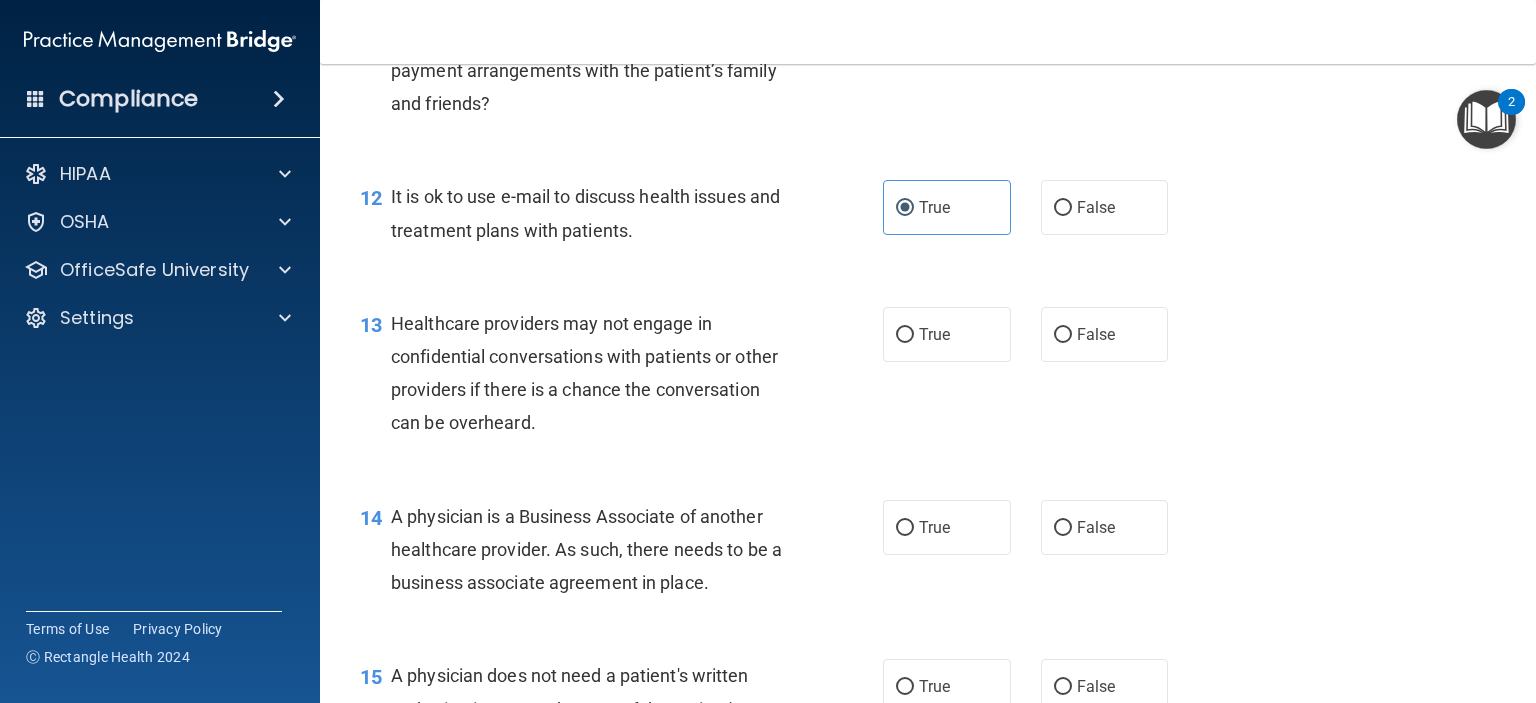 scroll, scrollTop: 2100, scrollLeft: 0, axis: vertical 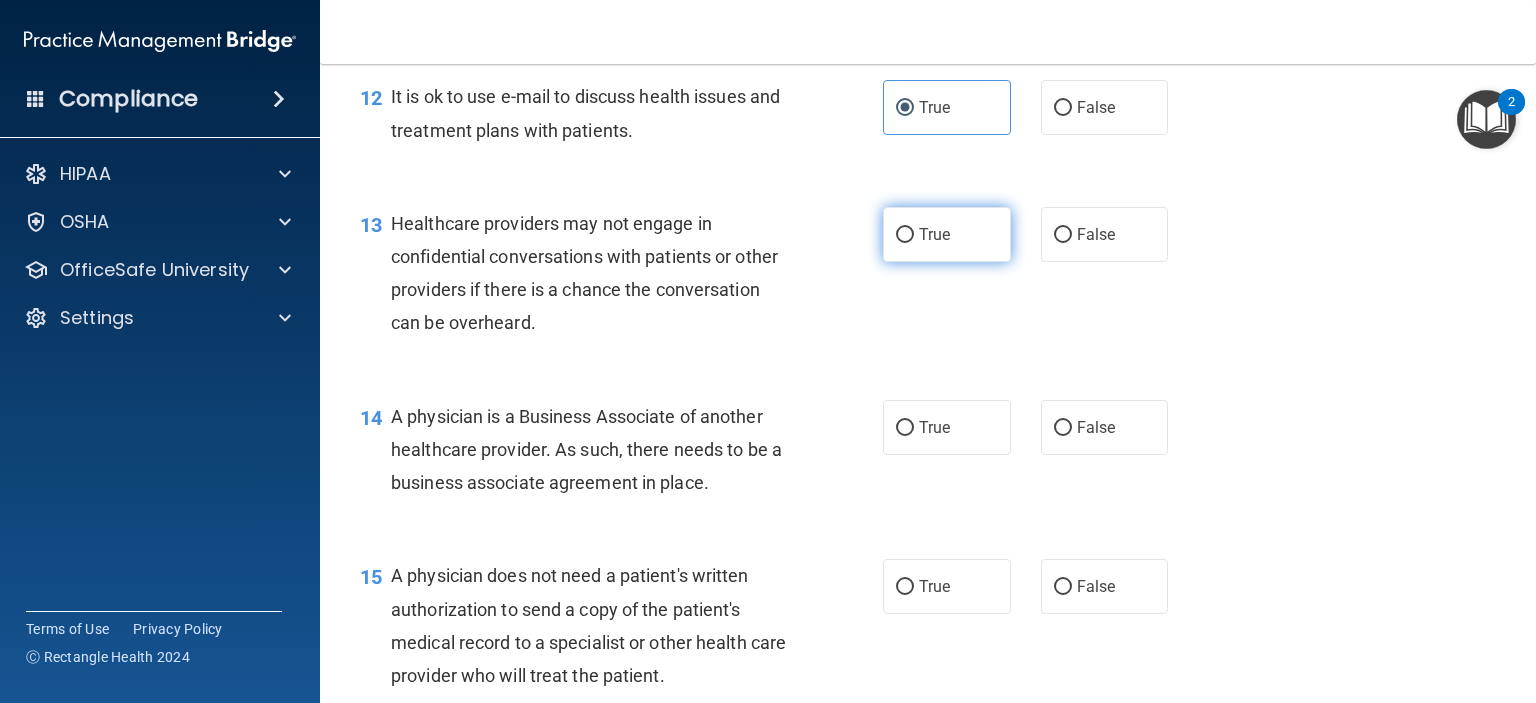 click on "True" at bounding box center [947, 234] 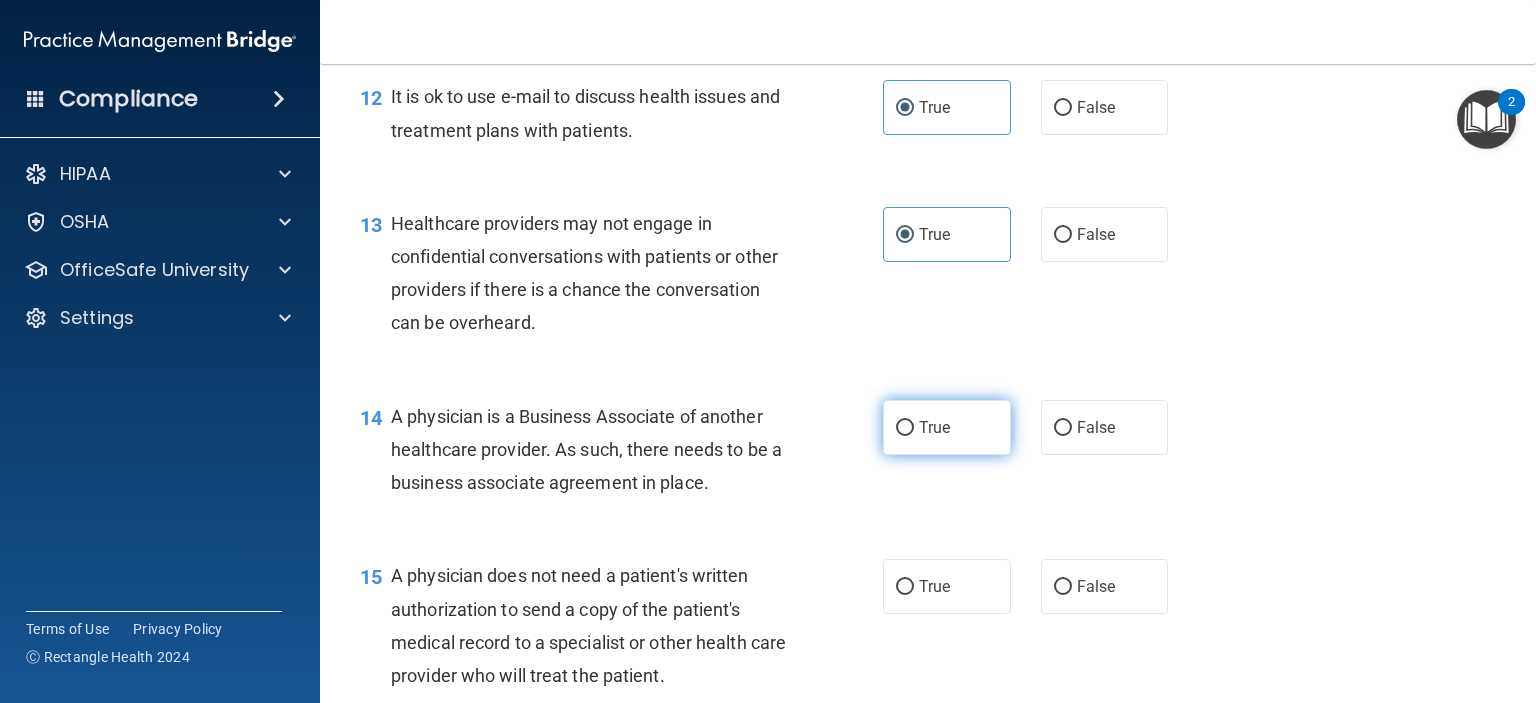 click on "True" at bounding box center [934, 427] 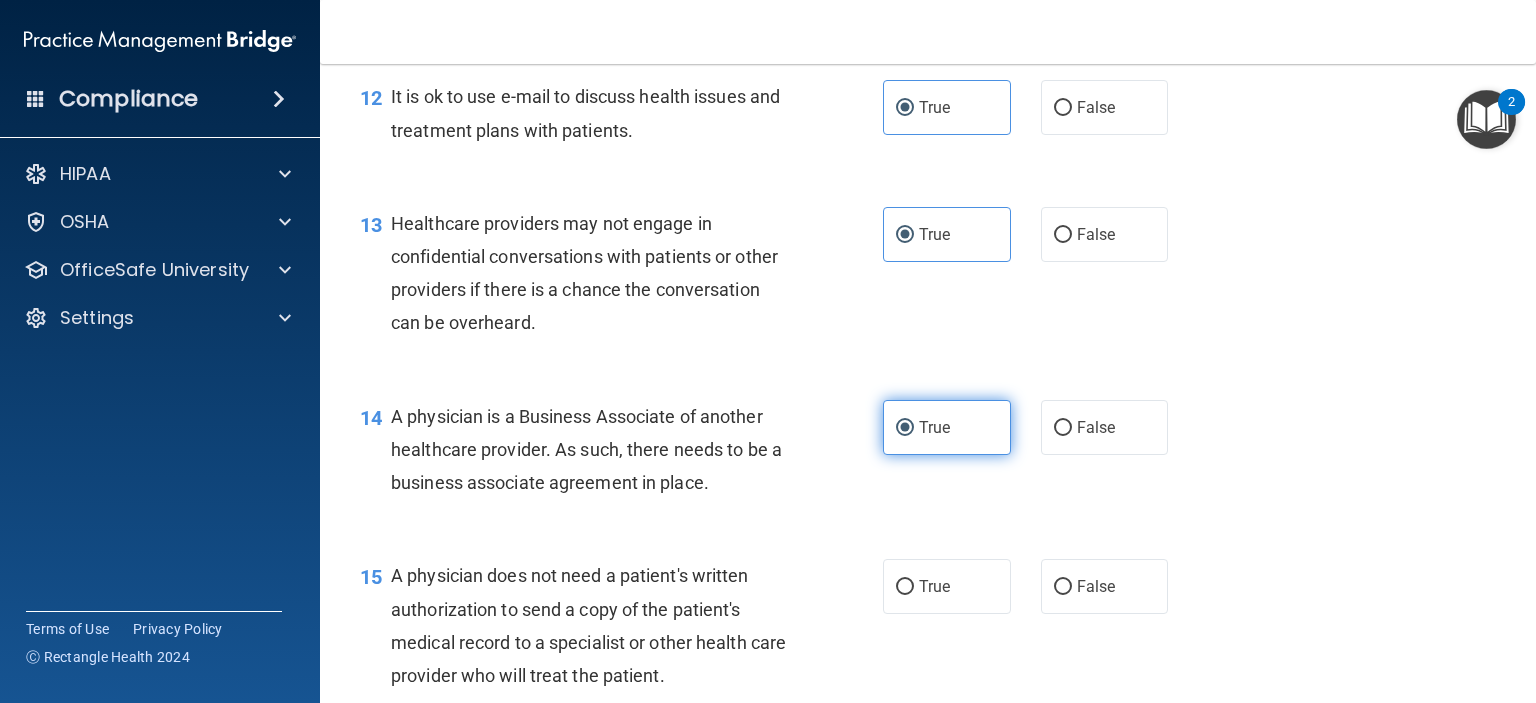 scroll, scrollTop: 2500, scrollLeft: 0, axis: vertical 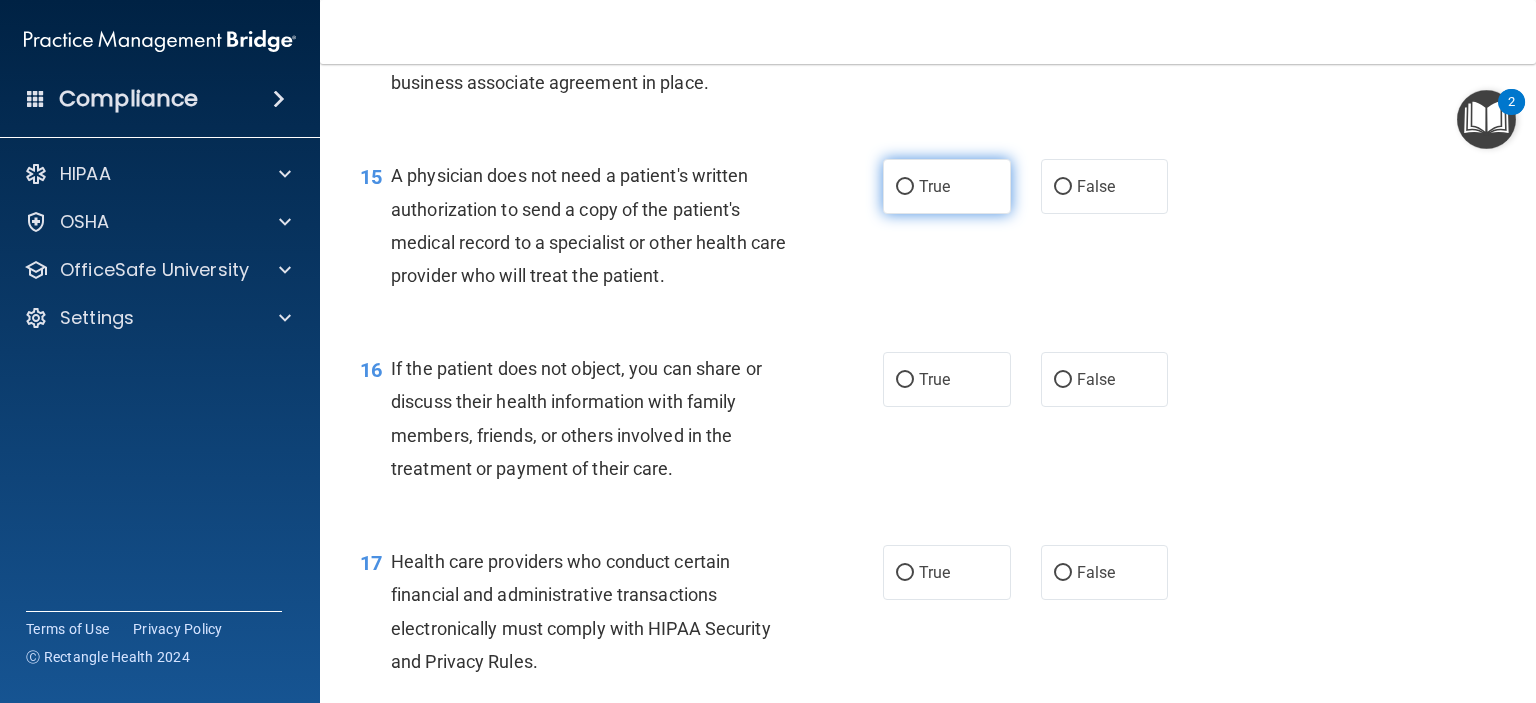click on "True" at bounding box center (947, 186) 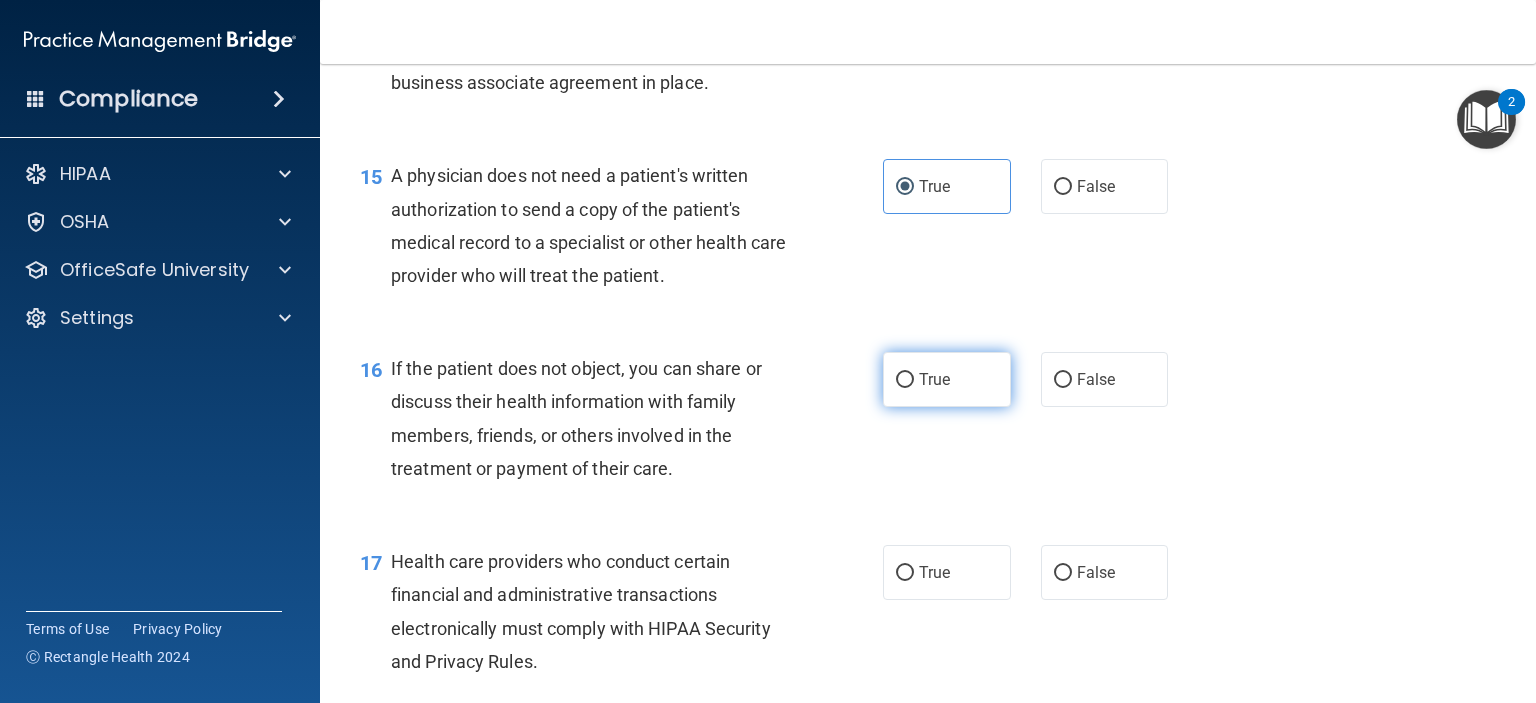 click on "True" at bounding box center (905, 380) 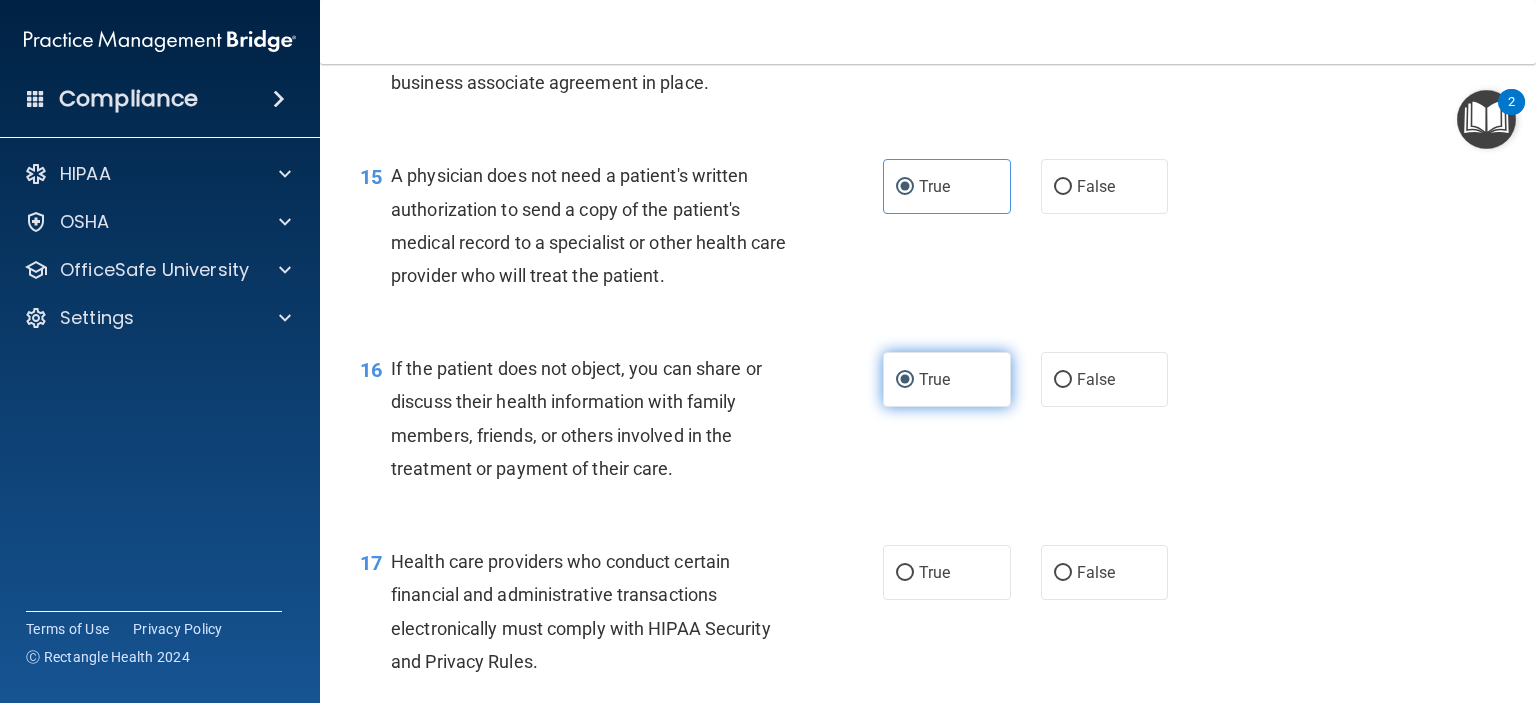 scroll, scrollTop: 2800, scrollLeft: 0, axis: vertical 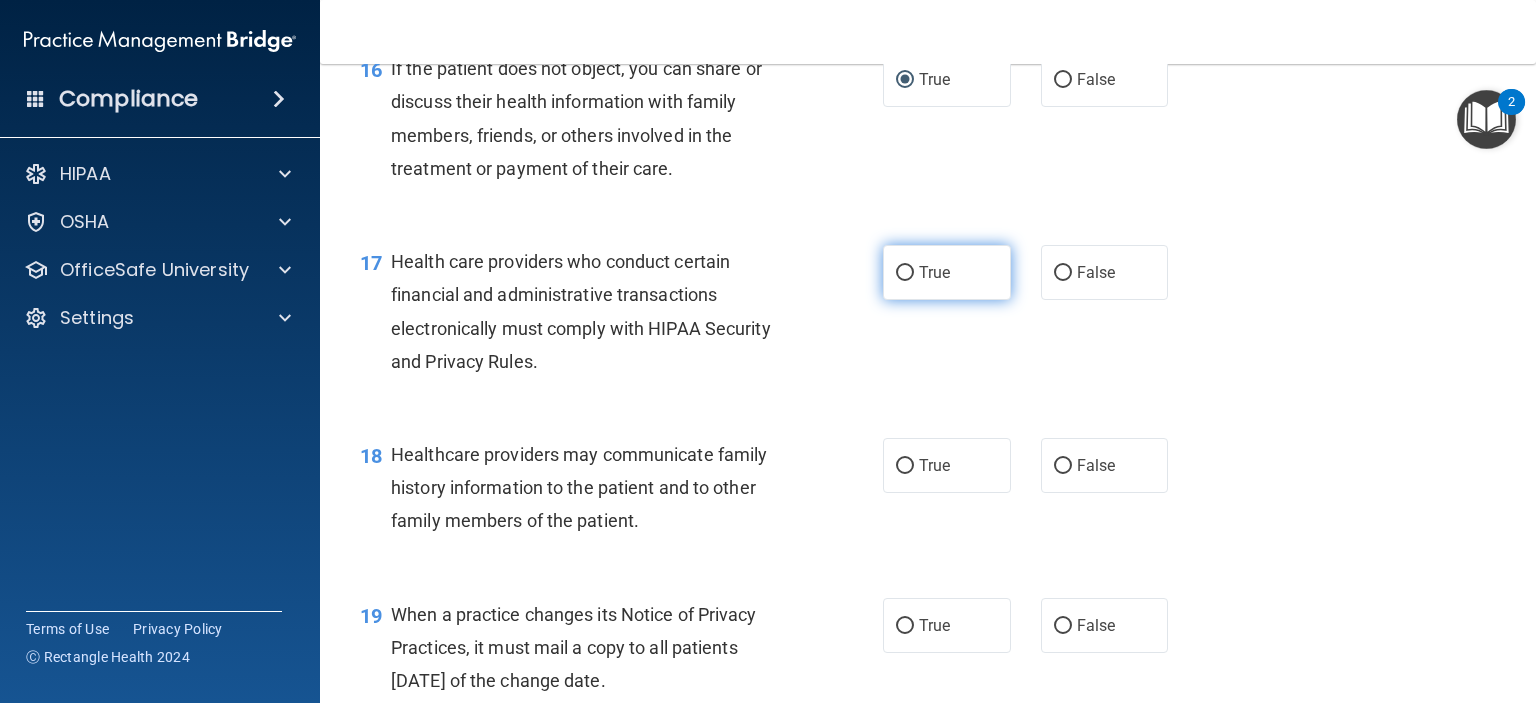 click on "True" at bounding box center [947, 272] 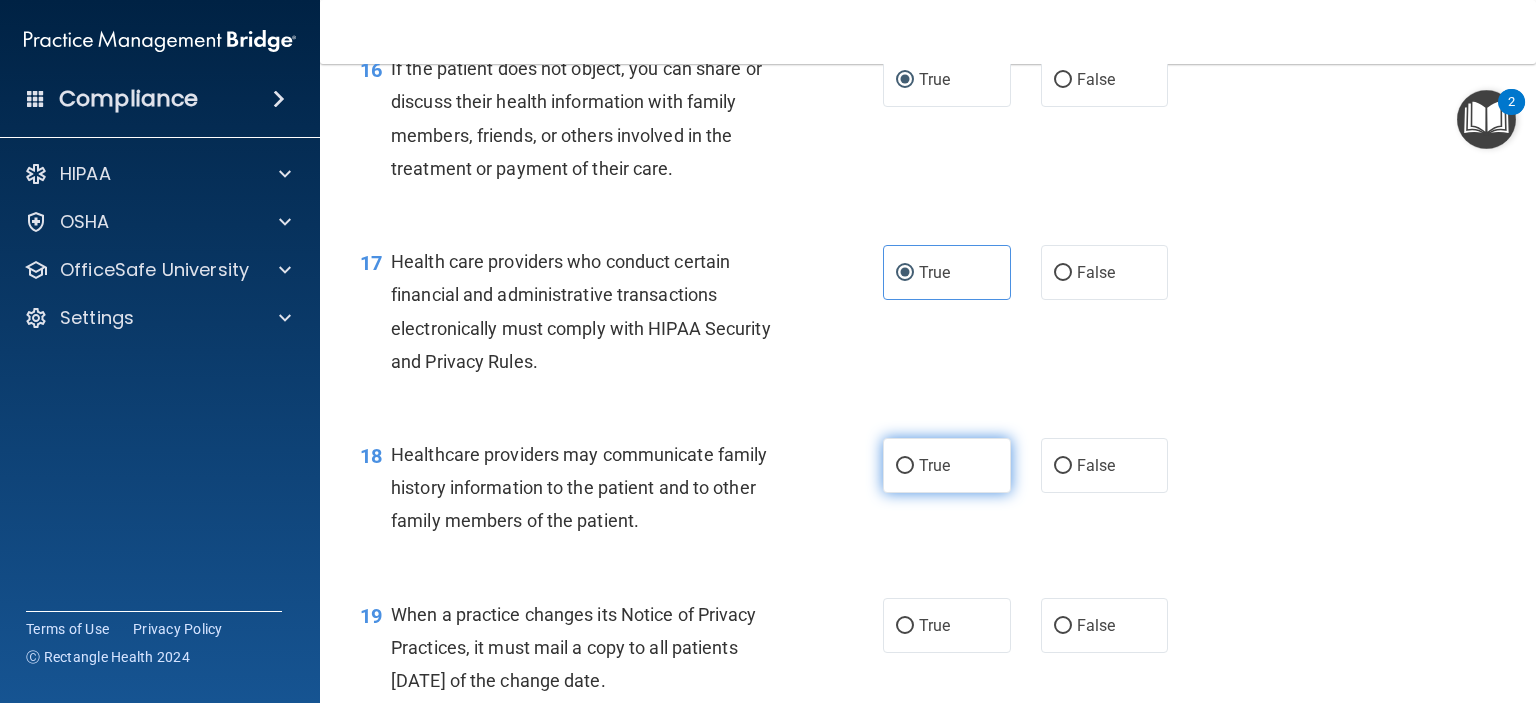 click on "True" at bounding box center (905, 466) 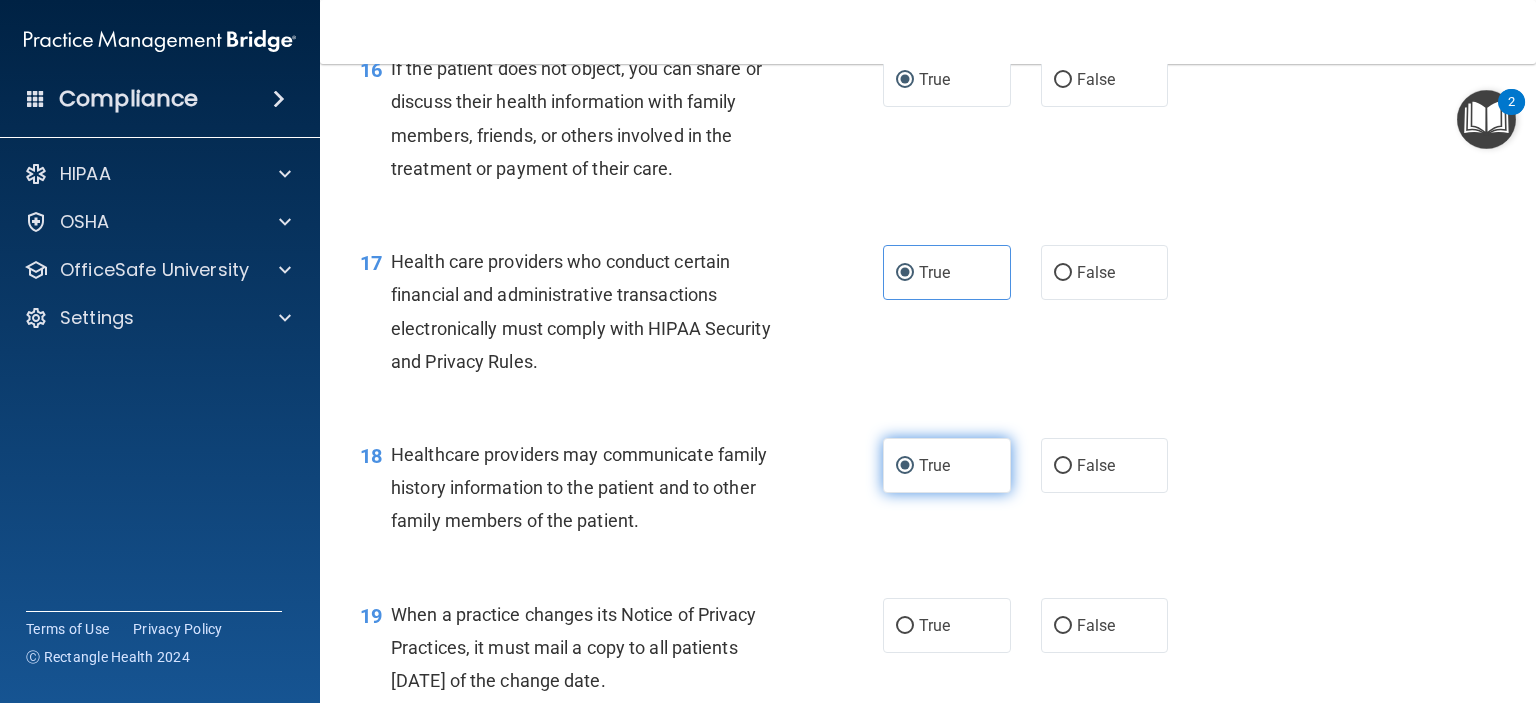 scroll, scrollTop: 3100, scrollLeft: 0, axis: vertical 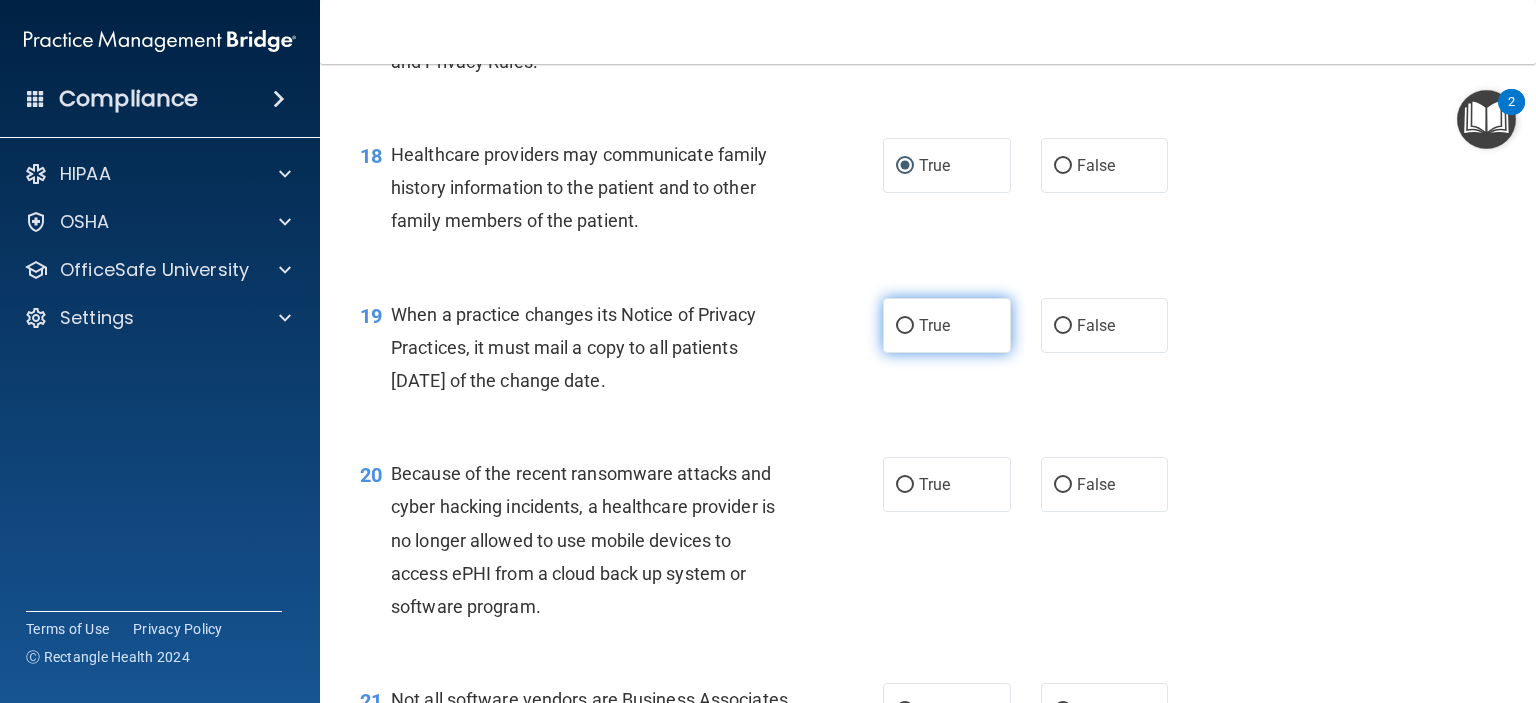 click on "True" at bounding box center [934, 325] 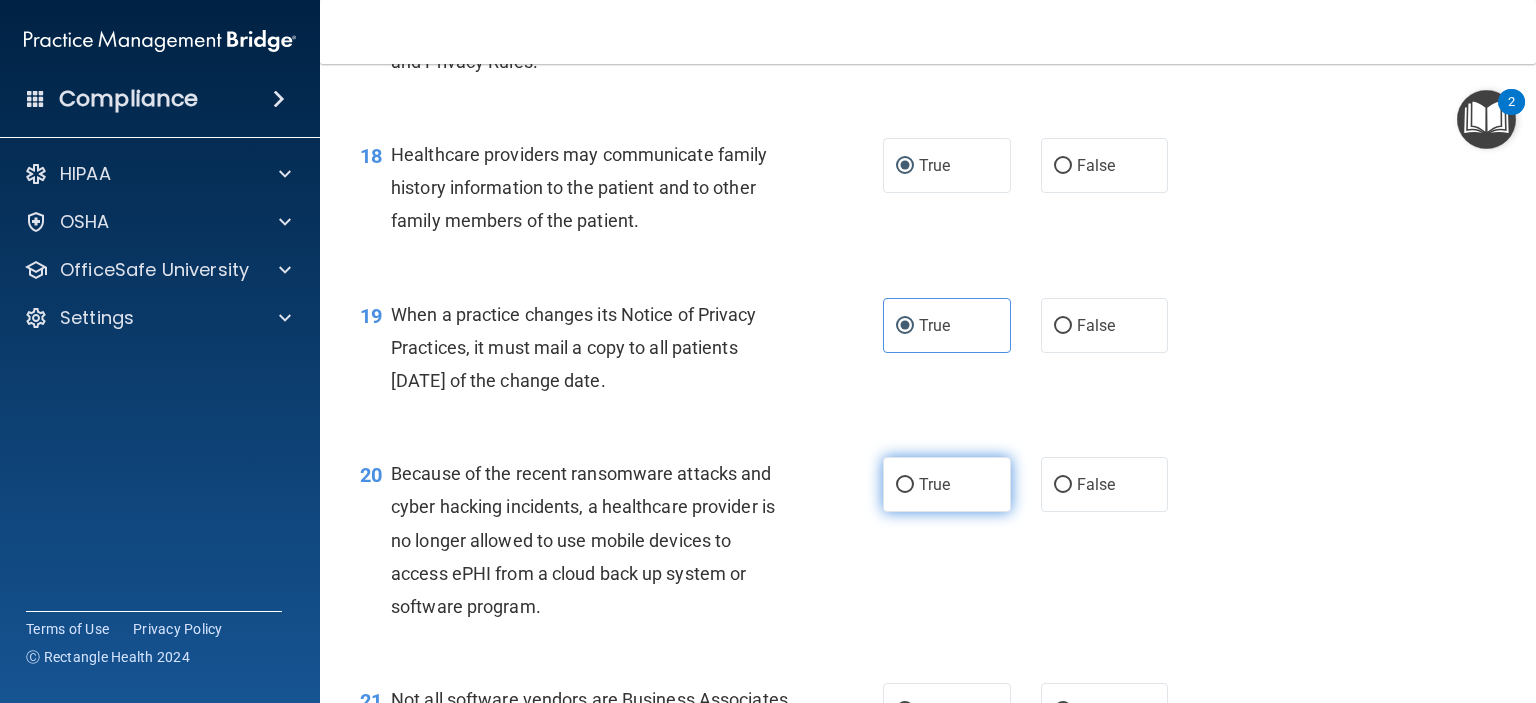 click on "True" at bounding box center (905, 485) 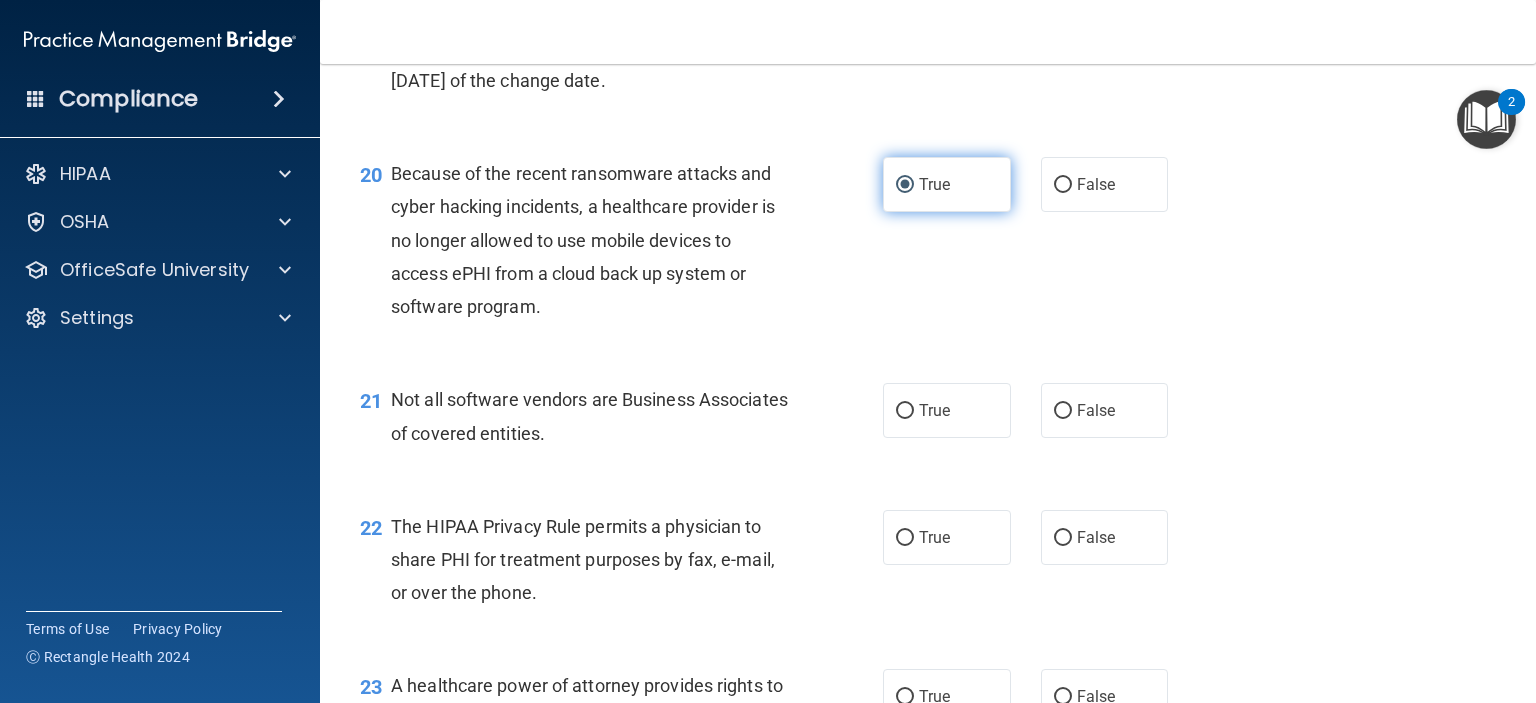 scroll, scrollTop: 3500, scrollLeft: 0, axis: vertical 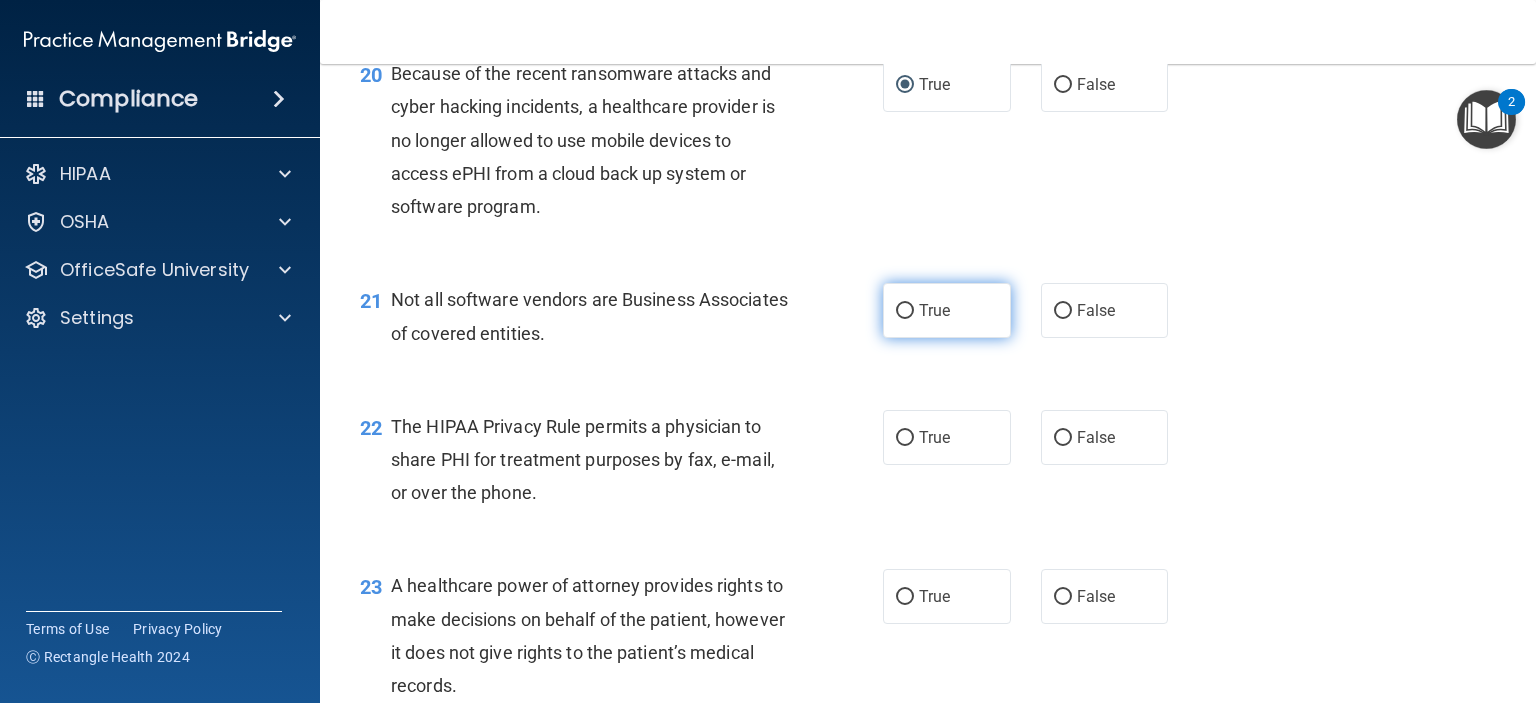 click on "True" at bounding box center (947, 310) 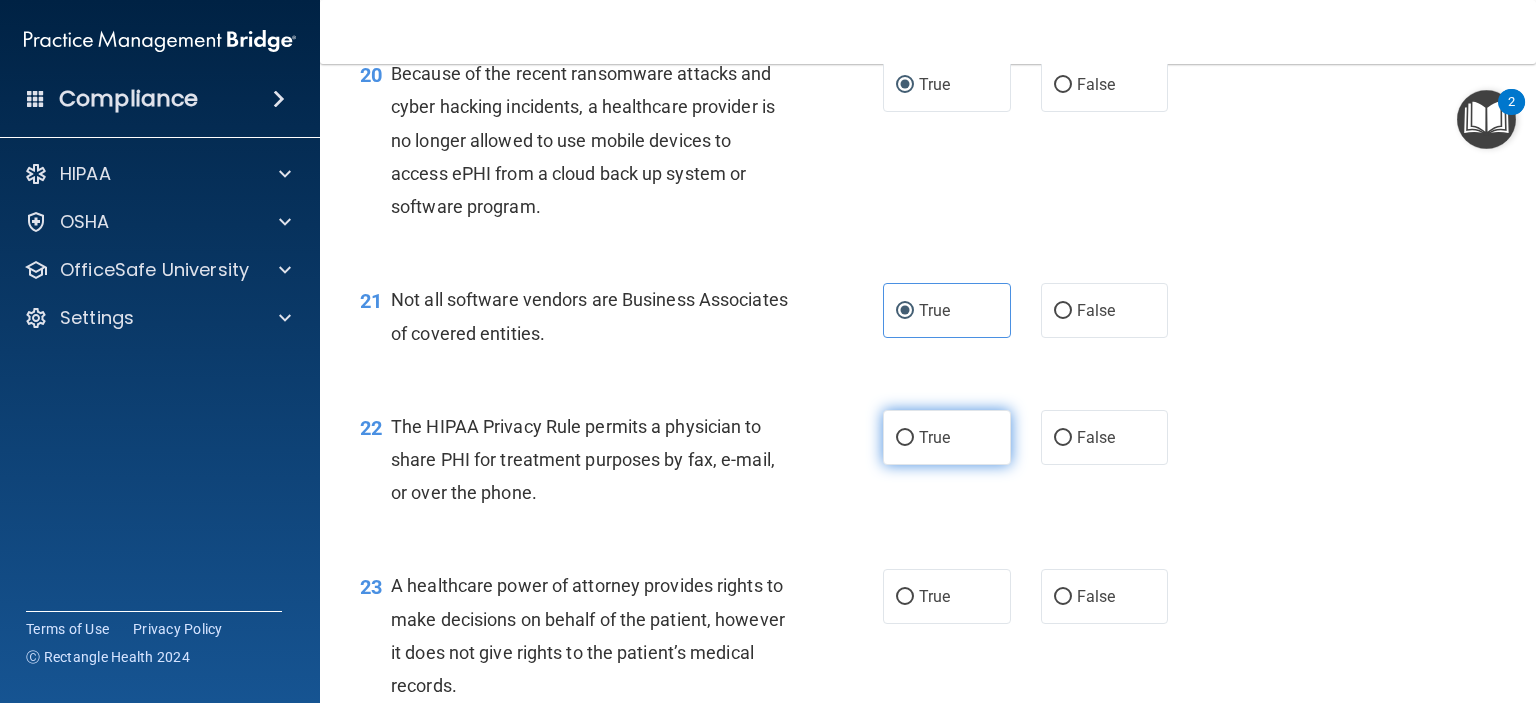 click on "True" at bounding box center (905, 438) 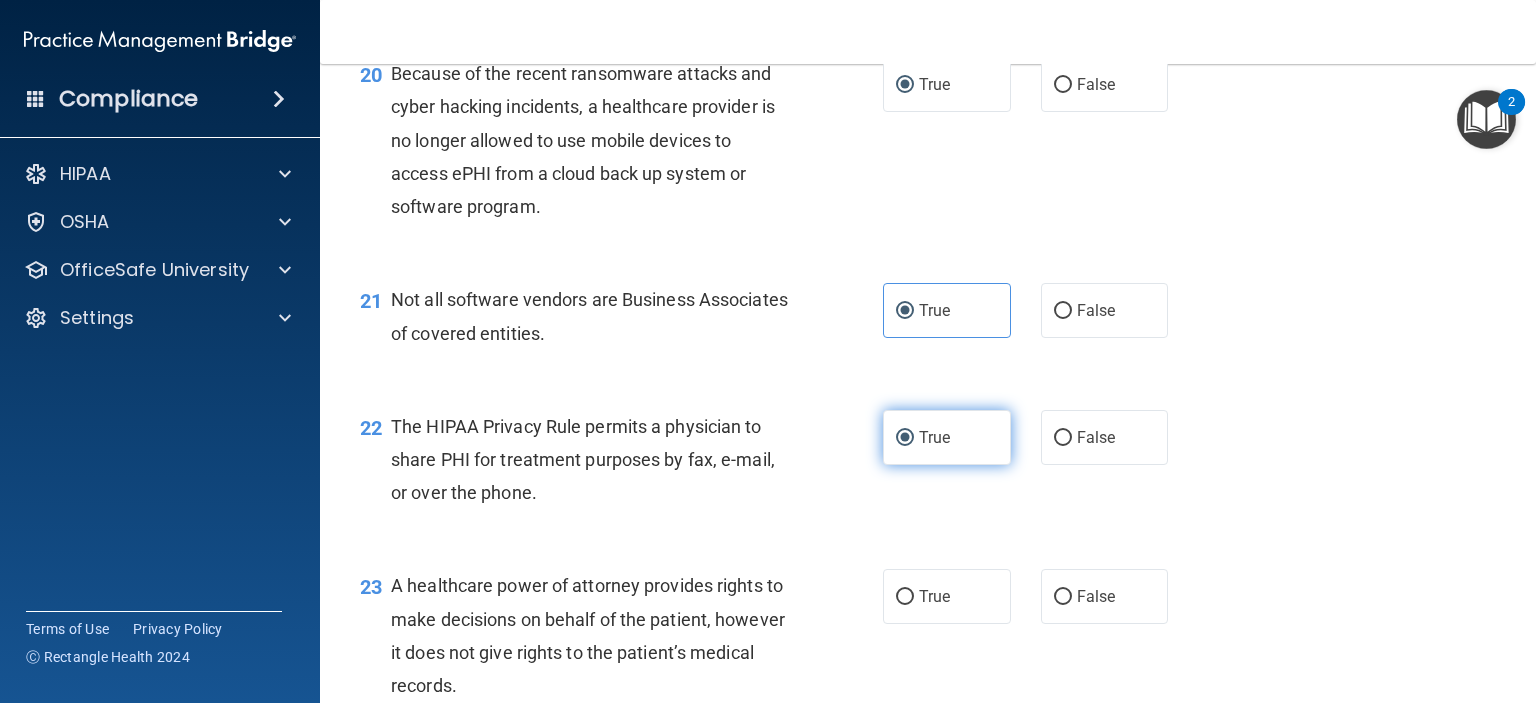 scroll, scrollTop: 3800, scrollLeft: 0, axis: vertical 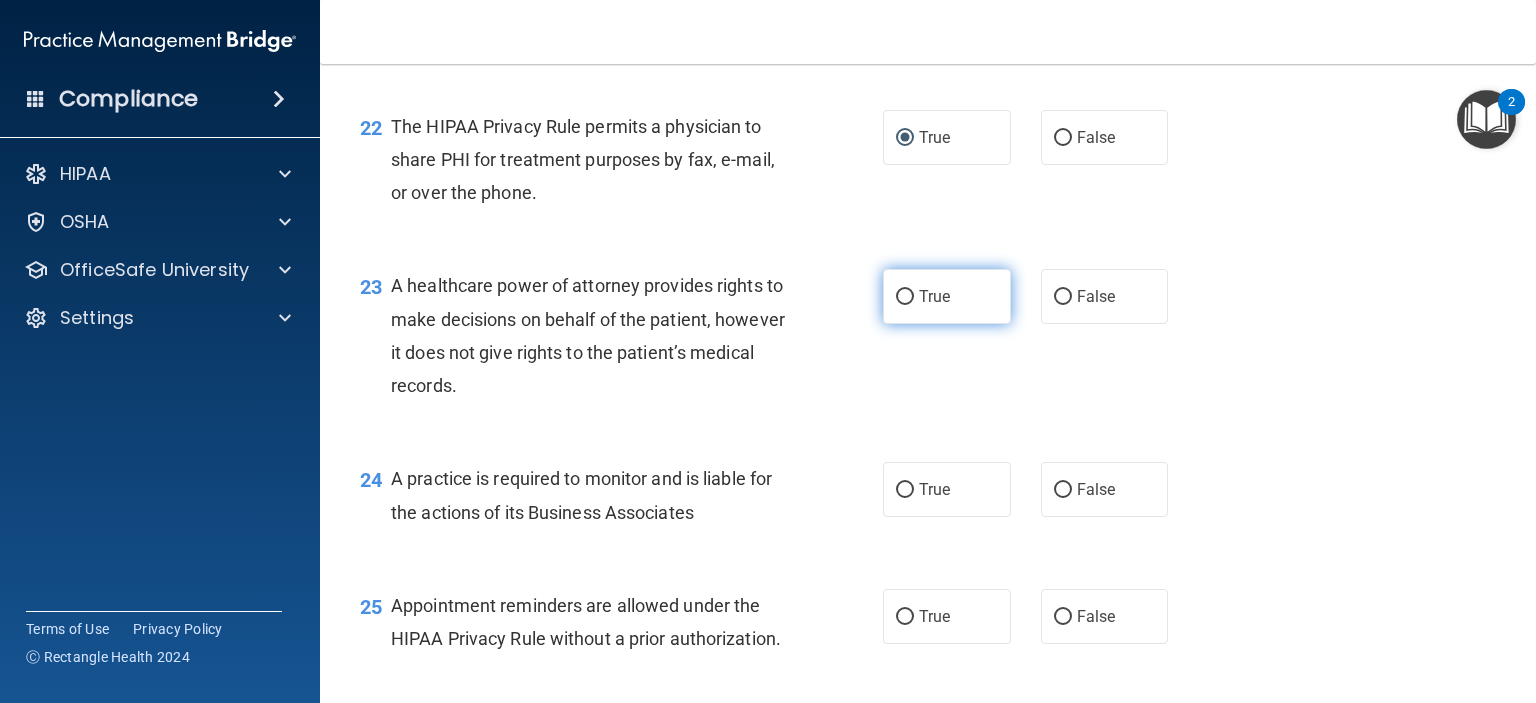 click on "True" at bounding box center (947, 296) 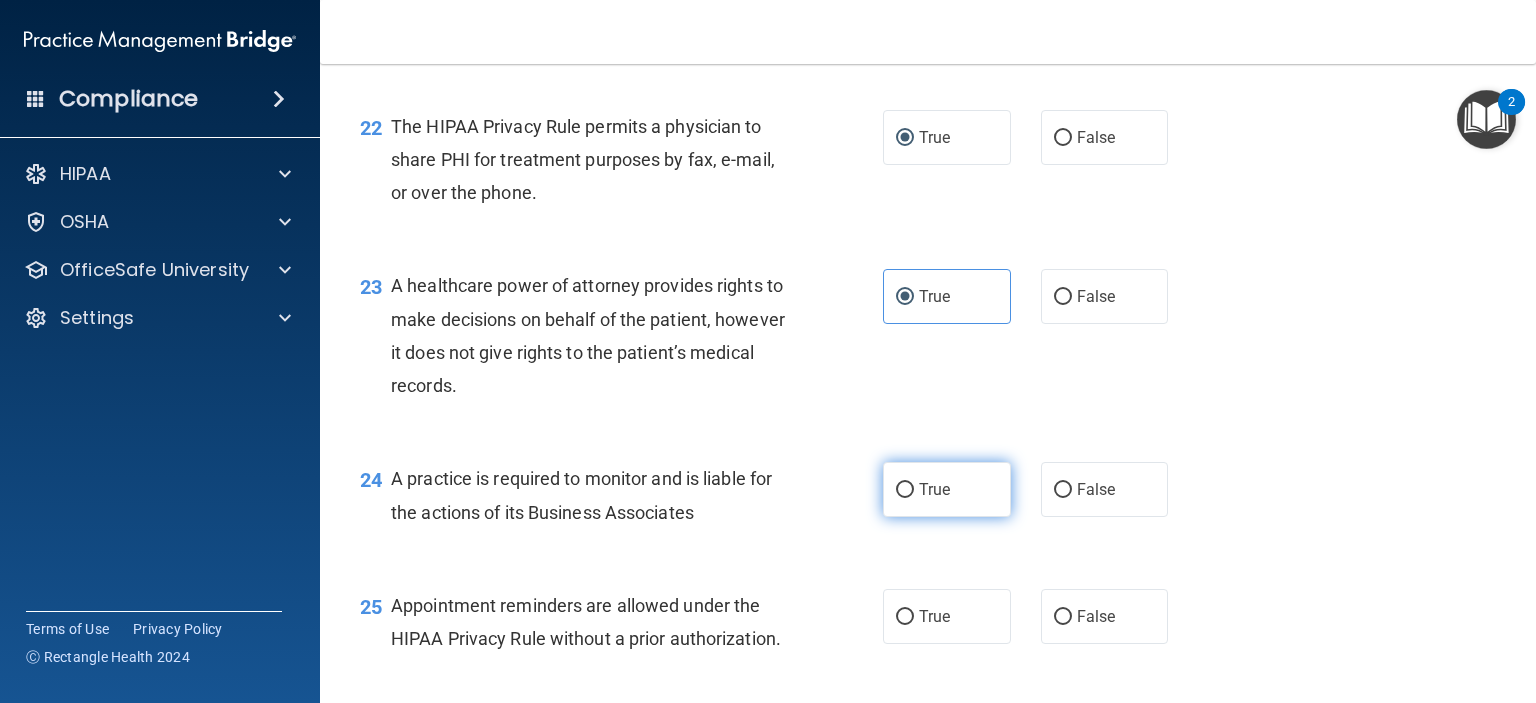 click on "True" at bounding box center [947, 489] 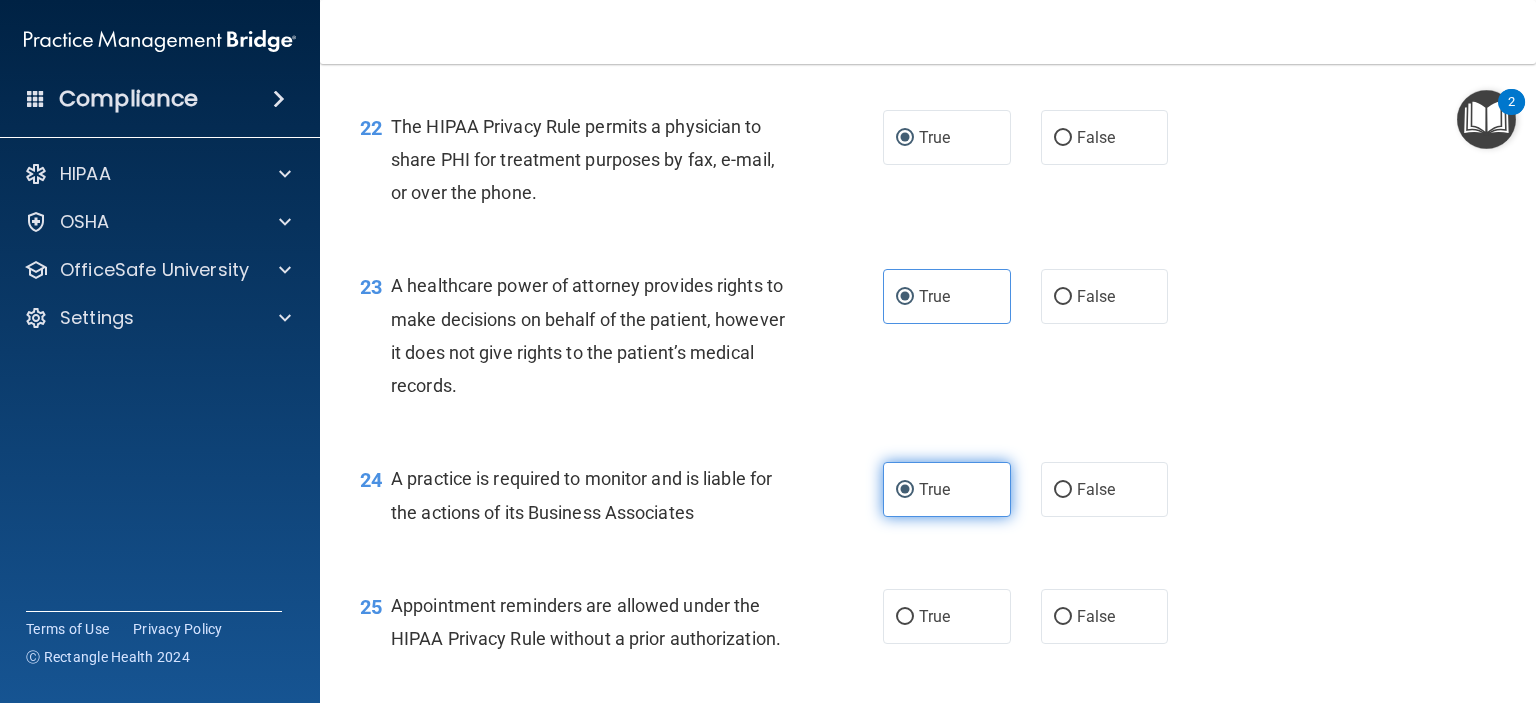 scroll, scrollTop: 4200, scrollLeft: 0, axis: vertical 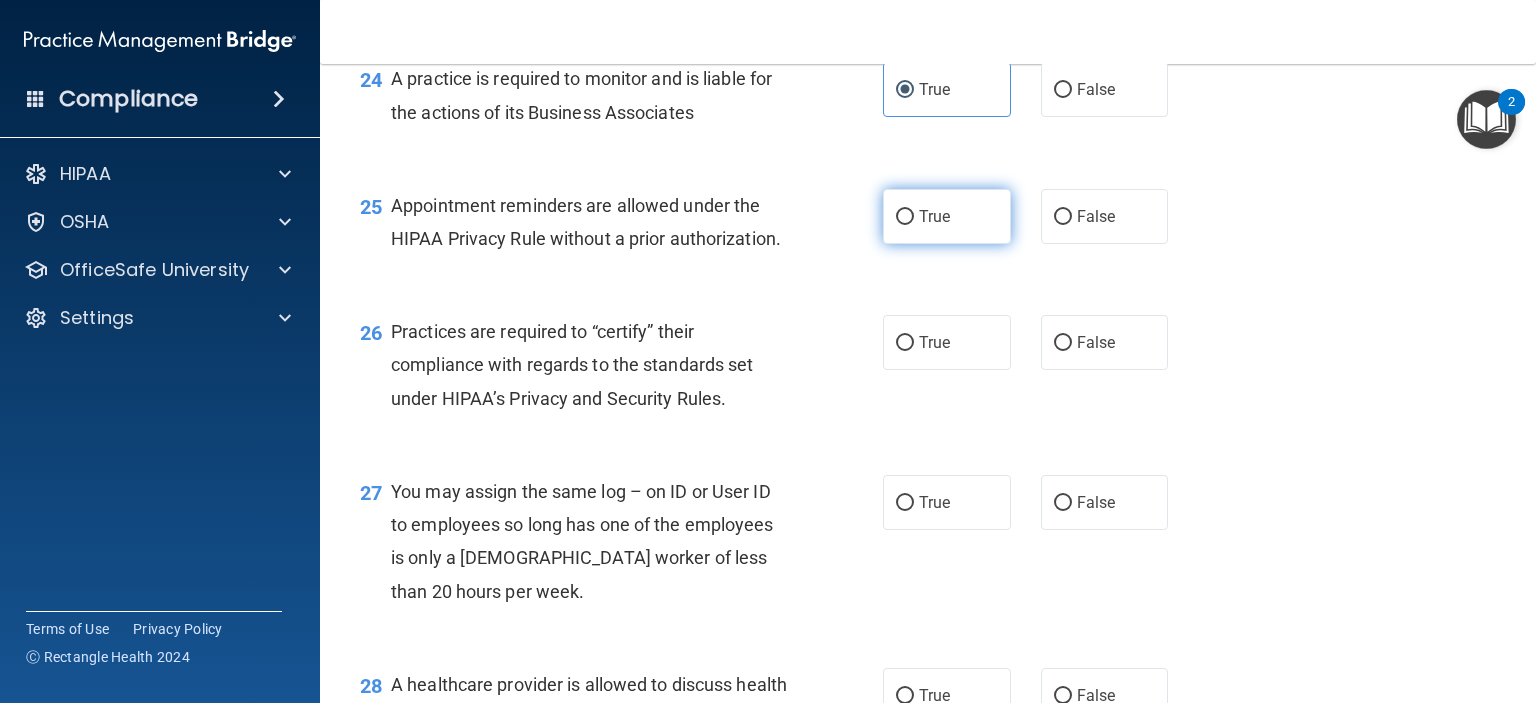click on "True" at bounding box center (934, 216) 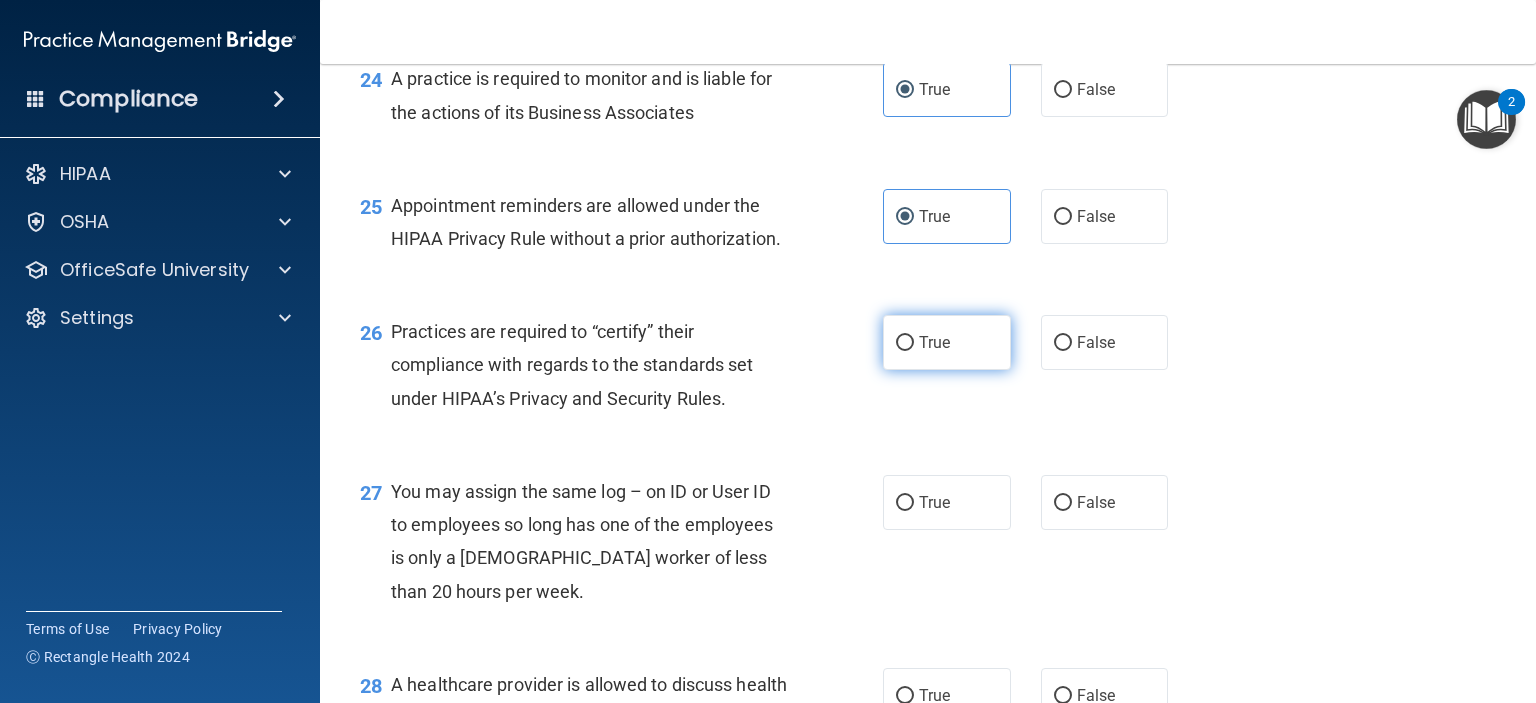 click on "True" at bounding box center [934, 342] 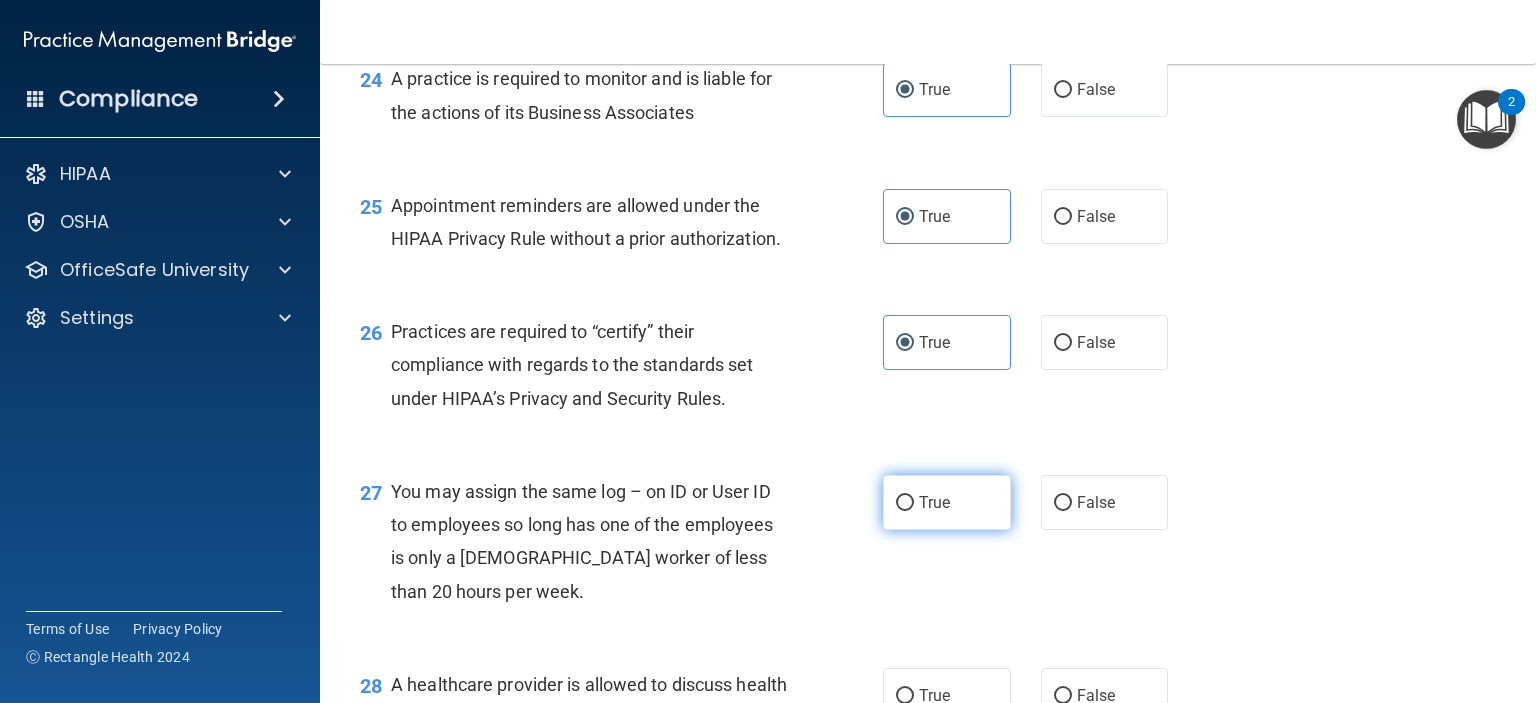 click on "True" at bounding box center (905, 503) 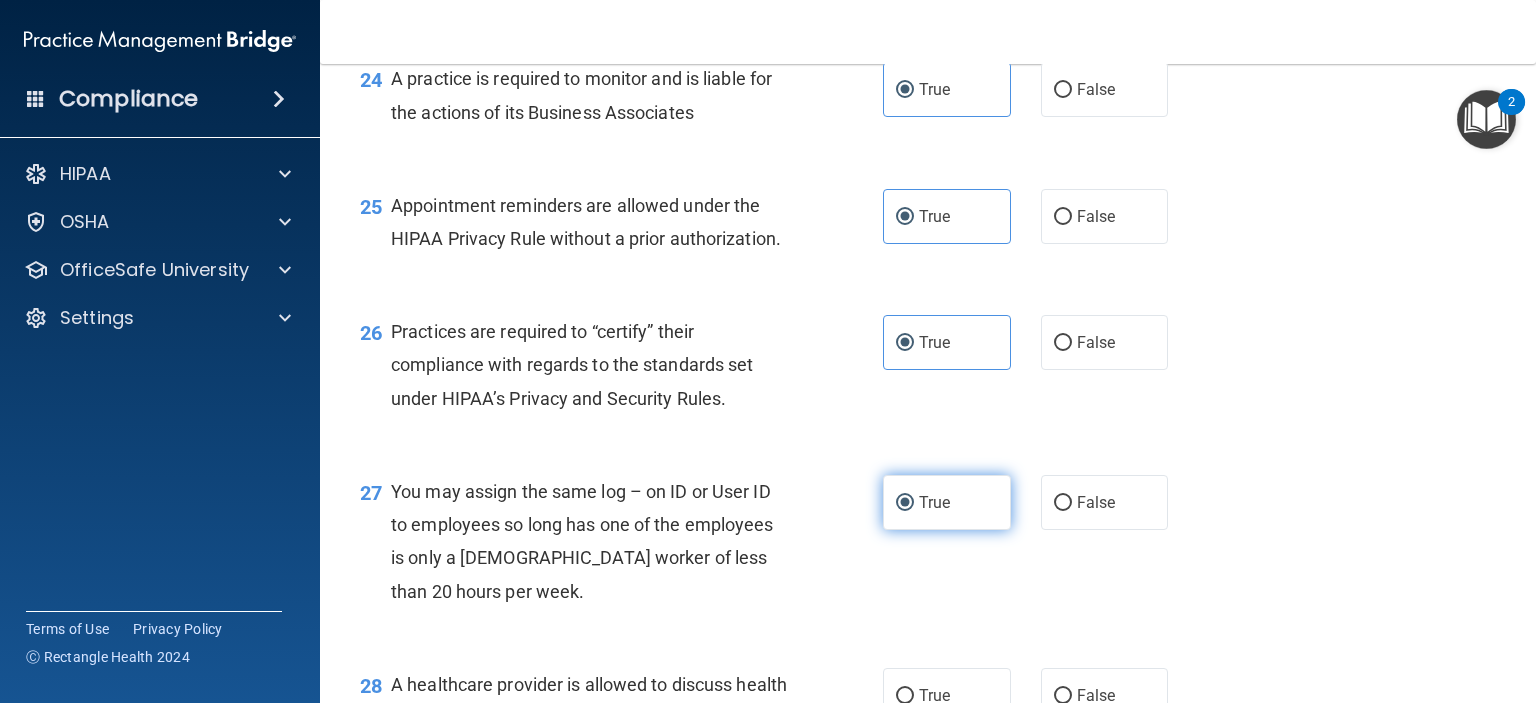 scroll, scrollTop: 4700, scrollLeft: 0, axis: vertical 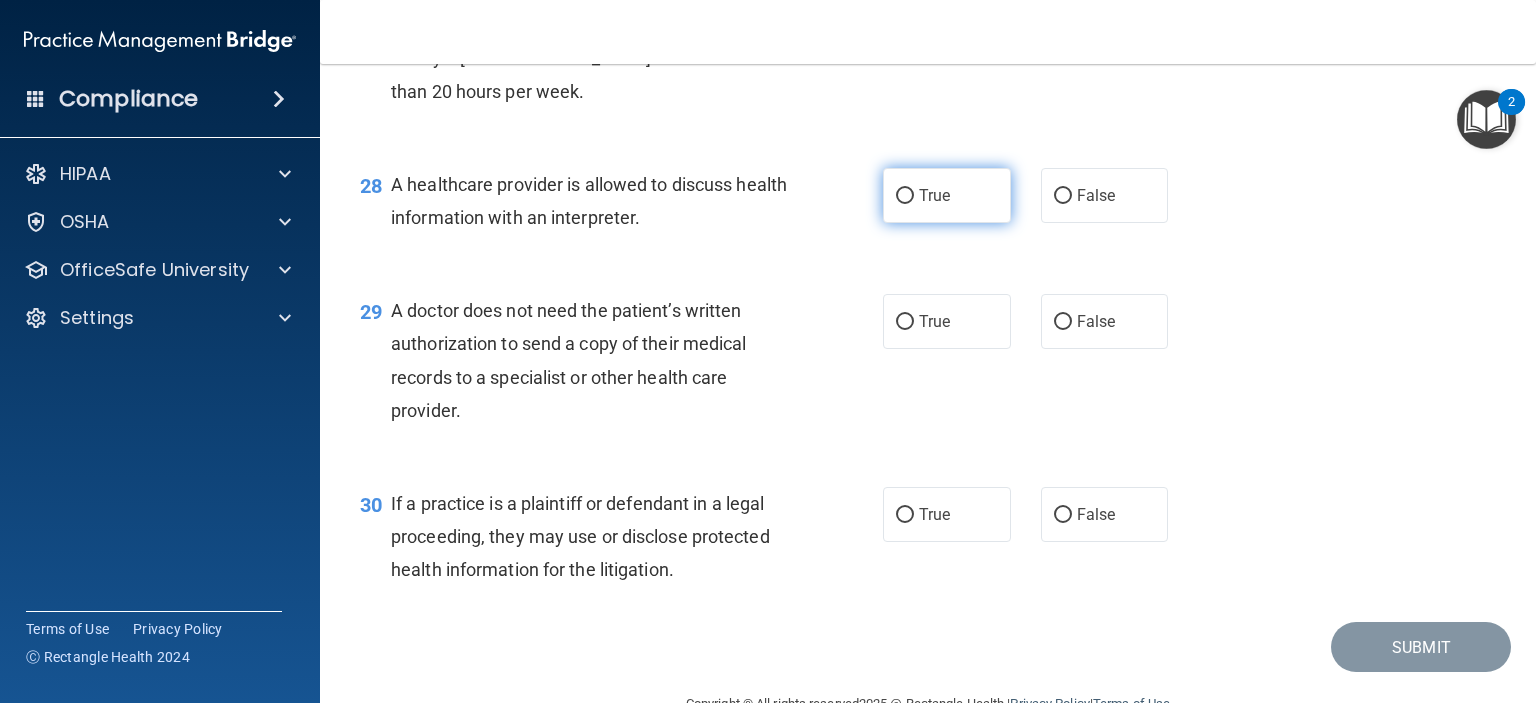 click on "True" at bounding box center (947, 195) 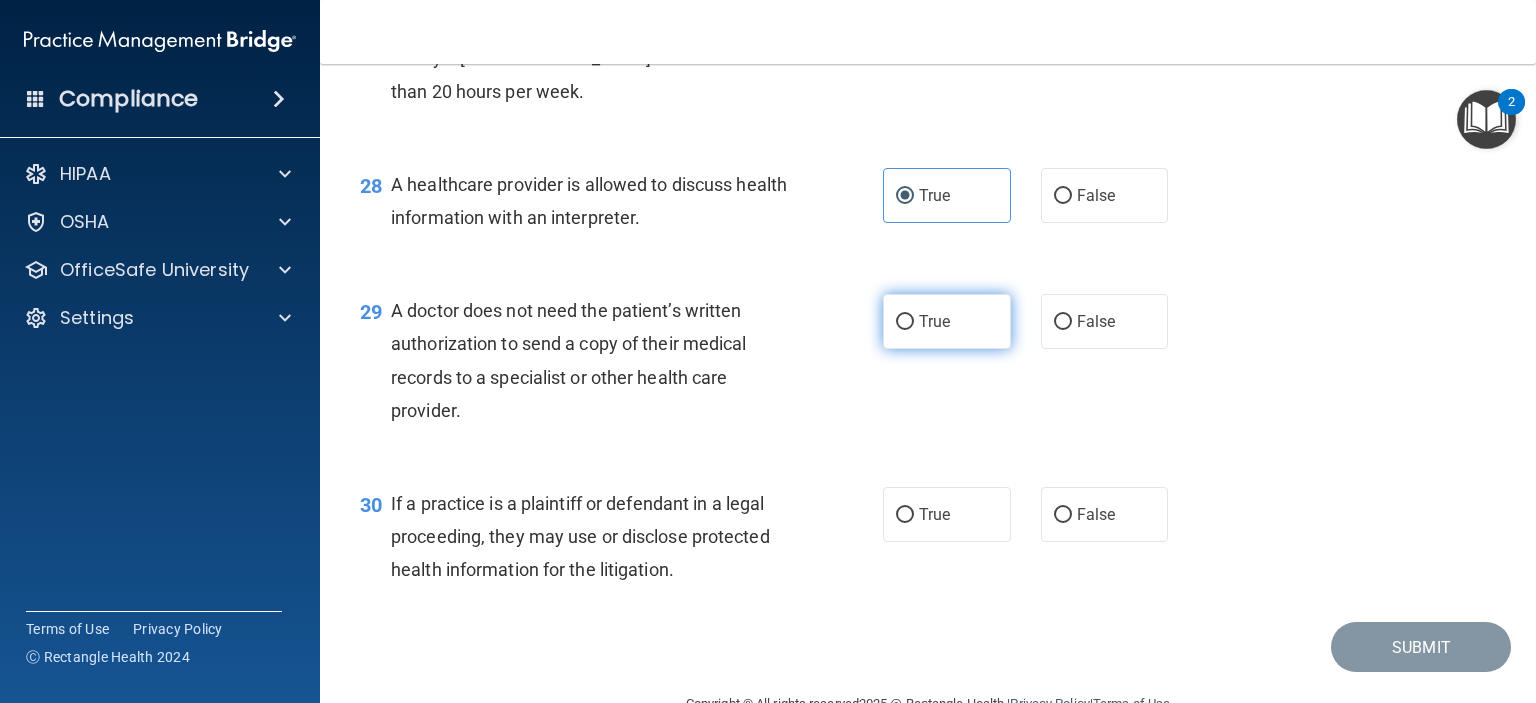 drag, startPoint x: 918, startPoint y: 381, endPoint x: 920, endPoint y: 404, distance: 23.086792 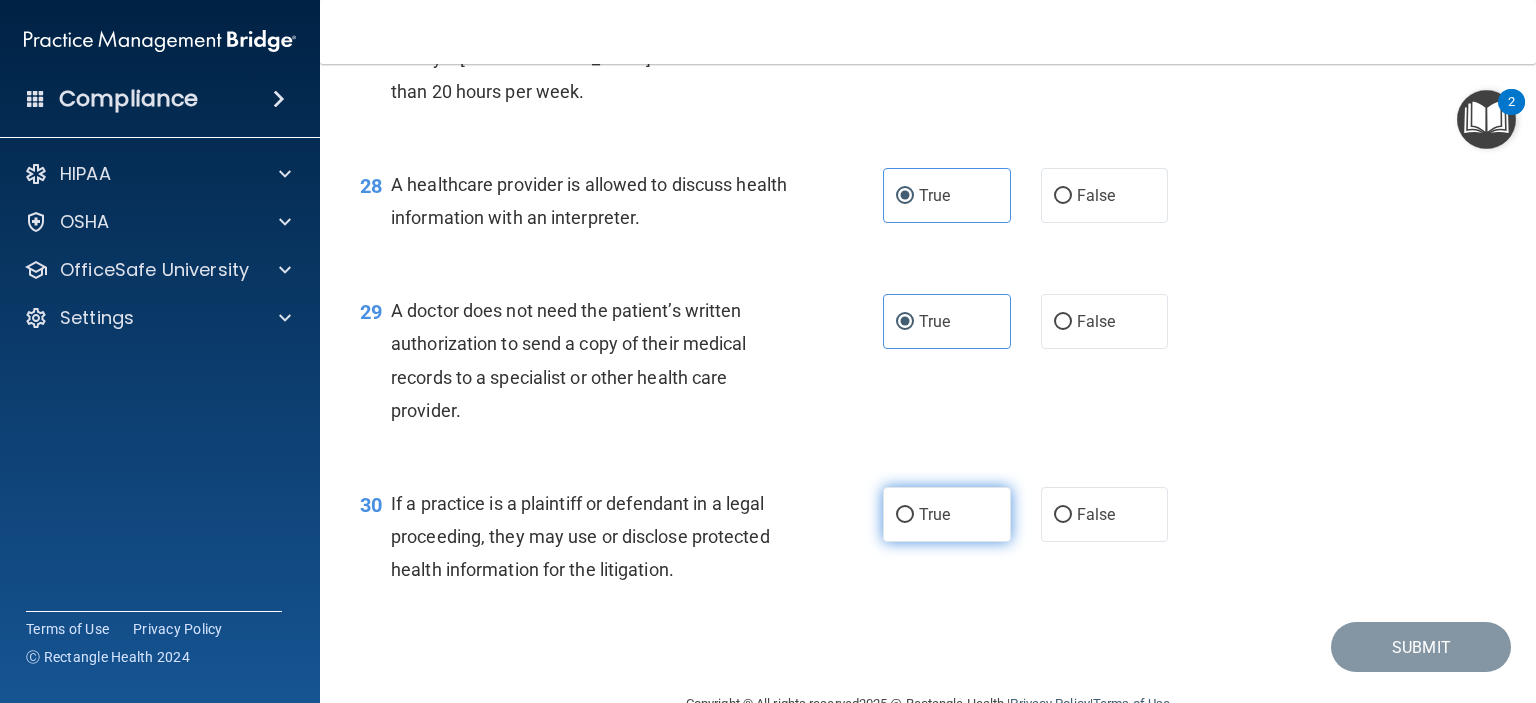 click on "True" at bounding box center [947, 514] 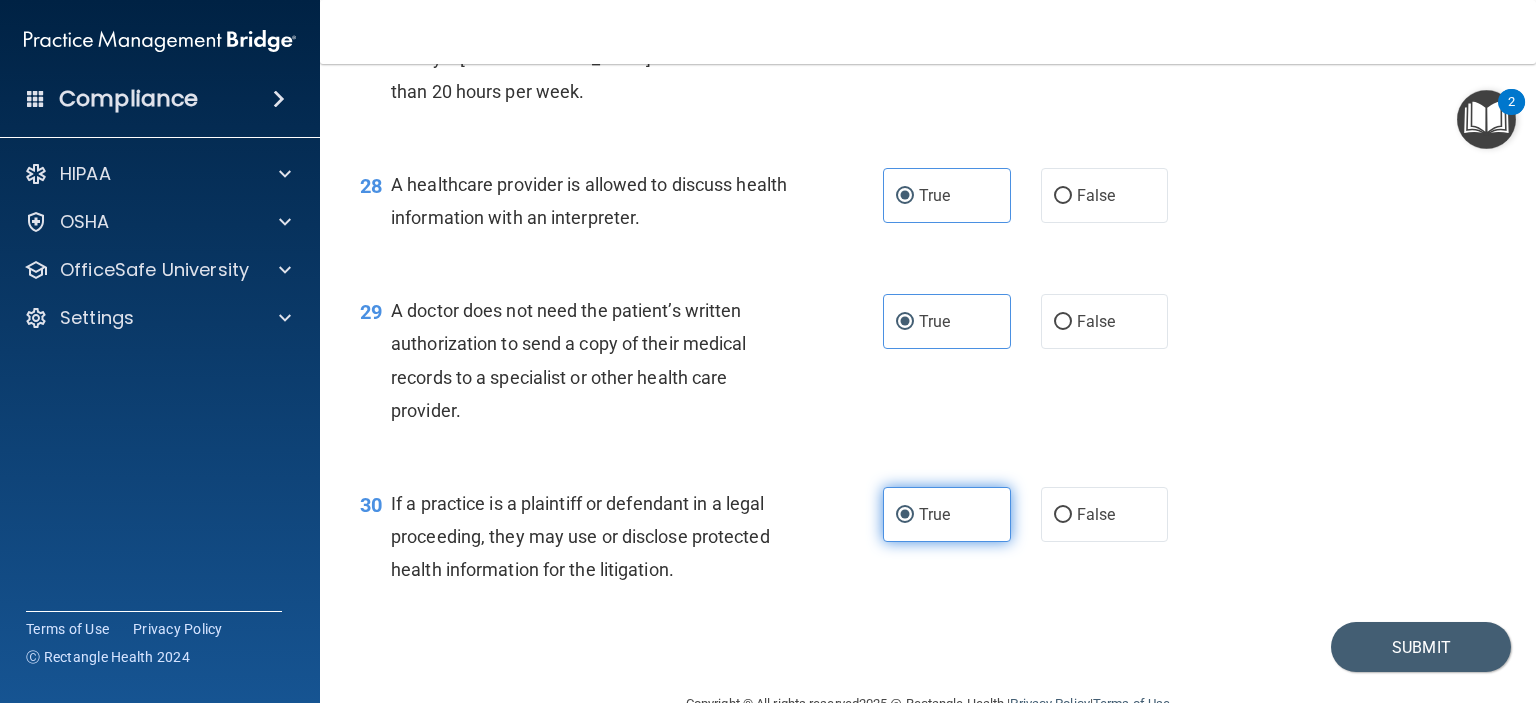 scroll, scrollTop: 4816, scrollLeft: 0, axis: vertical 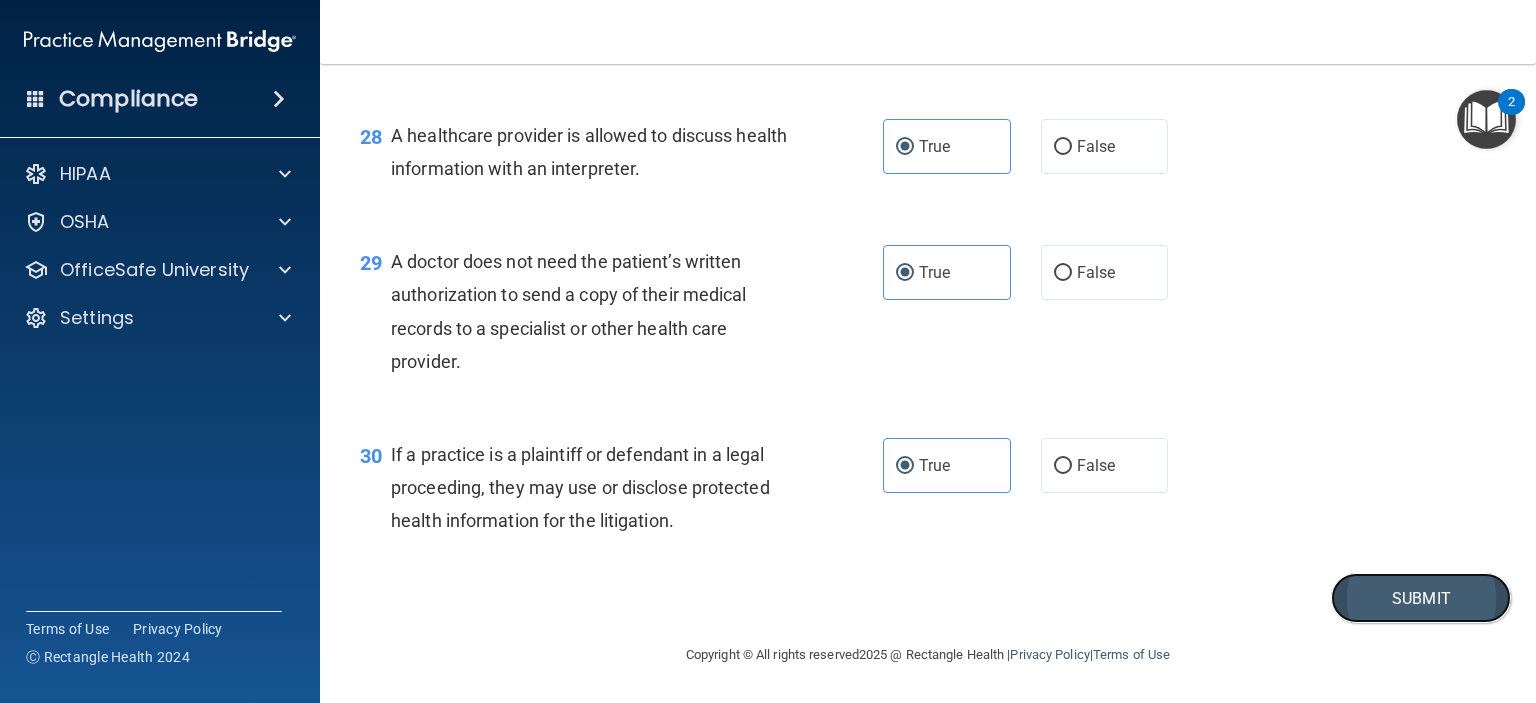 click on "Submit" at bounding box center (1421, 598) 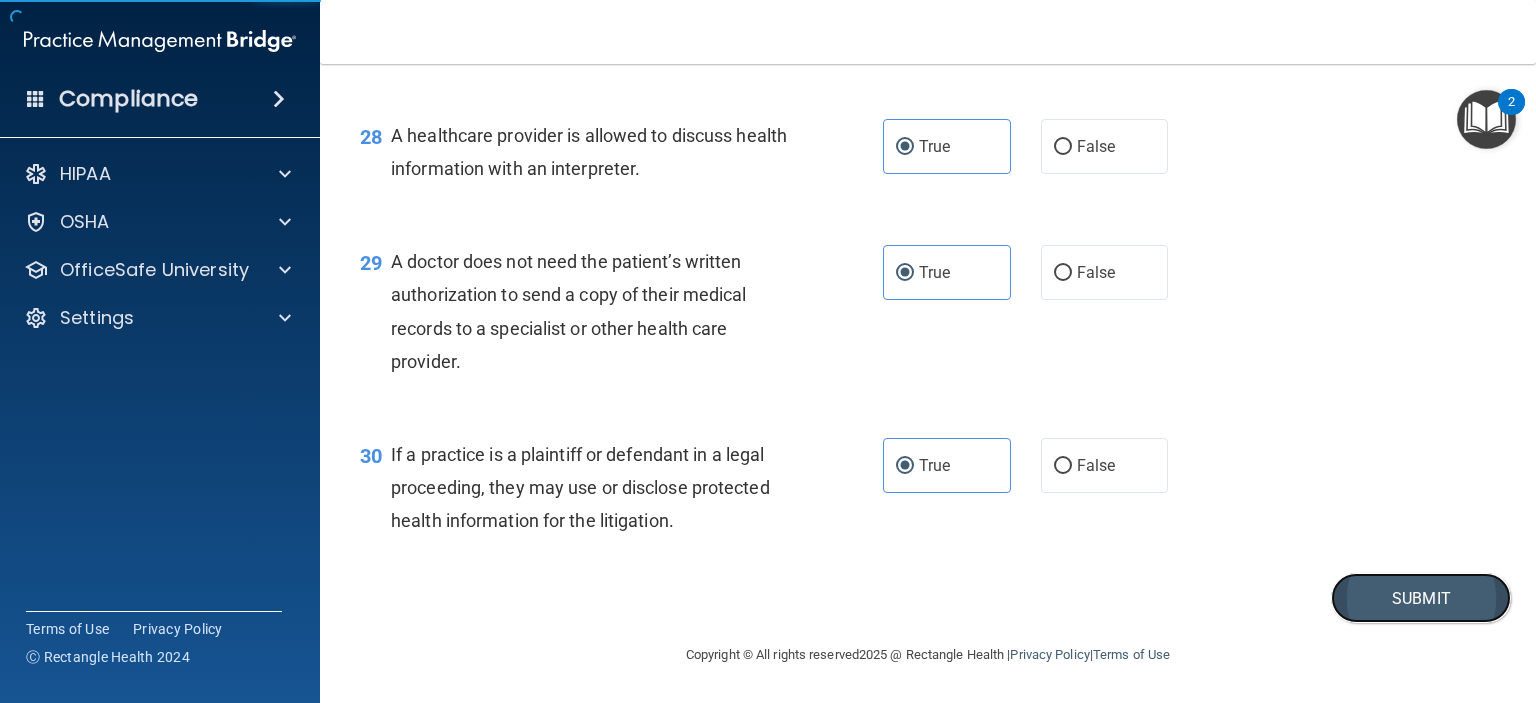 click on "Submit" at bounding box center [1421, 598] 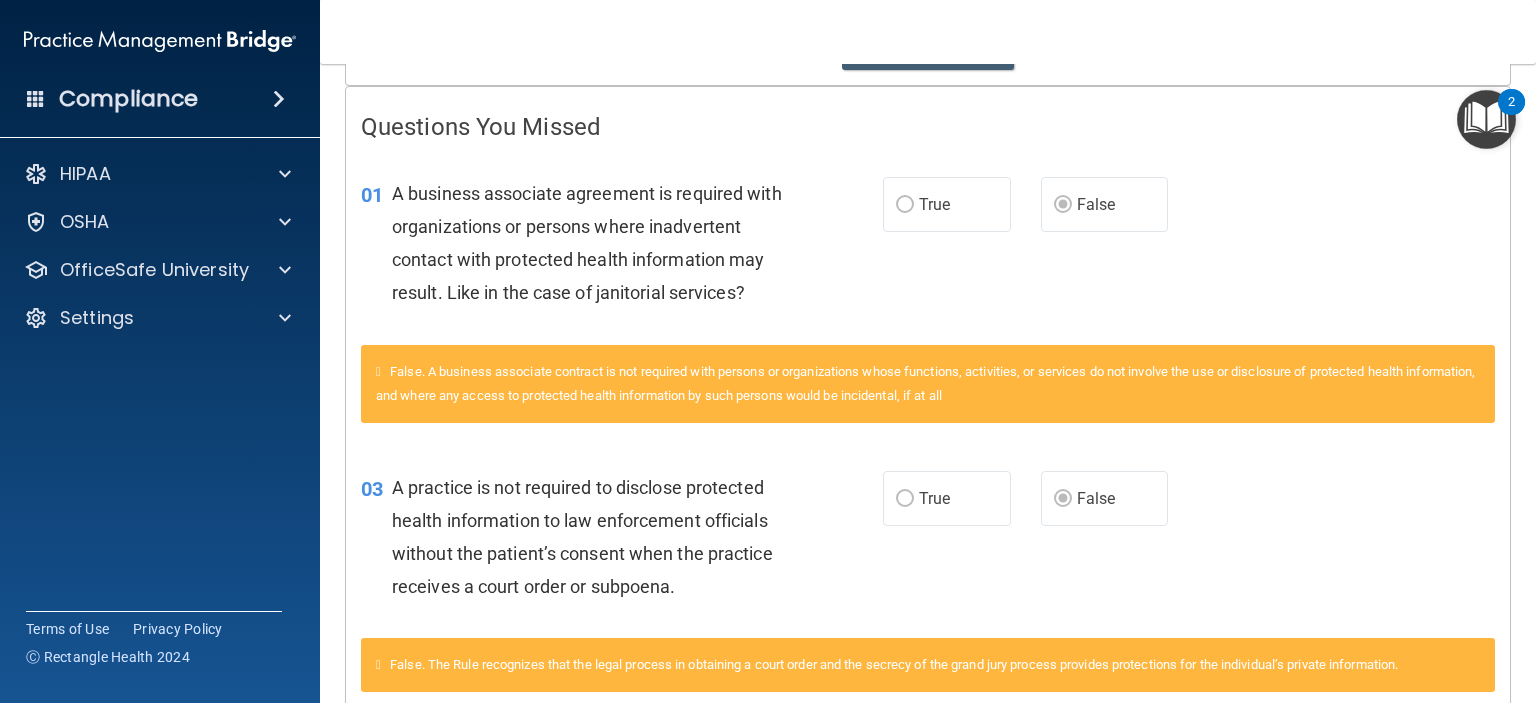 scroll, scrollTop: 0, scrollLeft: 0, axis: both 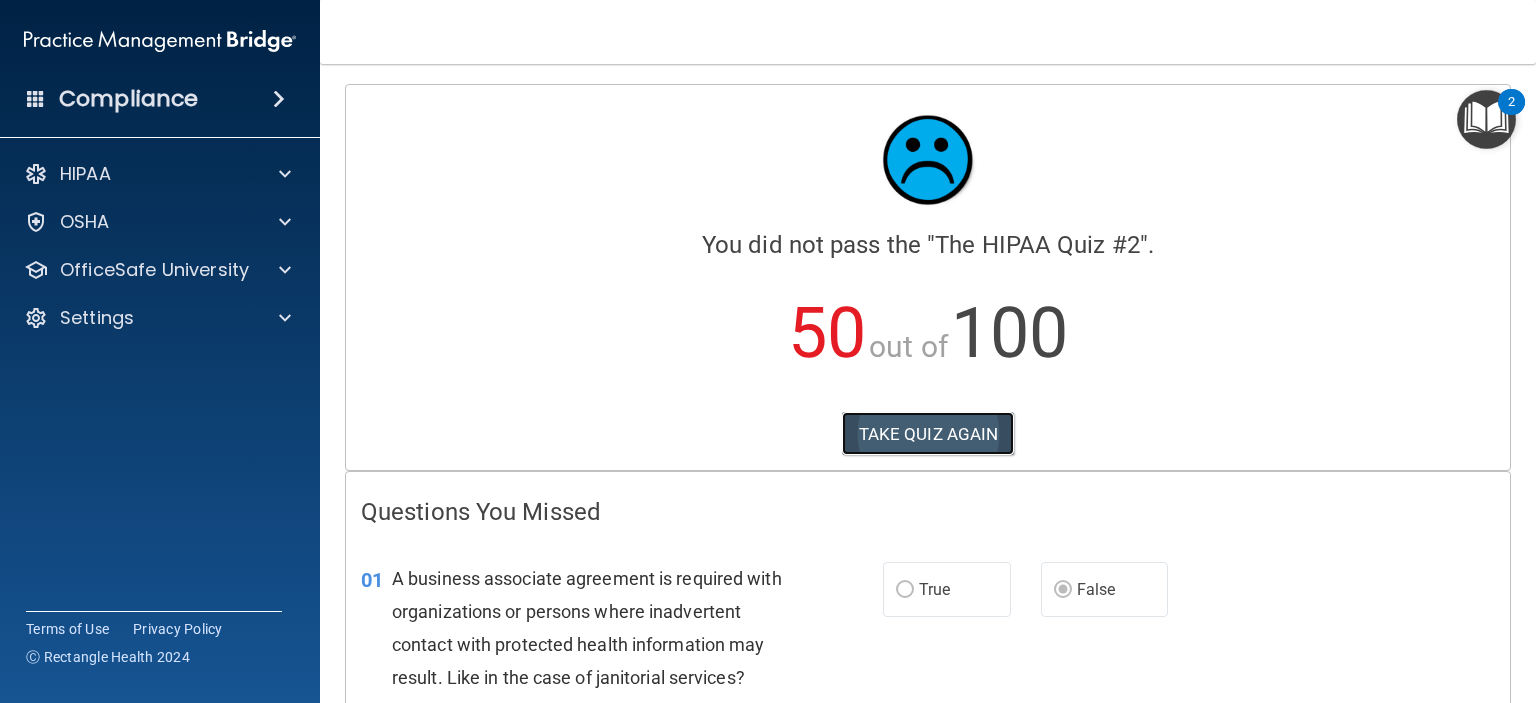 click on "TAKE QUIZ AGAIN" at bounding box center [928, 434] 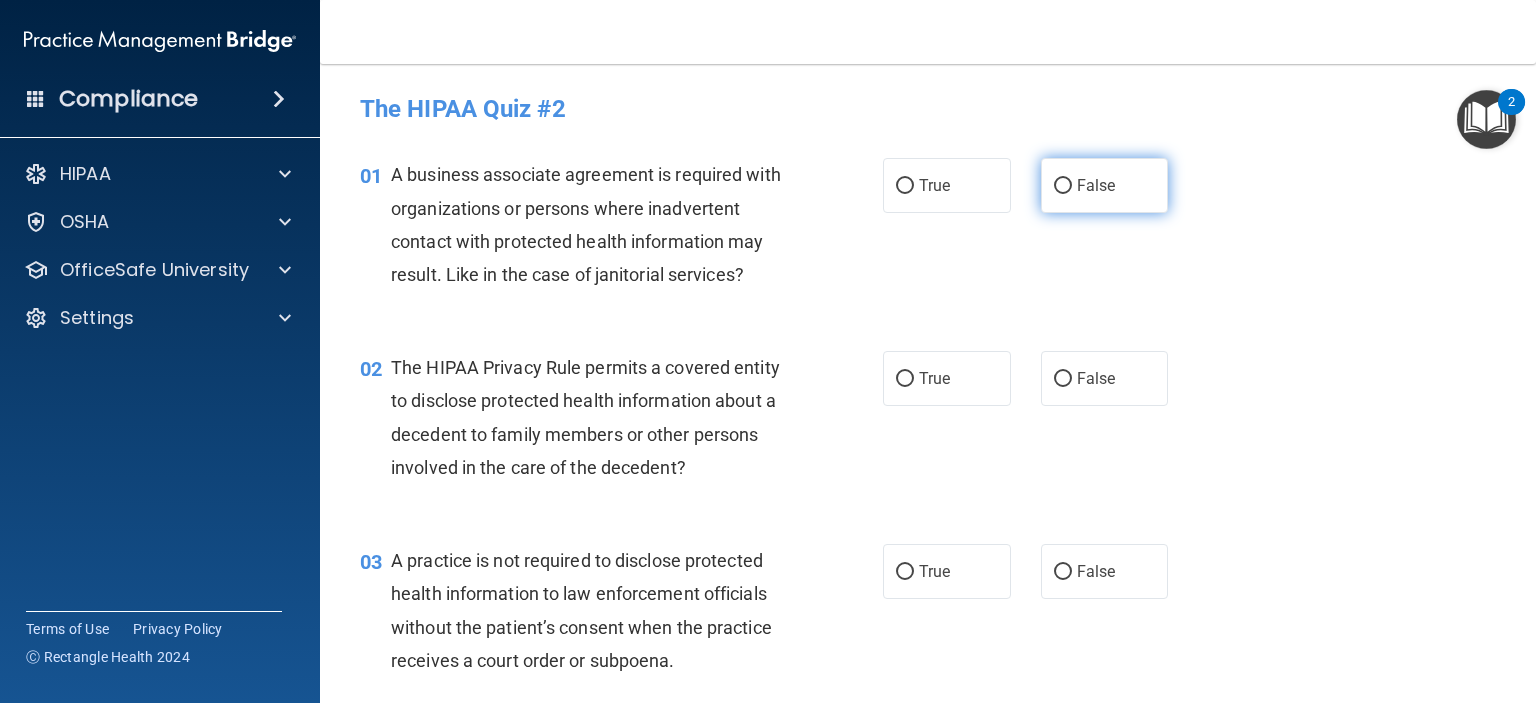 click on "False" at bounding box center [1063, 186] 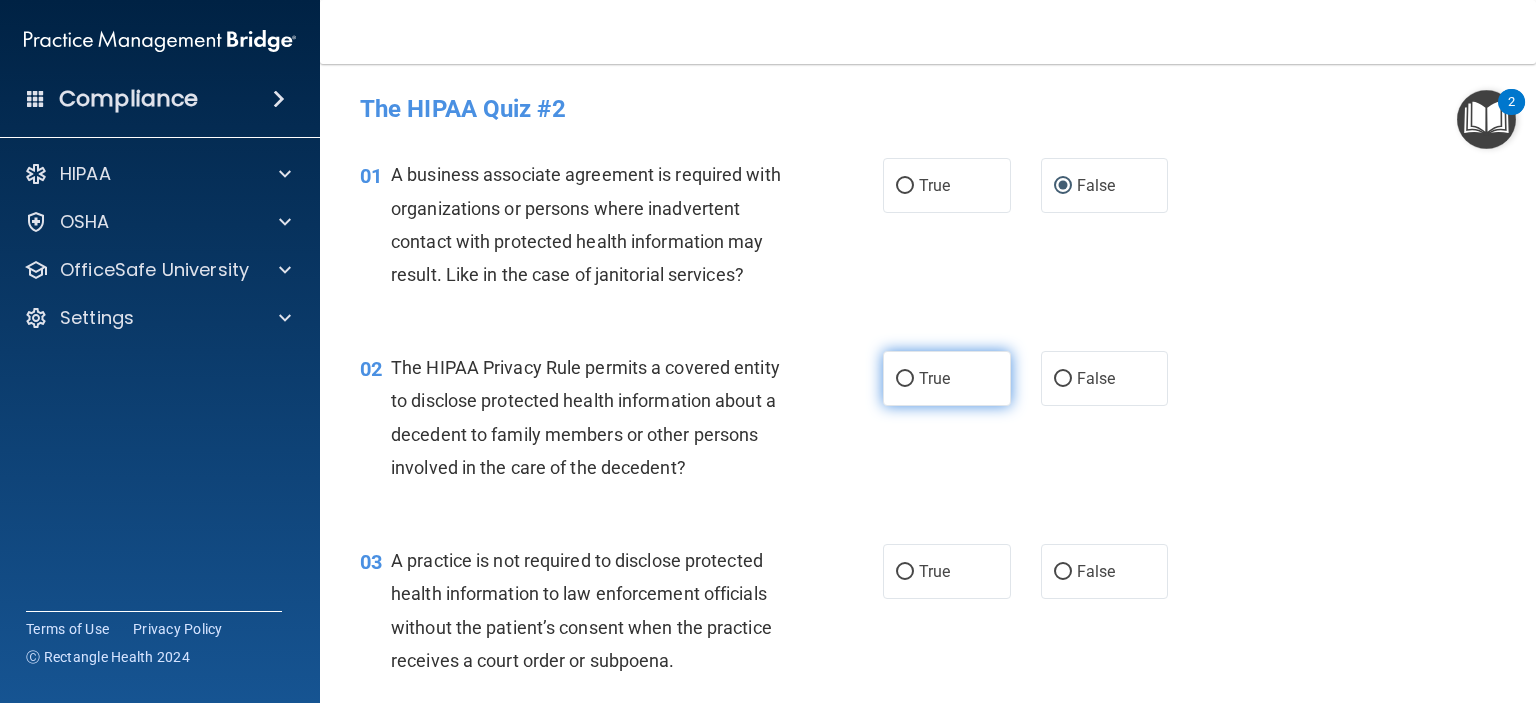 click on "True" at bounding box center (905, 379) 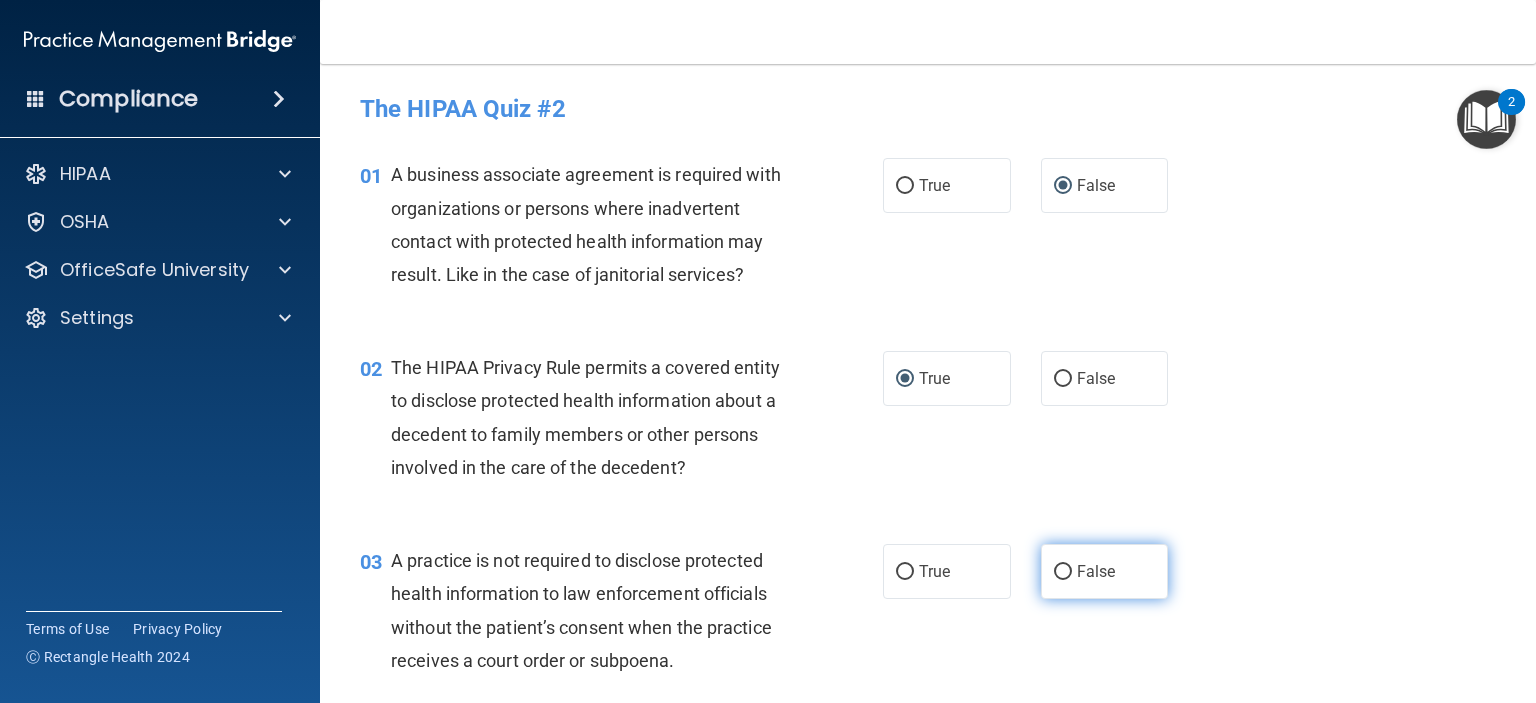 click on "False" at bounding box center [1096, 571] 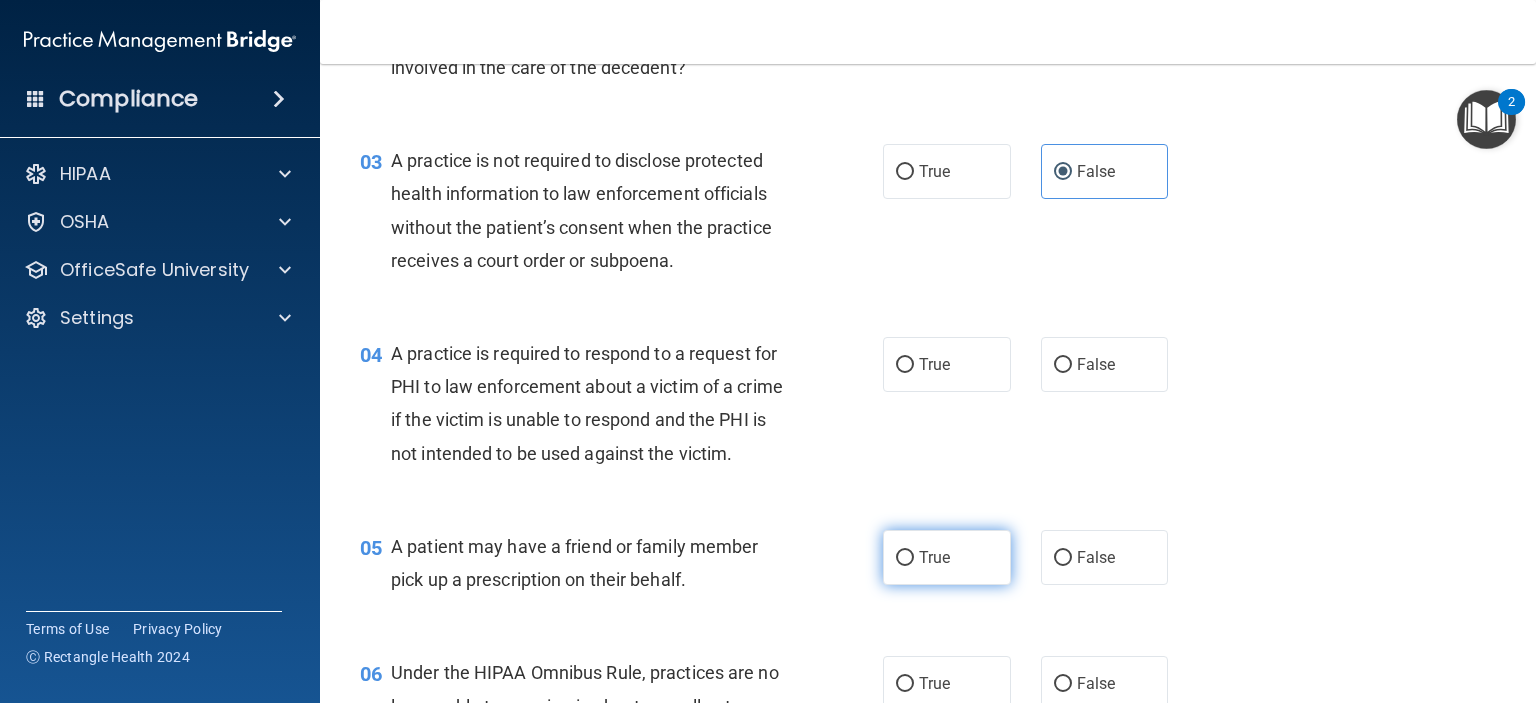 scroll, scrollTop: 500, scrollLeft: 0, axis: vertical 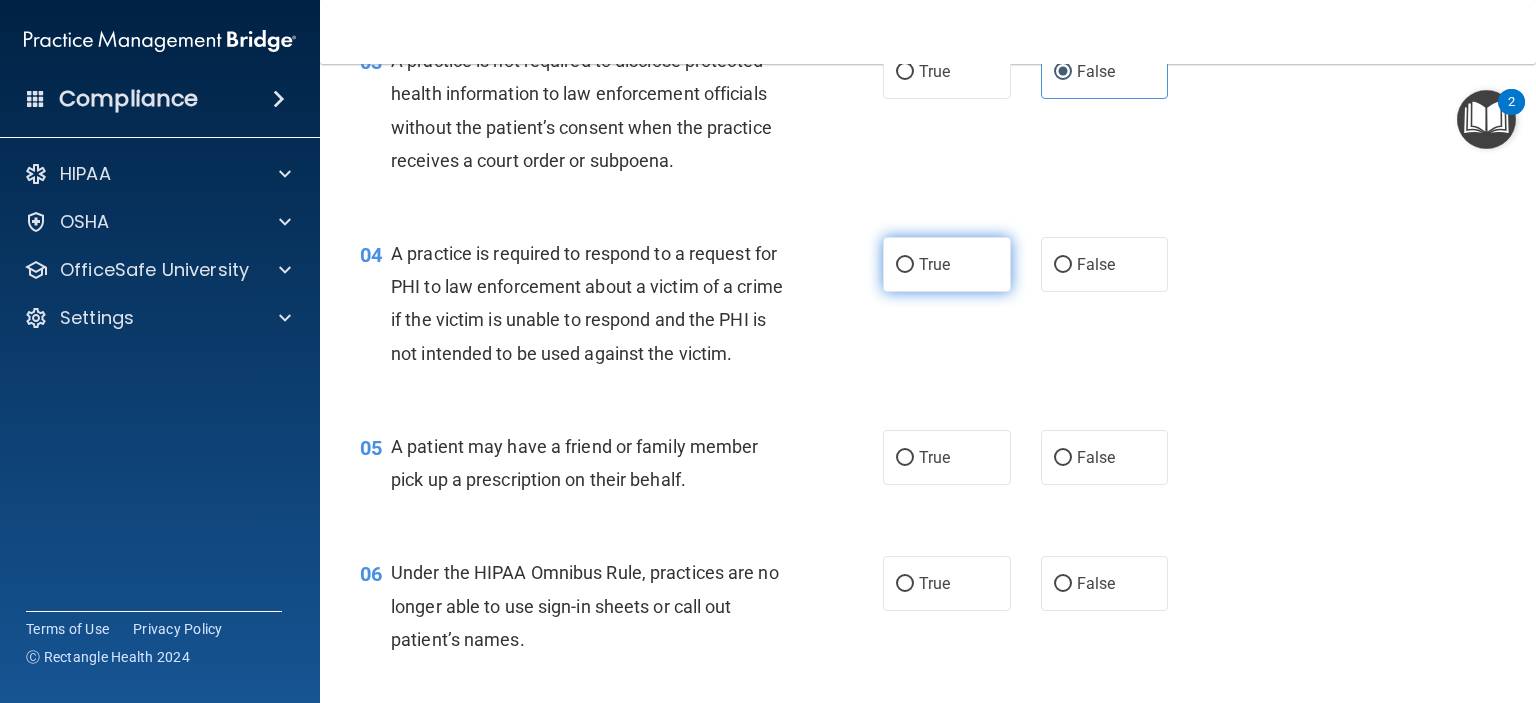 click on "True" at bounding box center (934, 264) 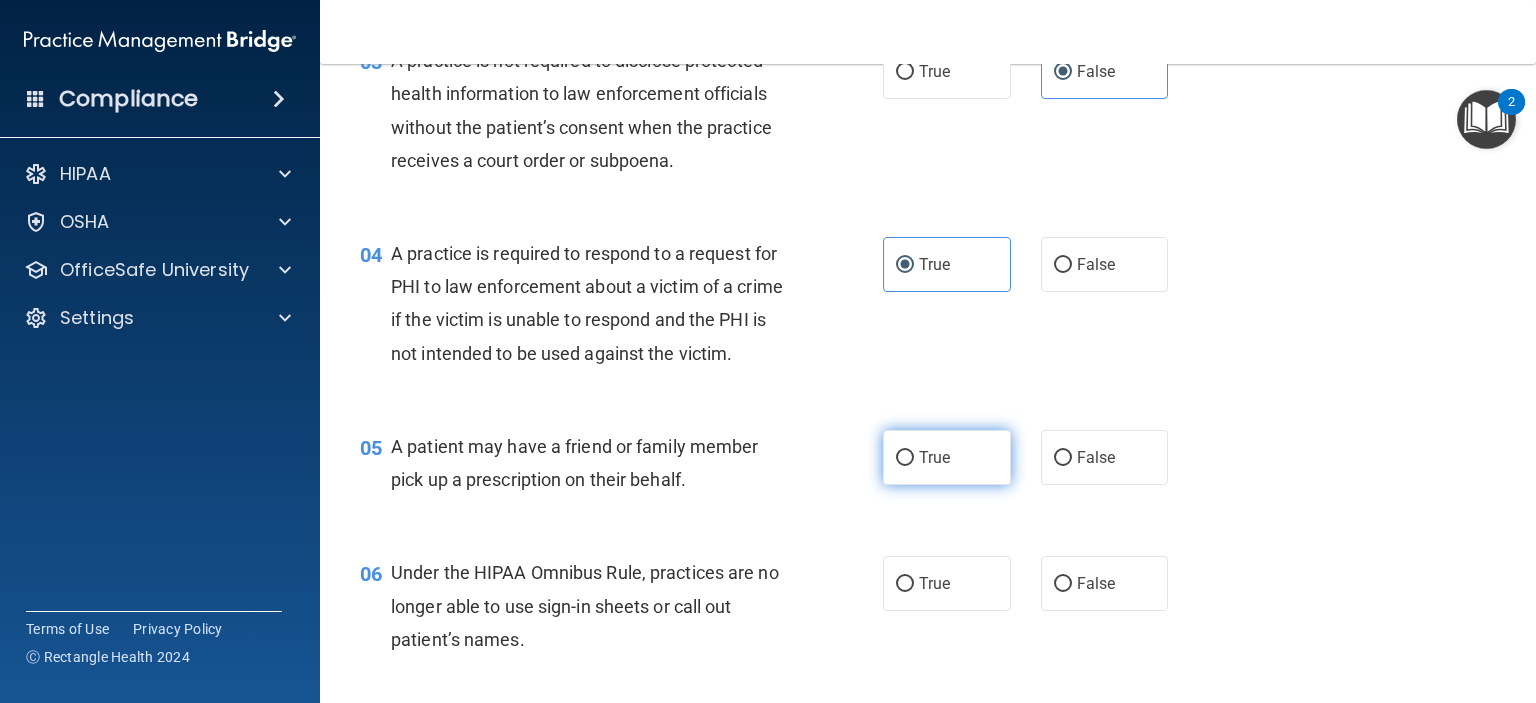 click on "True" at bounding box center (947, 457) 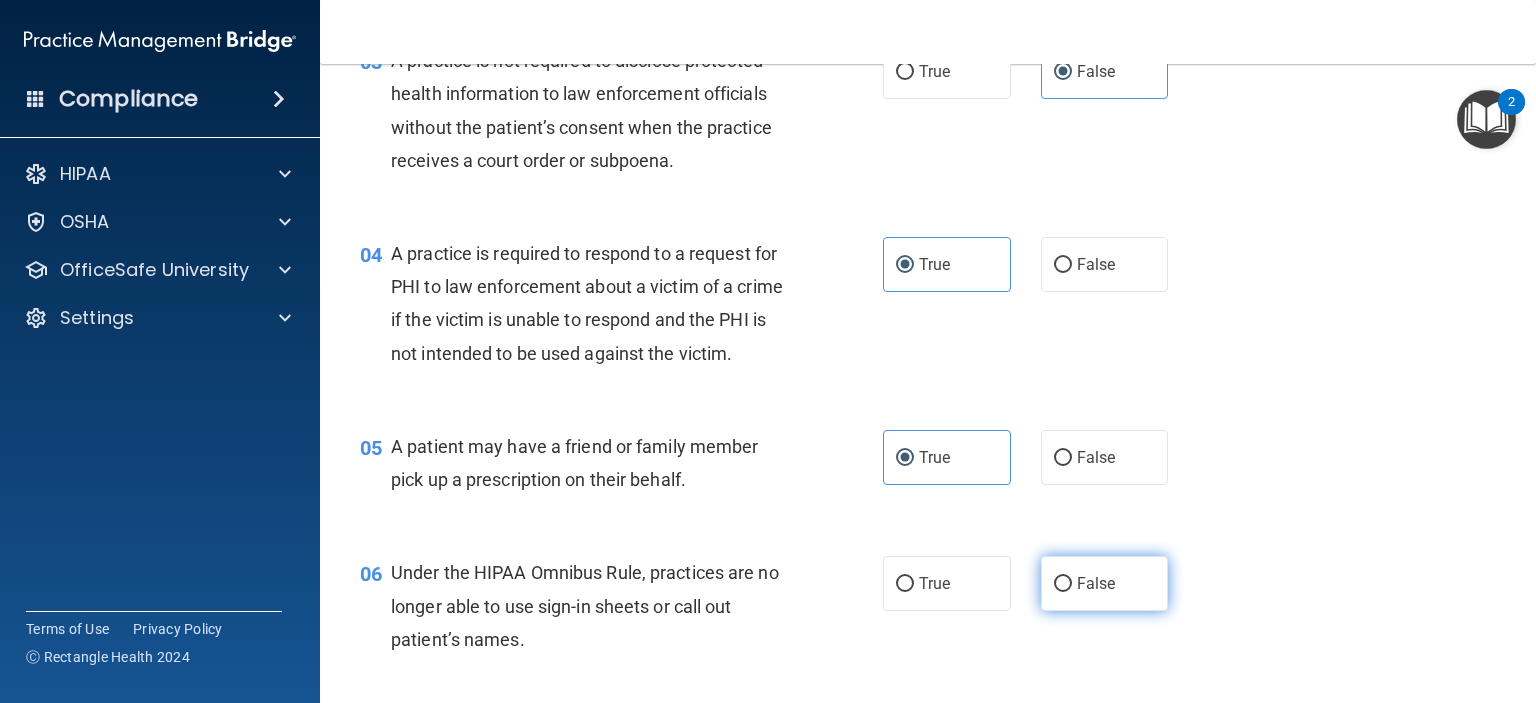 click on "False" at bounding box center (1105, 583) 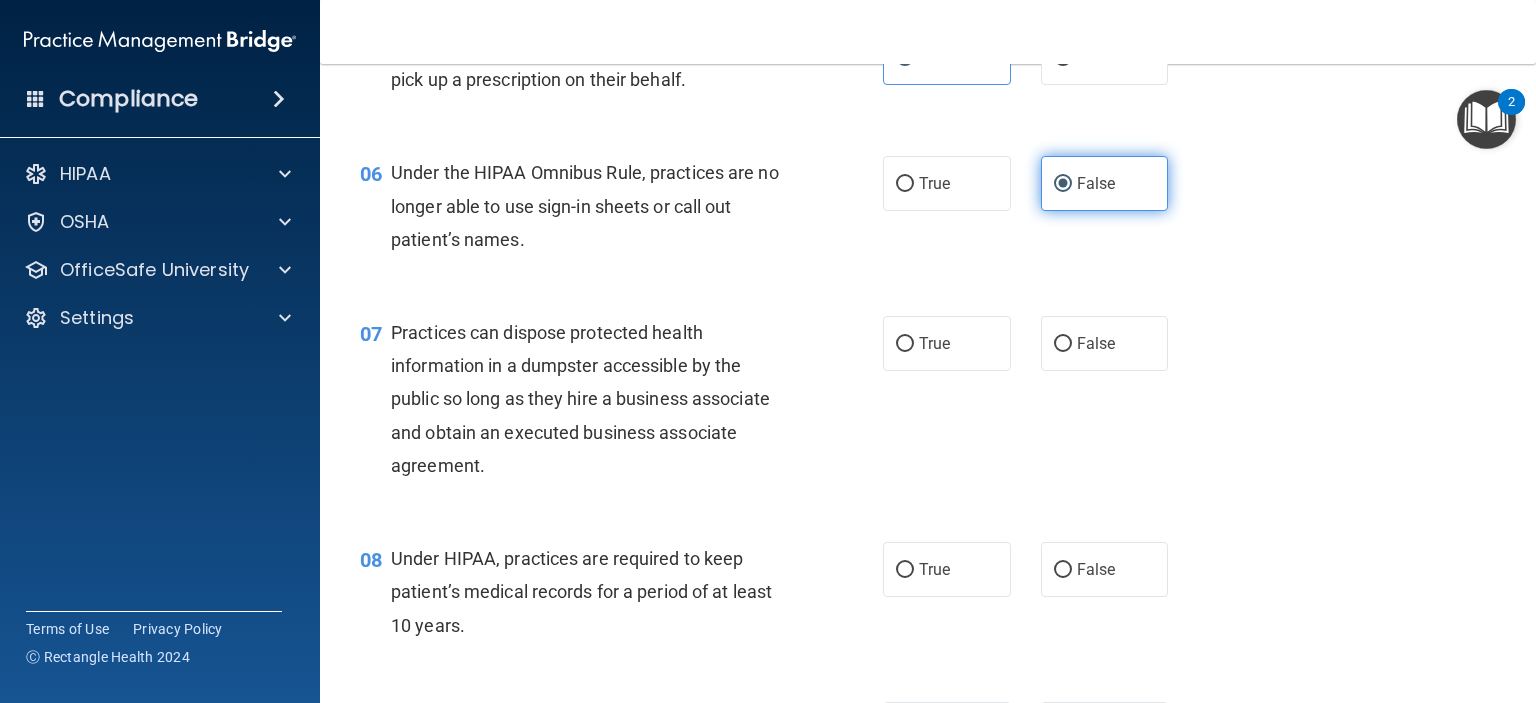 scroll, scrollTop: 1000, scrollLeft: 0, axis: vertical 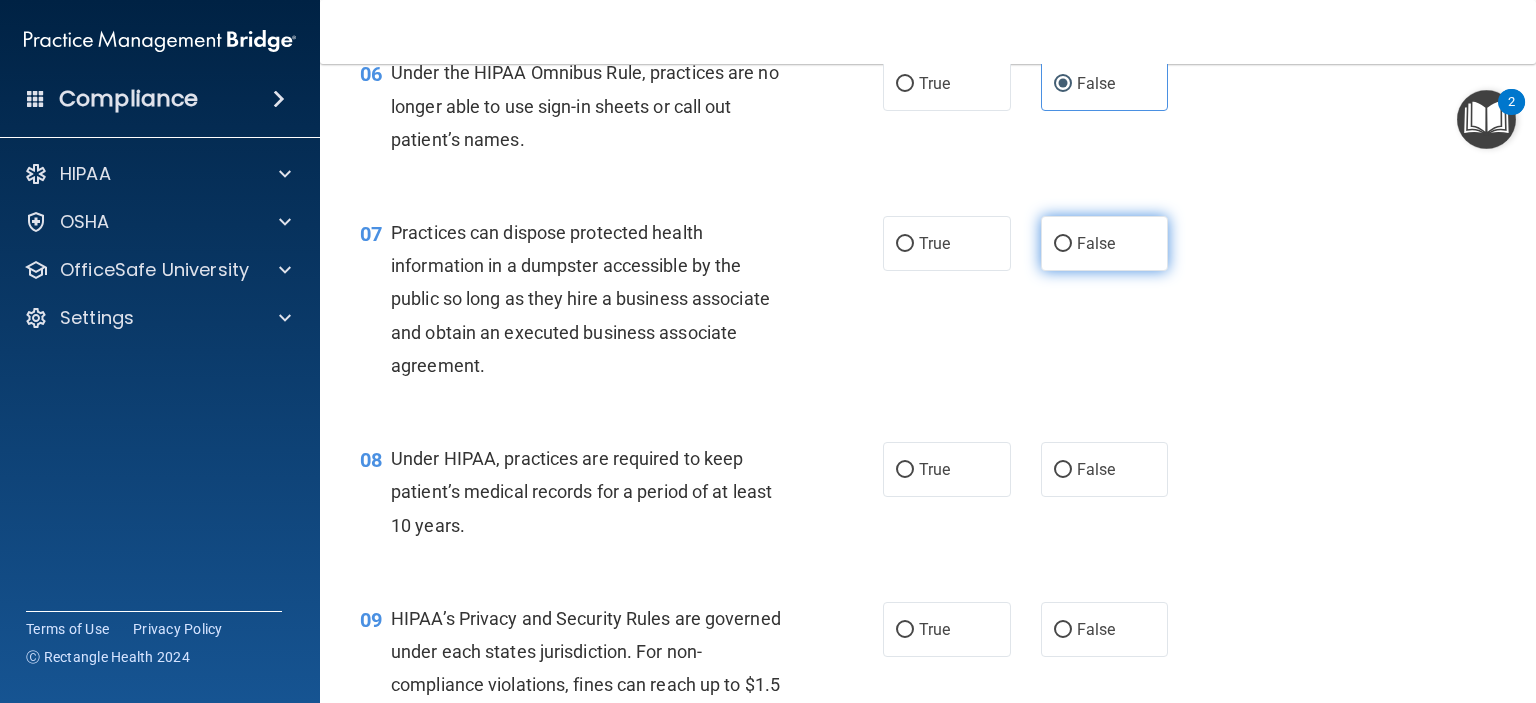 click on "False" at bounding box center (1096, 243) 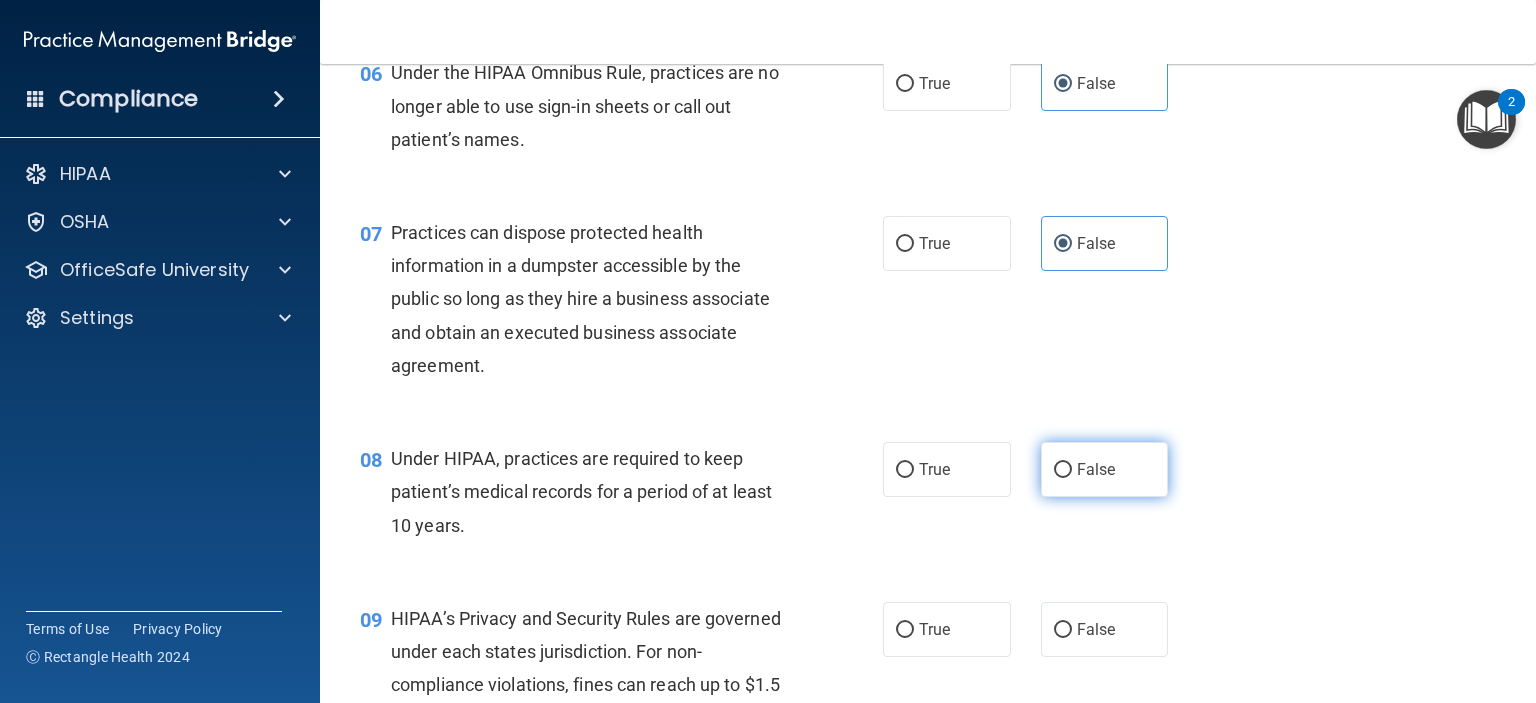 click on "False" at bounding box center (1105, 469) 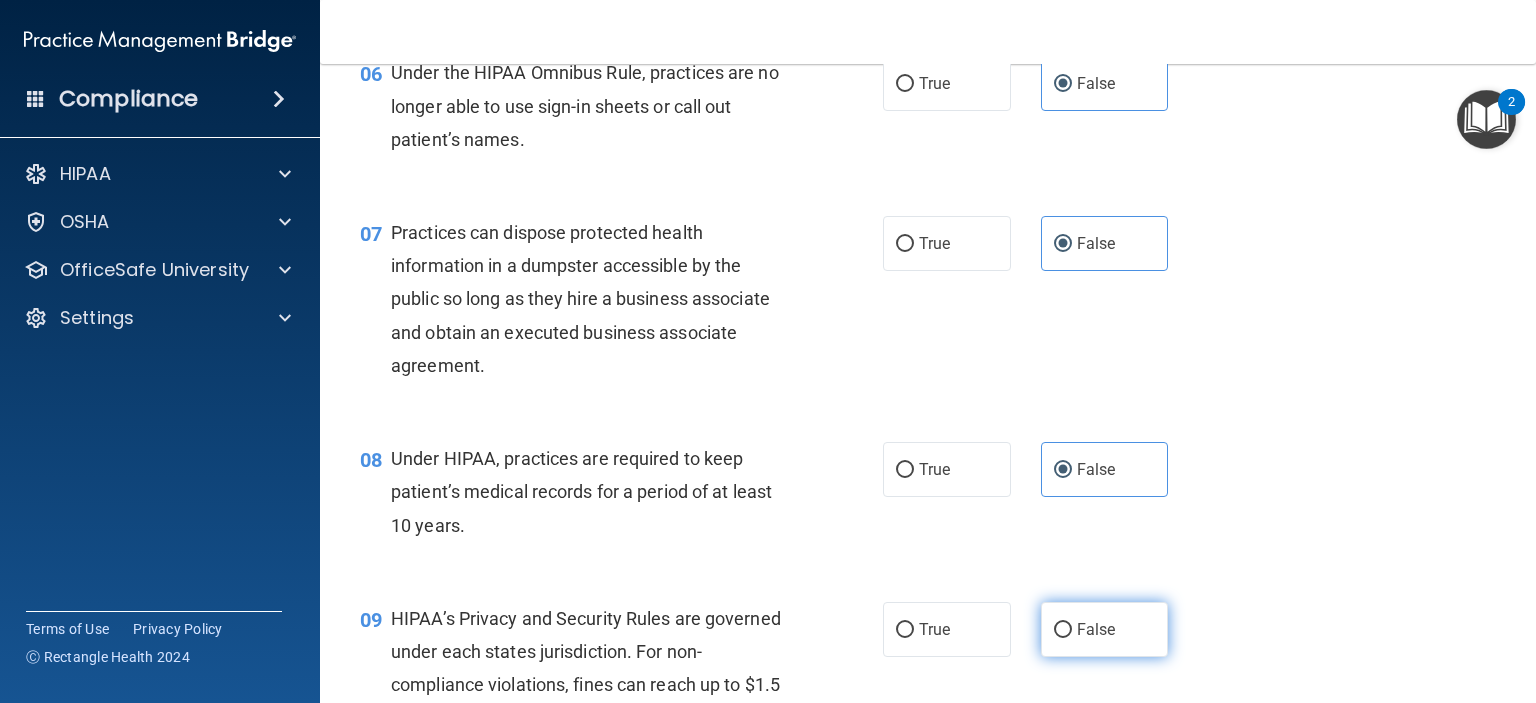 click on "False" at bounding box center [1096, 629] 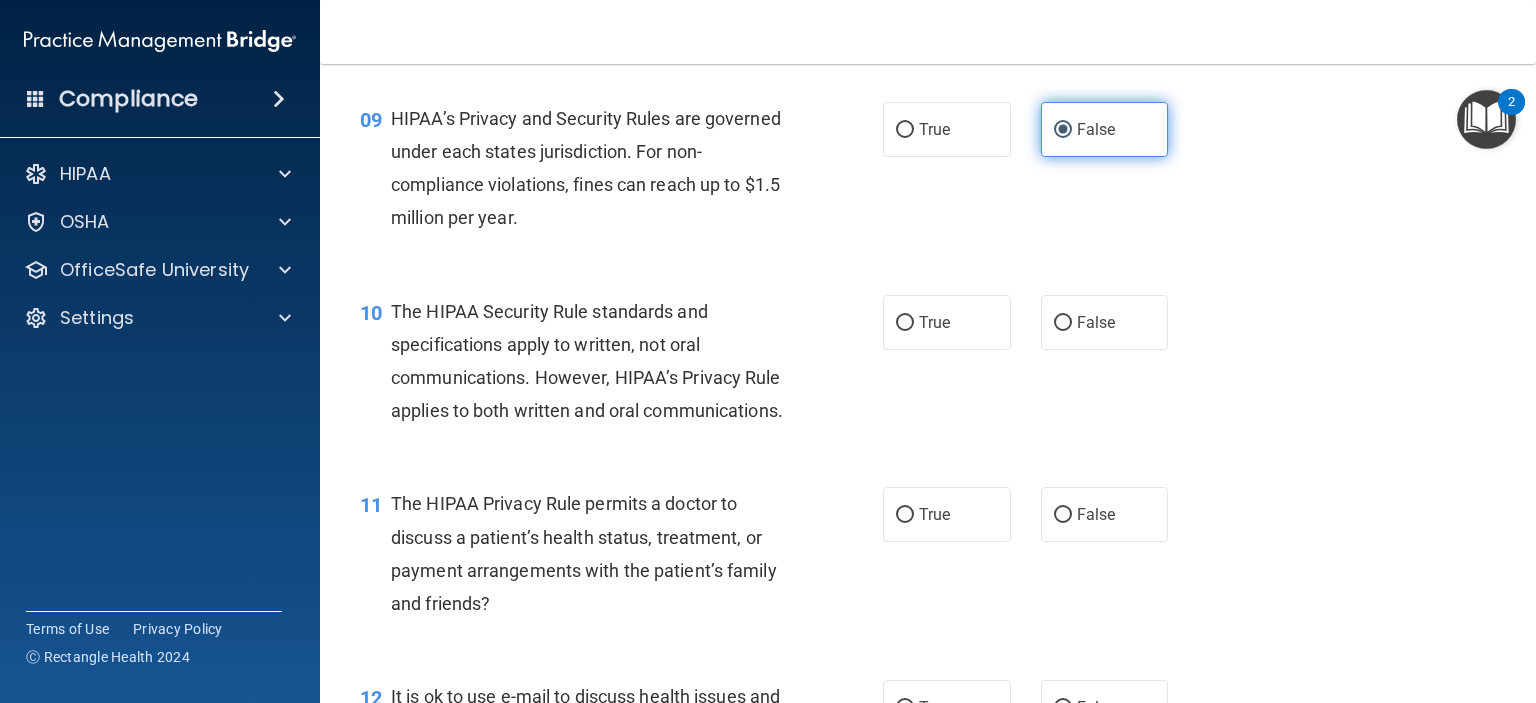 scroll, scrollTop: 1600, scrollLeft: 0, axis: vertical 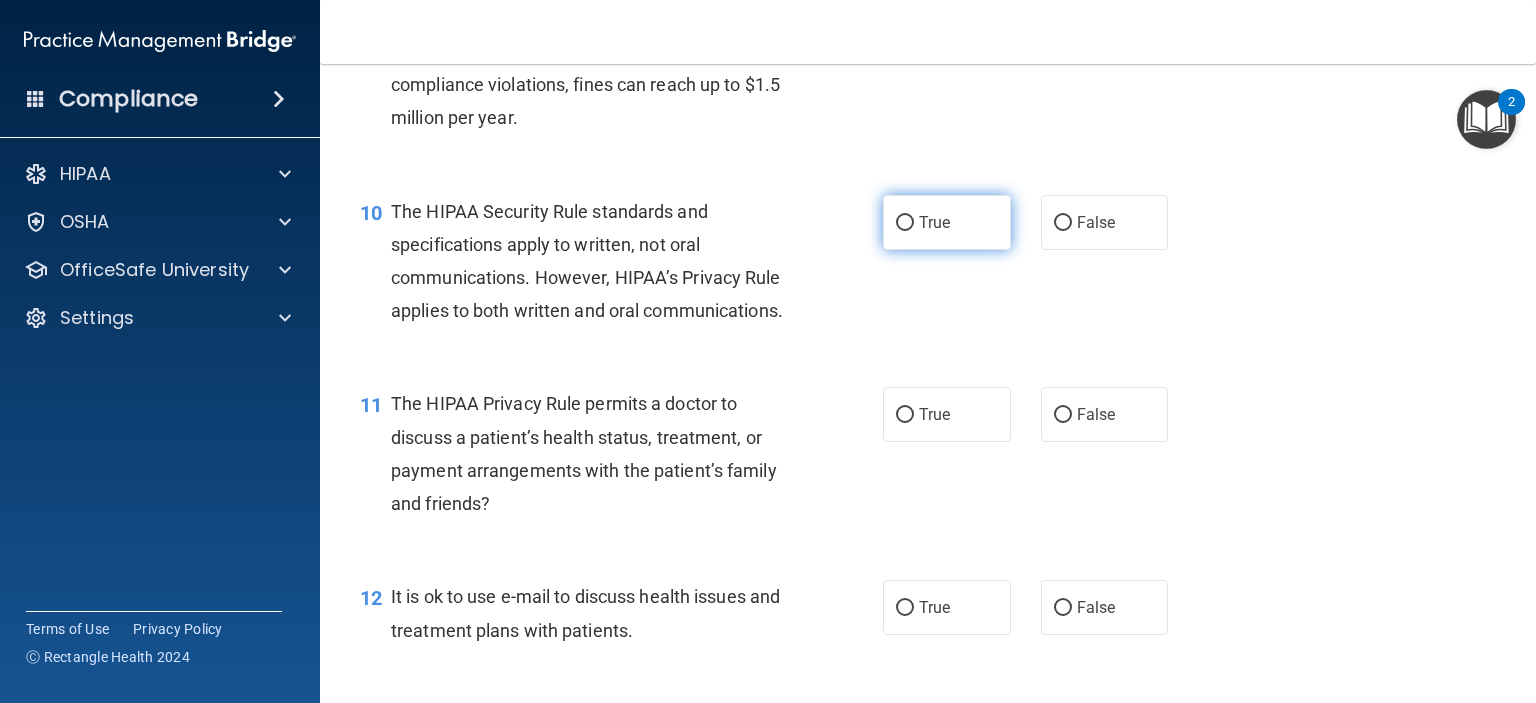 click on "True" at bounding box center [905, 223] 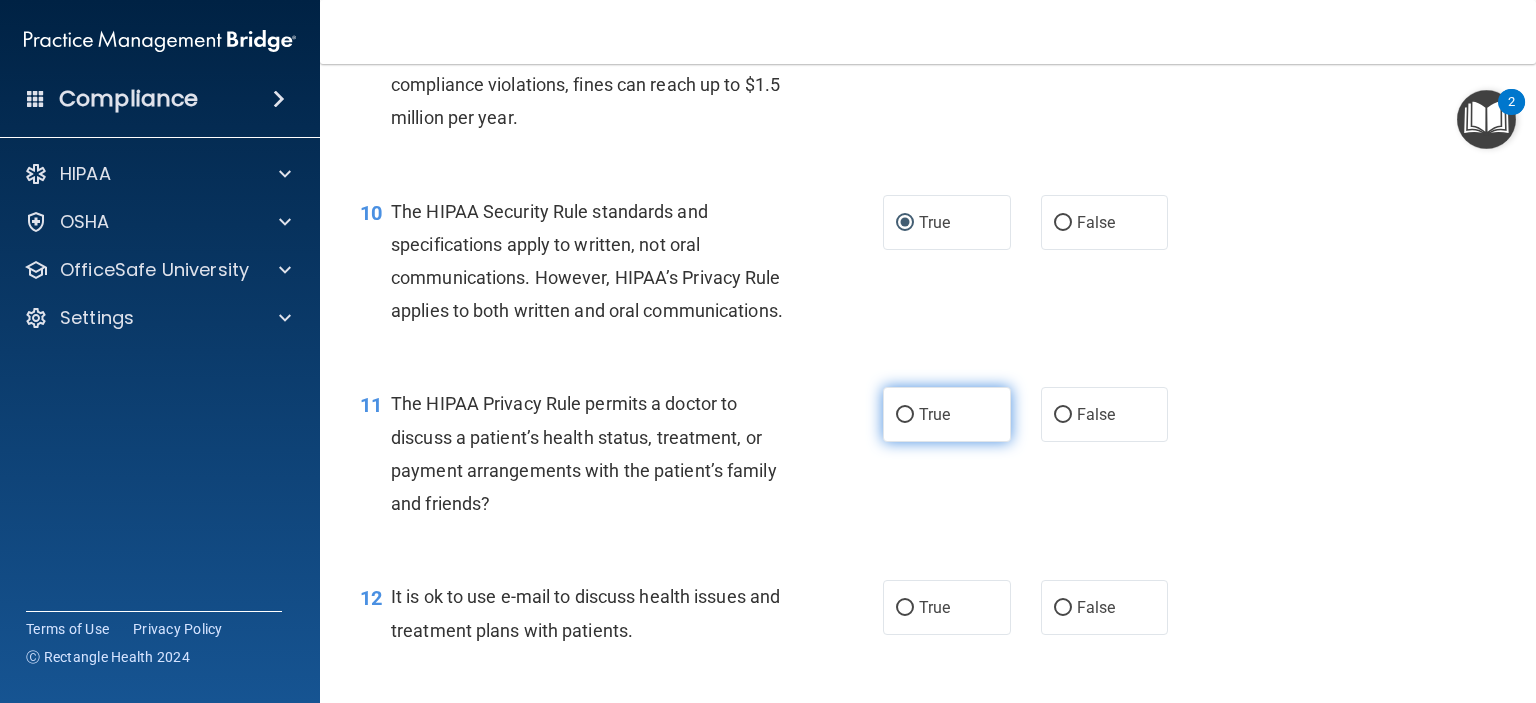 click on "True" at bounding box center (947, 414) 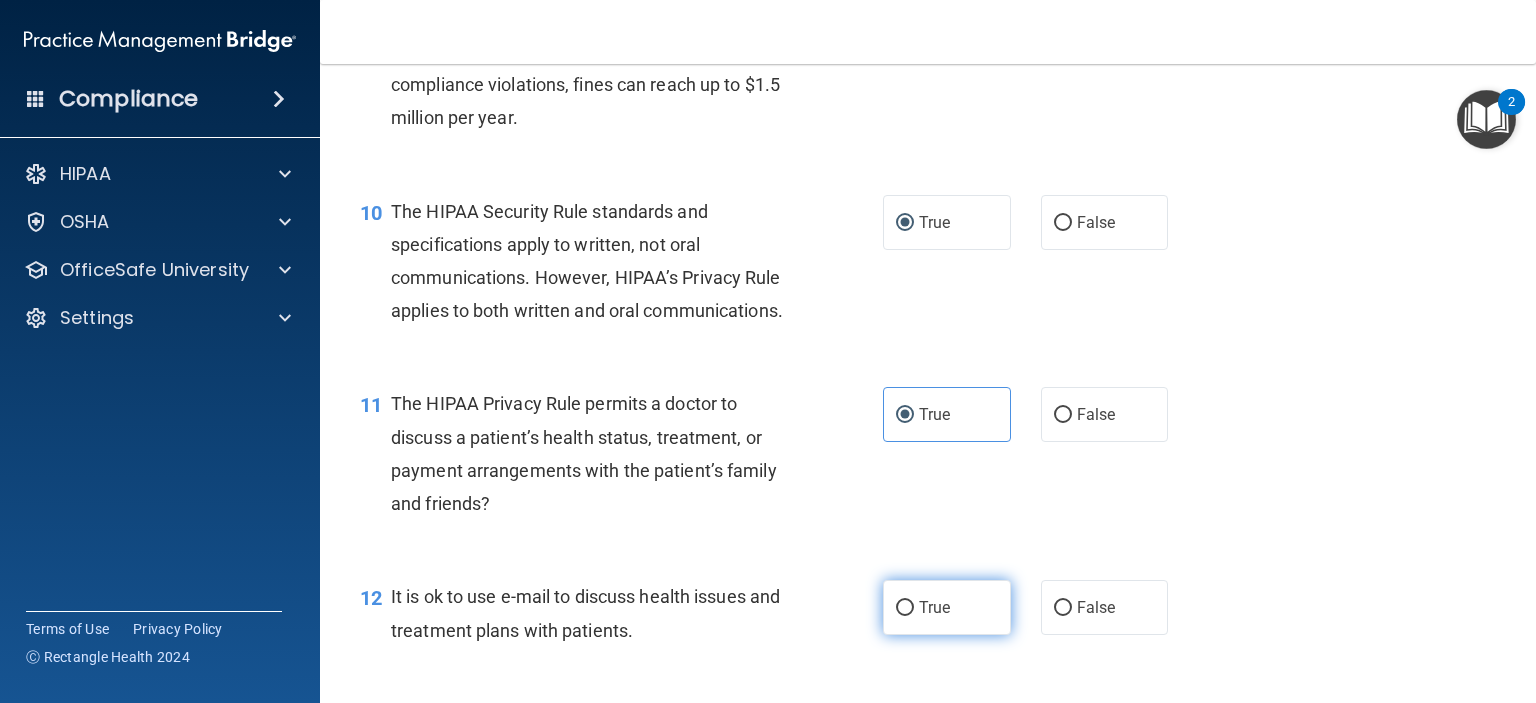 click on "True" at bounding box center [934, 607] 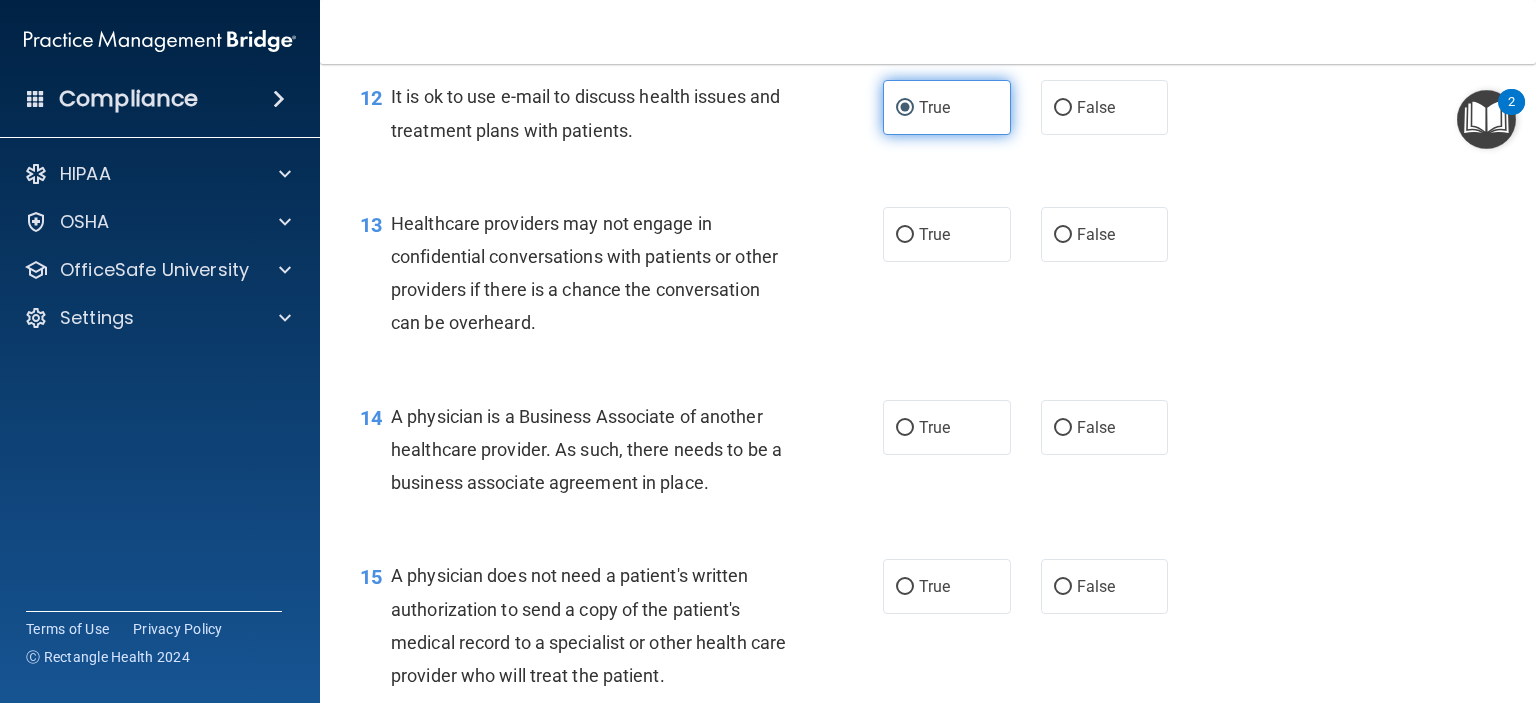 scroll, scrollTop: 2200, scrollLeft: 0, axis: vertical 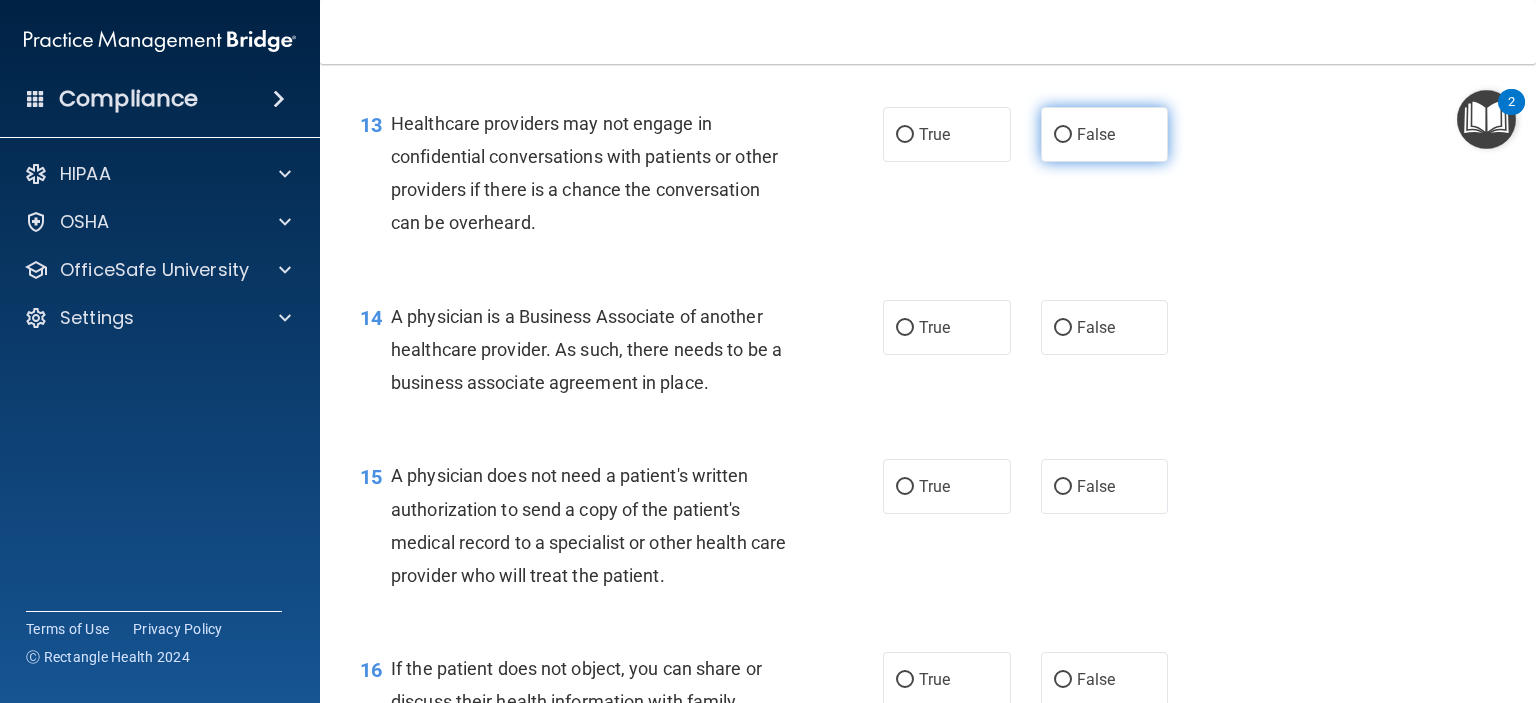 click on "False" at bounding box center (1096, 134) 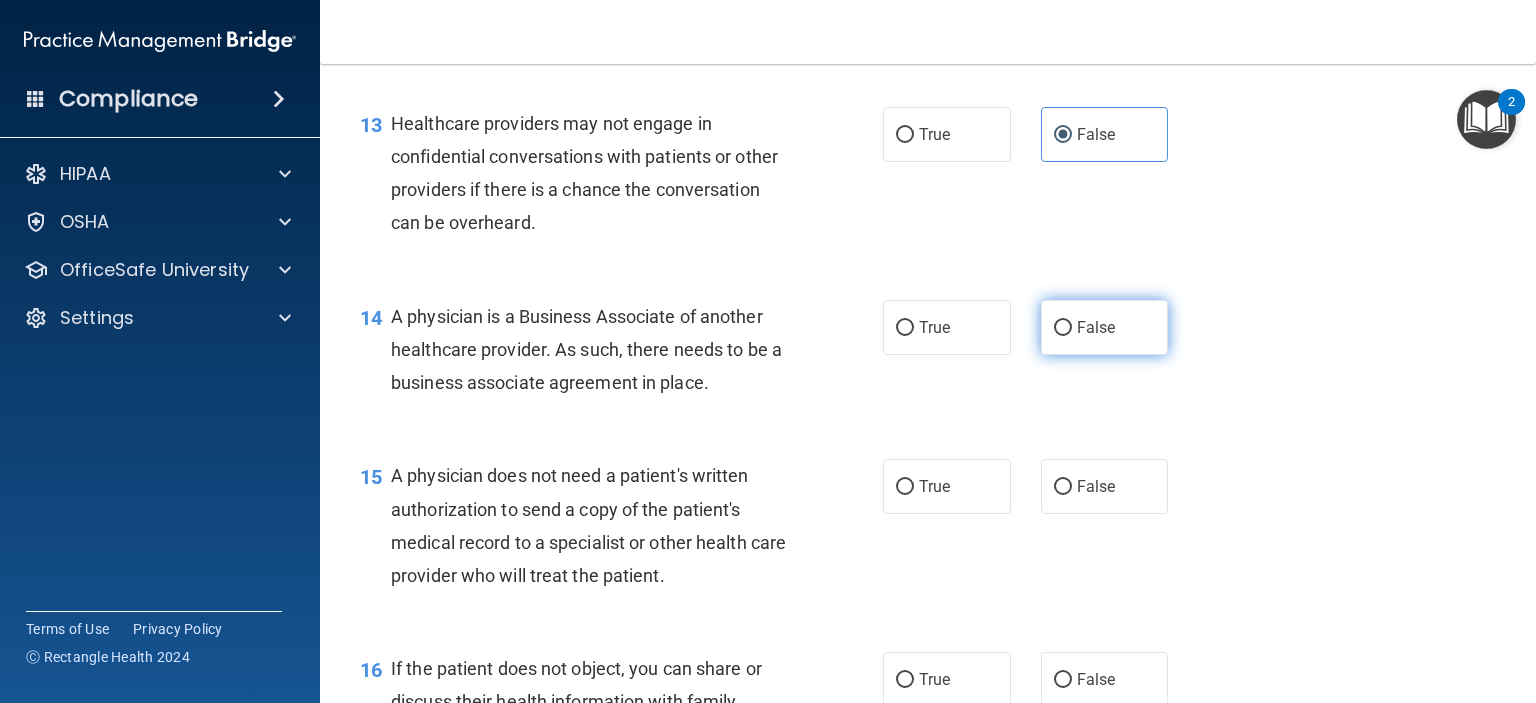 click on "False" at bounding box center [1096, 327] 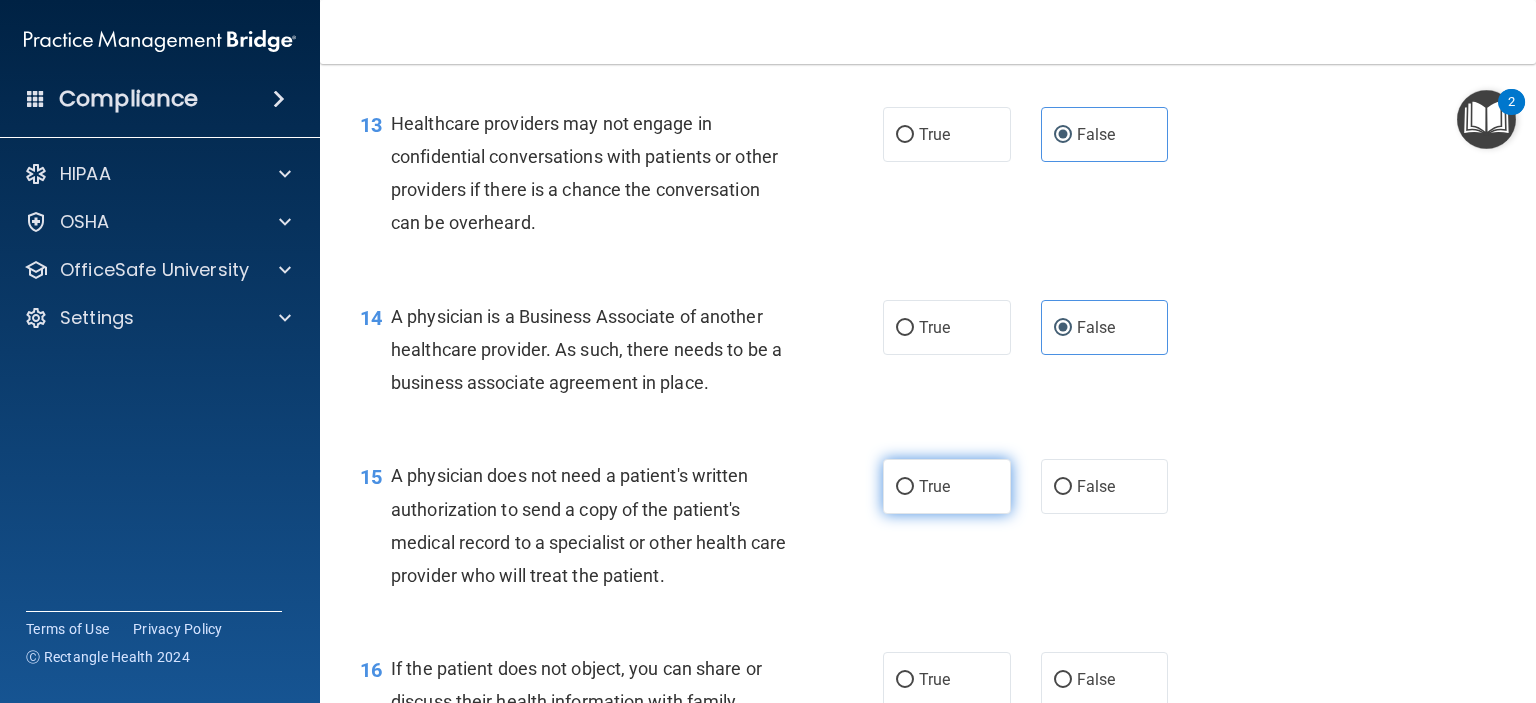 click on "True" at bounding box center (934, 486) 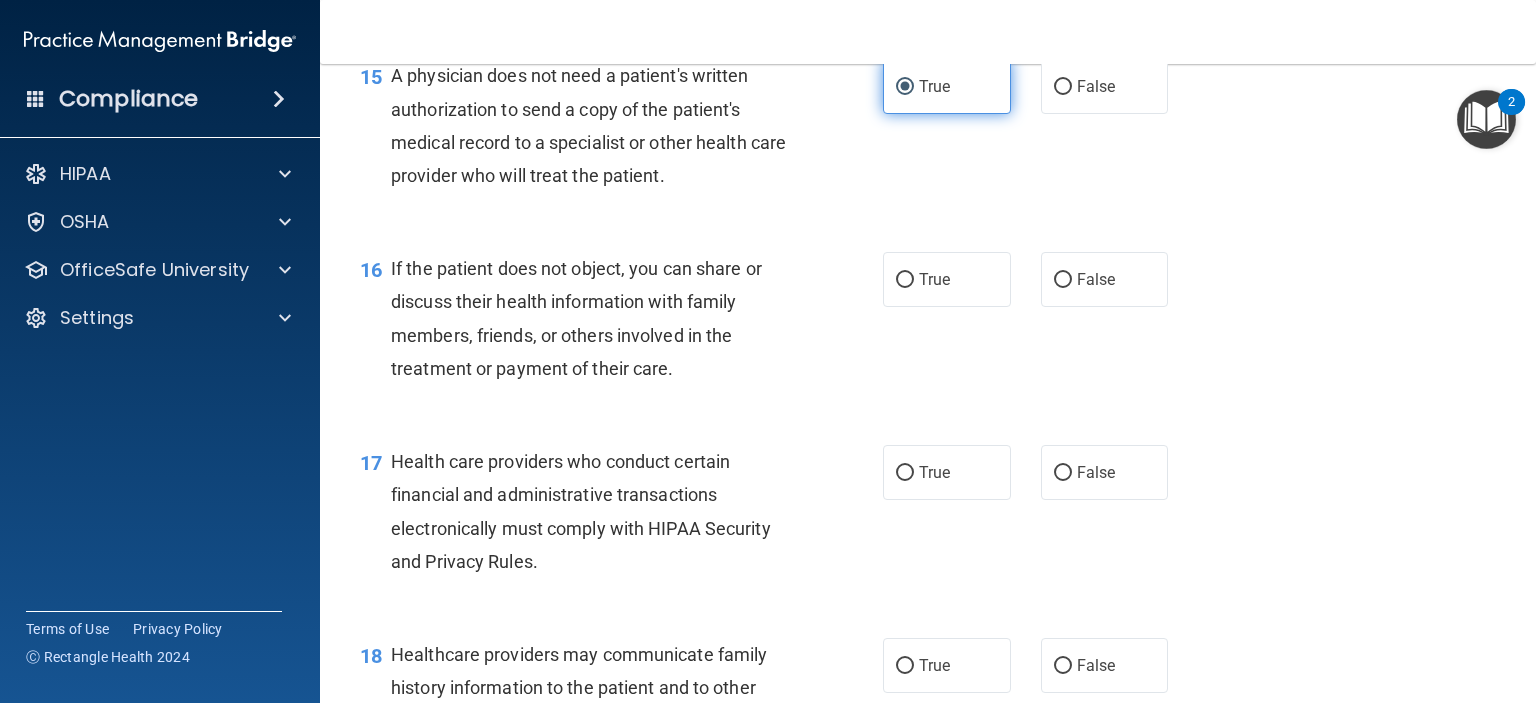 scroll, scrollTop: 2700, scrollLeft: 0, axis: vertical 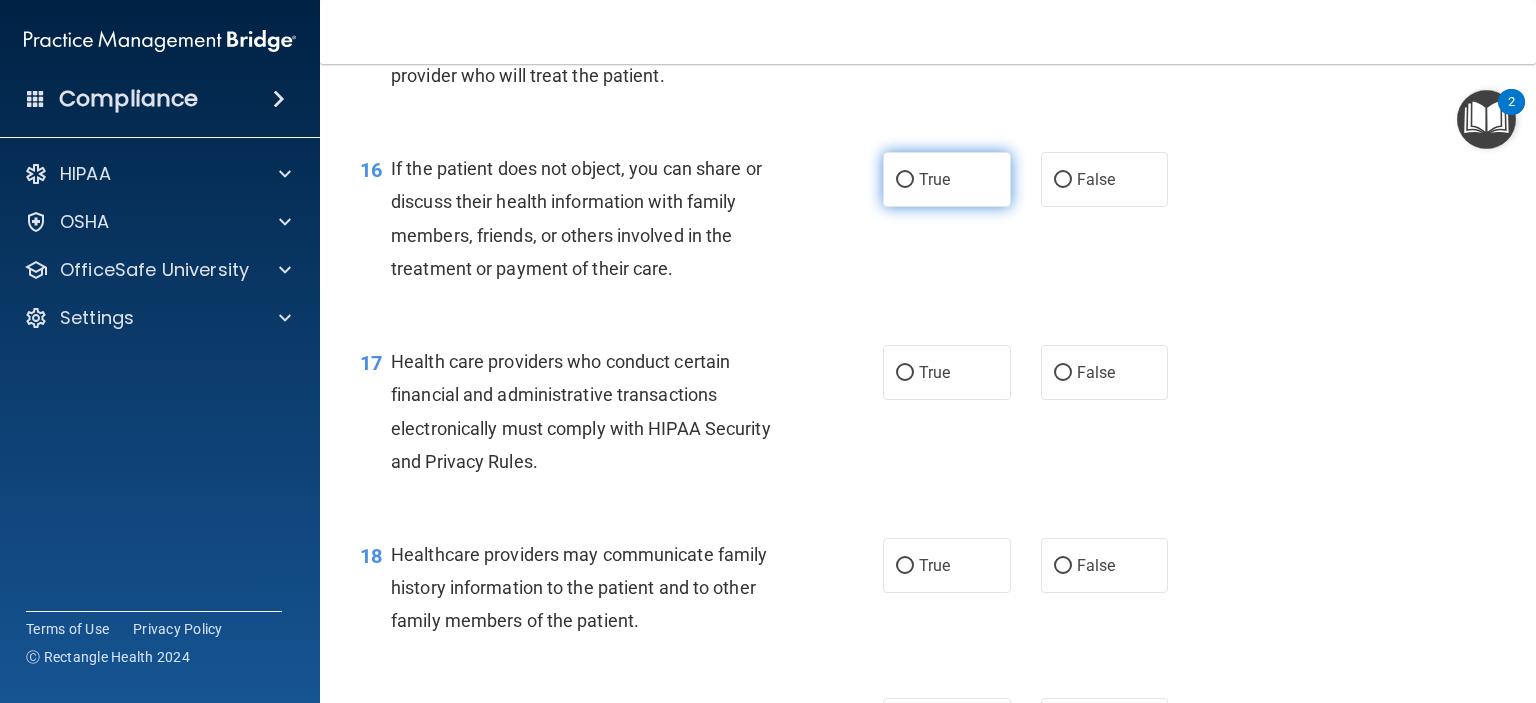 click on "True" at bounding box center (947, 179) 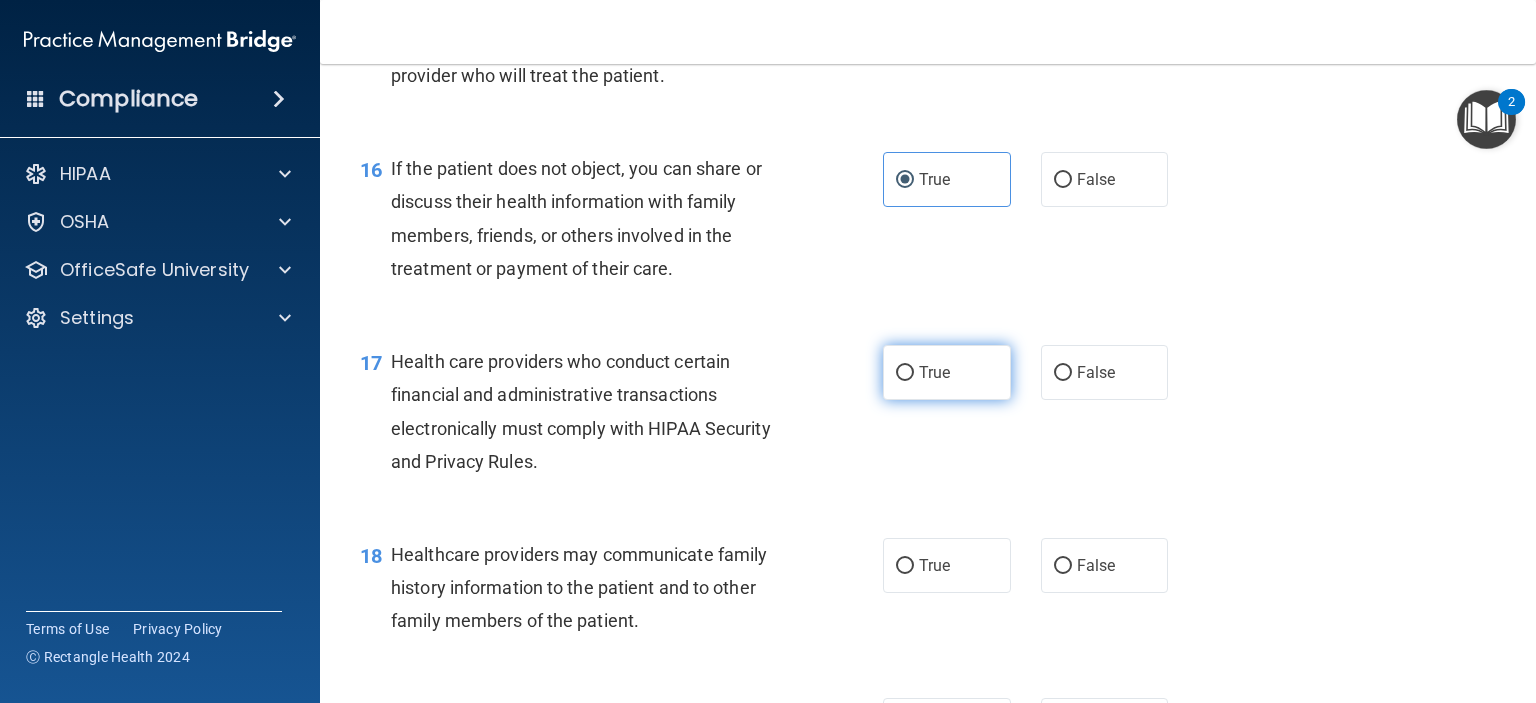 click on "True" at bounding box center [934, 372] 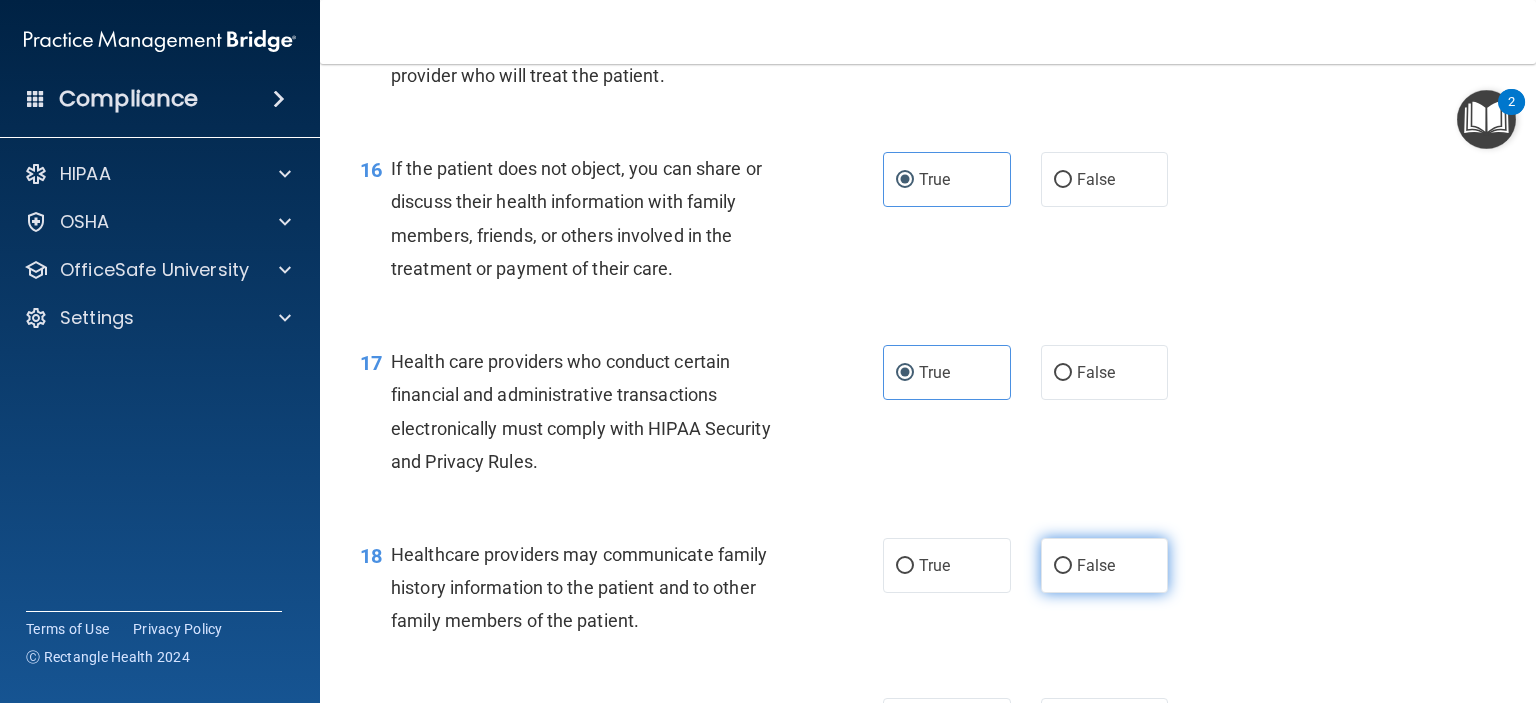 click on "False" at bounding box center [1105, 565] 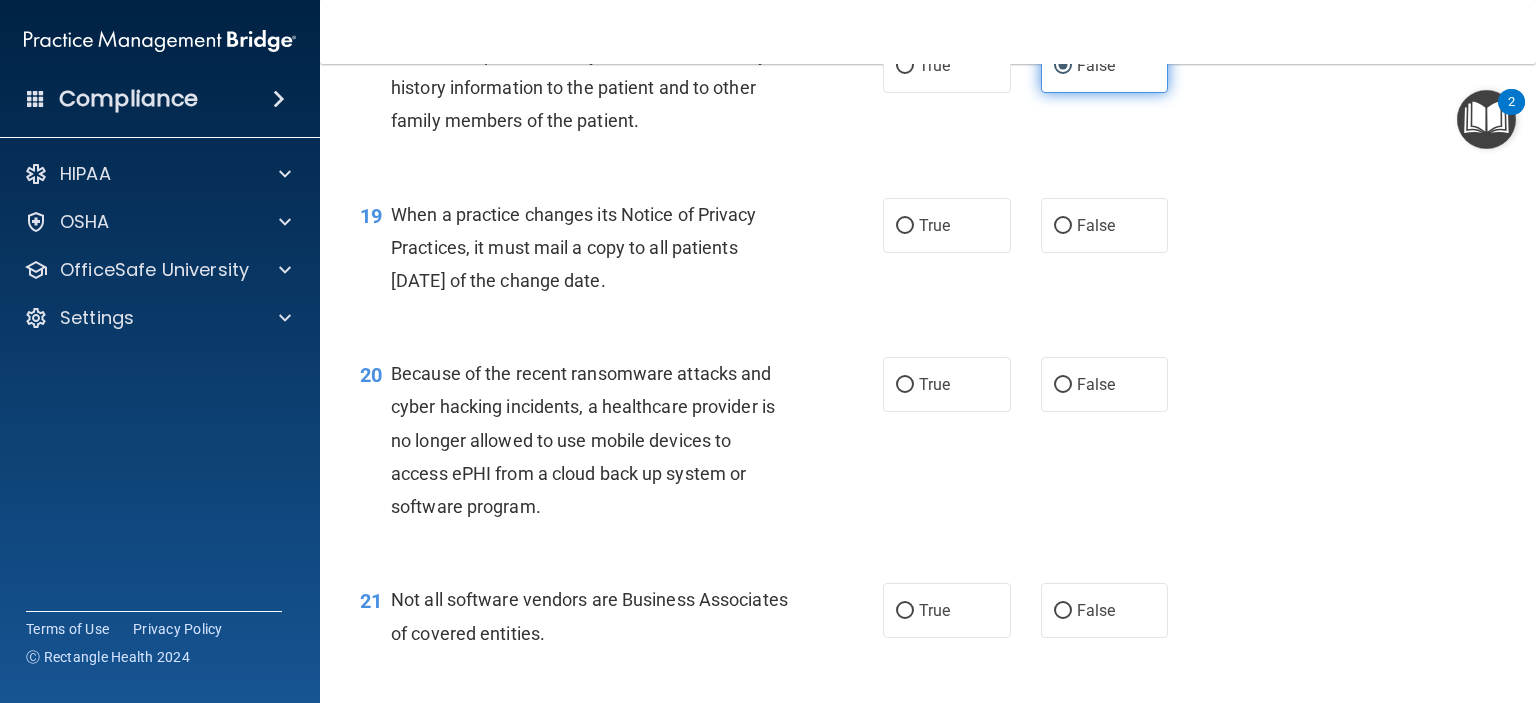 scroll, scrollTop: 3300, scrollLeft: 0, axis: vertical 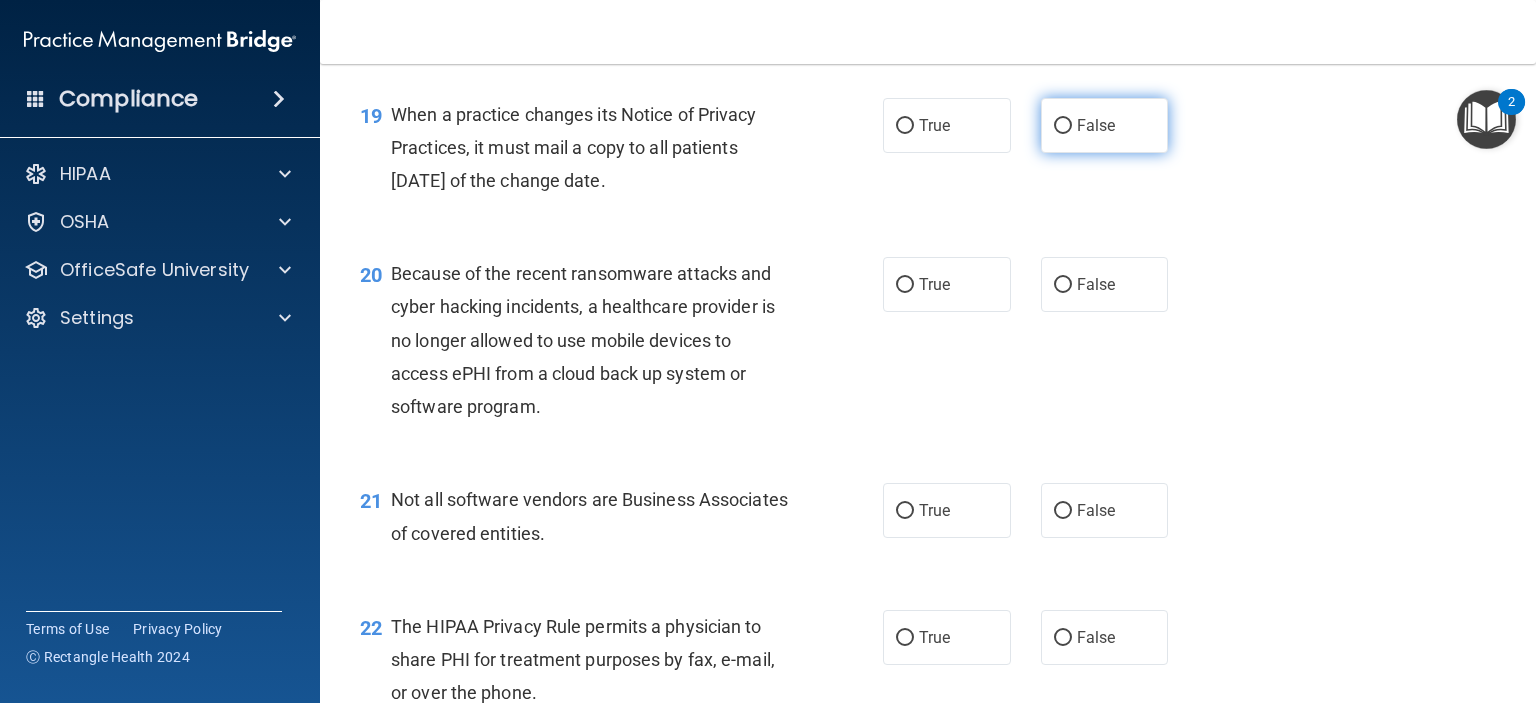 click on "False" at bounding box center [1105, 125] 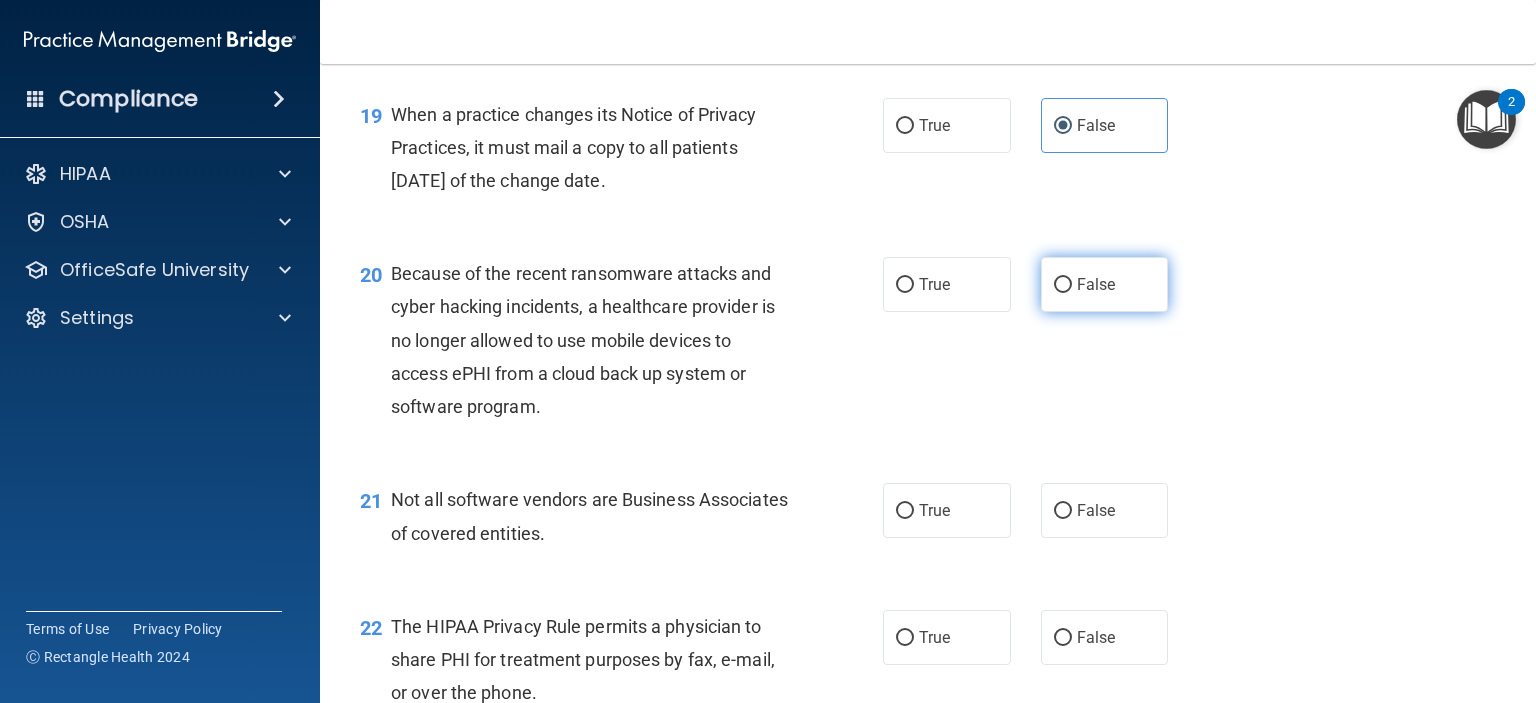 click on "False" at bounding box center [1096, 284] 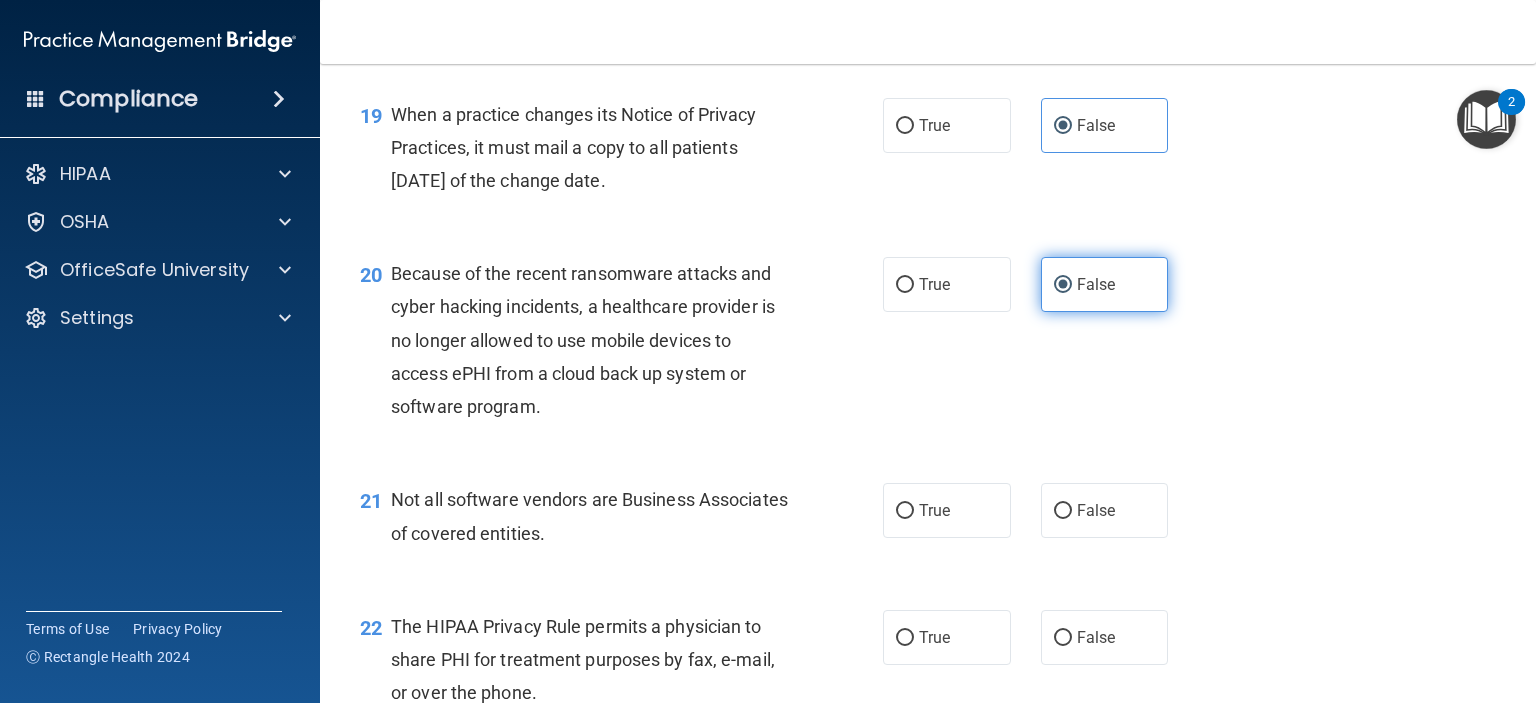 scroll, scrollTop: 3400, scrollLeft: 0, axis: vertical 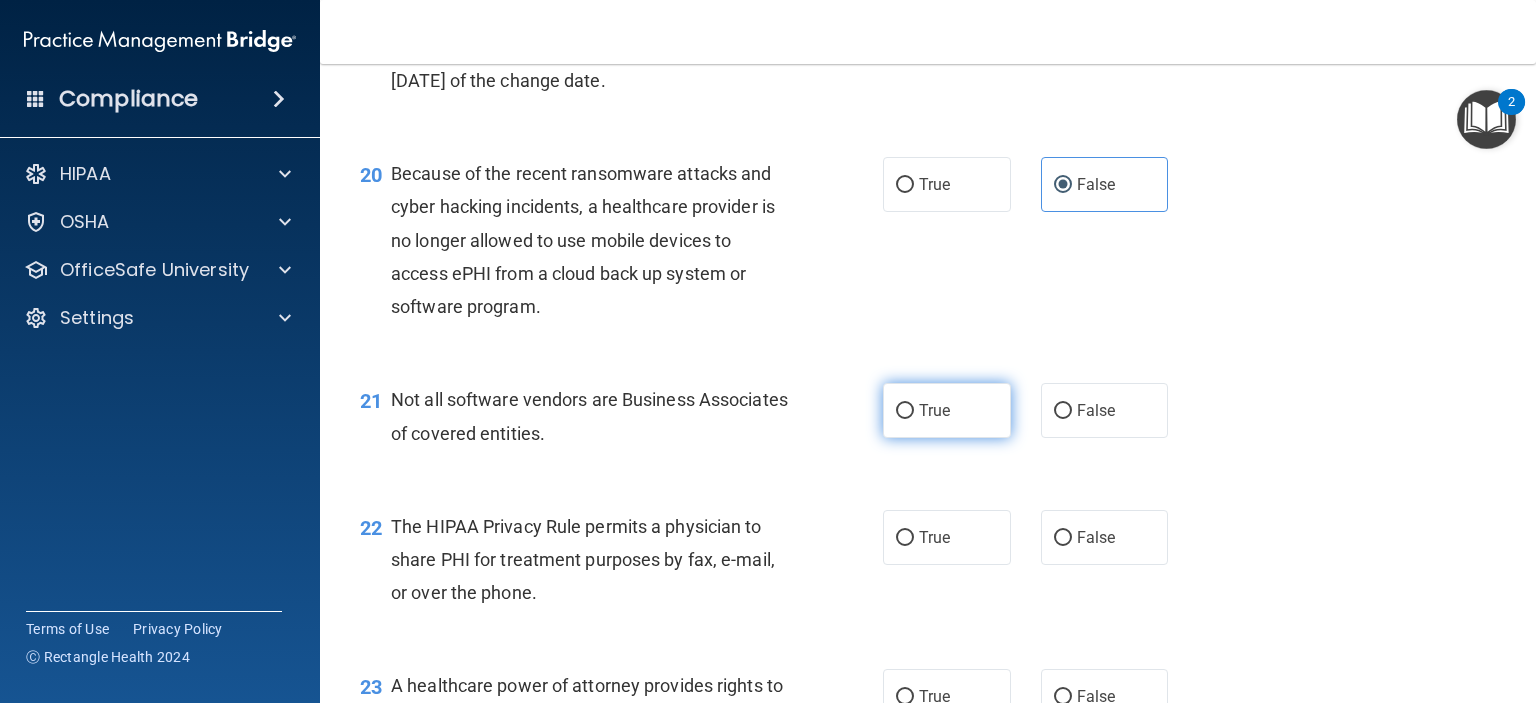 click on "True" at bounding box center (947, 410) 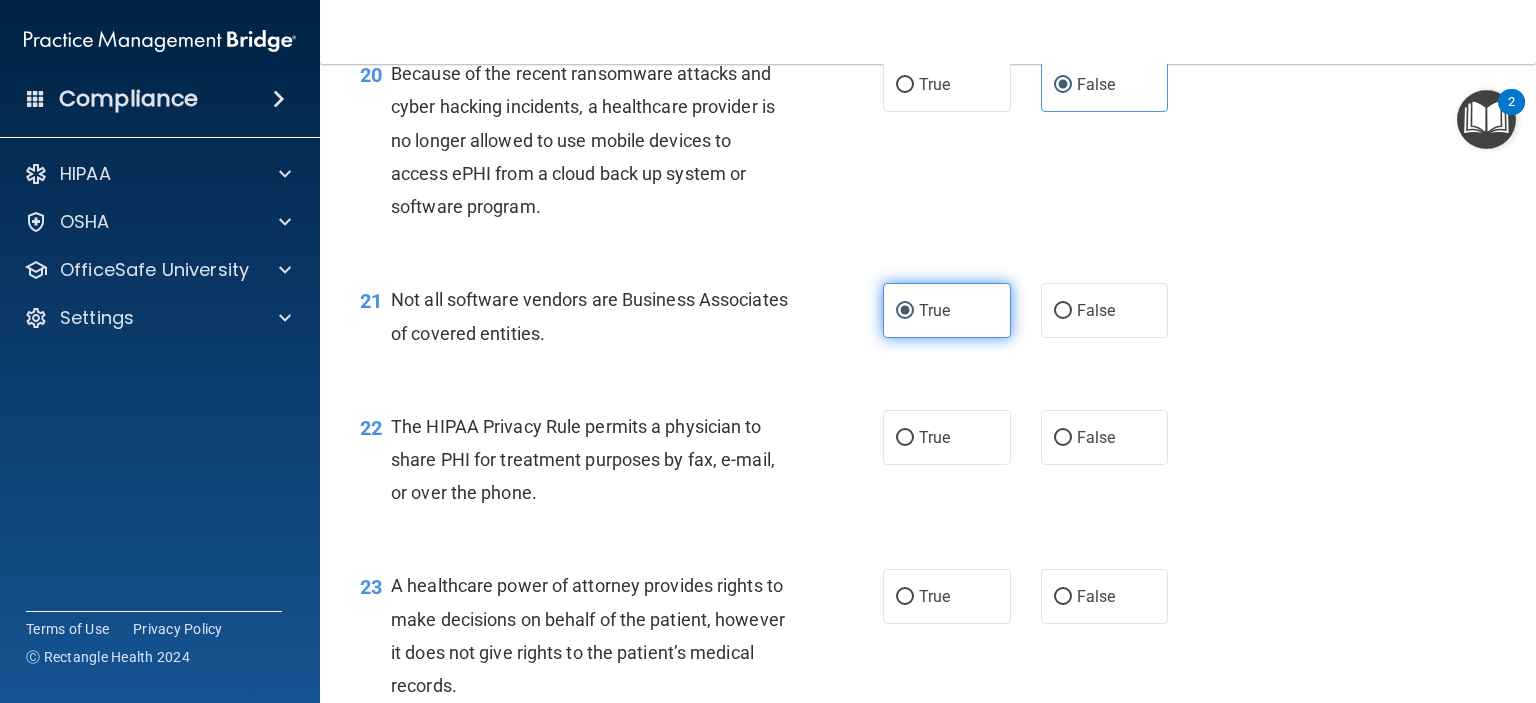 scroll, scrollTop: 3600, scrollLeft: 0, axis: vertical 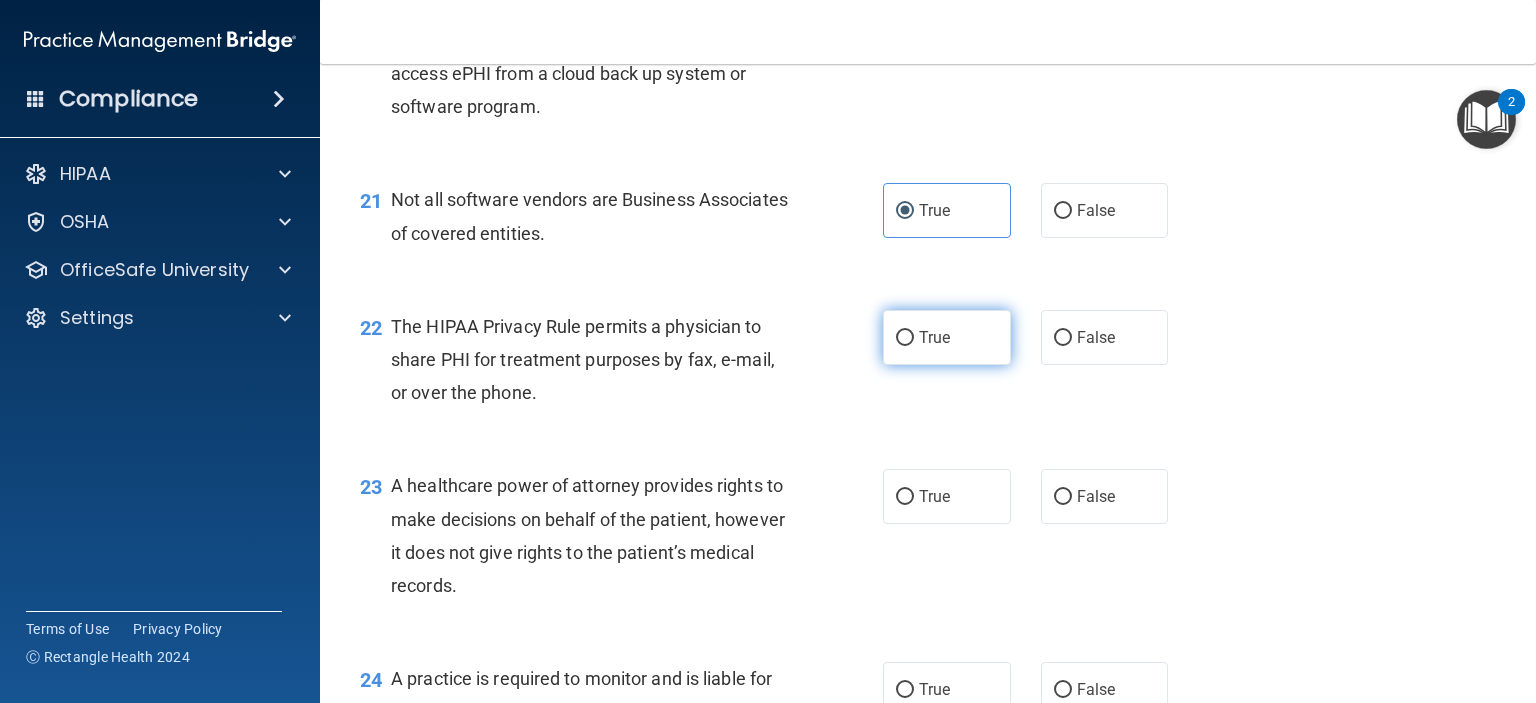 click on "True" at bounding box center [934, 337] 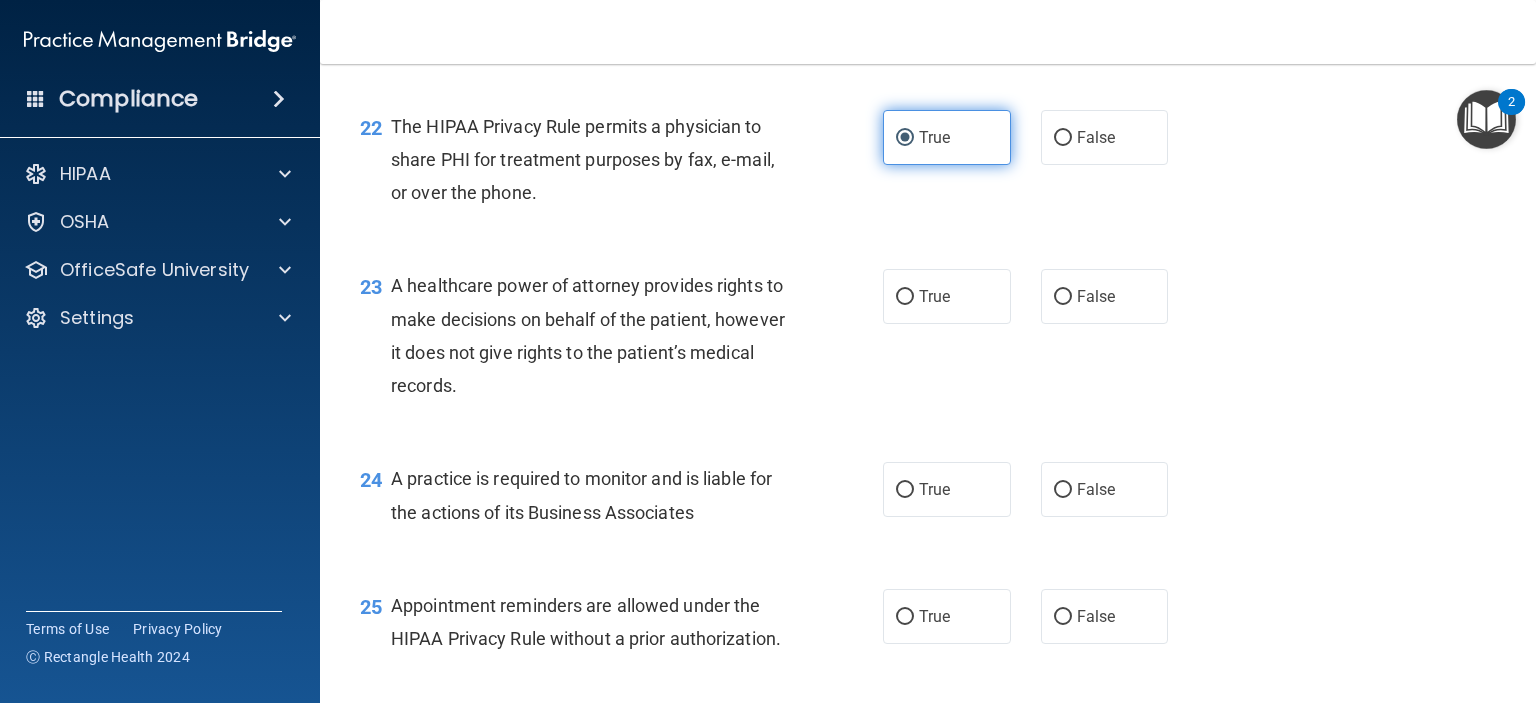 scroll, scrollTop: 3900, scrollLeft: 0, axis: vertical 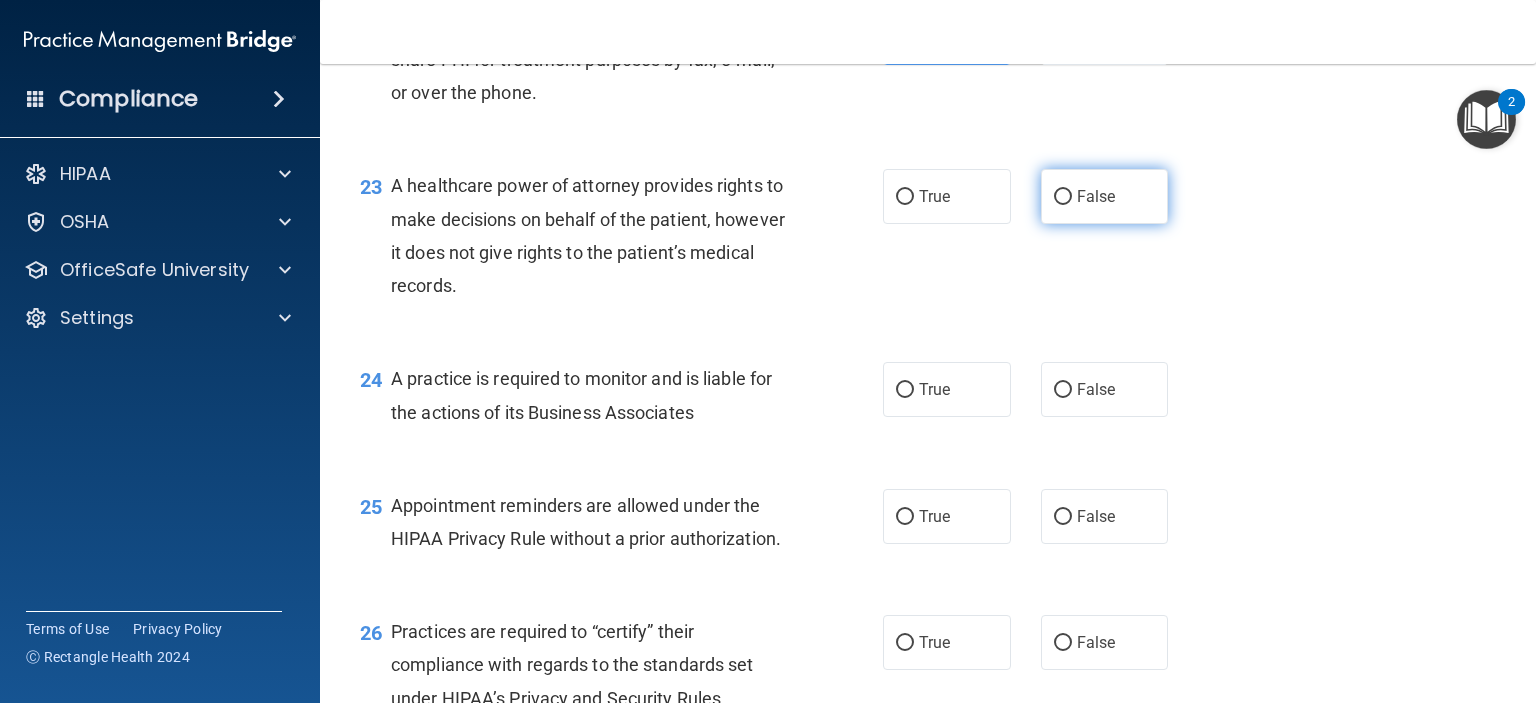 click on "False" at bounding box center (1105, 196) 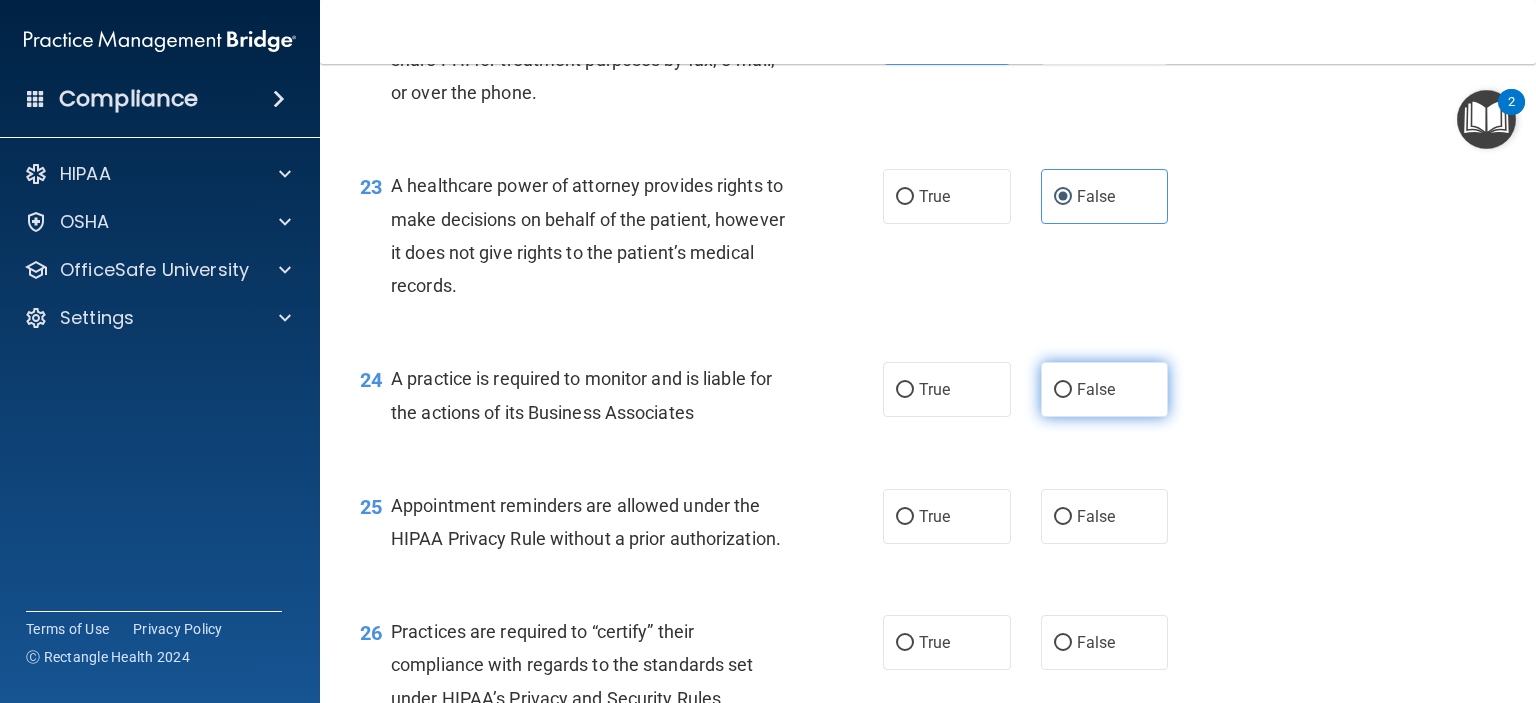 click on "False" at bounding box center (1096, 389) 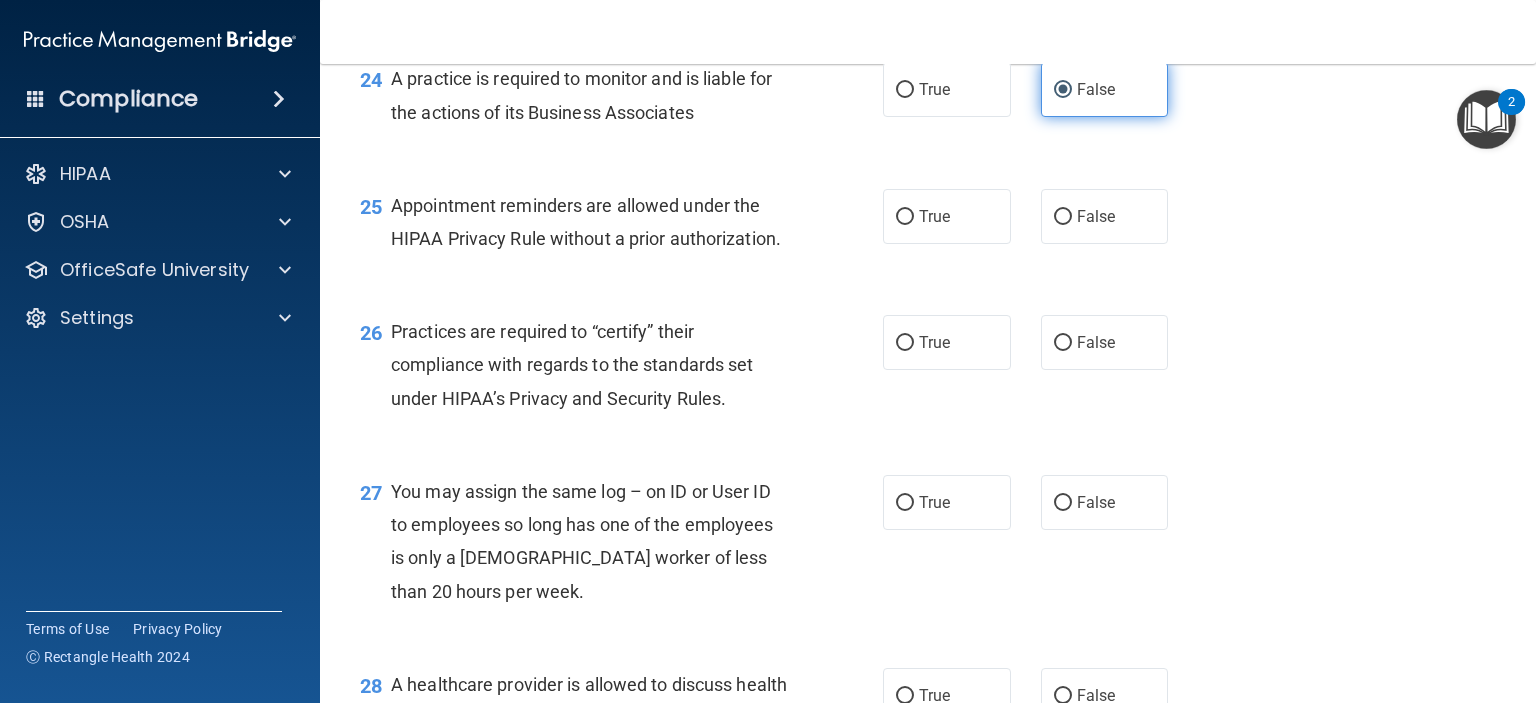 scroll, scrollTop: 4300, scrollLeft: 0, axis: vertical 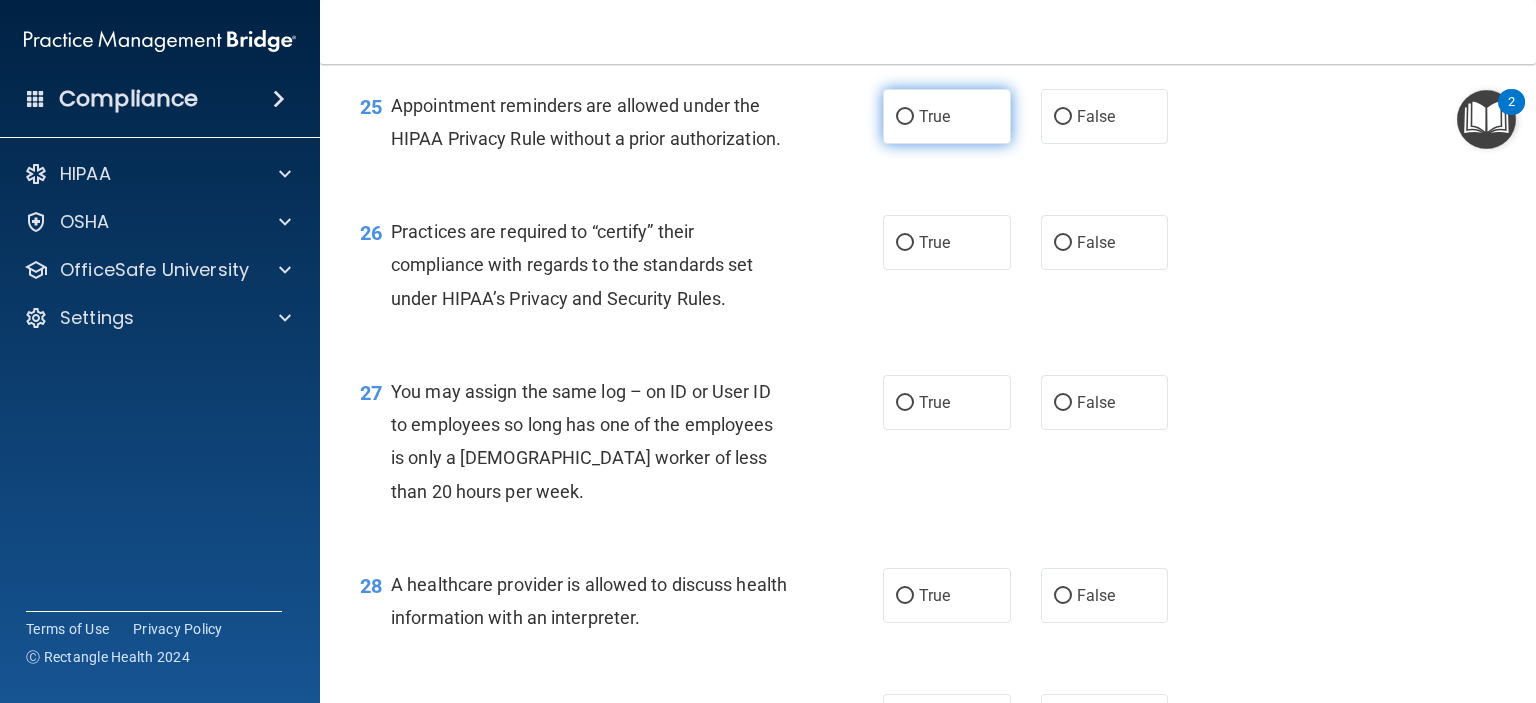 click on "True" at bounding box center [934, 116] 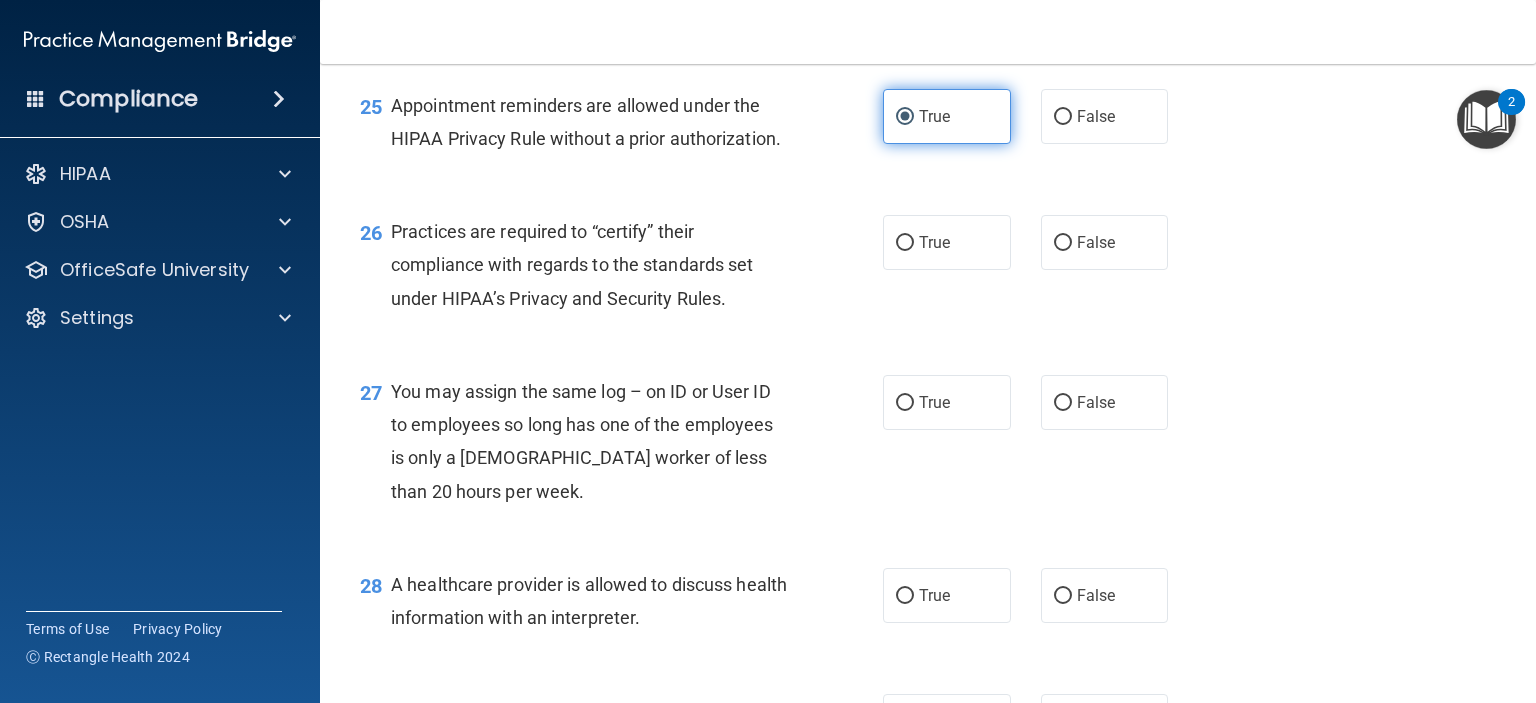scroll, scrollTop: 4400, scrollLeft: 0, axis: vertical 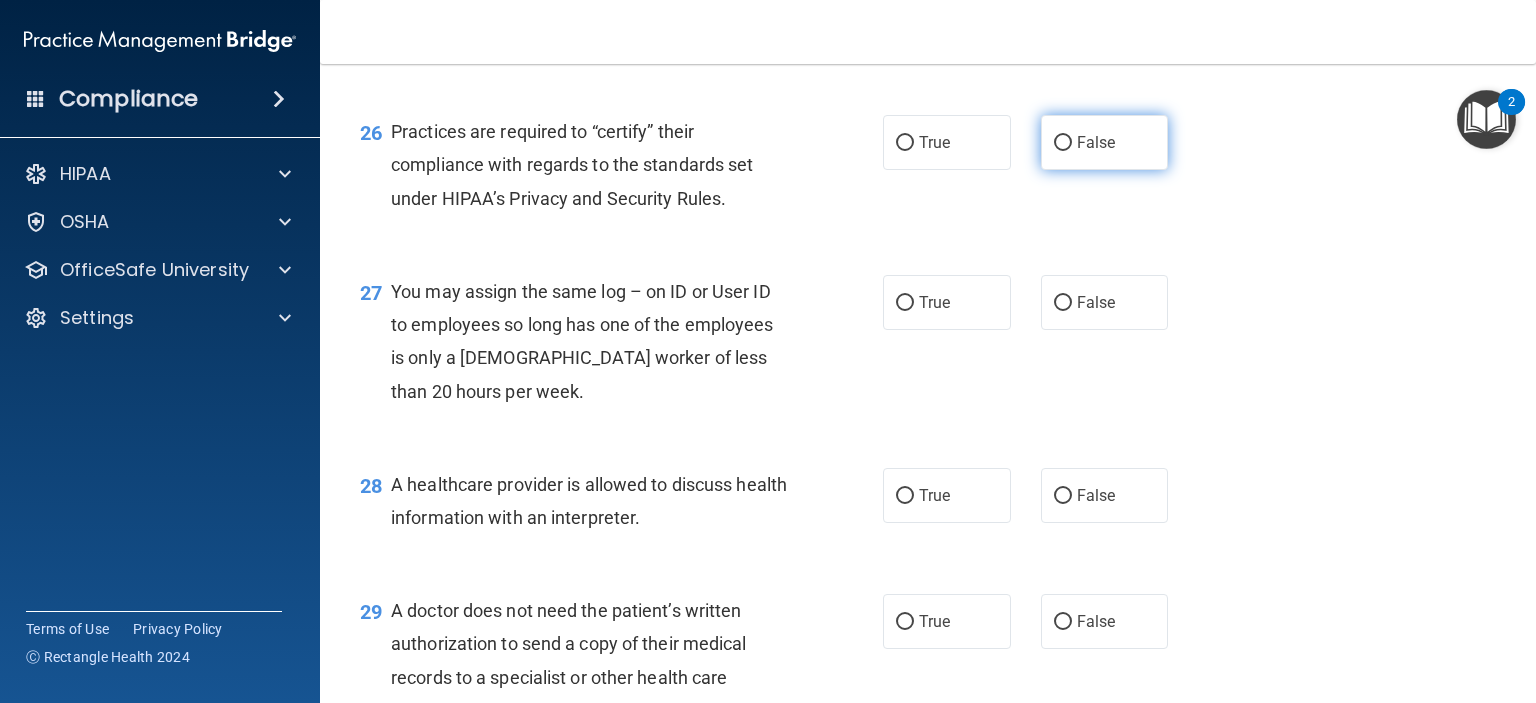 click on "False" at bounding box center (1105, 142) 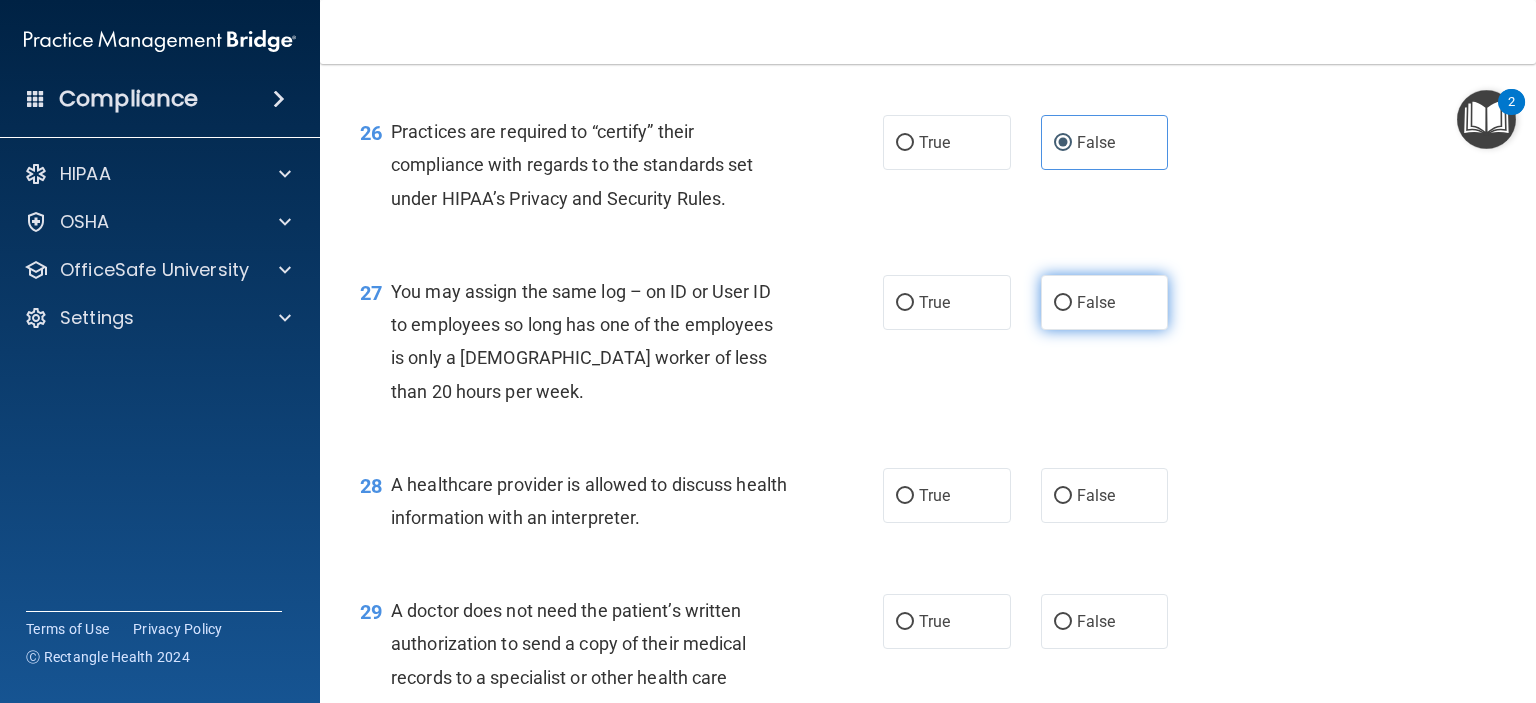 click on "False" at bounding box center [1096, 302] 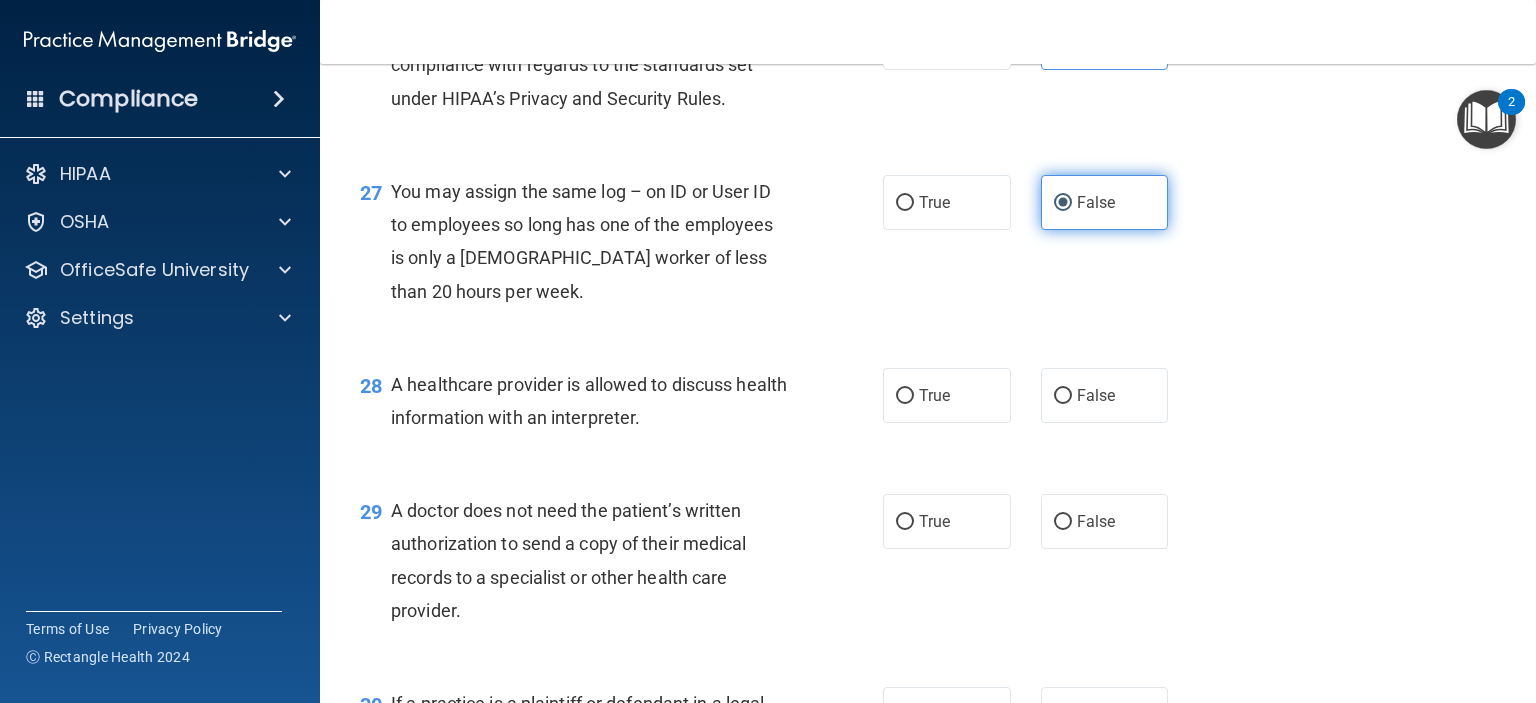 scroll, scrollTop: 4700, scrollLeft: 0, axis: vertical 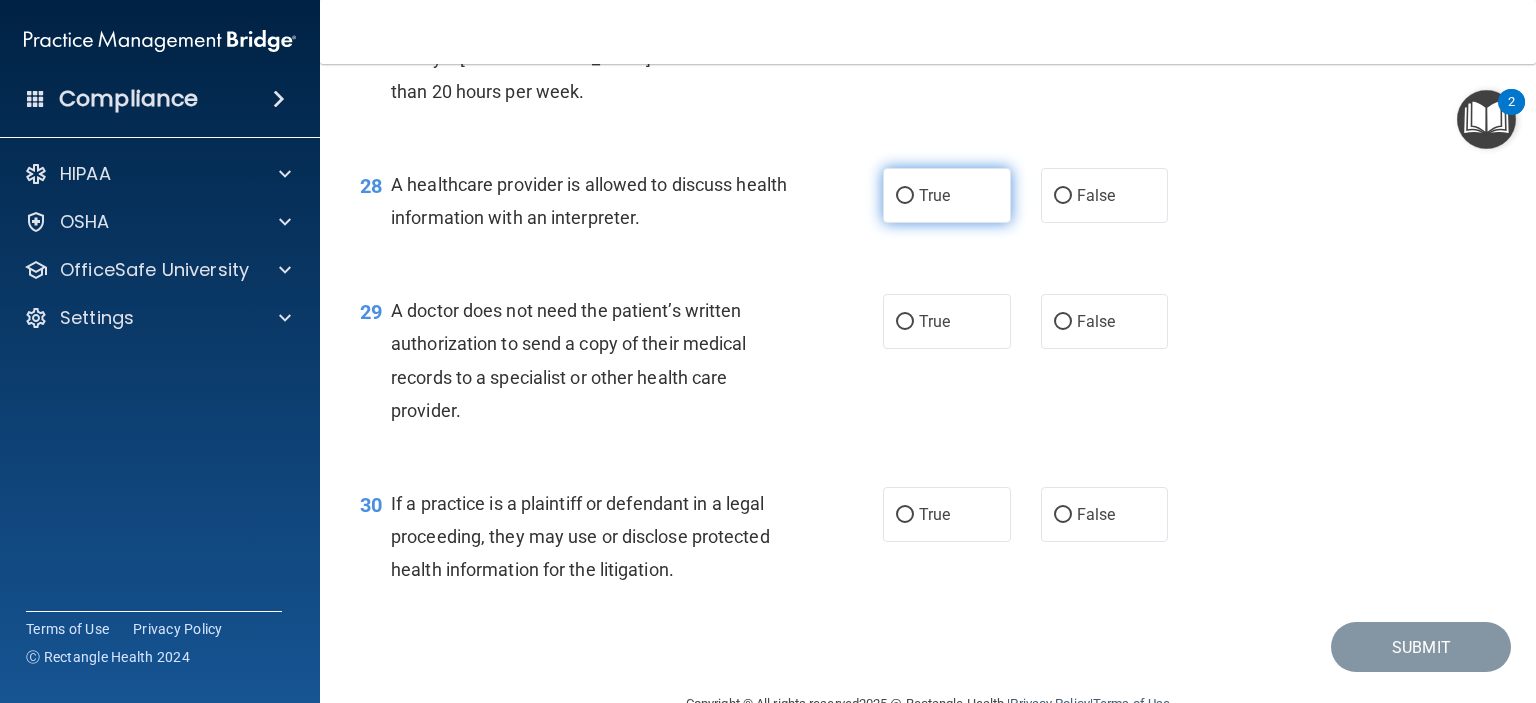 click on "True" at bounding box center (934, 195) 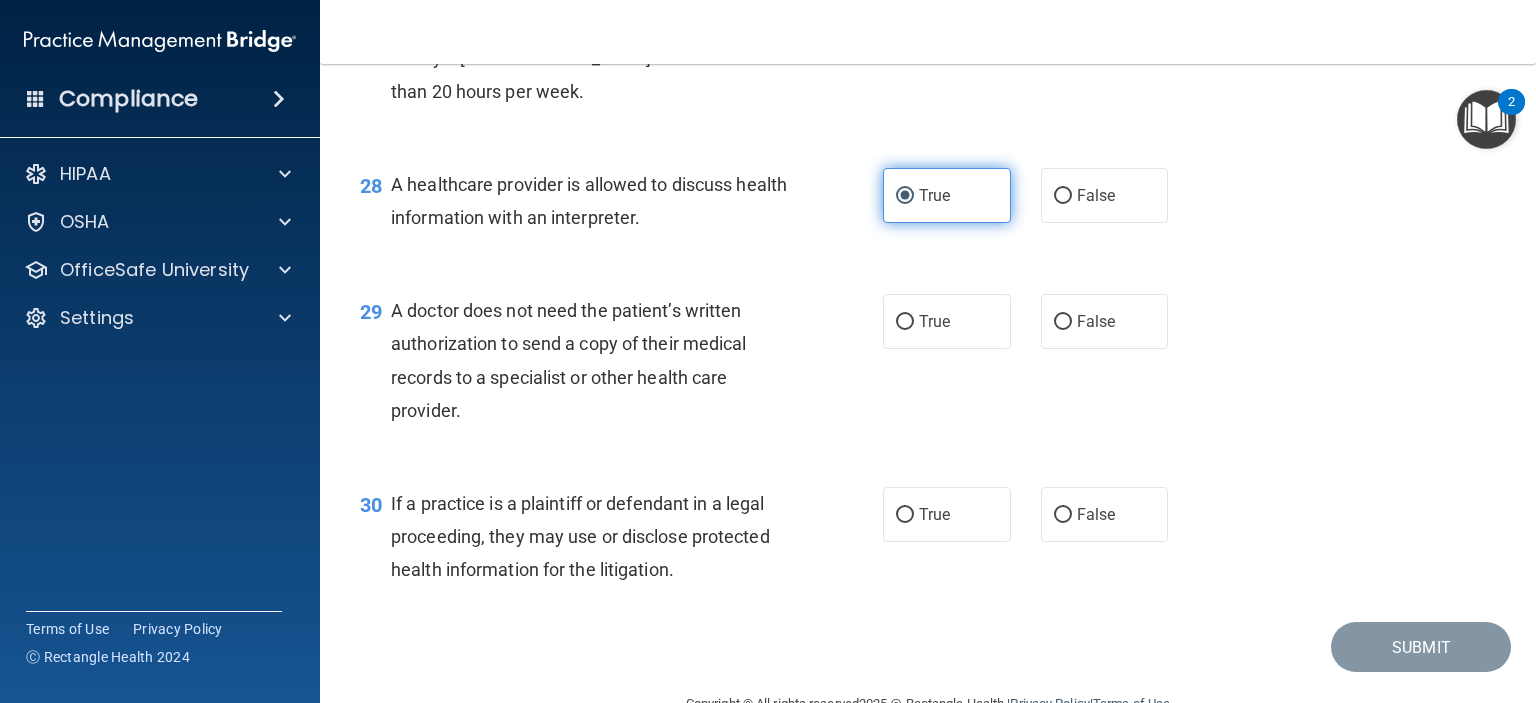 scroll, scrollTop: 4800, scrollLeft: 0, axis: vertical 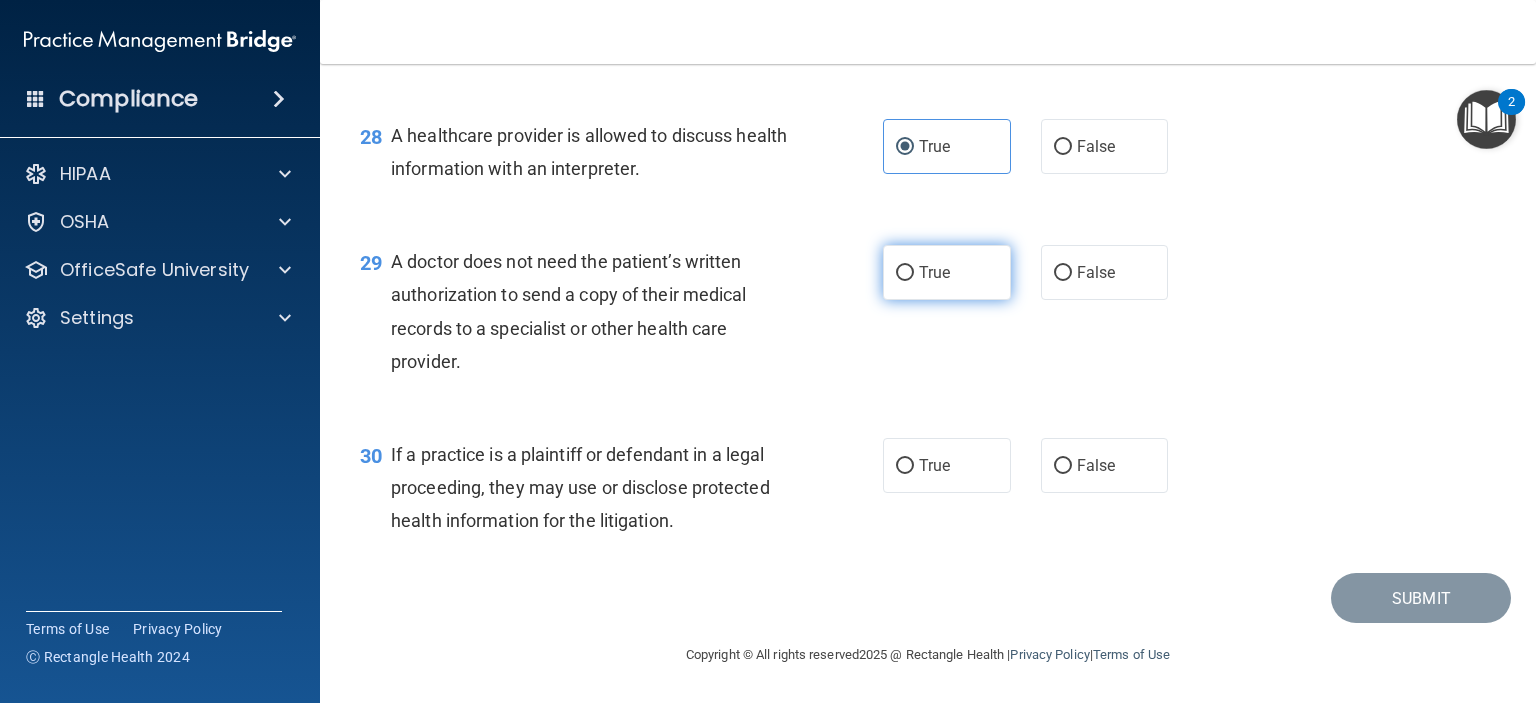 click on "True" at bounding box center (934, 272) 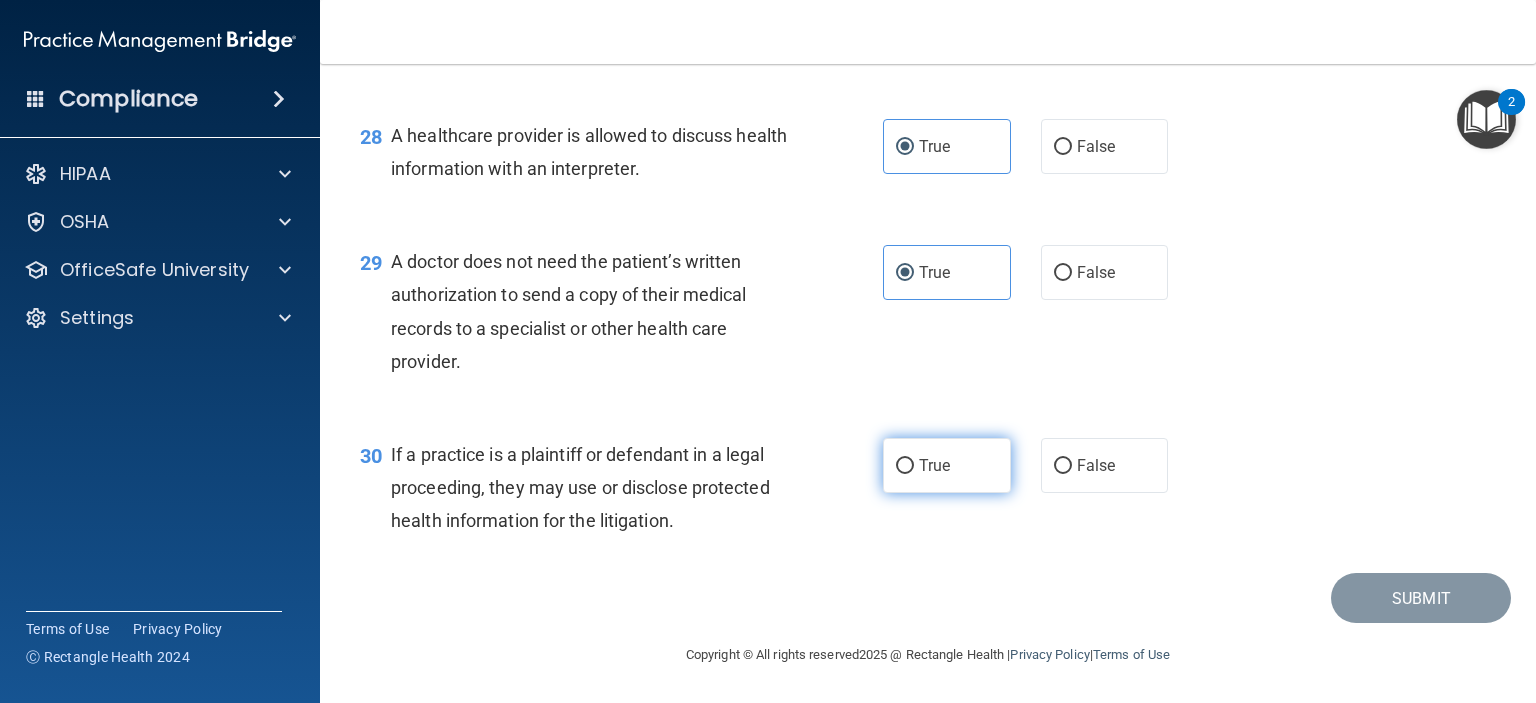 click on "True" at bounding box center (947, 465) 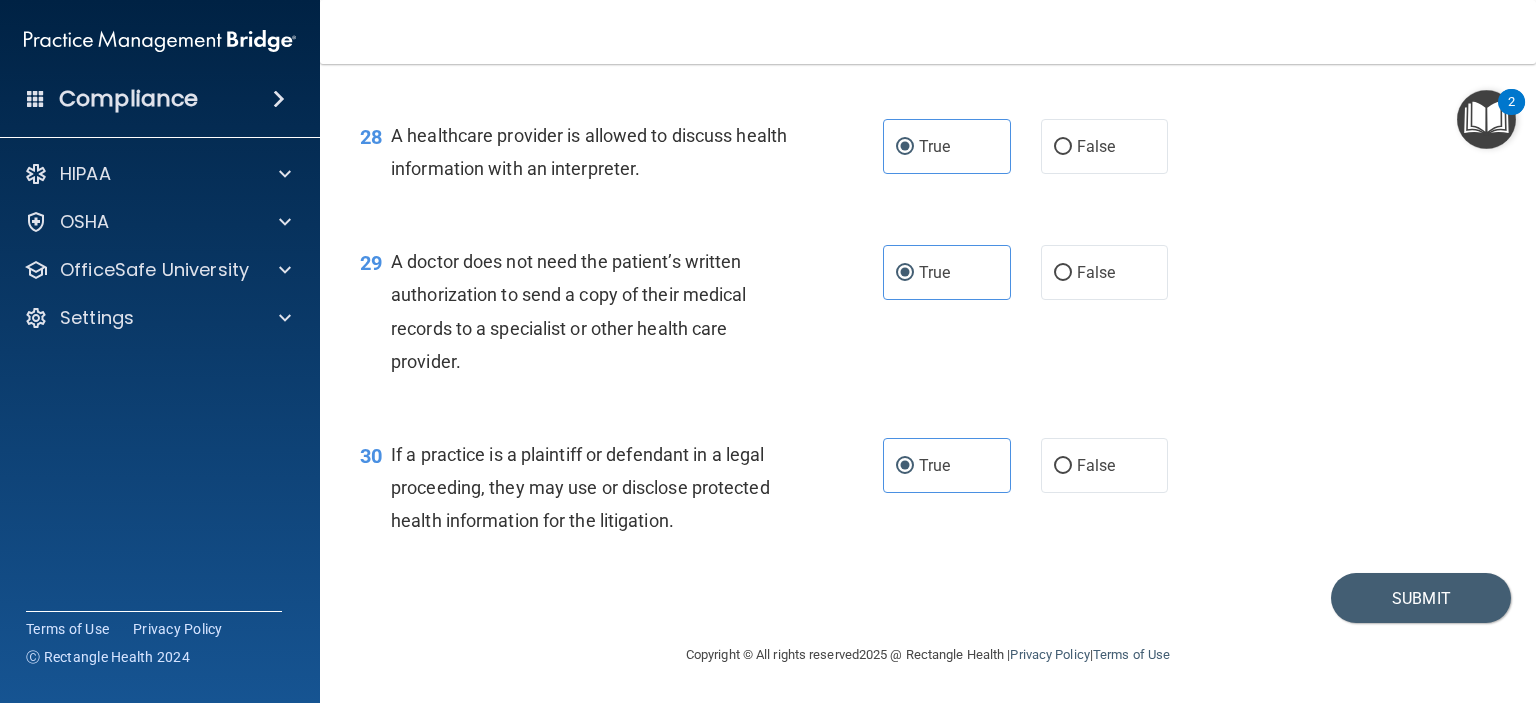 scroll, scrollTop: 4816, scrollLeft: 0, axis: vertical 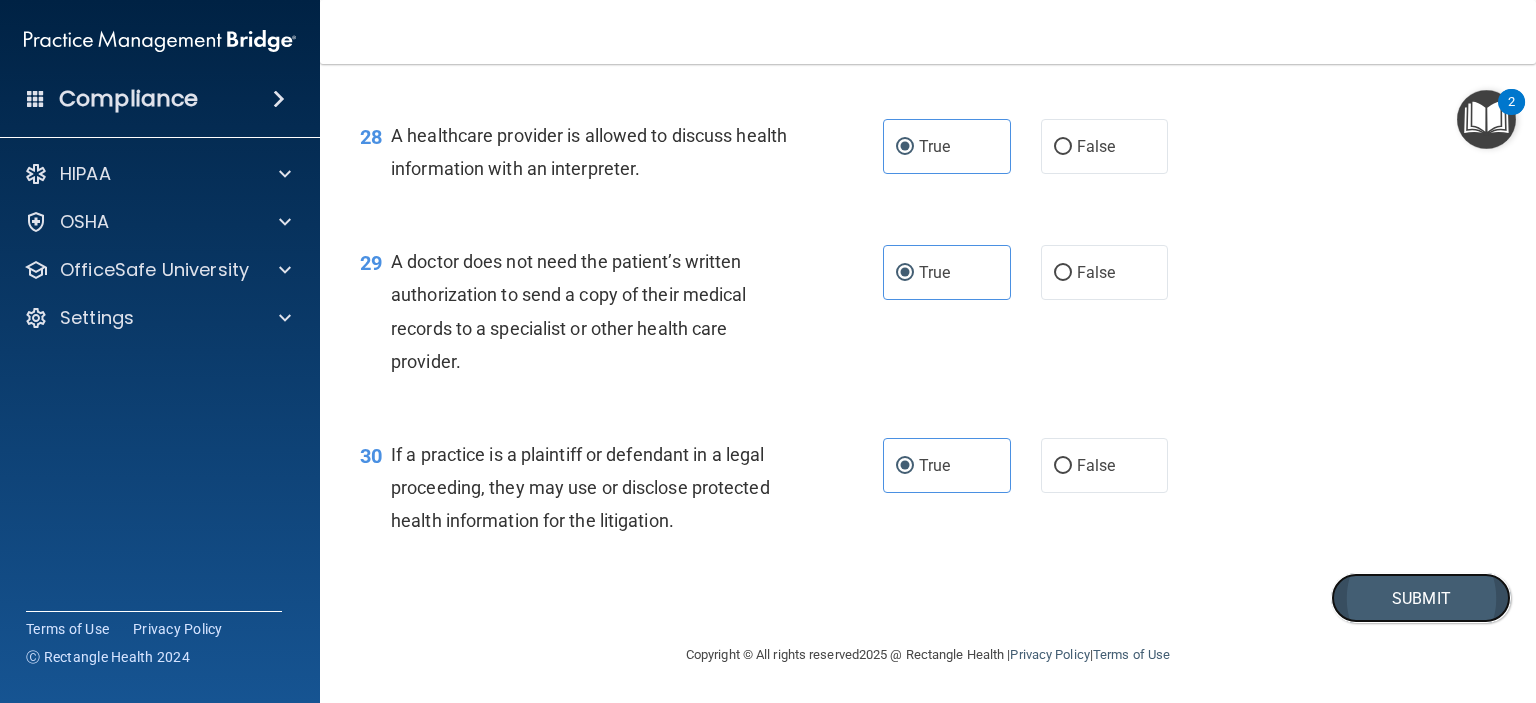 click on "Submit" at bounding box center (1421, 598) 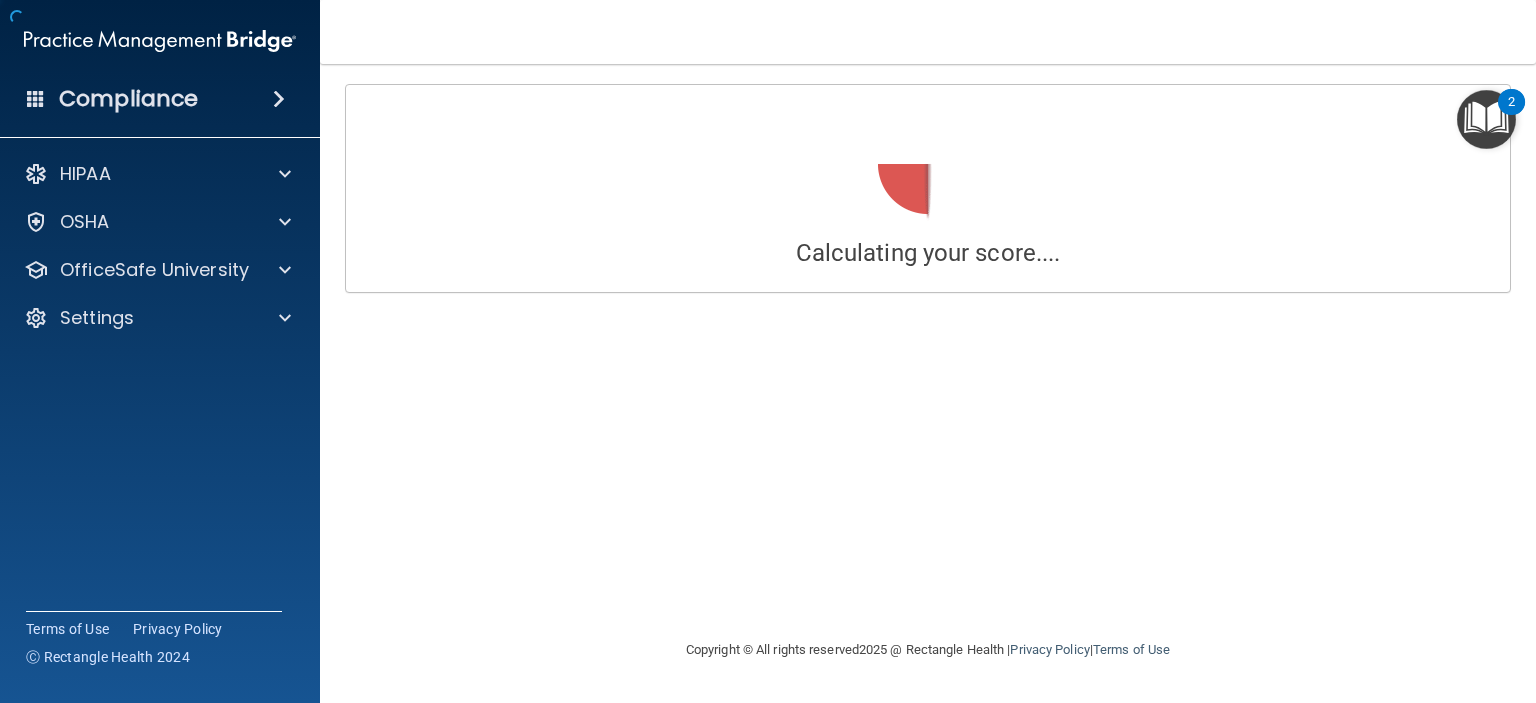 scroll, scrollTop: 0, scrollLeft: 0, axis: both 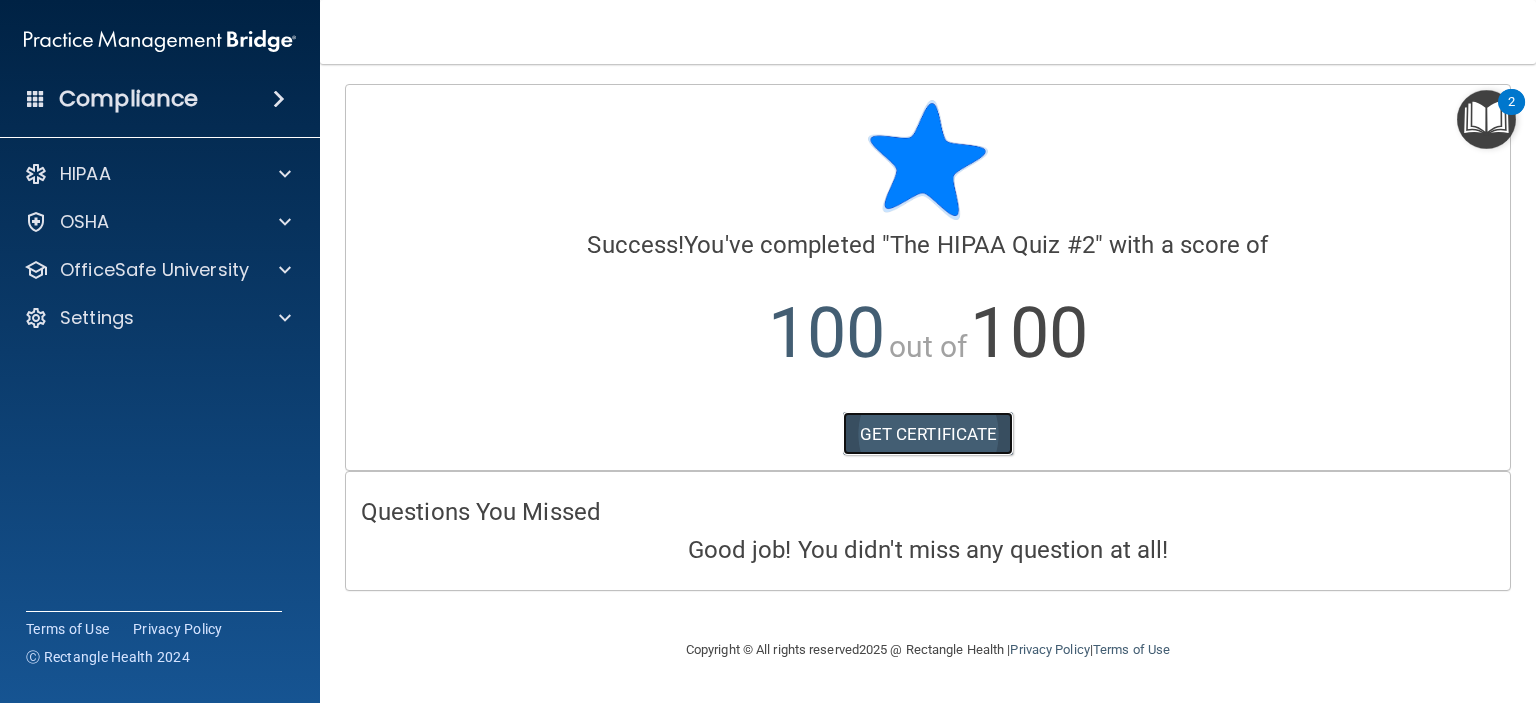click on "GET CERTIFICATE" at bounding box center [928, 434] 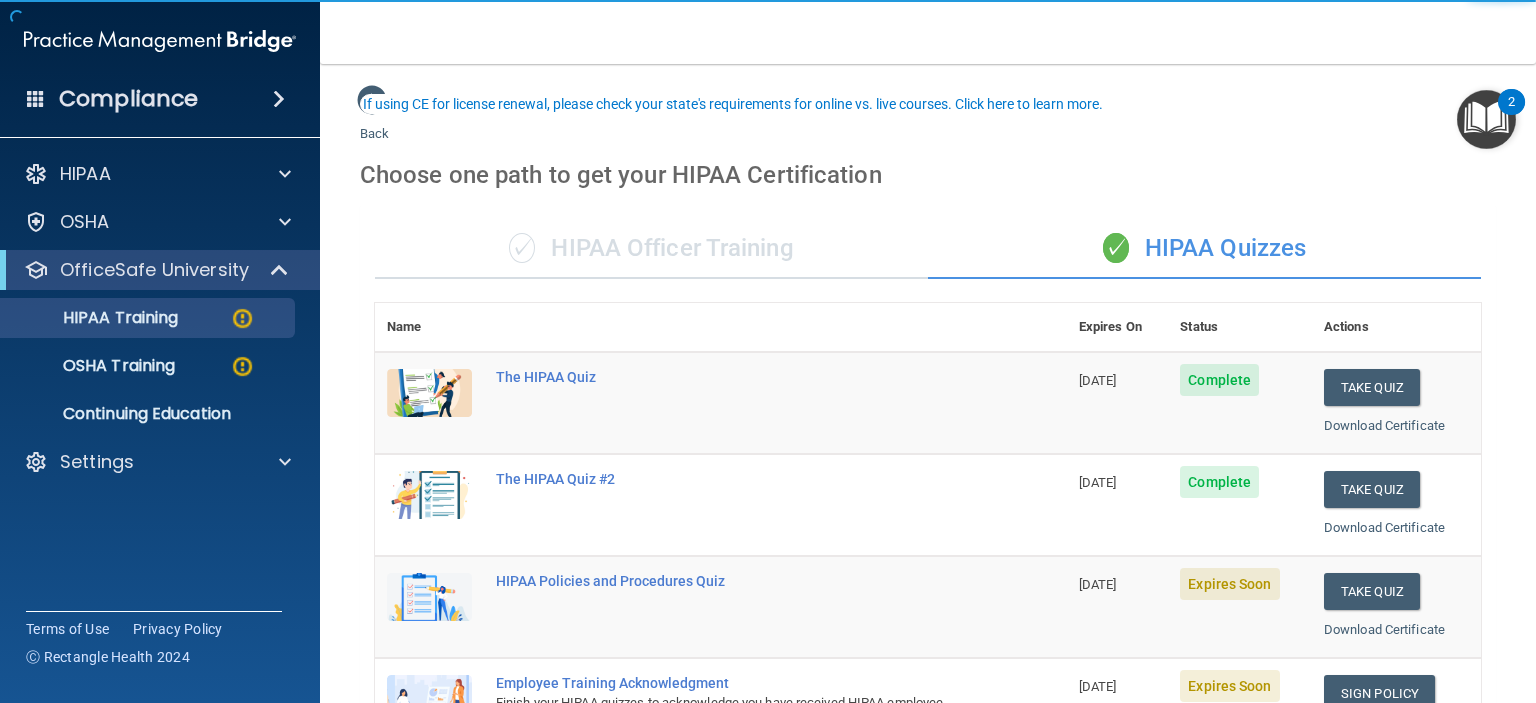 scroll, scrollTop: 200, scrollLeft: 0, axis: vertical 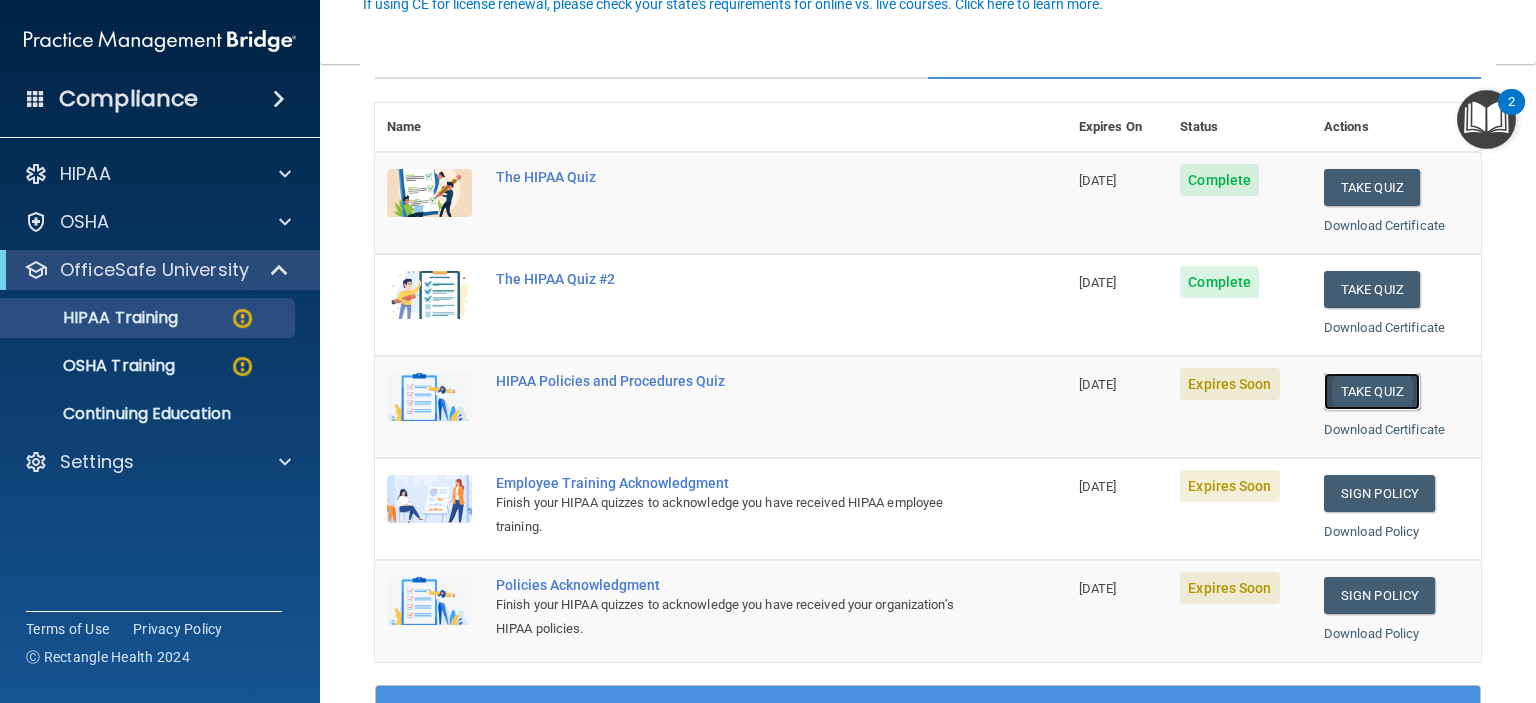 click on "Take Quiz" at bounding box center [1372, 391] 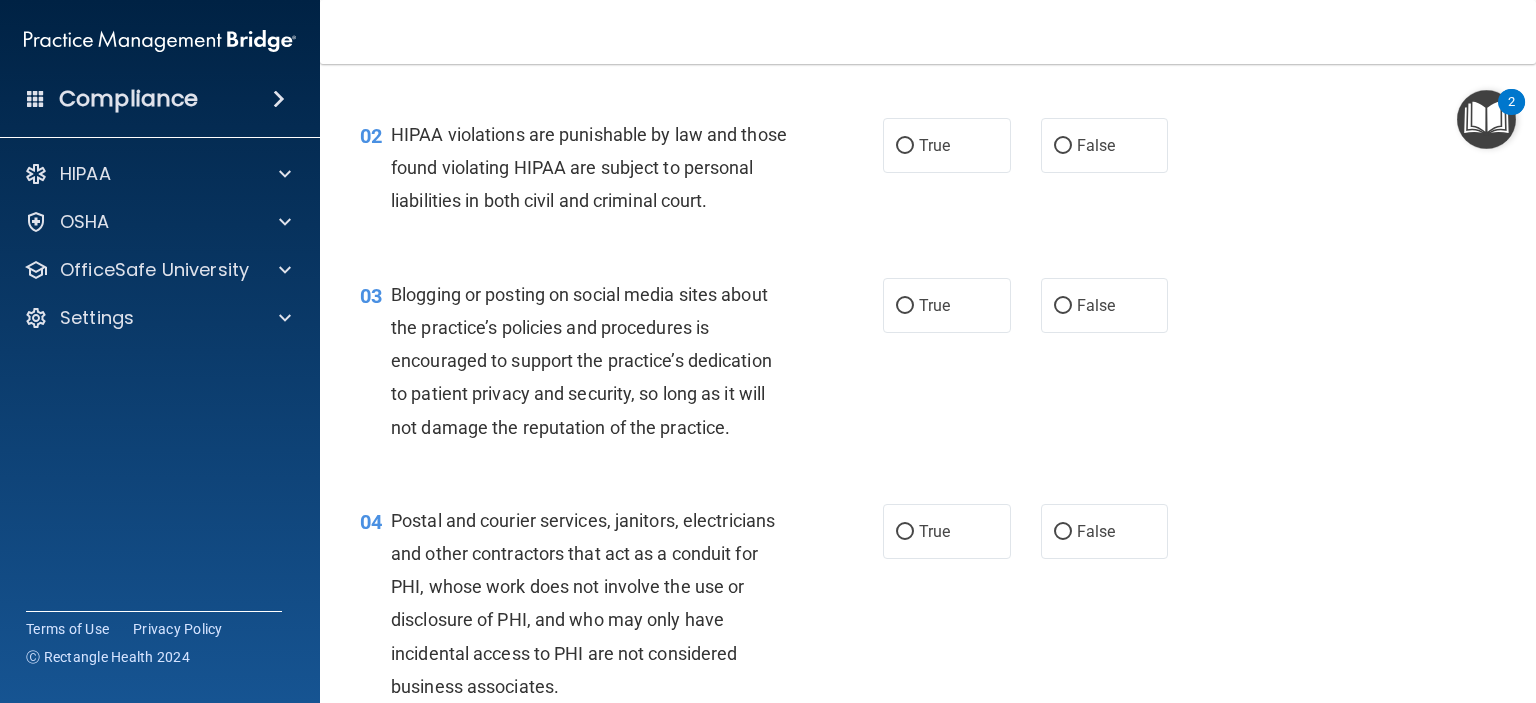 scroll, scrollTop: 0, scrollLeft: 0, axis: both 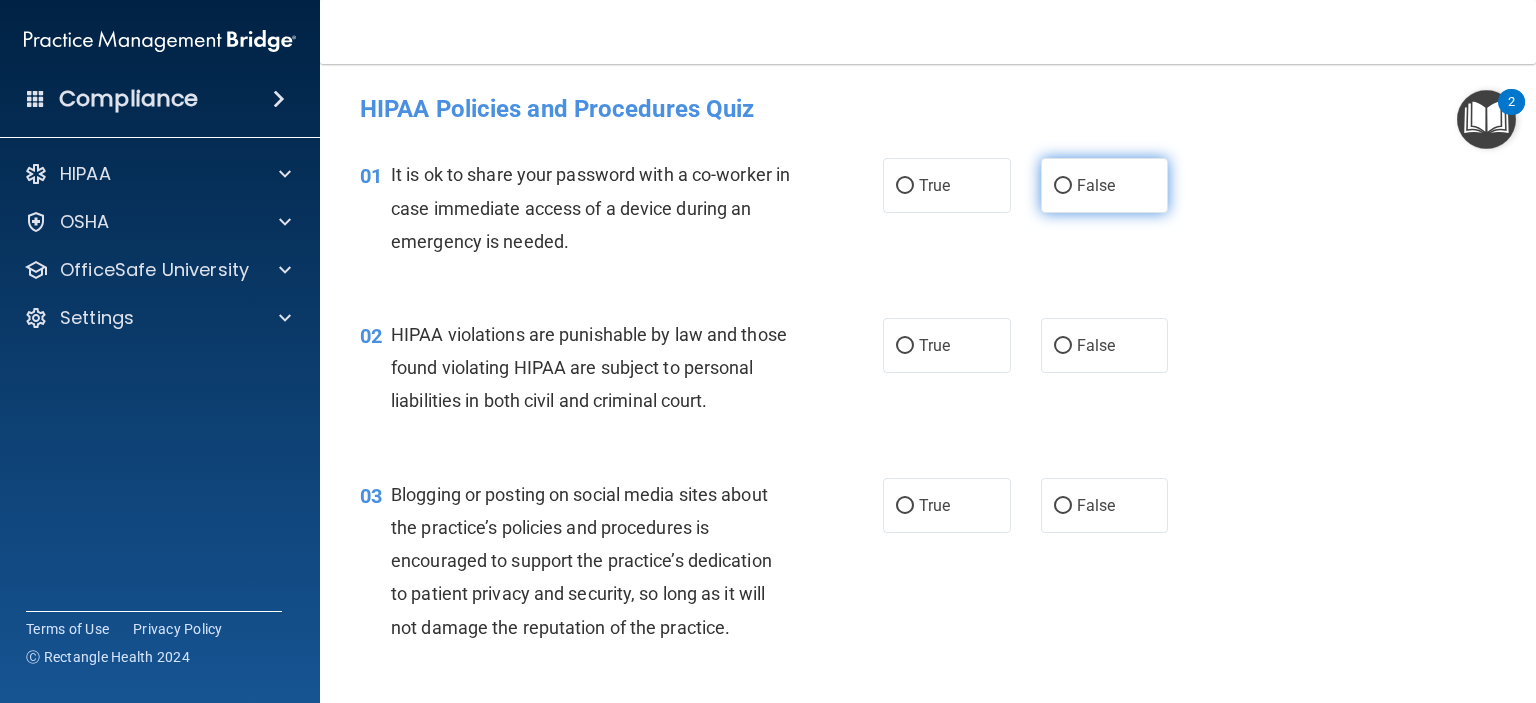 click on "False" at bounding box center (1063, 186) 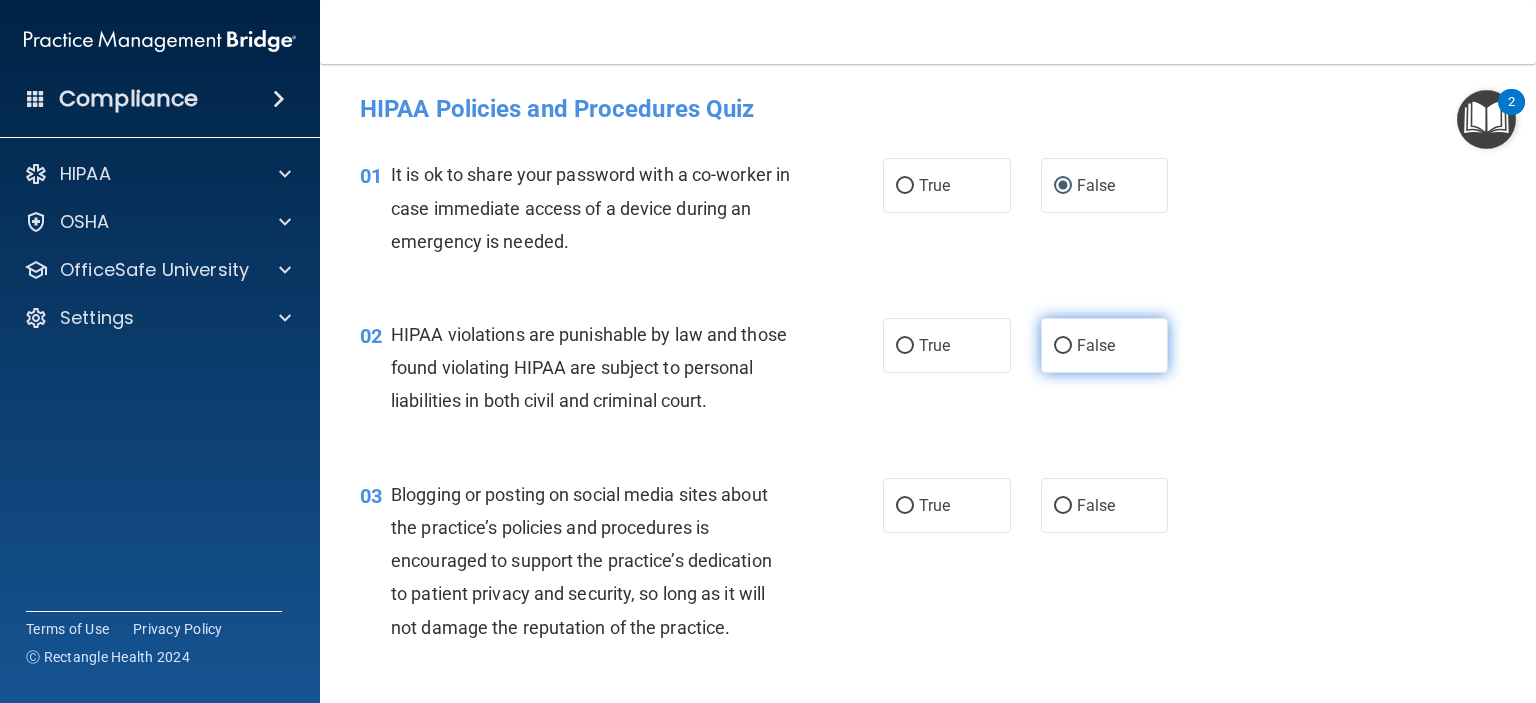 click on "False" at bounding box center [1096, 345] 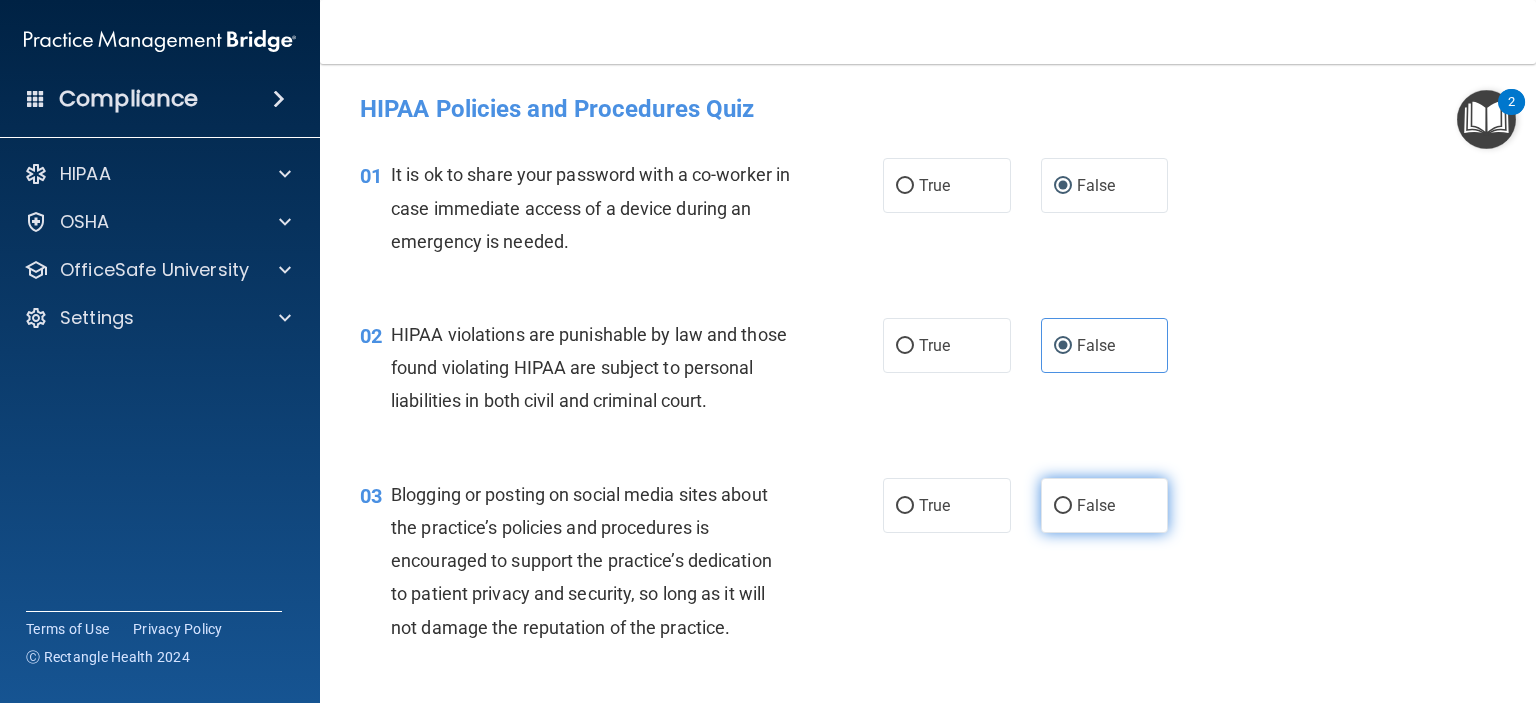 click on "False" at bounding box center [1105, 505] 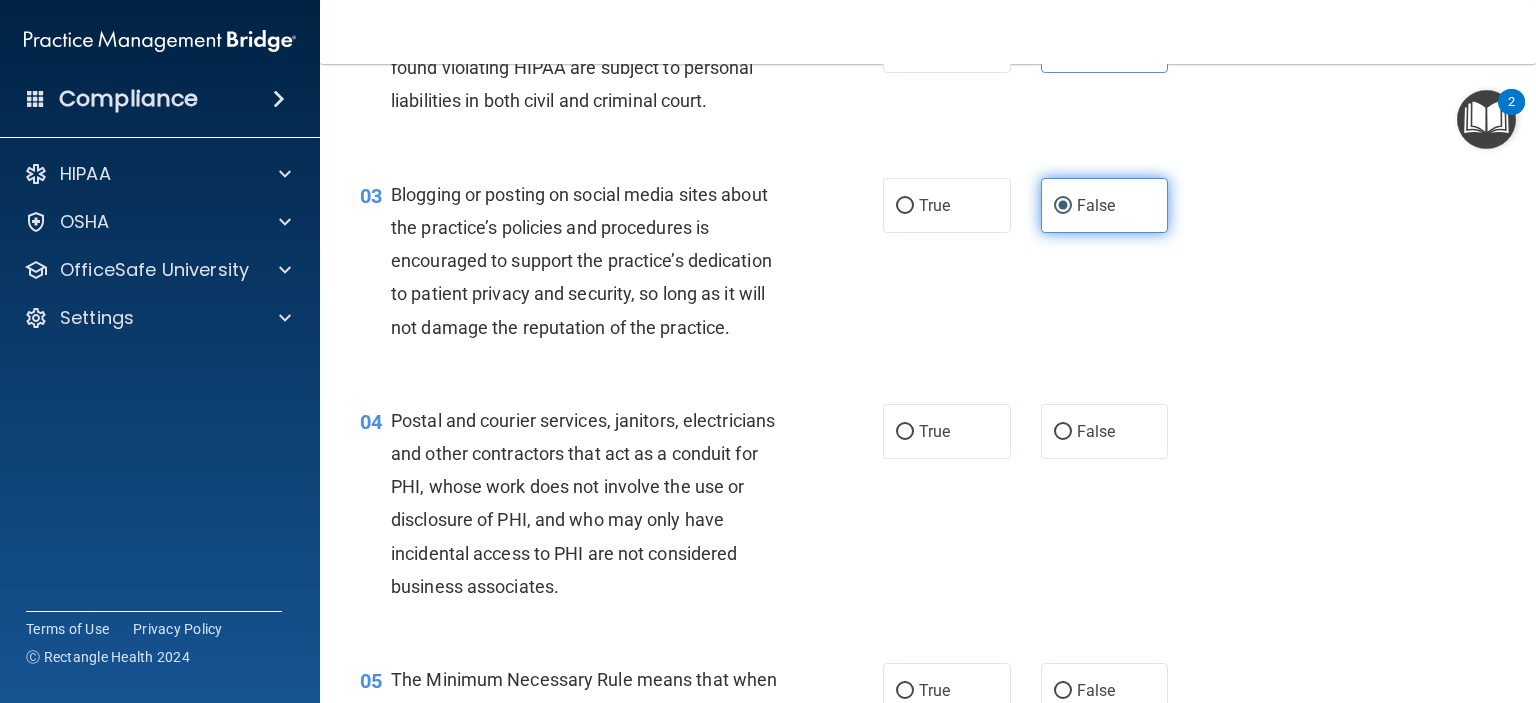 scroll, scrollTop: 400, scrollLeft: 0, axis: vertical 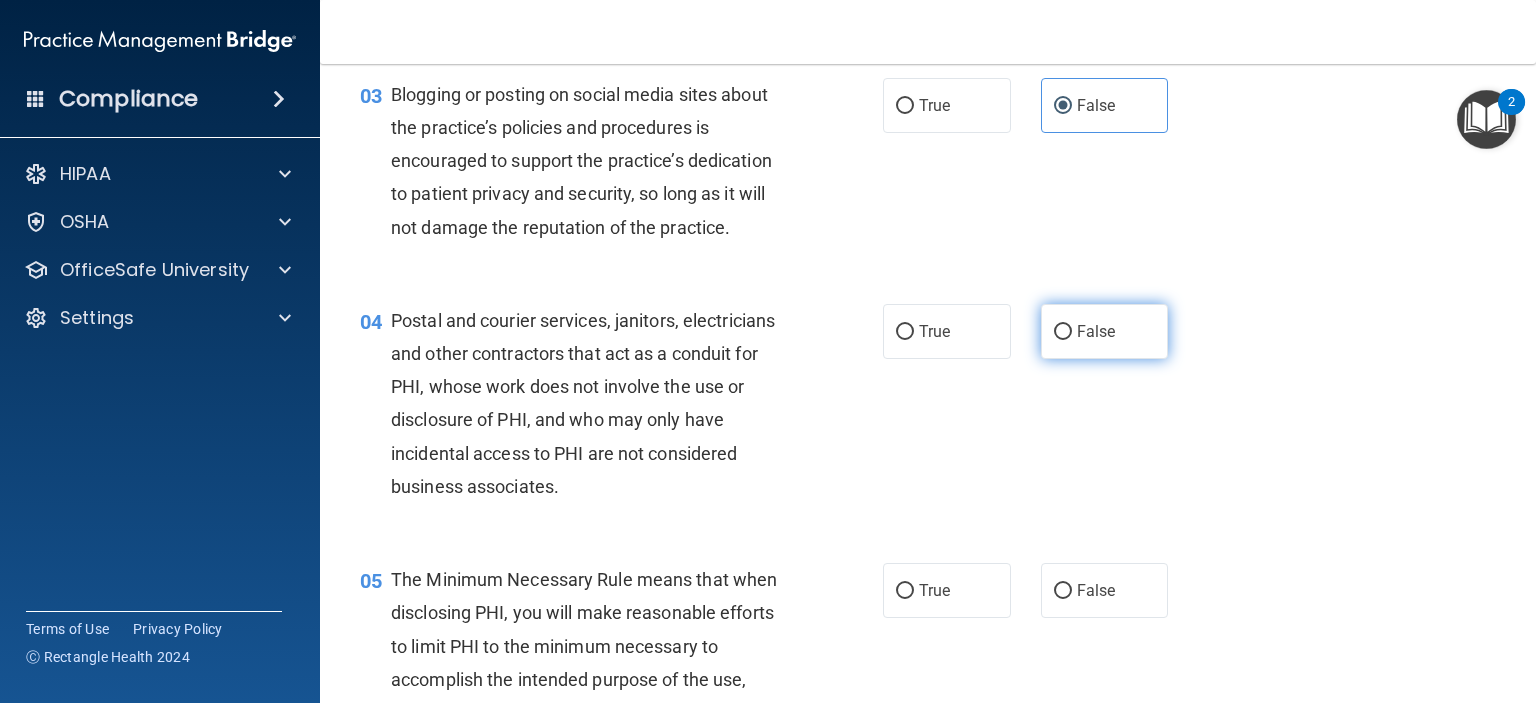 click on "False" at bounding box center (1063, 332) 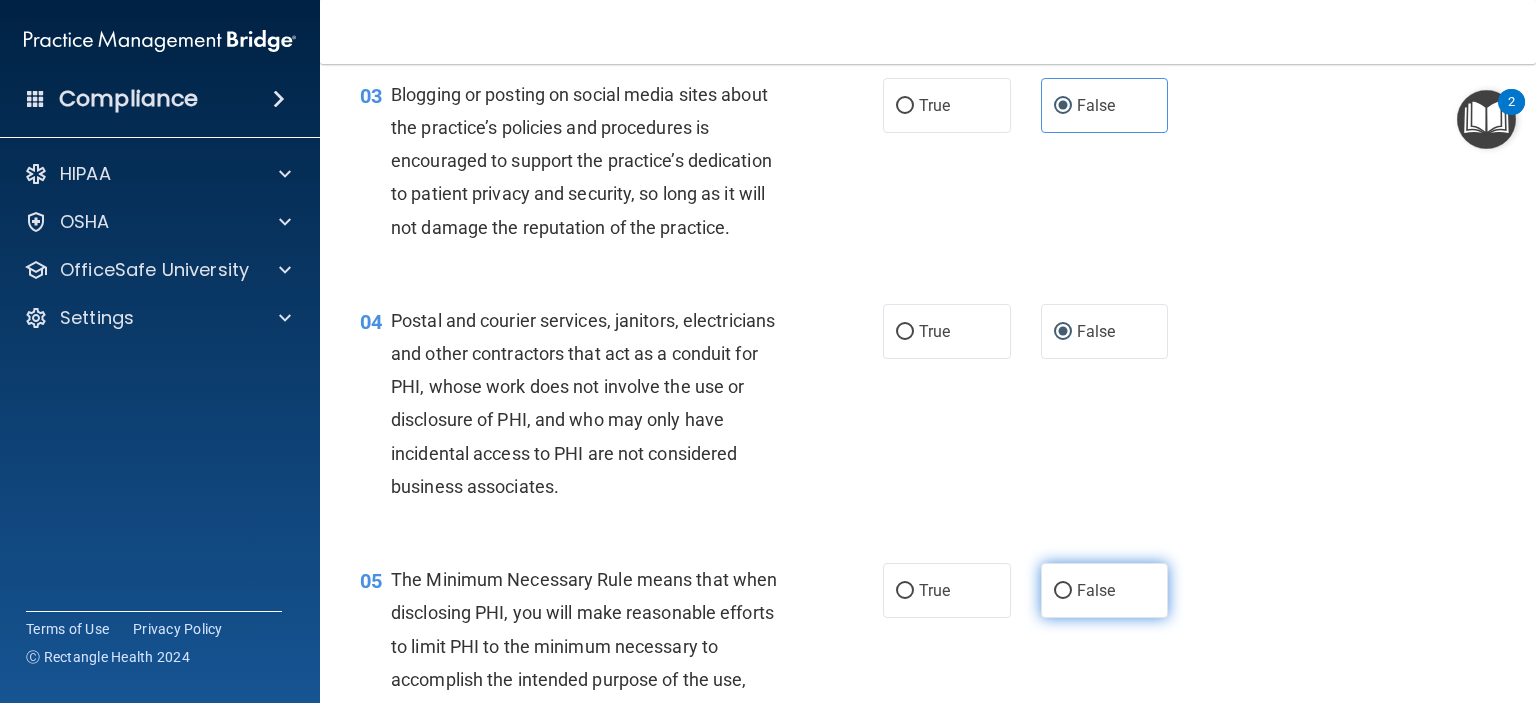 click on "False" at bounding box center [1105, 590] 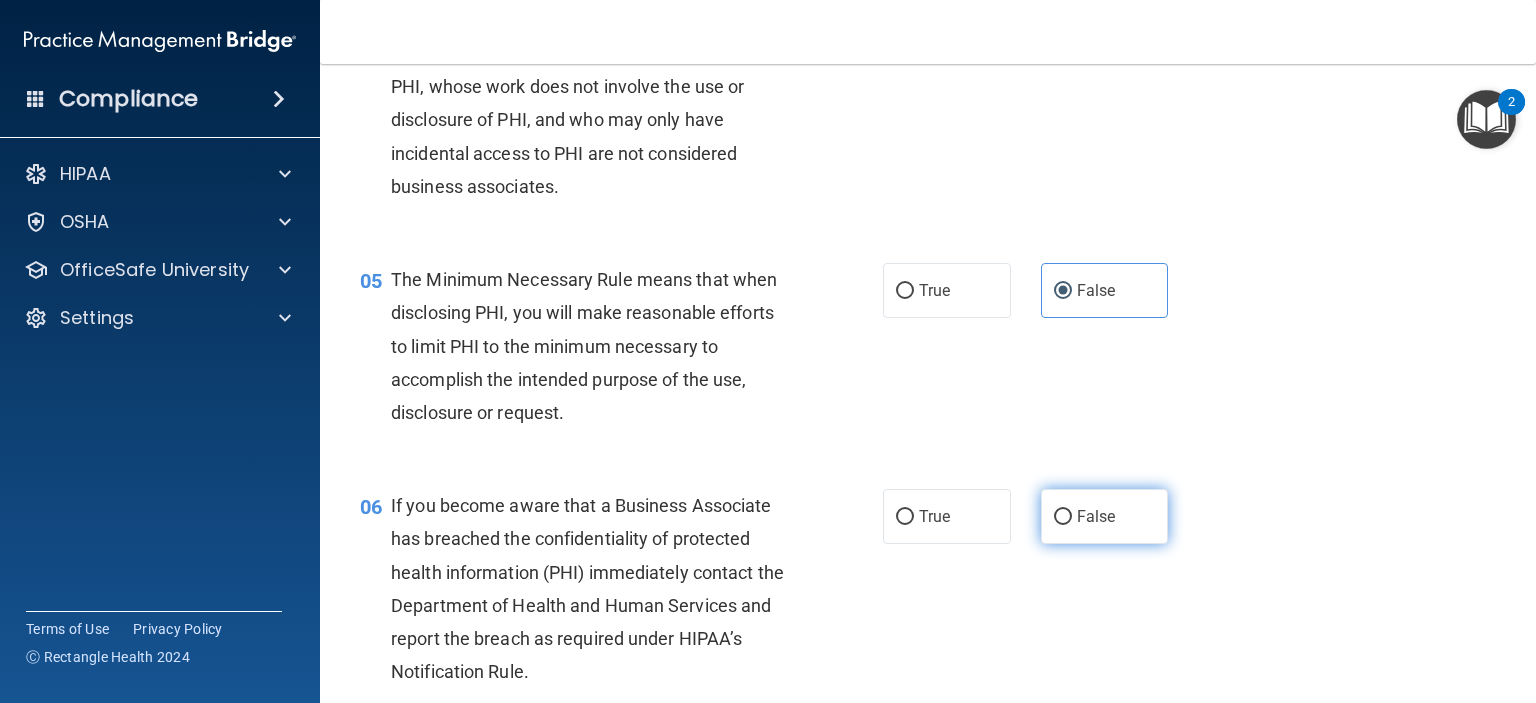 click on "False" at bounding box center (1105, 516) 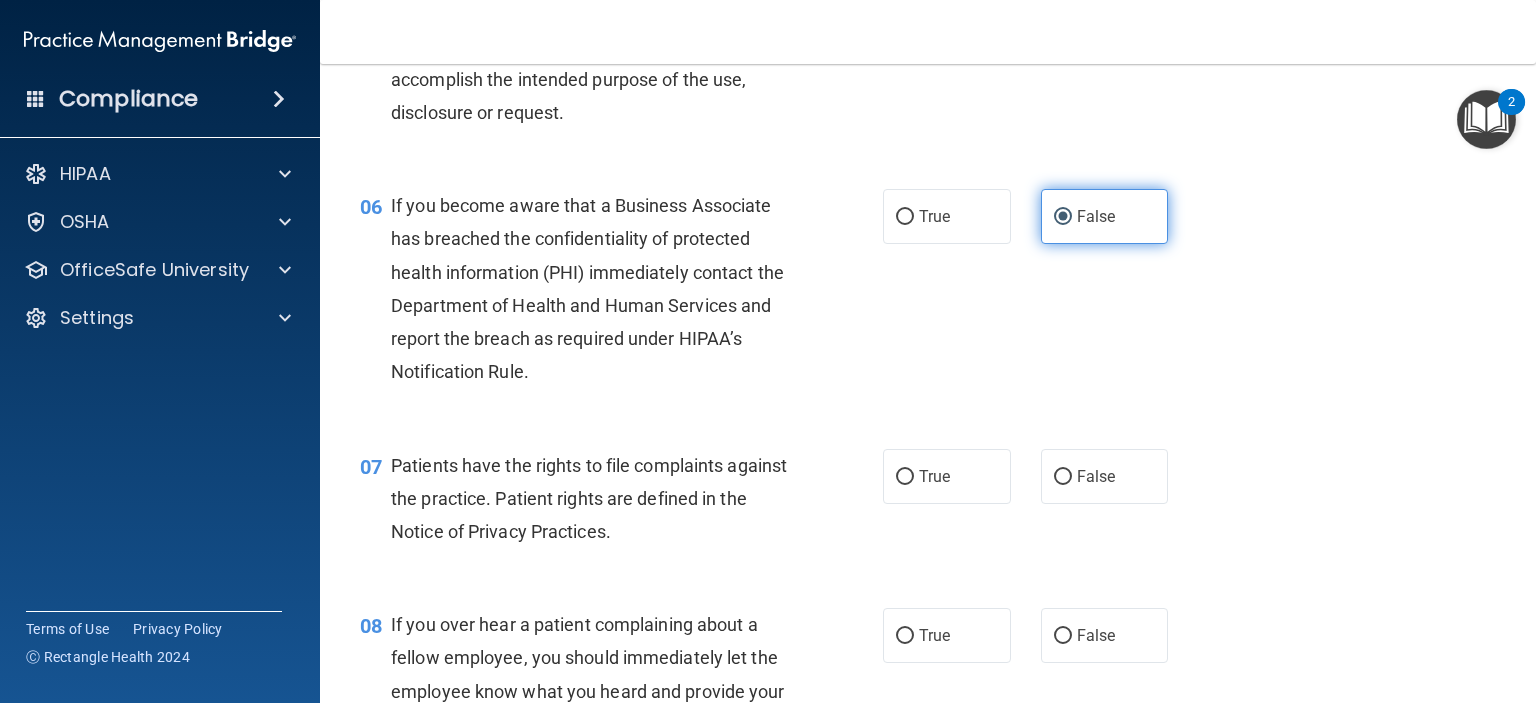 scroll, scrollTop: 1100, scrollLeft: 0, axis: vertical 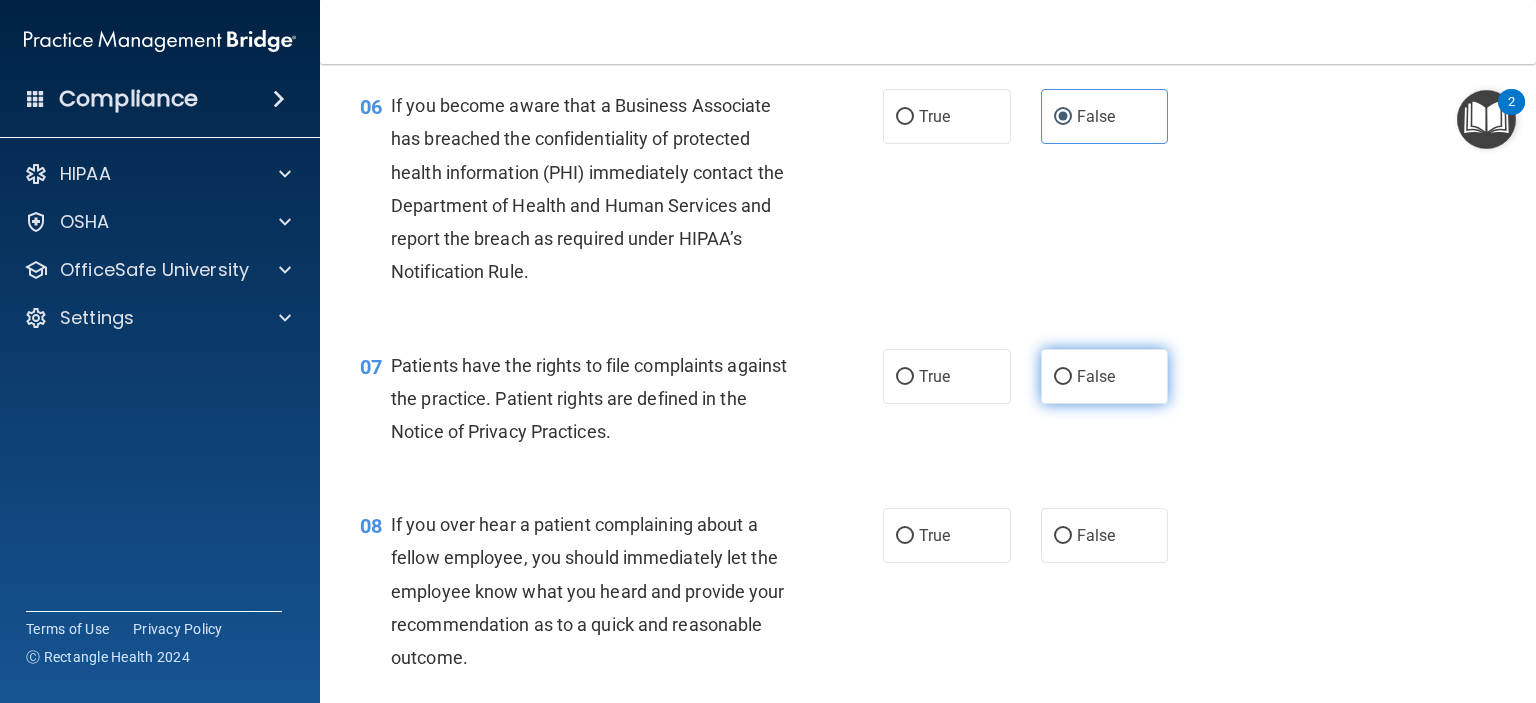 click on "False" at bounding box center [1096, 376] 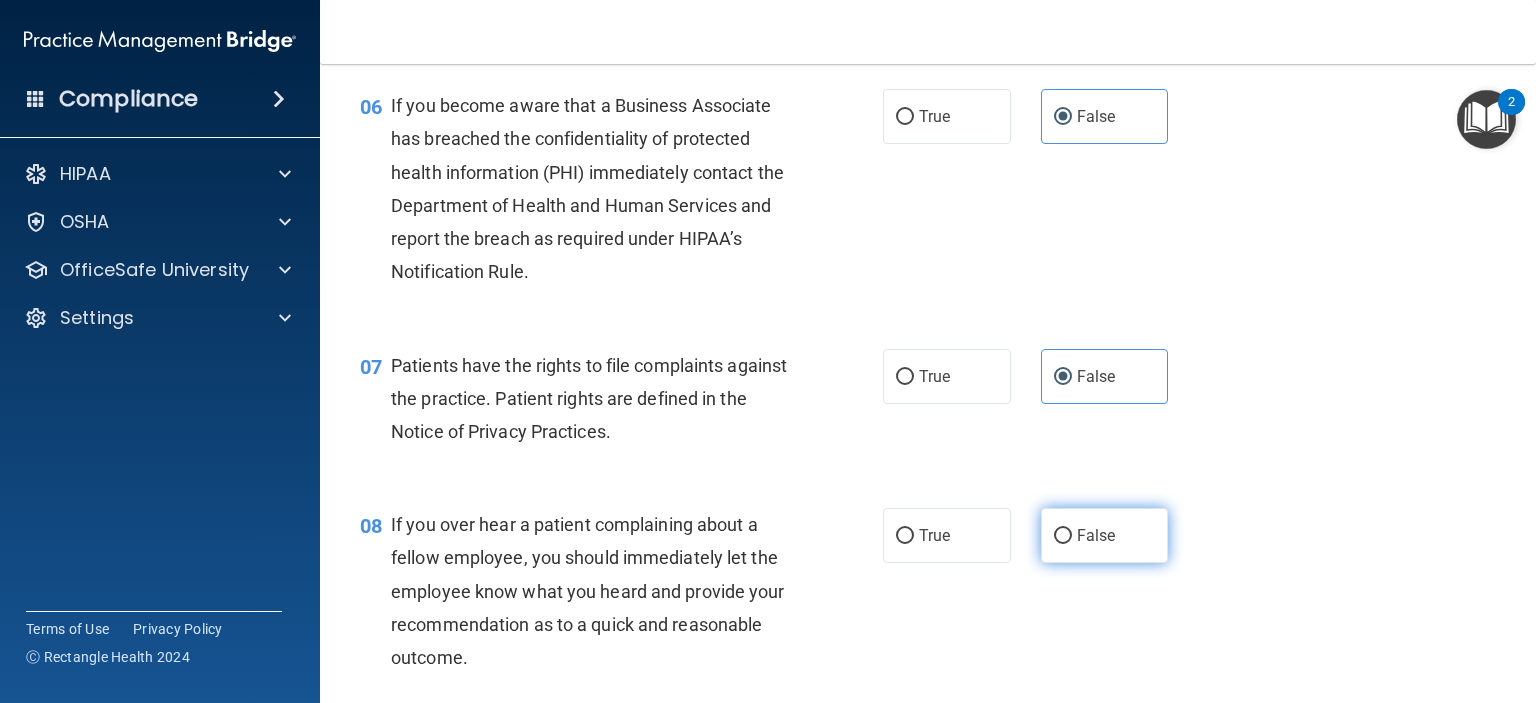 click on "False" at bounding box center [1096, 535] 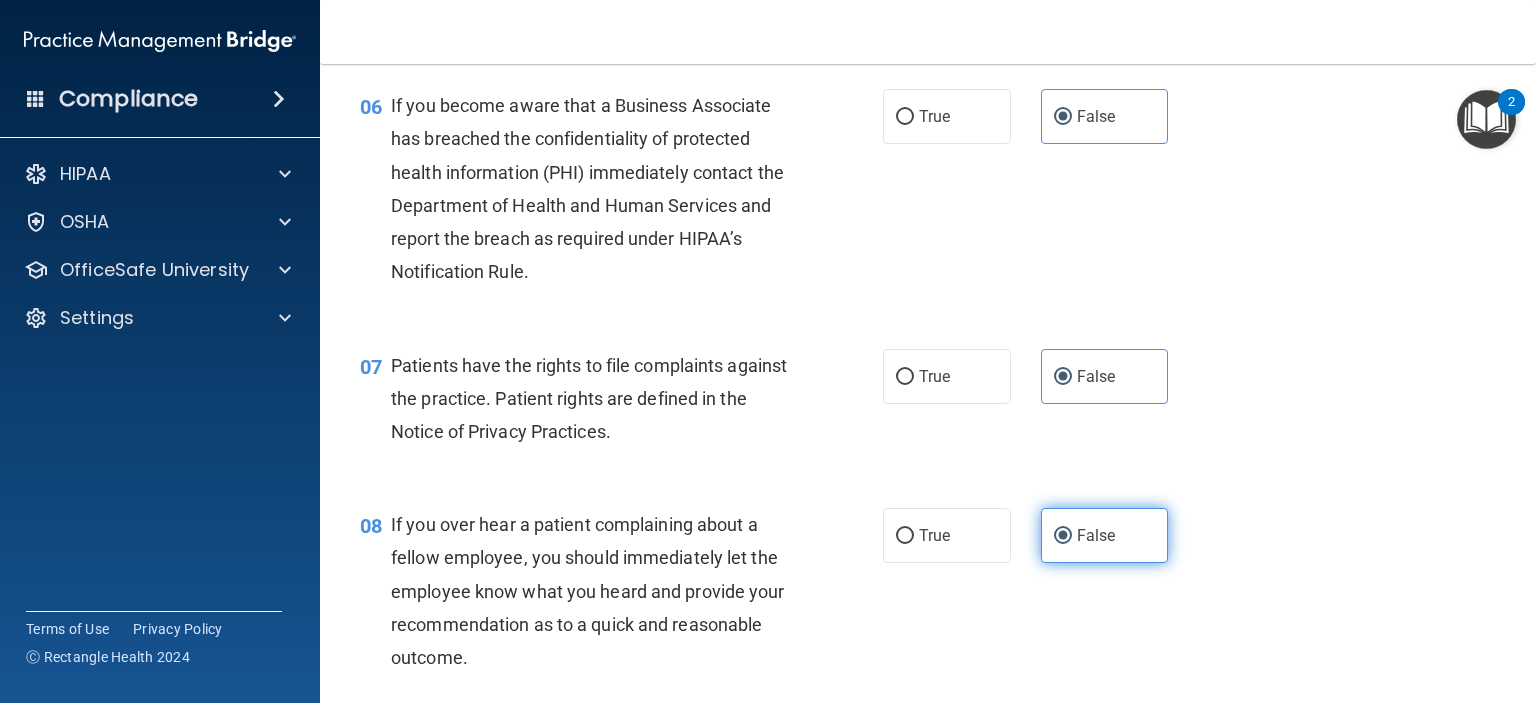 scroll, scrollTop: 1400, scrollLeft: 0, axis: vertical 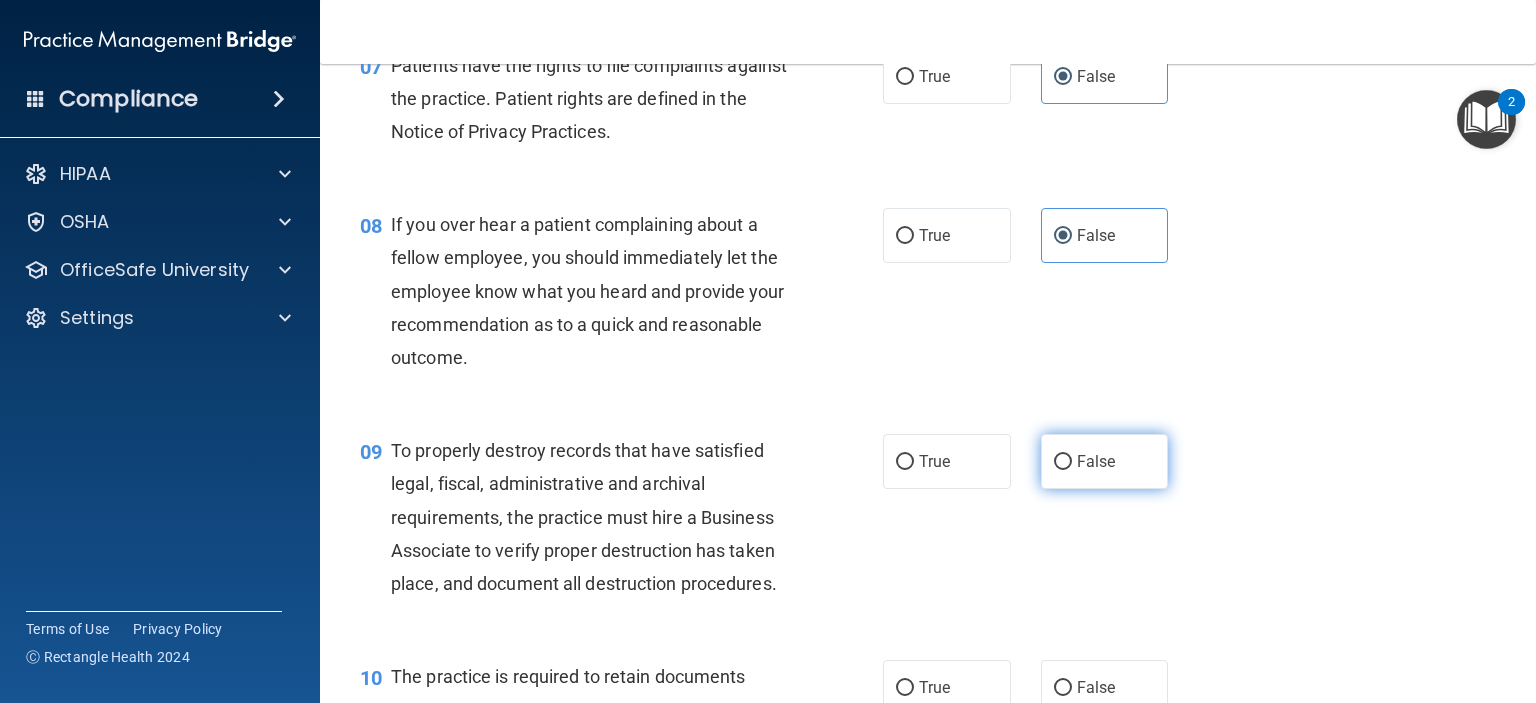 click on "False" at bounding box center [1105, 461] 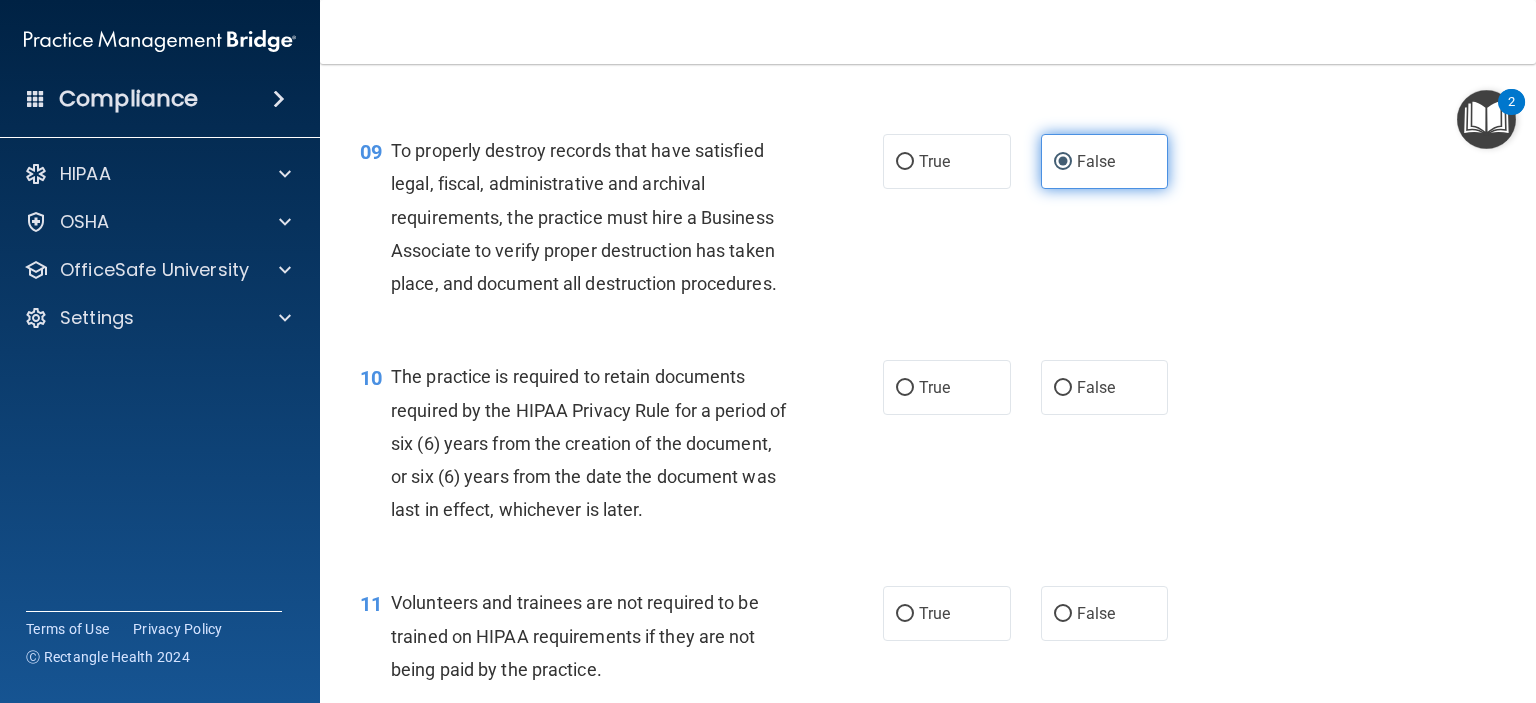 scroll, scrollTop: 1800, scrollLeft: 0, axis: vertical 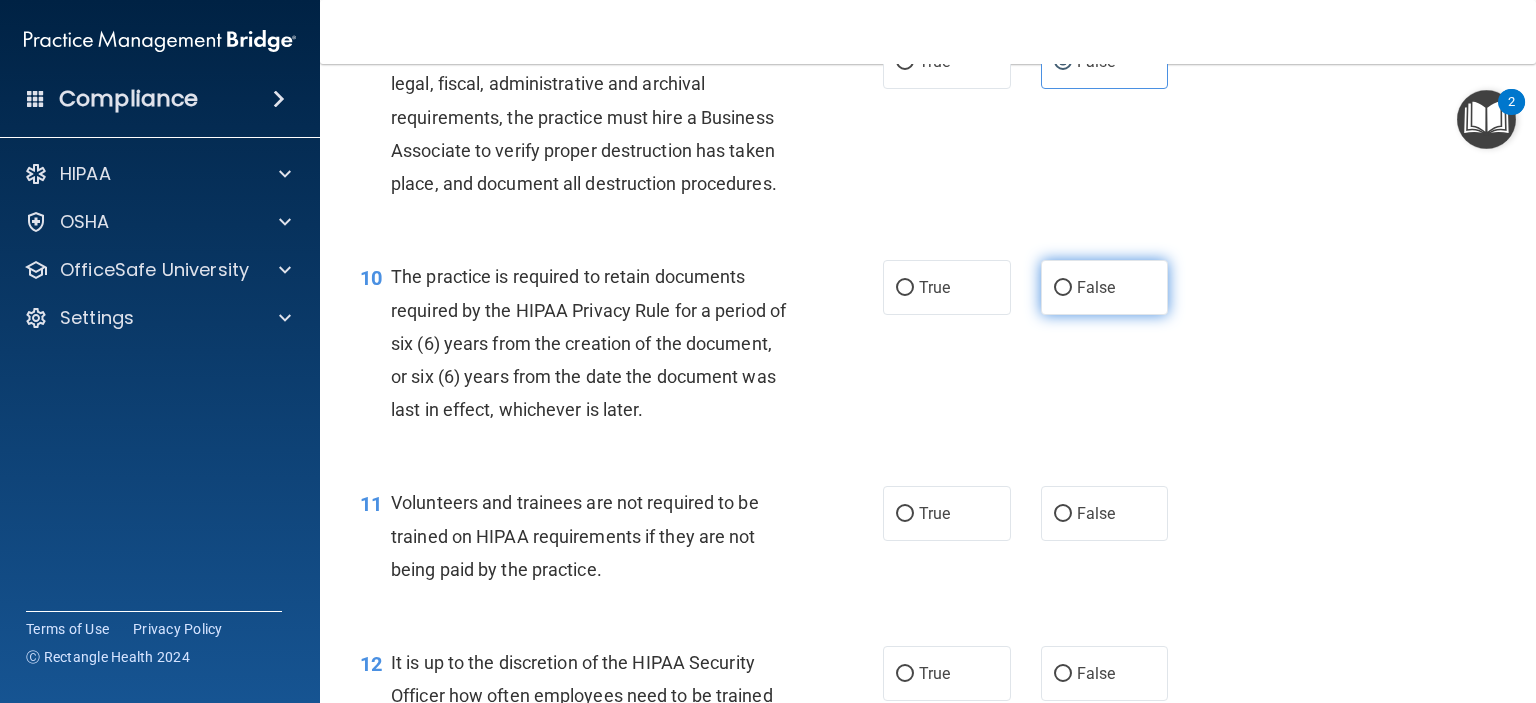 click on "False" at bounding box center [1105, 287] 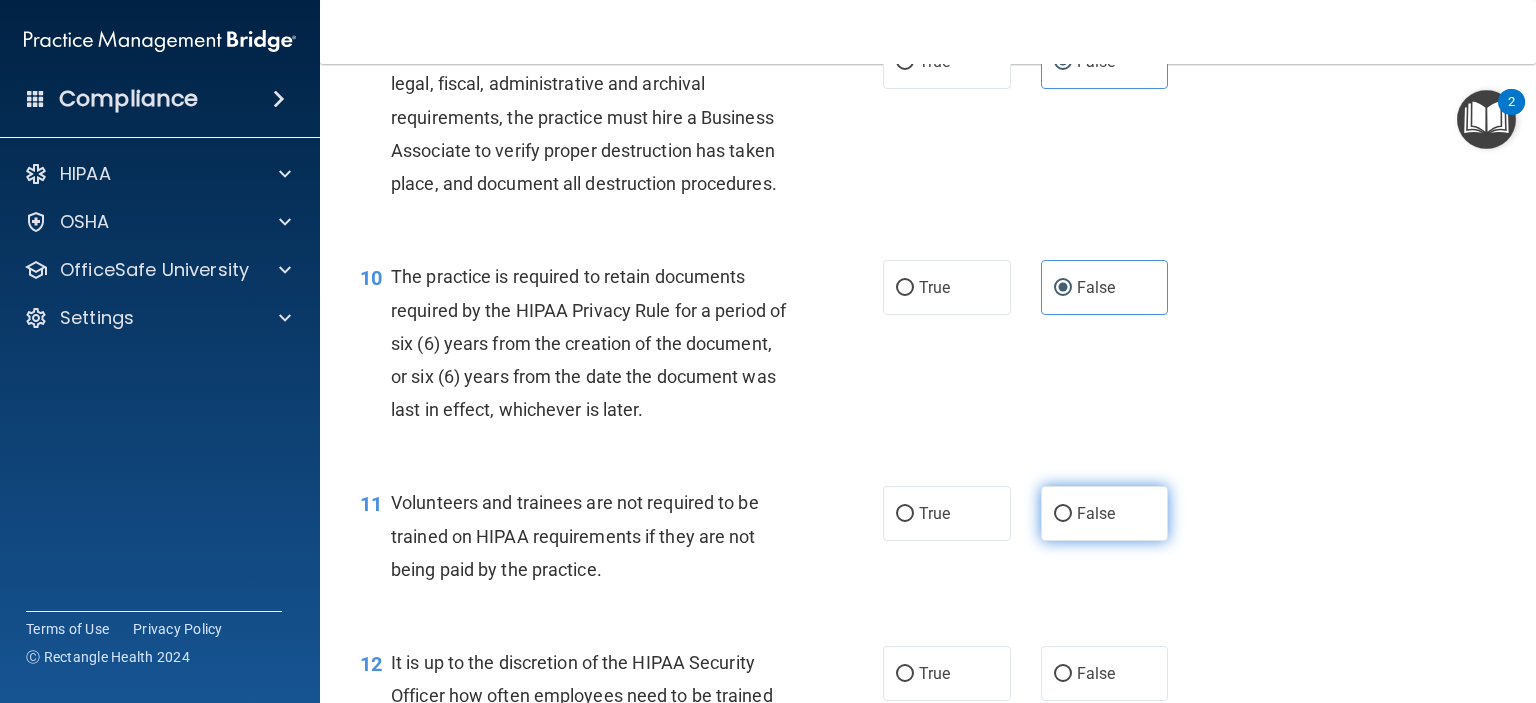 click on "False" at bounding box center (1096, 513) 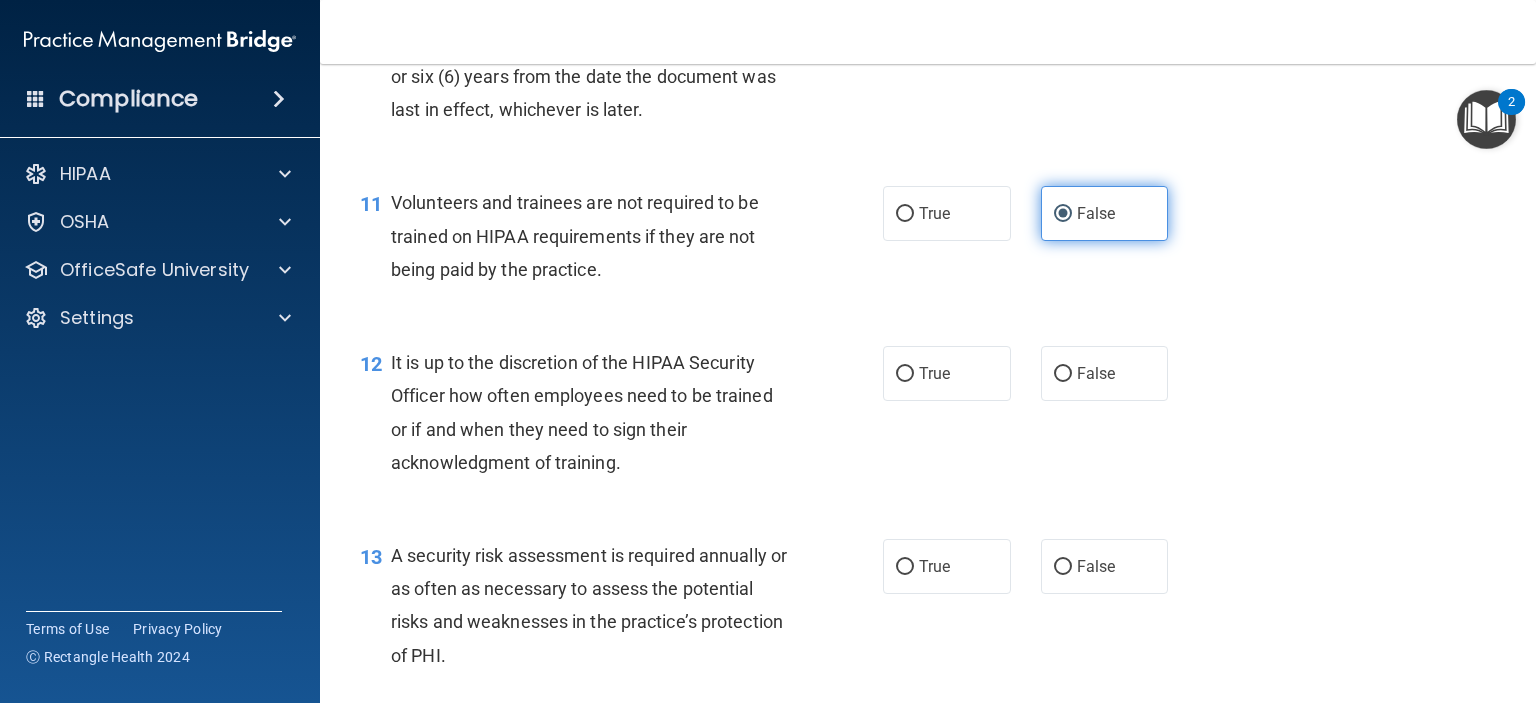 scroll, scrollTop: 2200, scrollLeft: 0, axis: vertical 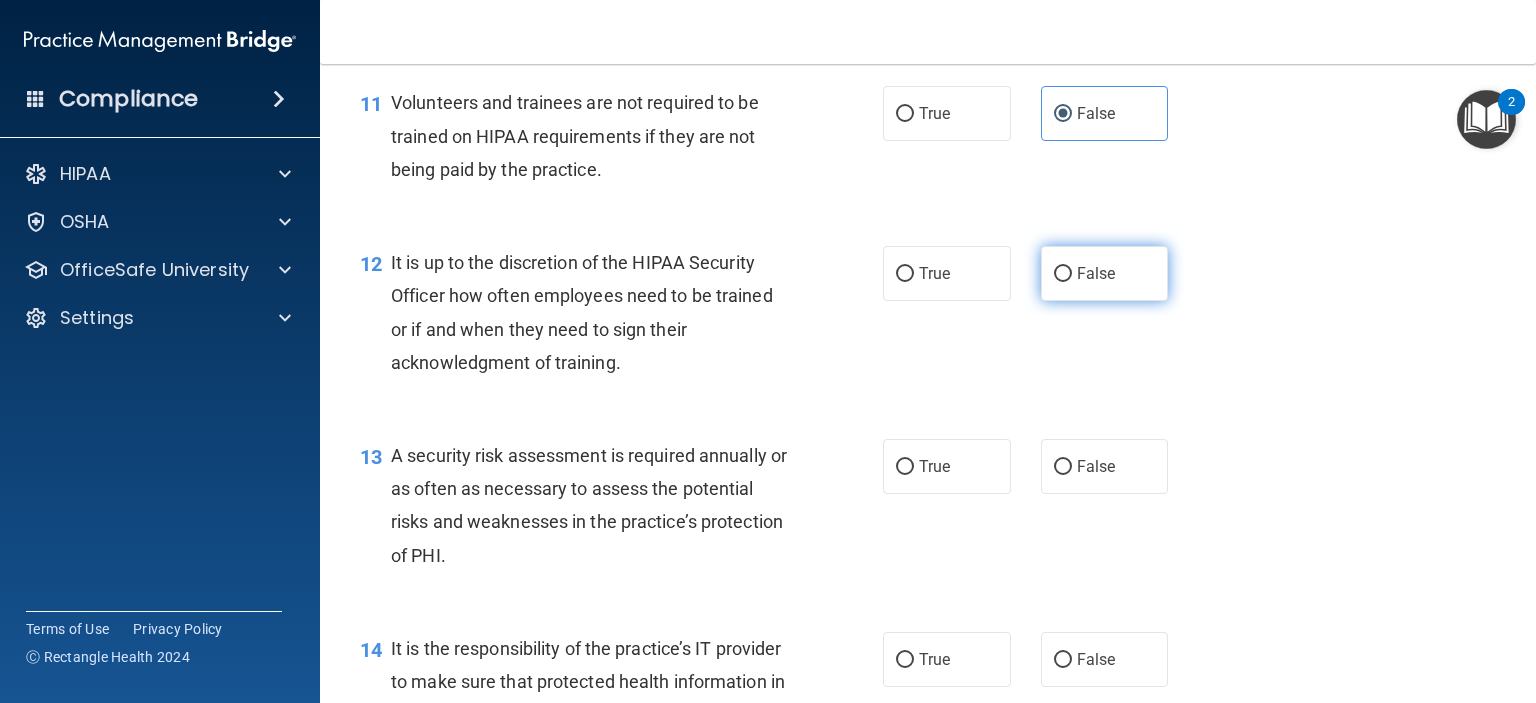click on "False" at bounding box center [1096, 273] 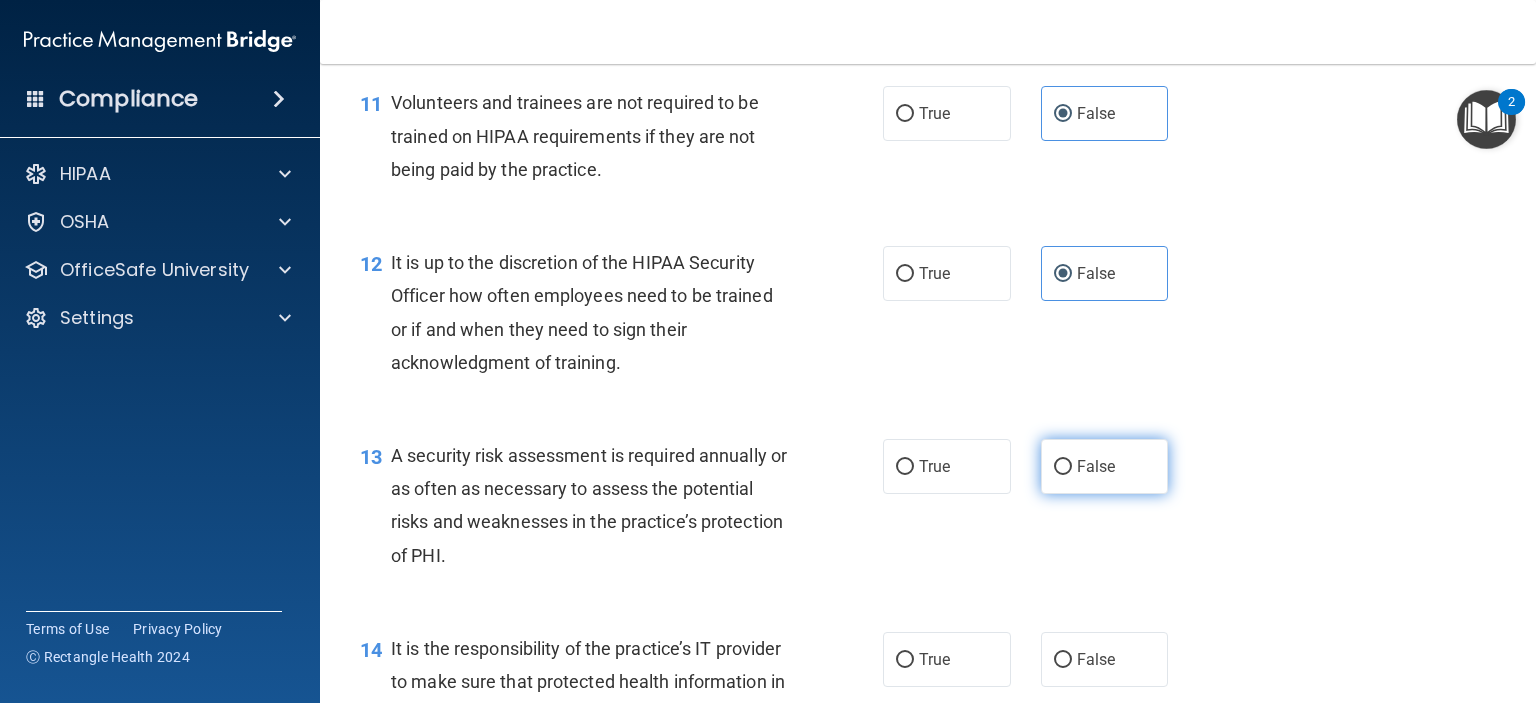 click on "False" at bounding box center [1105, 466] 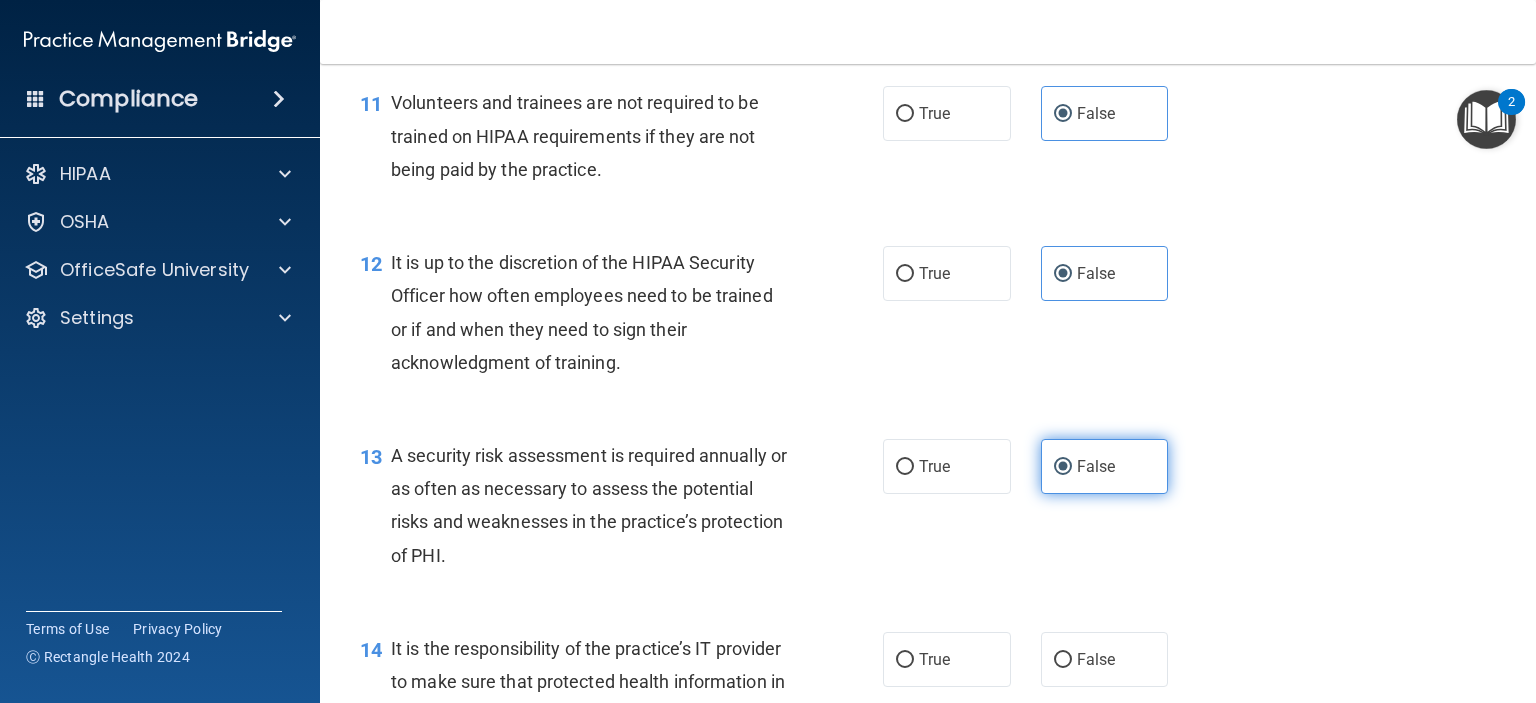 scroll, scrollTop: 2500, scrollLeft: 0, axis: vertical 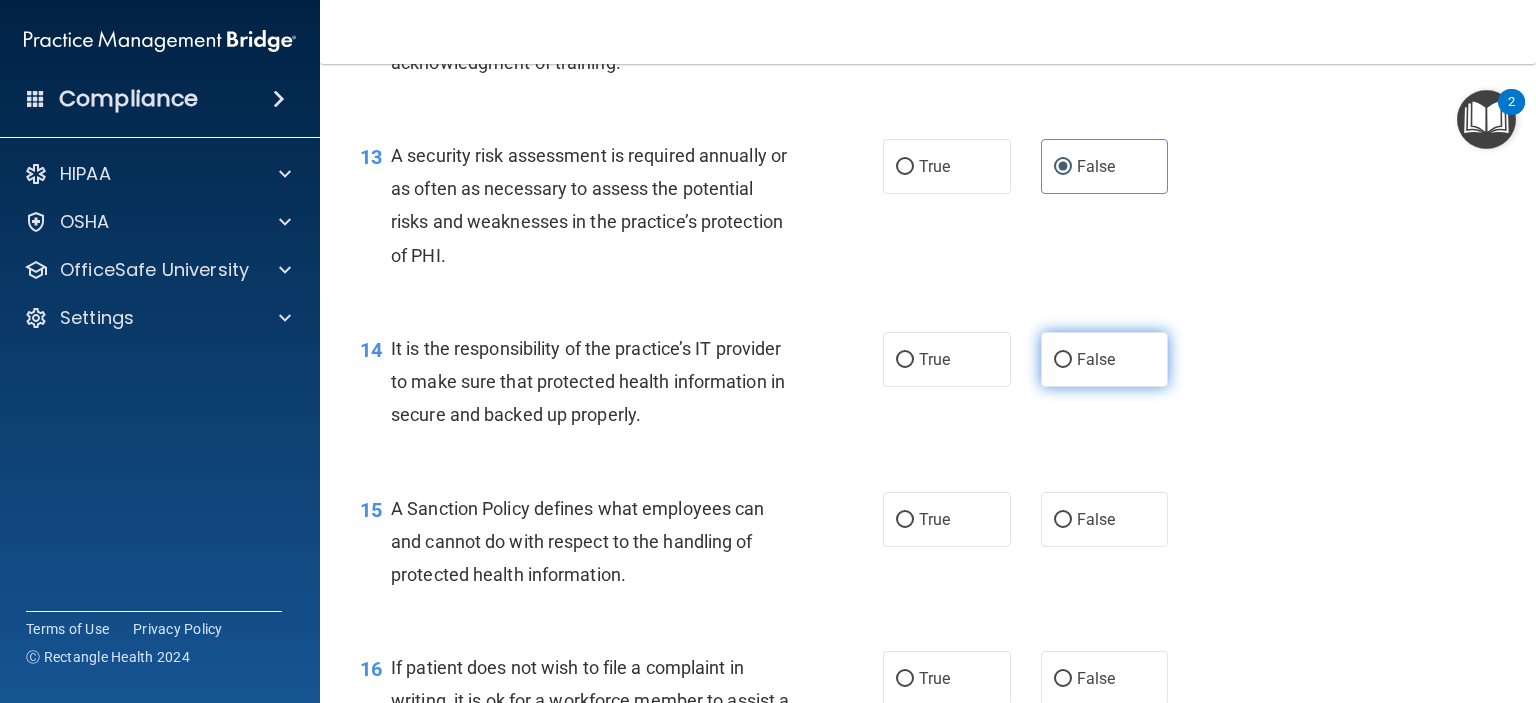 click on "False" at bounding box center [1096, 359] 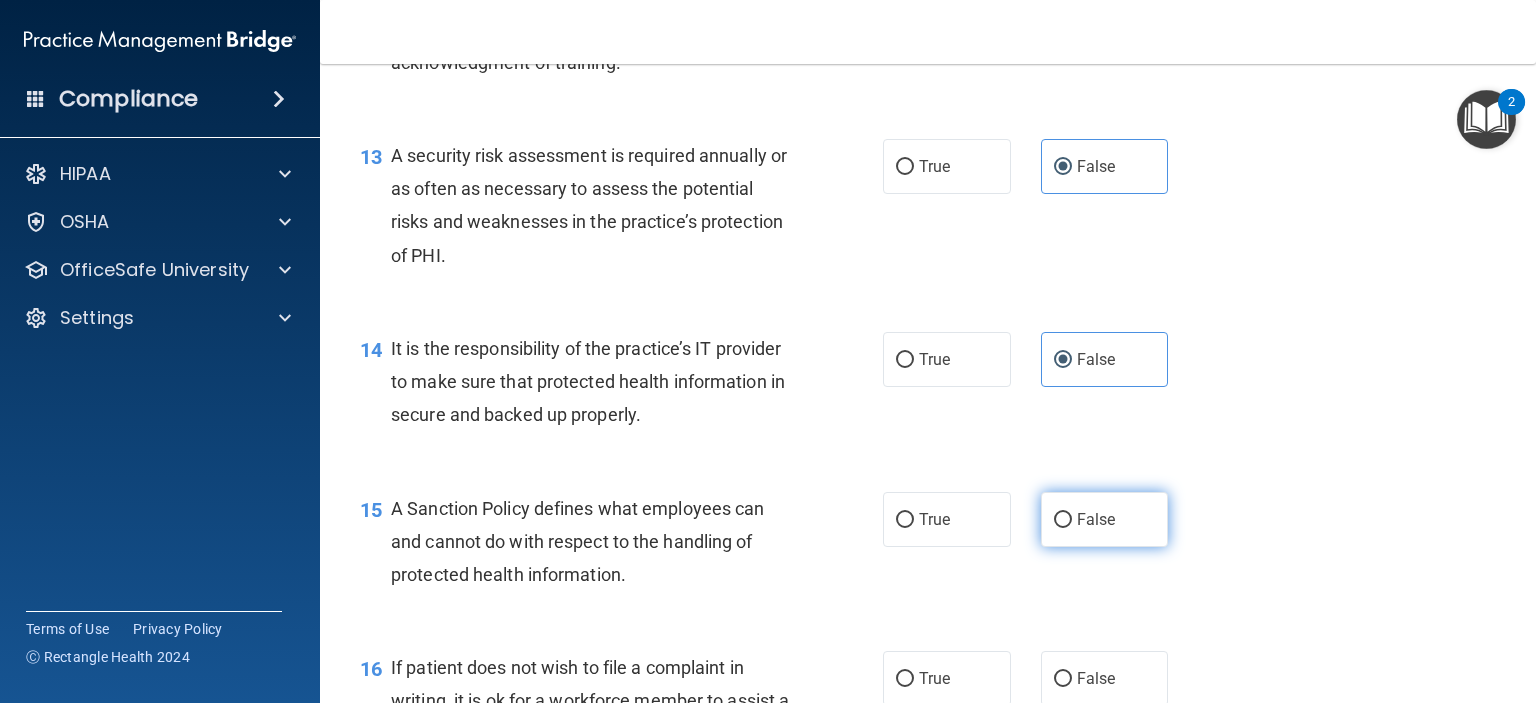 click on "False" at bounding box center [1096, 519] 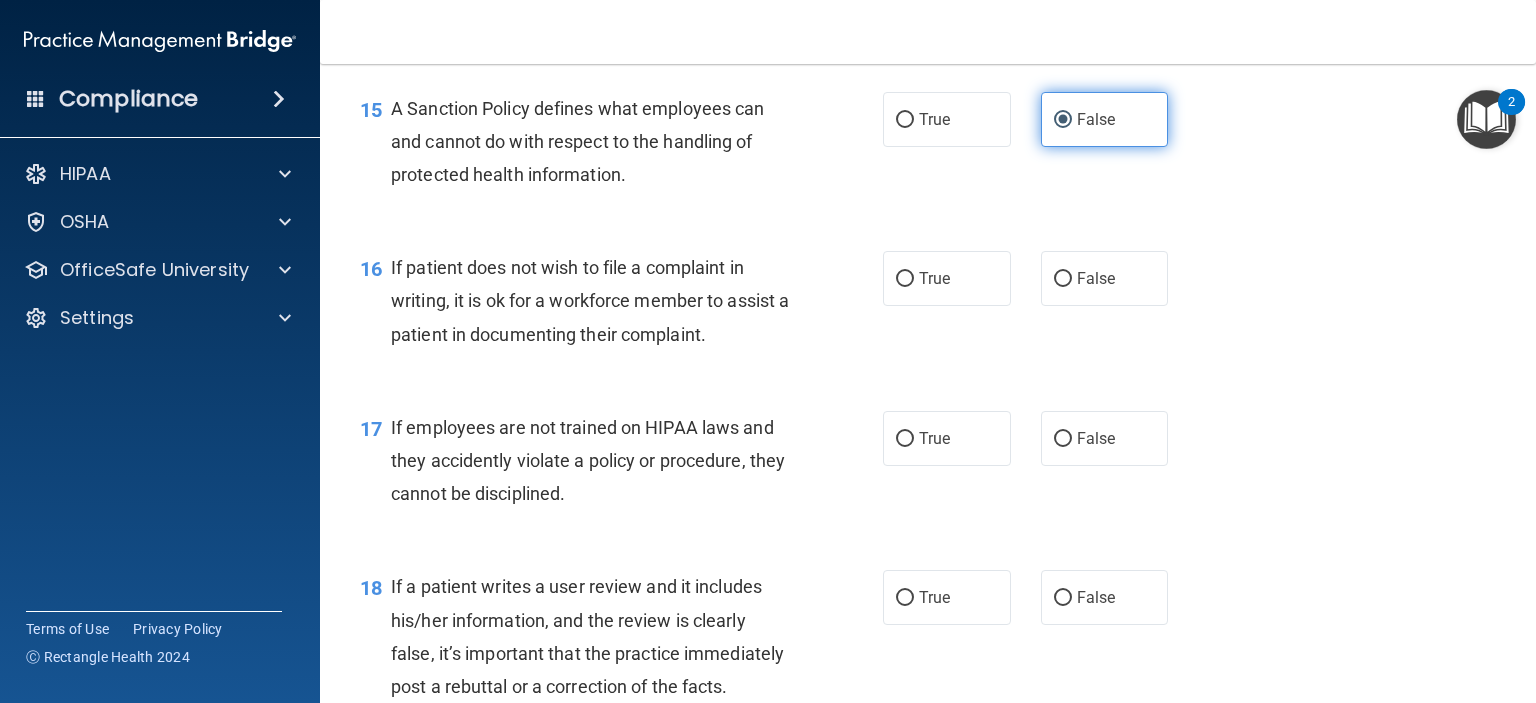 scroll, scrollTop: 3000, scrollLeft: 0, axis: vertical 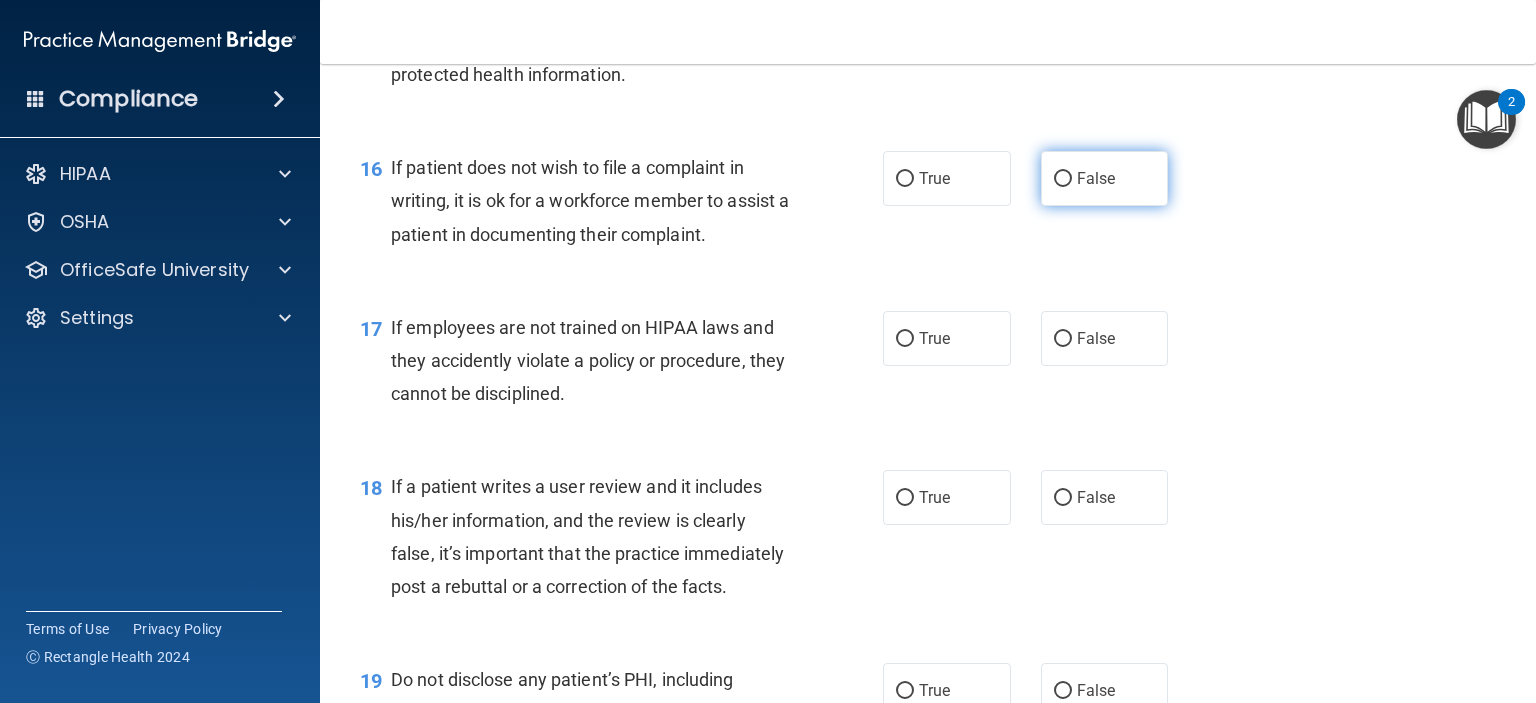 click on "False" at bounding box center (1096, 178) 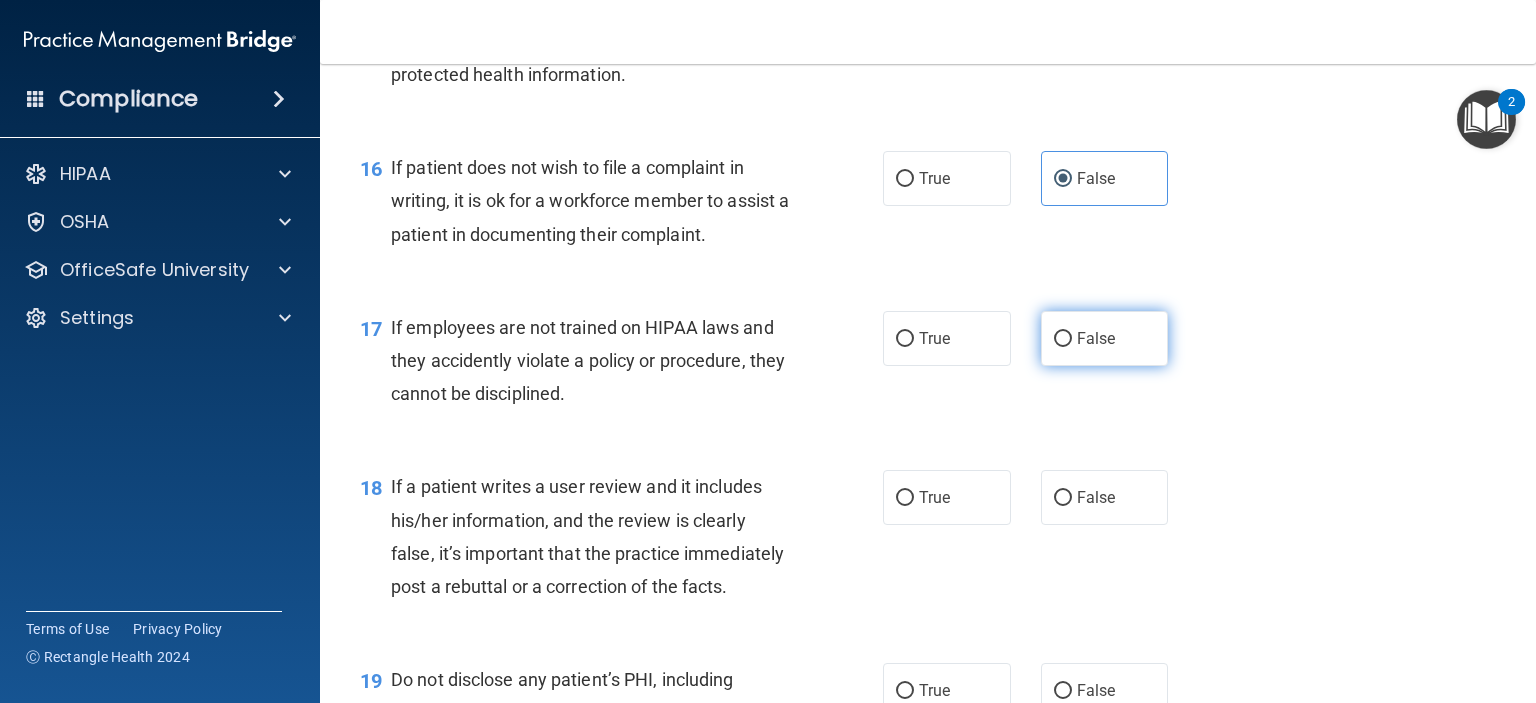 click on "False" at bounding box center [1096, 338] 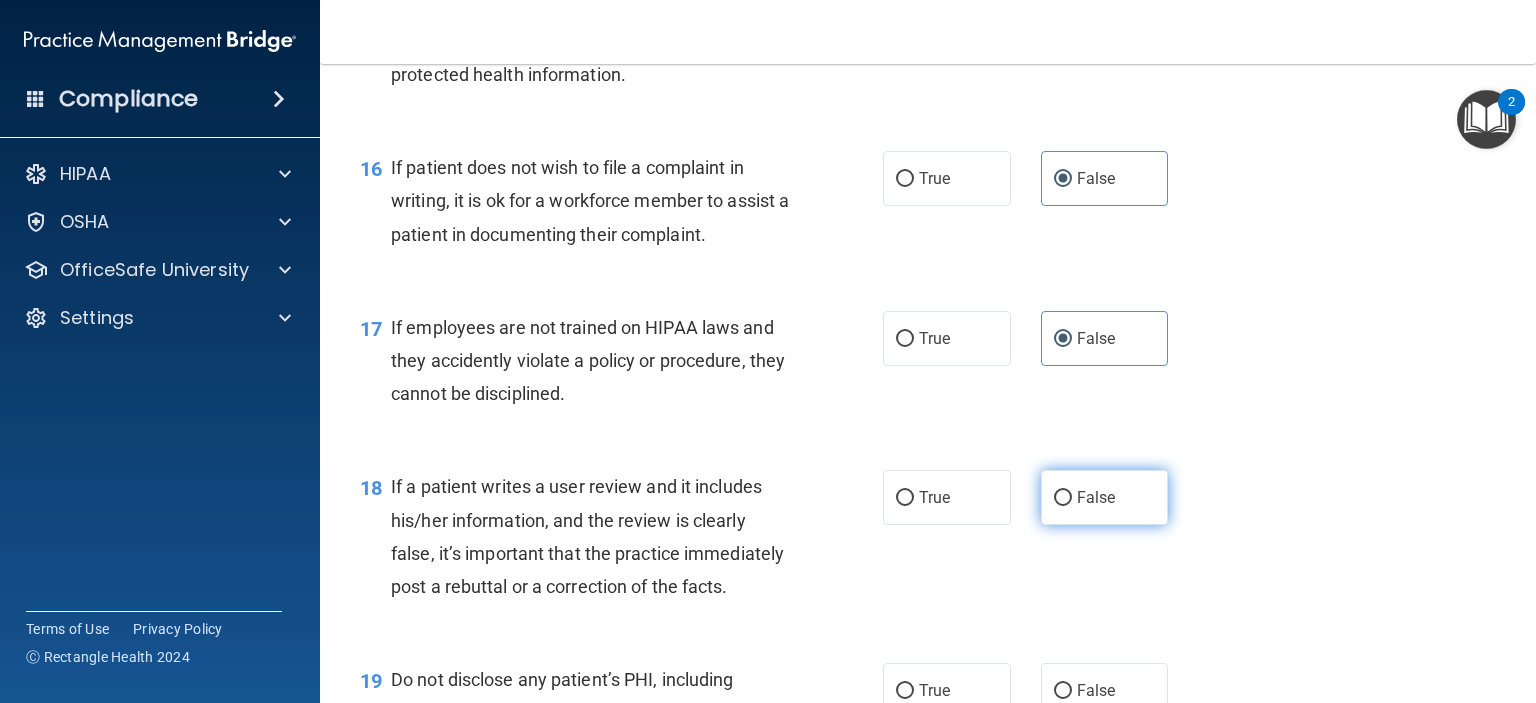 click on "False" at bounding box center (1096, 497) 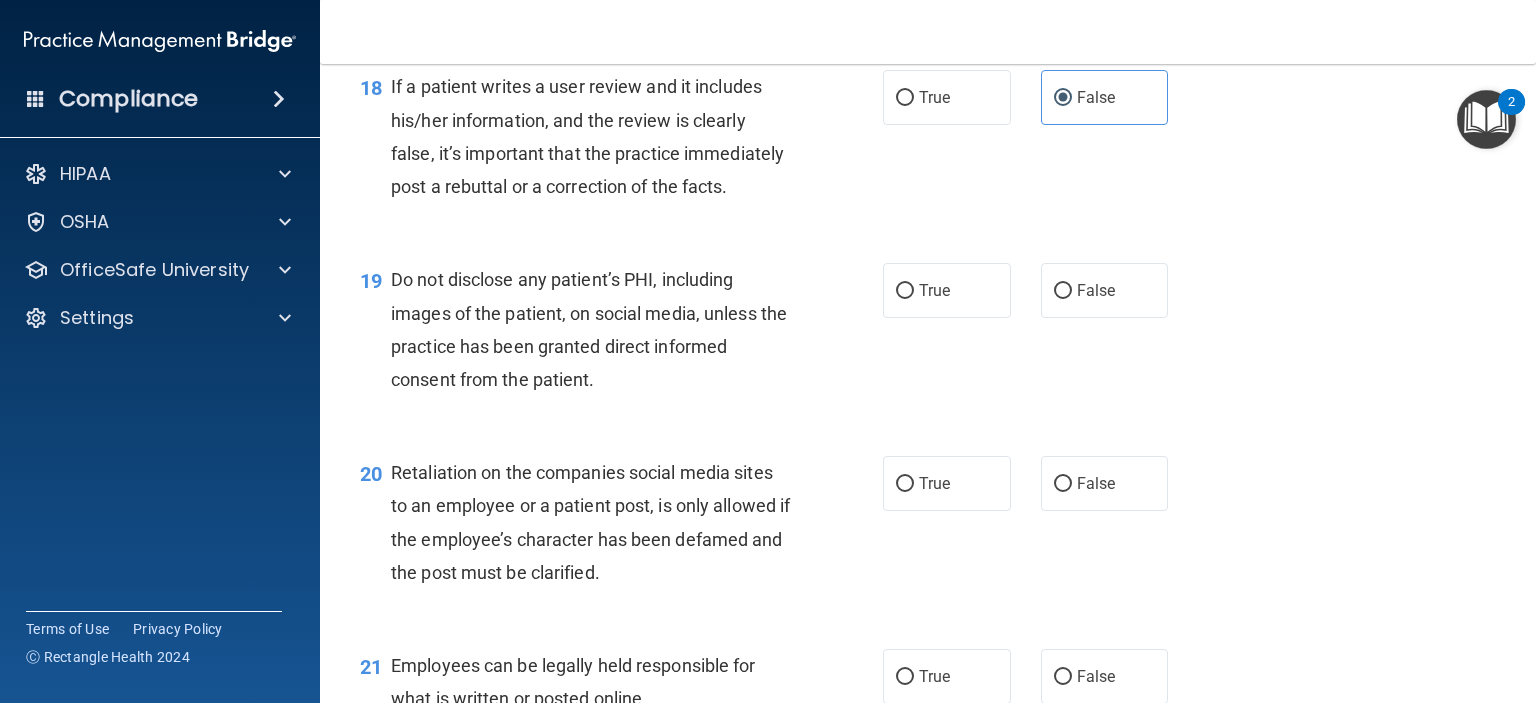scroll, scrollTop: 3500, scrollLeft: 0, axis: vertical 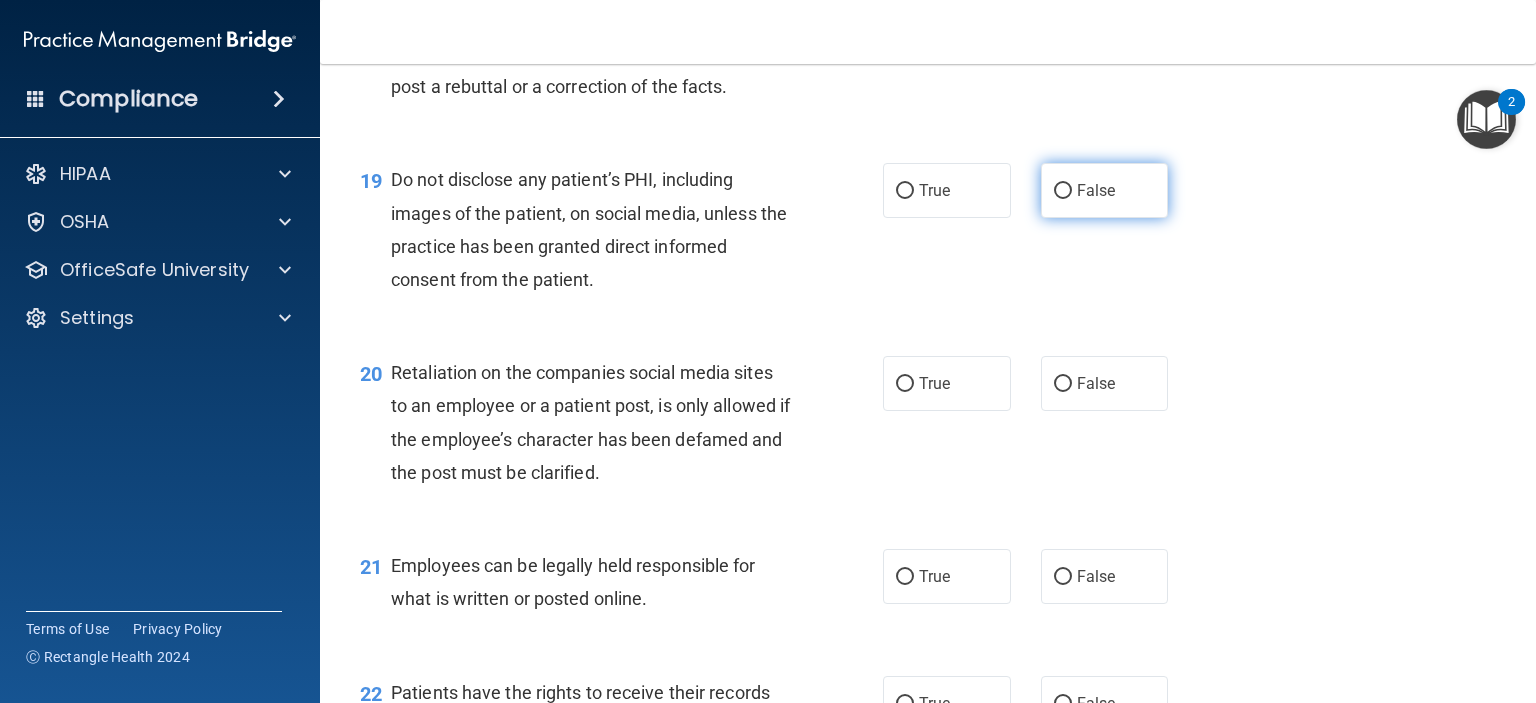 click on "False" at bounding box center [1096, 190] 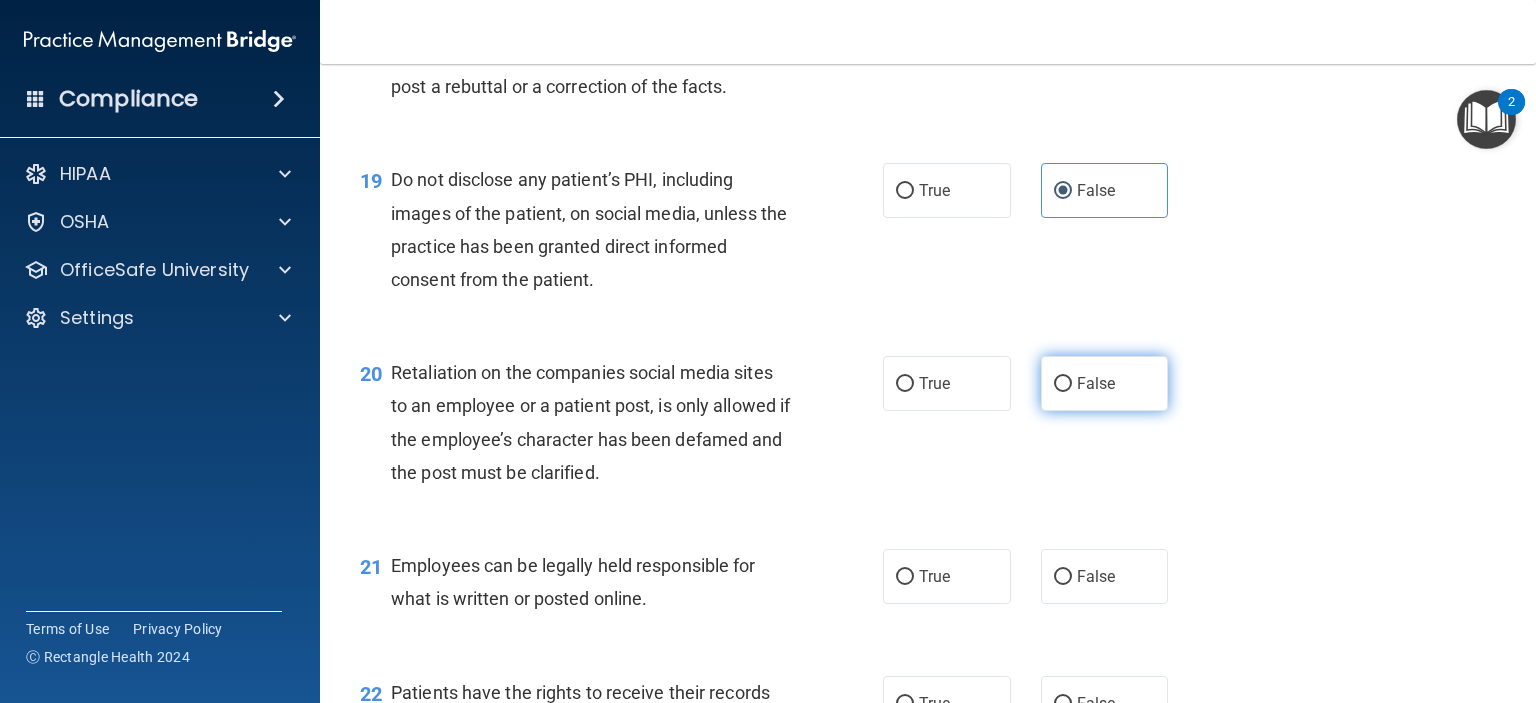 click on "False" at bounding box center [1096, 383] 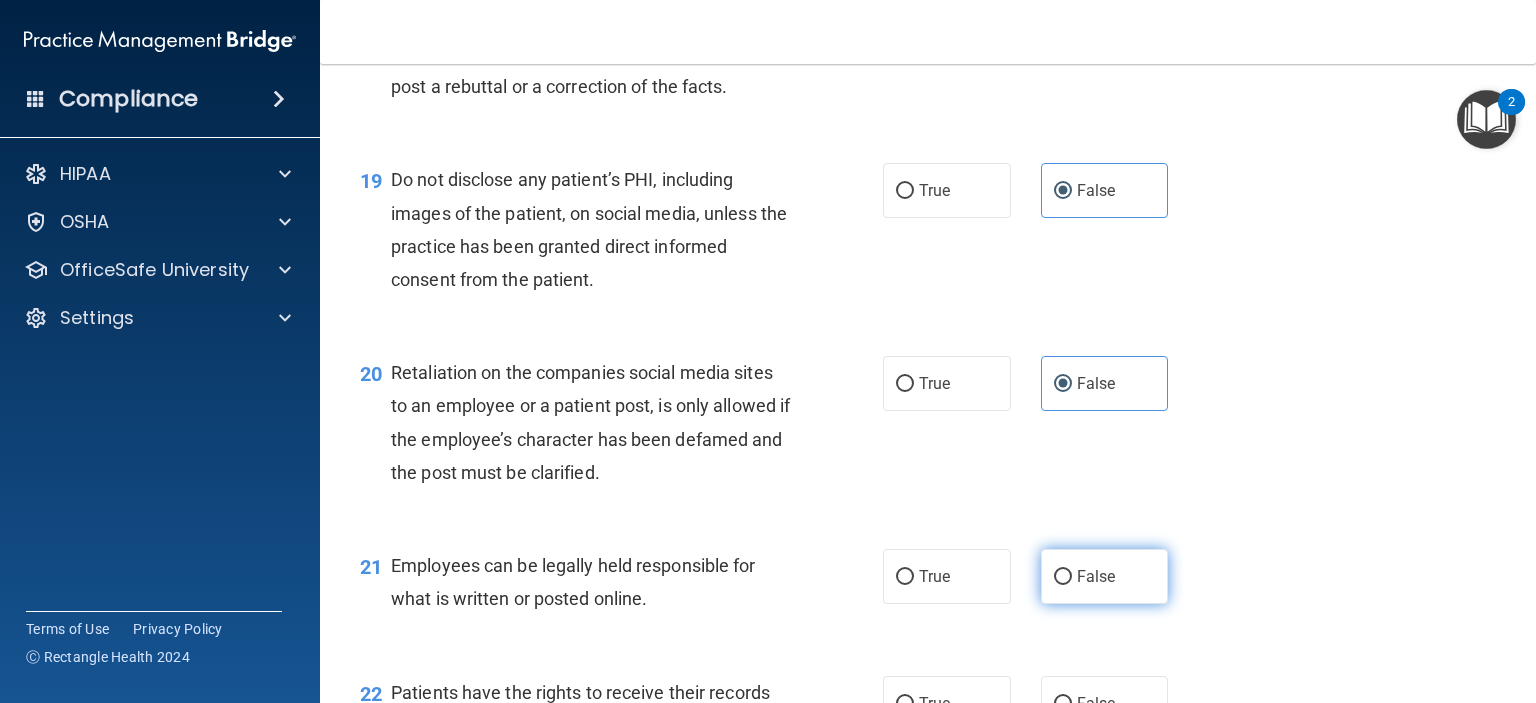click on "False" at bounding box center (1105, 576) 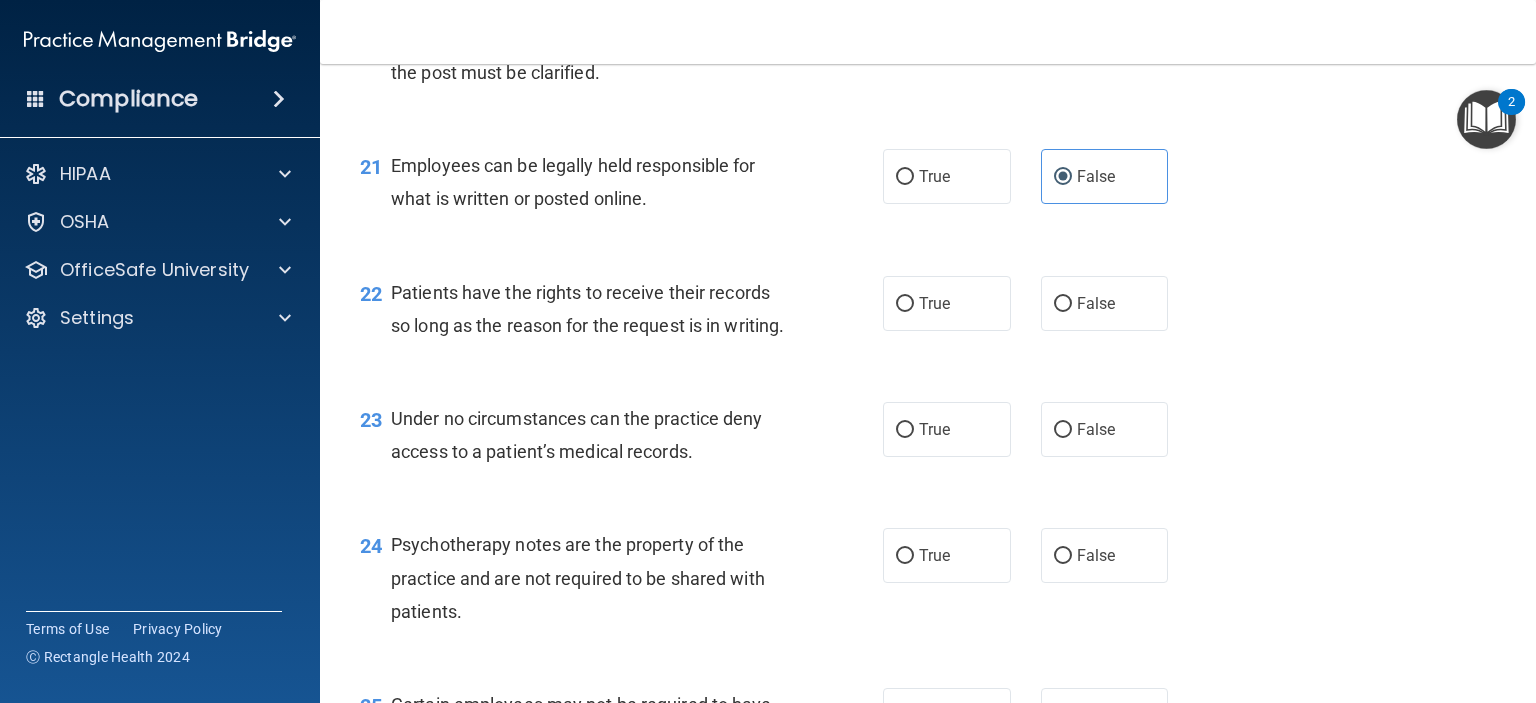 scroll, scrollTop: 4000, scrollLeft: 0, axis: vertical 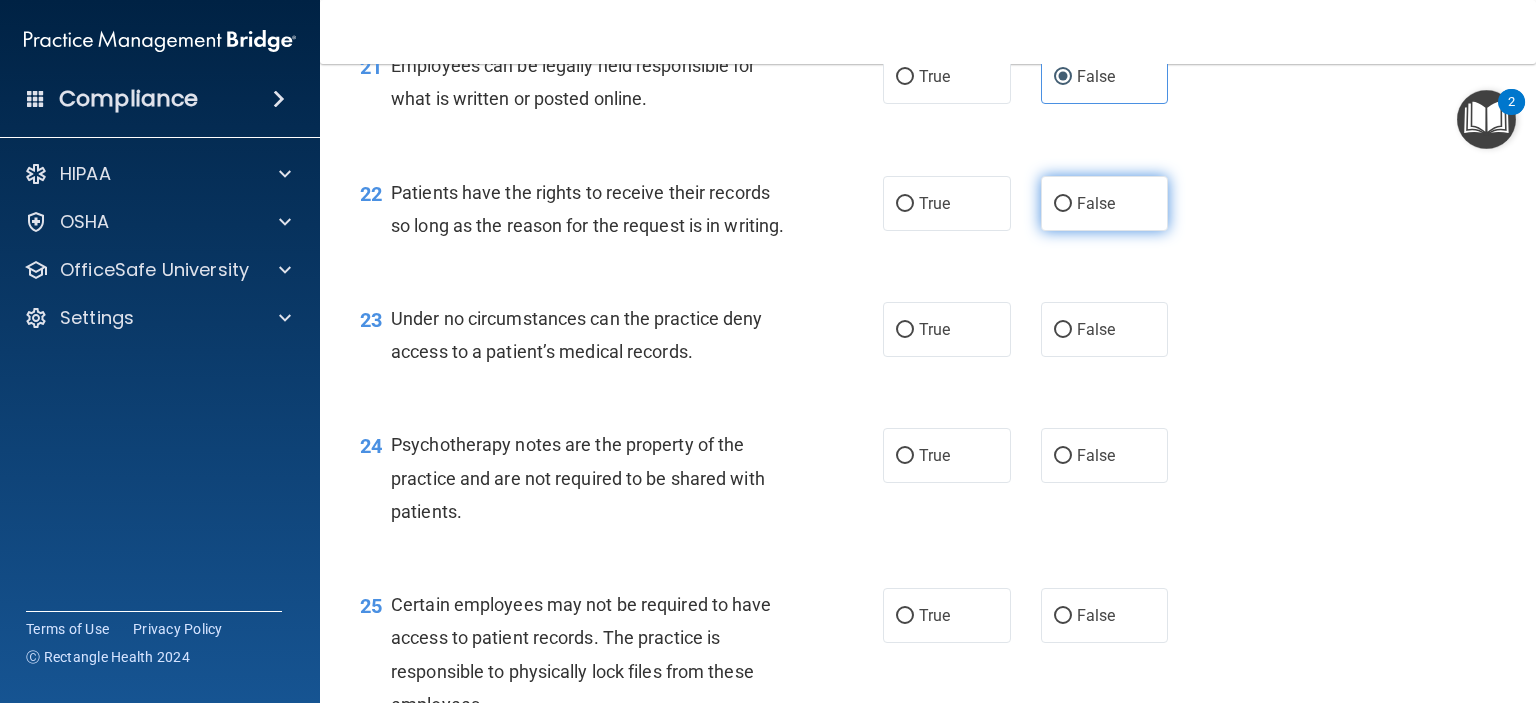 click on "False" at bounding box center (1096, 203) 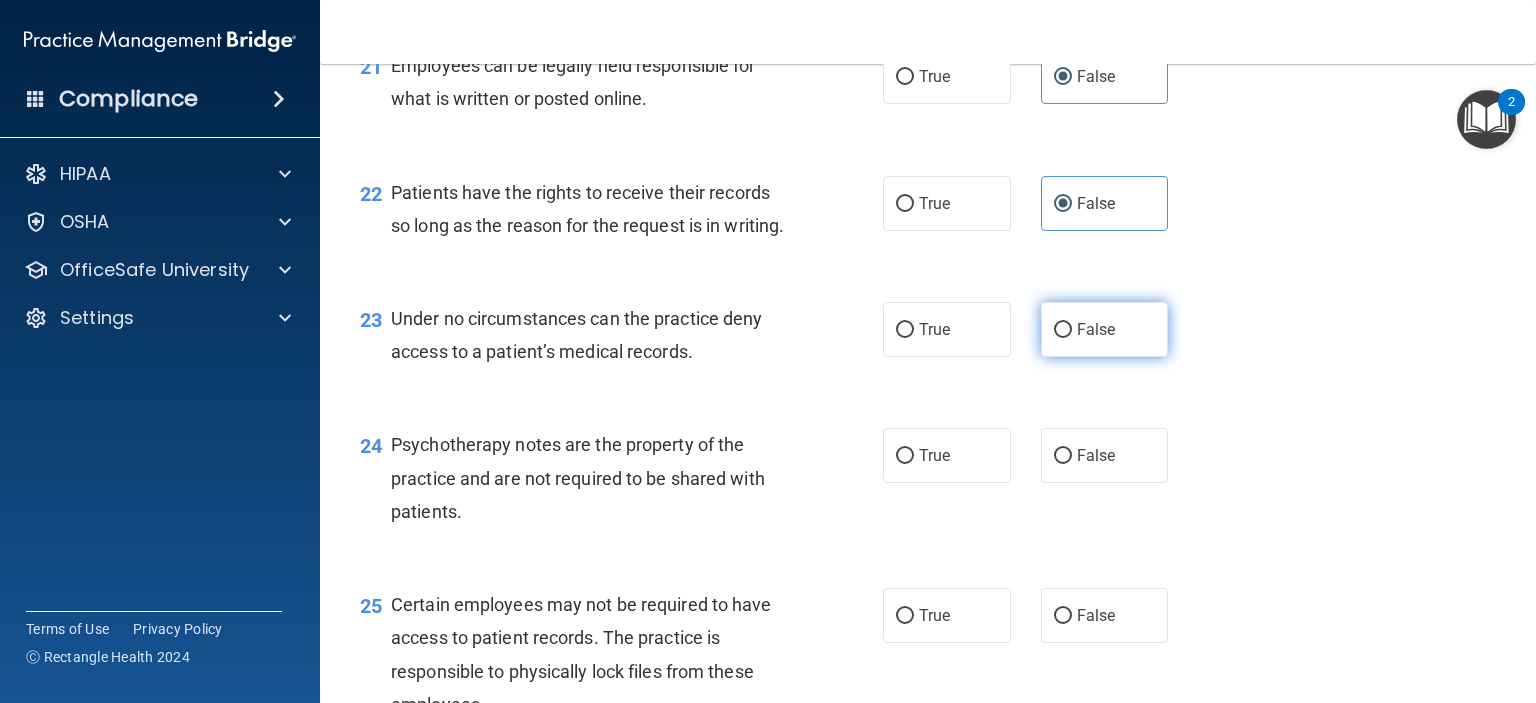 click on "False" at bounding box center (1096, 329) 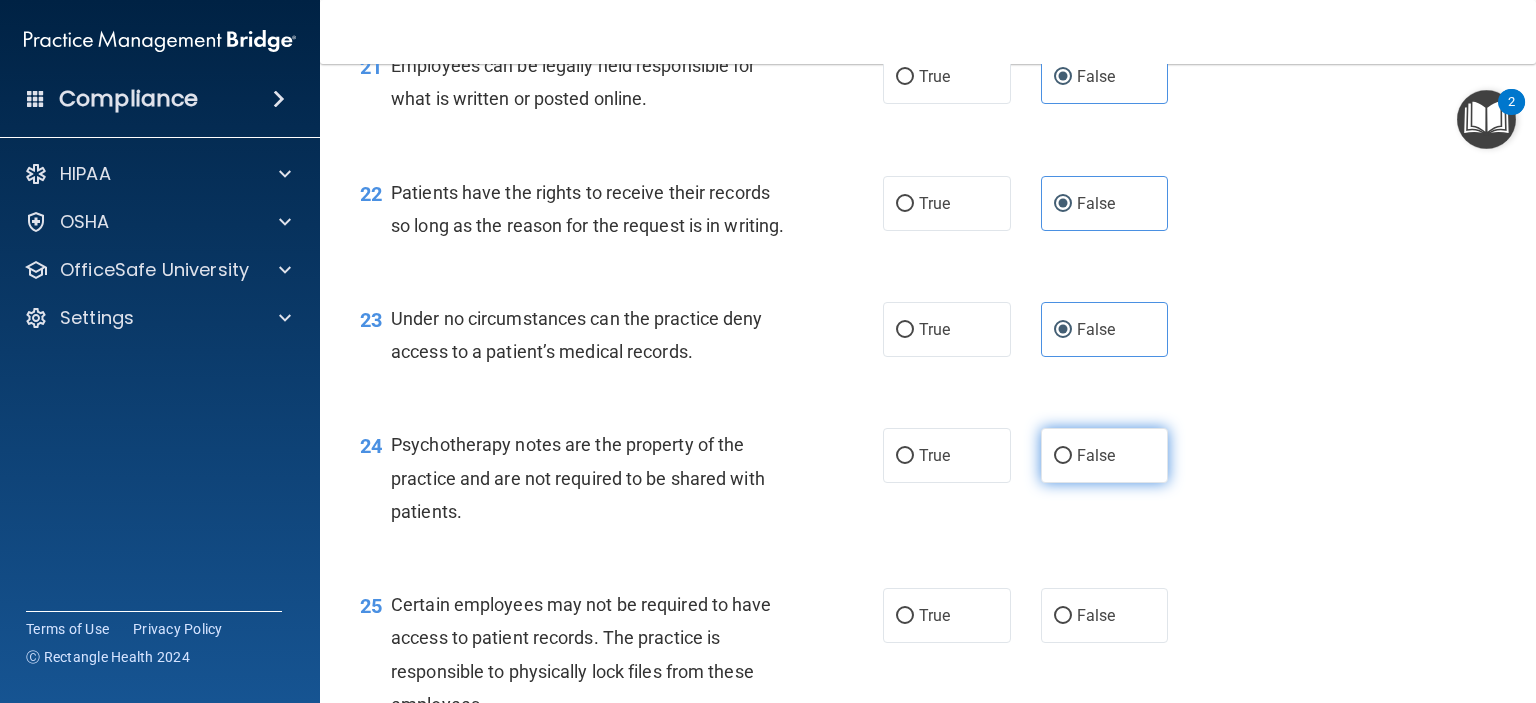 click on "False" at bounding box center [1105, 455] 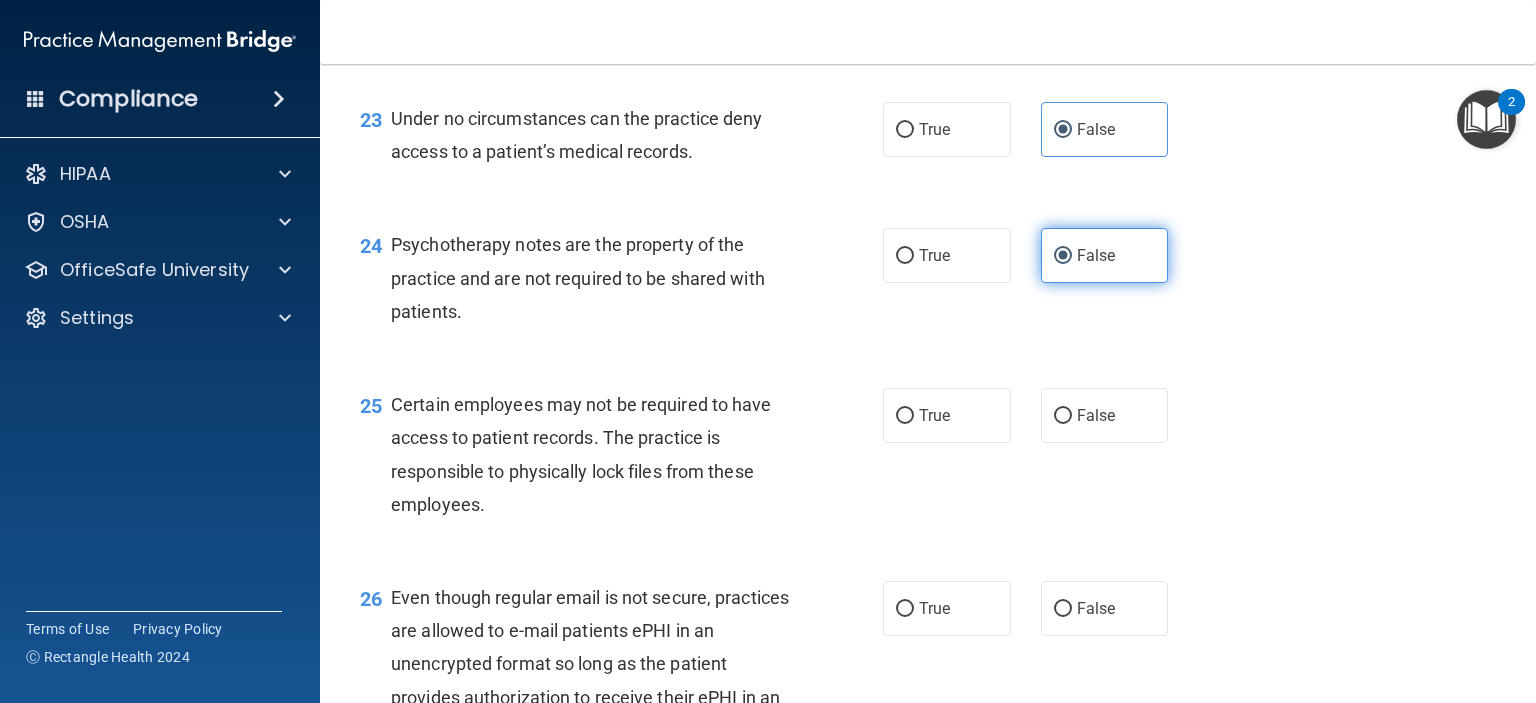 scroll, scrollTop: 4300, scrollLeft: 0, axis: vertical 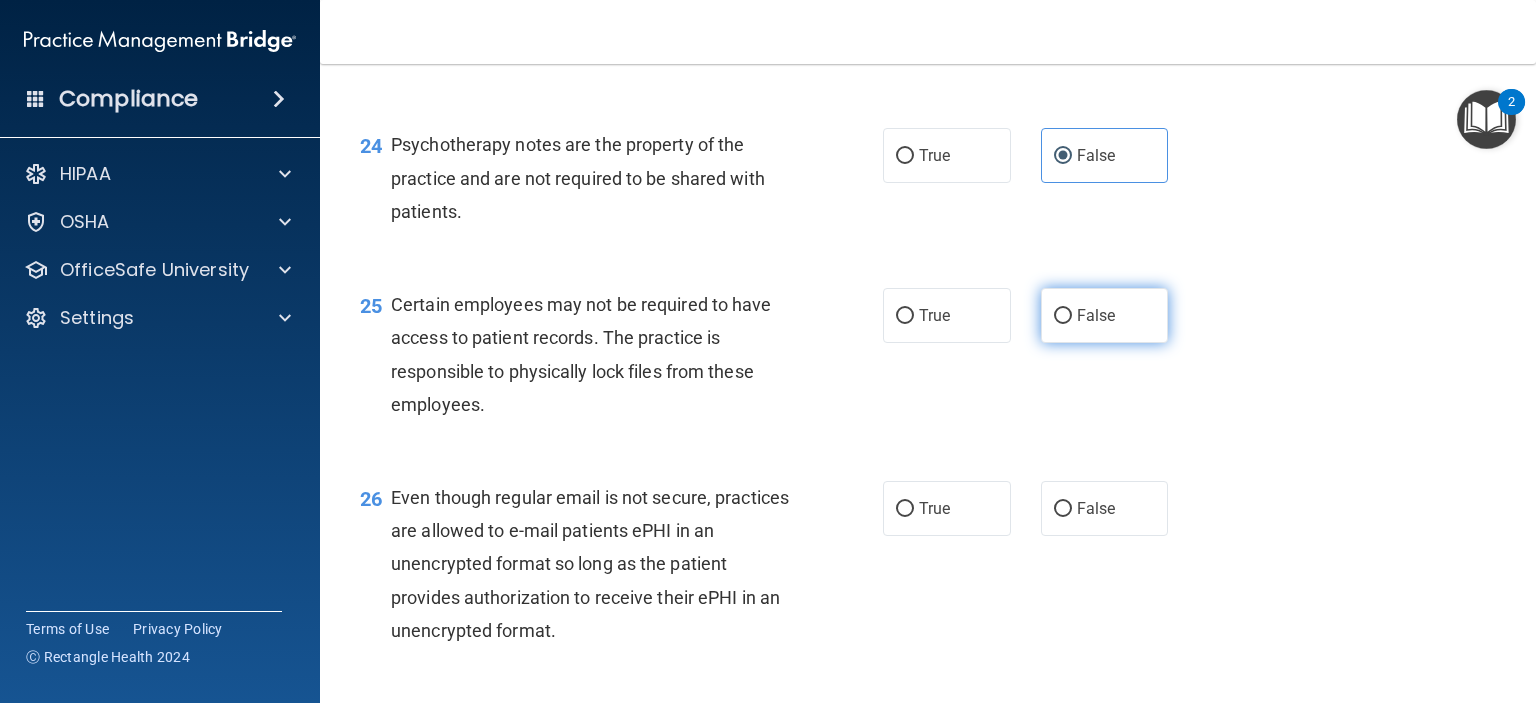 click on "False" at bounding box center (1105, 315) 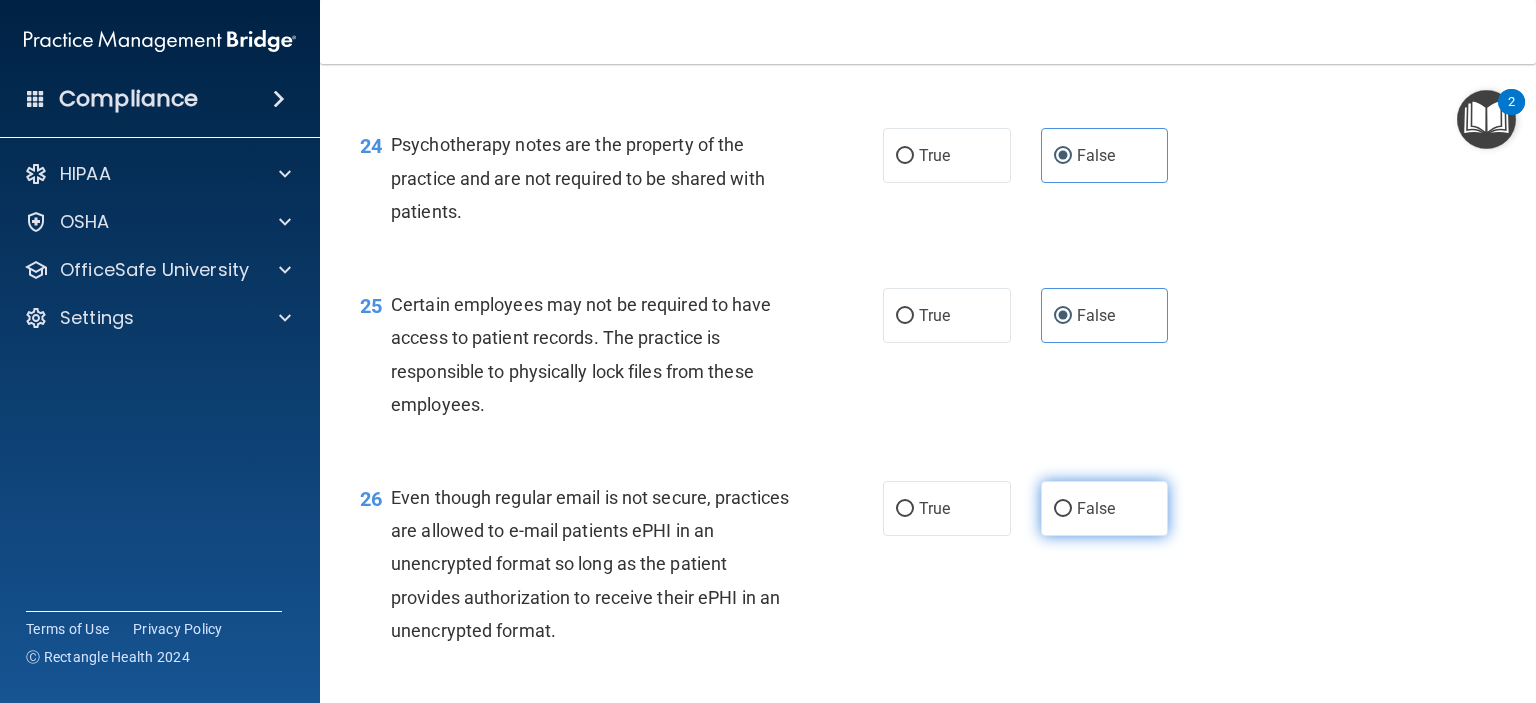 click on "False" at bounding box center [1096, 508] 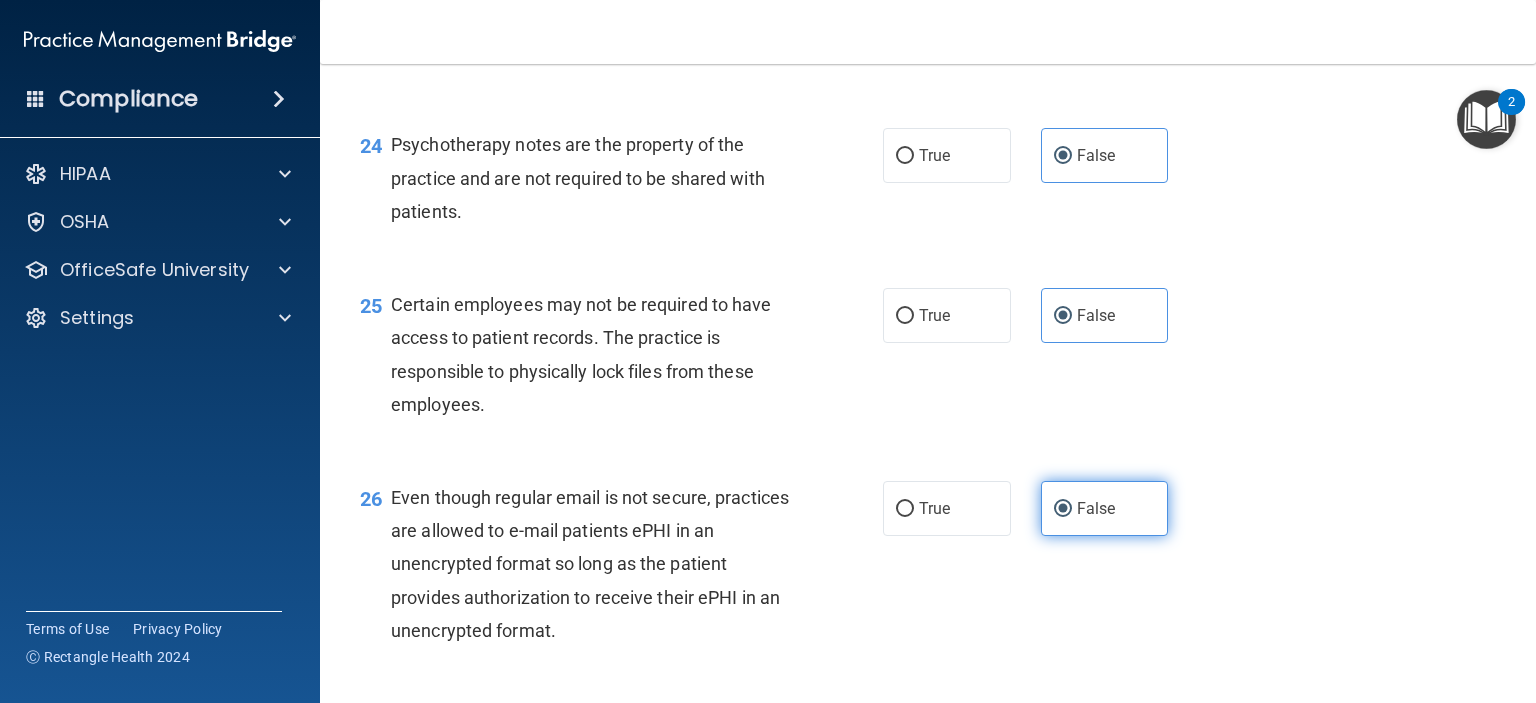 scroll, scrollTop: 4700, scrollLeft: 0, axis: vertical 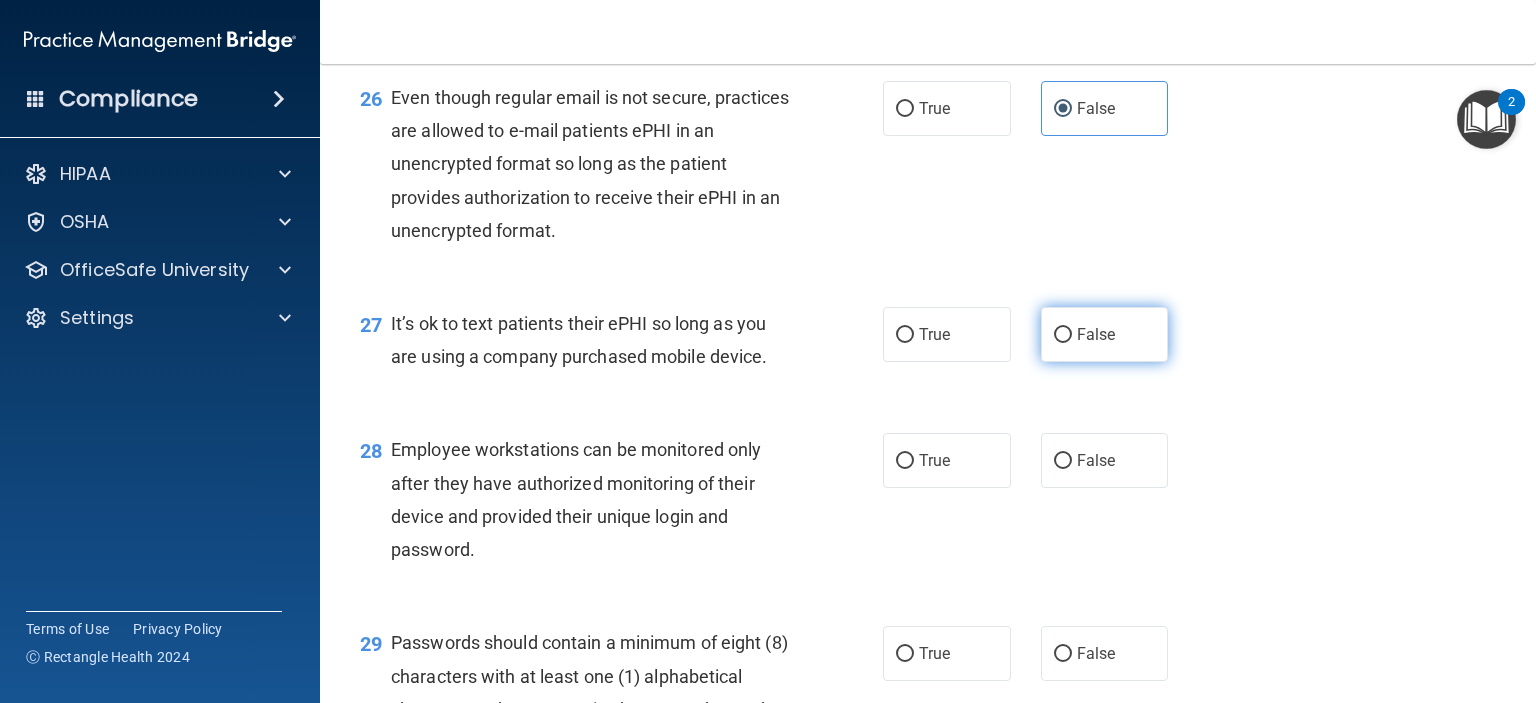 click on "False" at bounding box center [1105, 334] 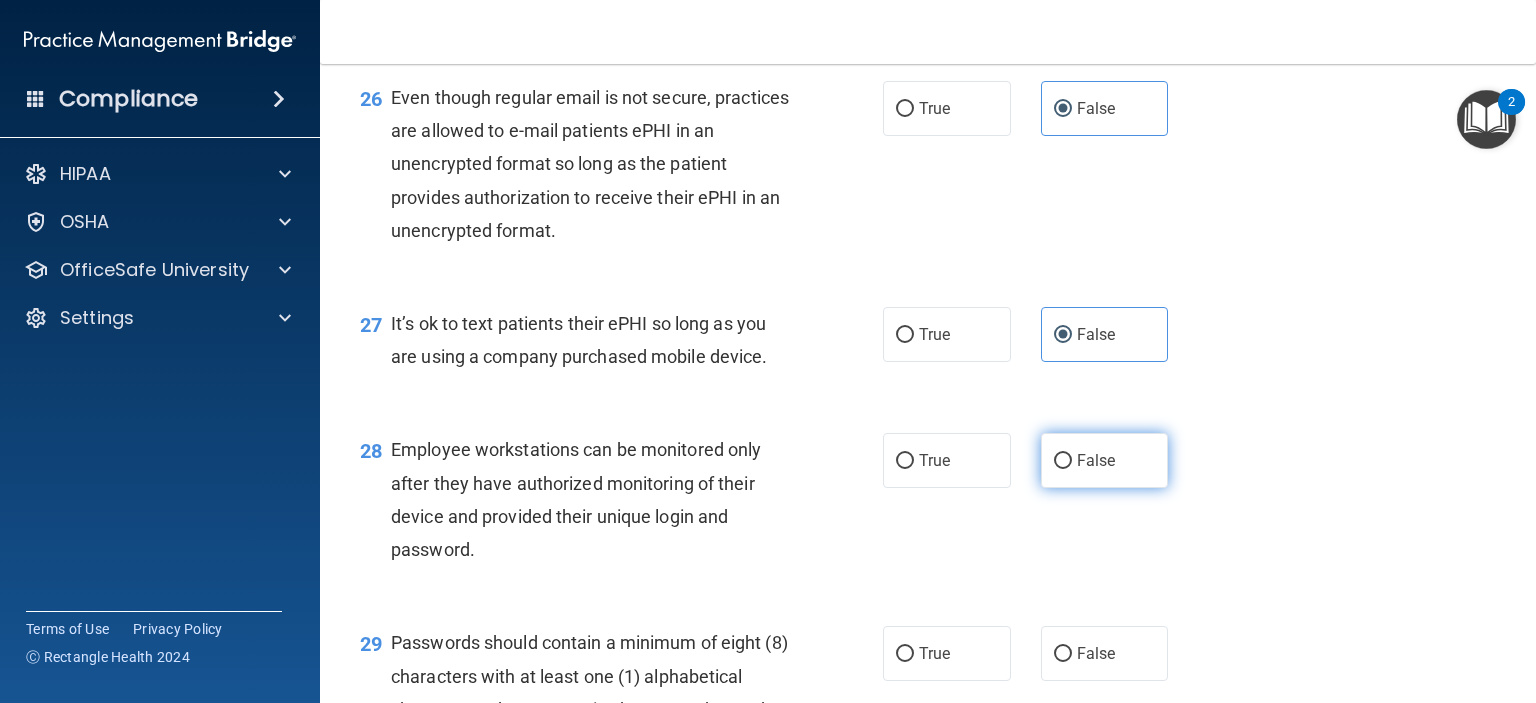 click on "False" at bounding box center (1096, 460) 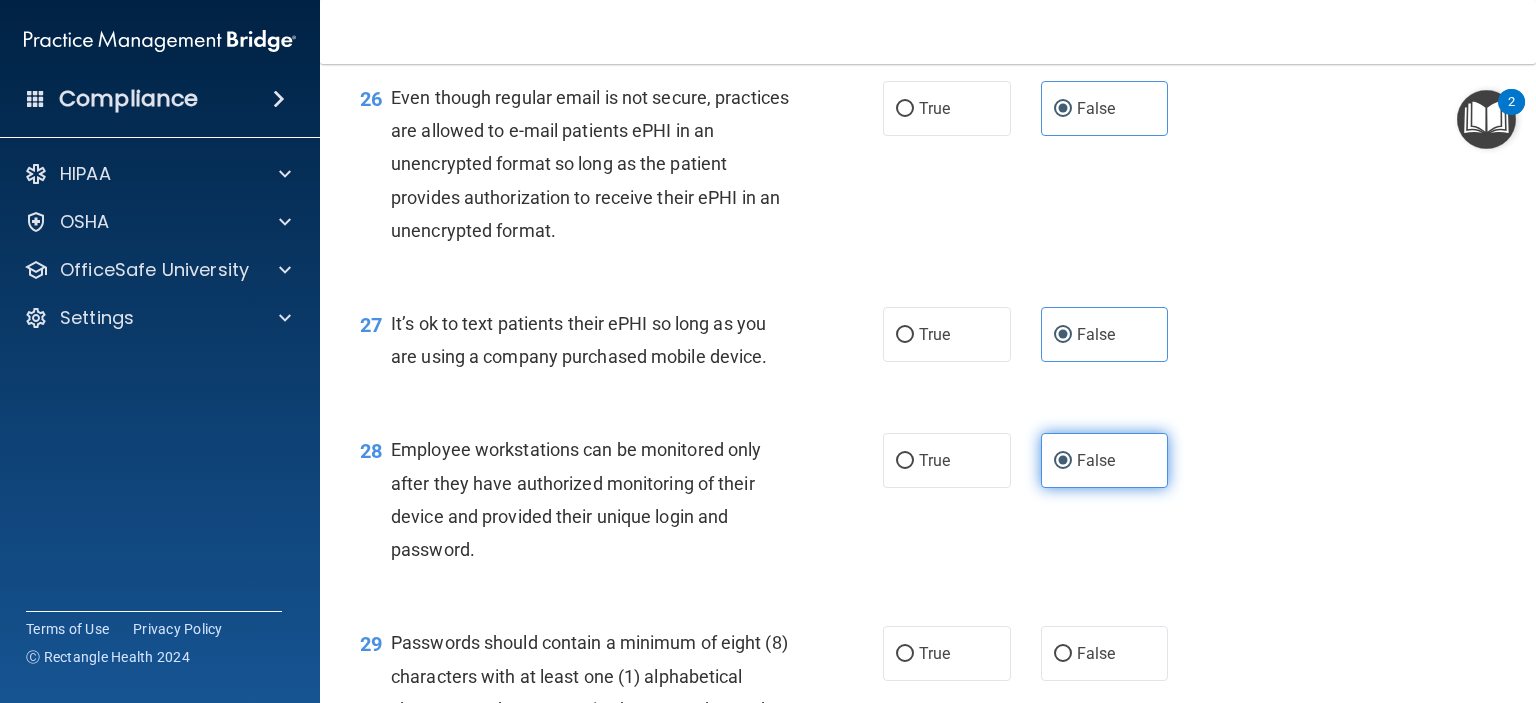 scroll, scrollTop: 5100, scrollLeft: 0, axis: vertical 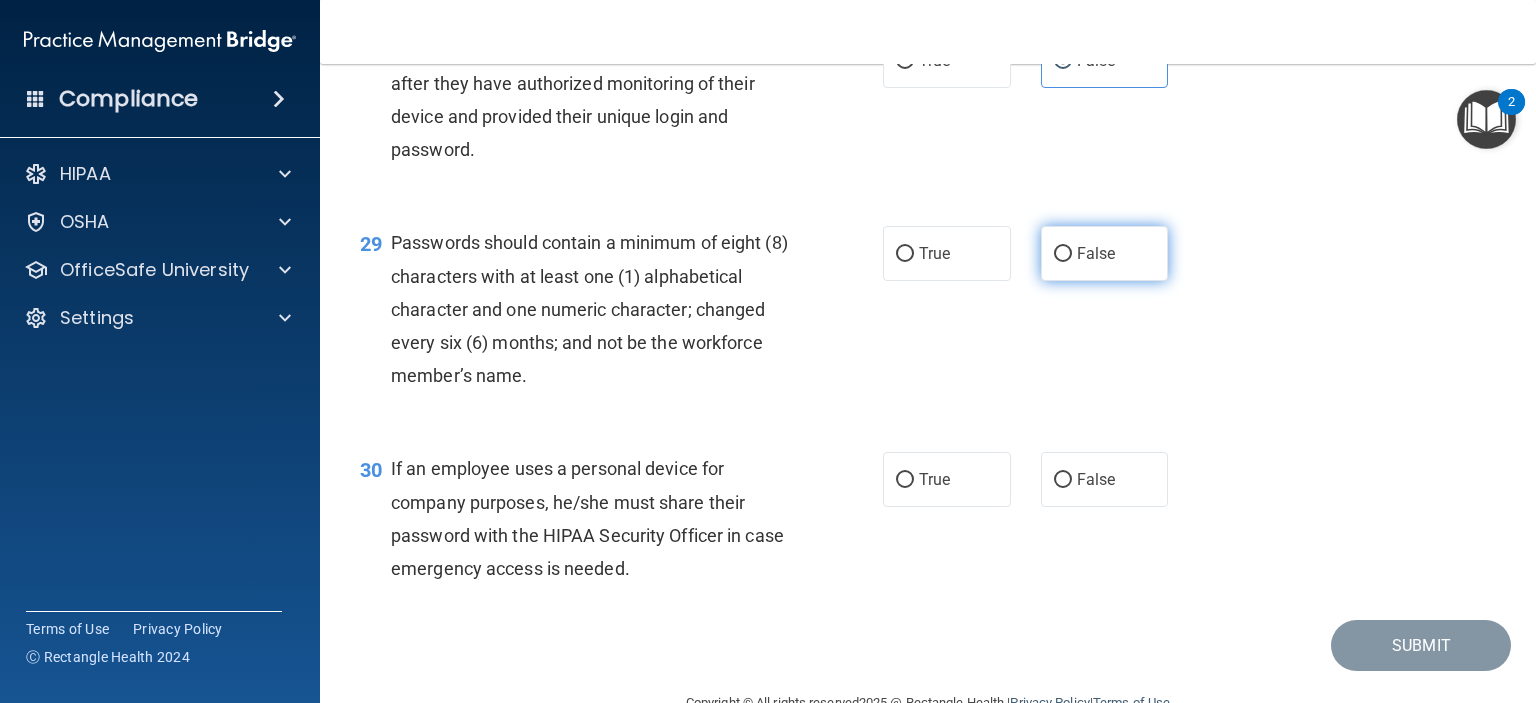 click on "False" at bounding box center [1105, 253] 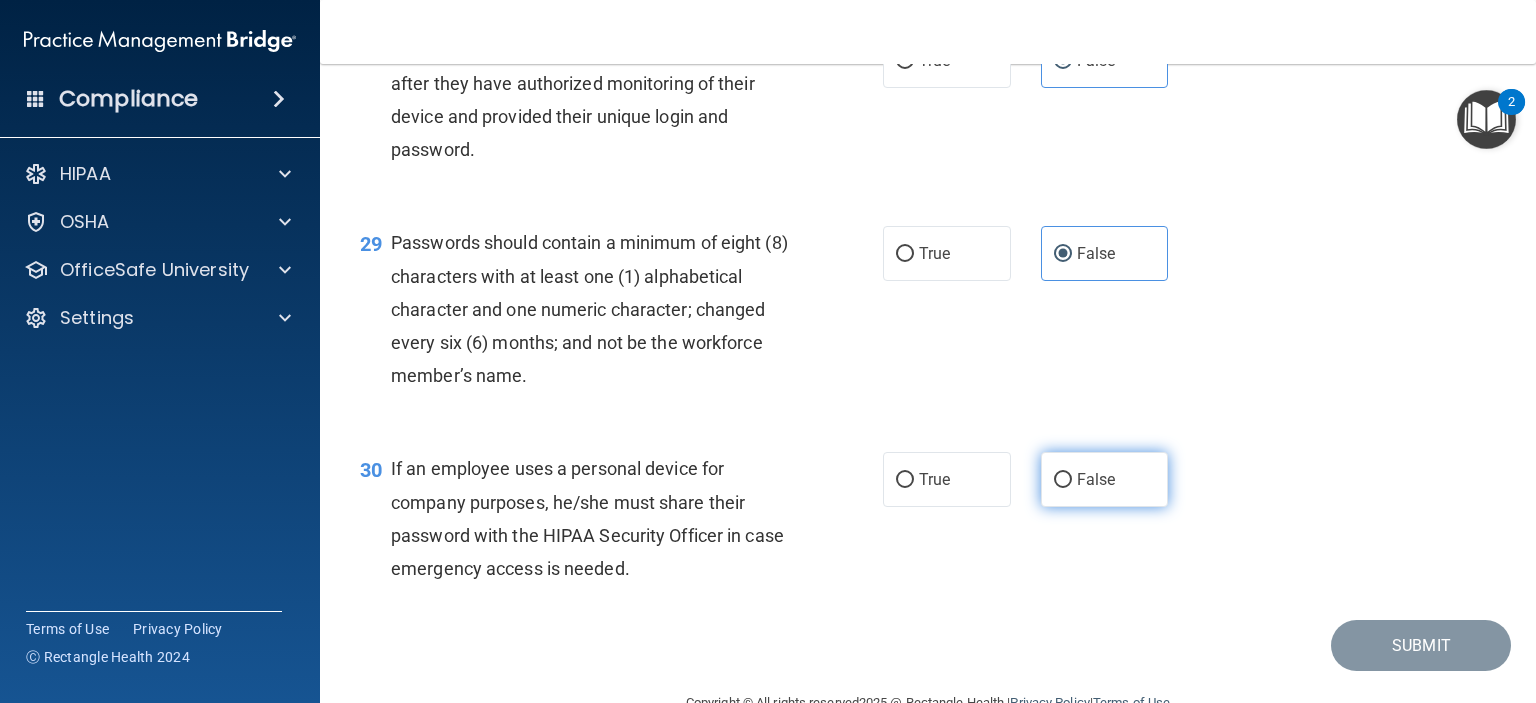 click on "False" at bounding box center (1105, 479) 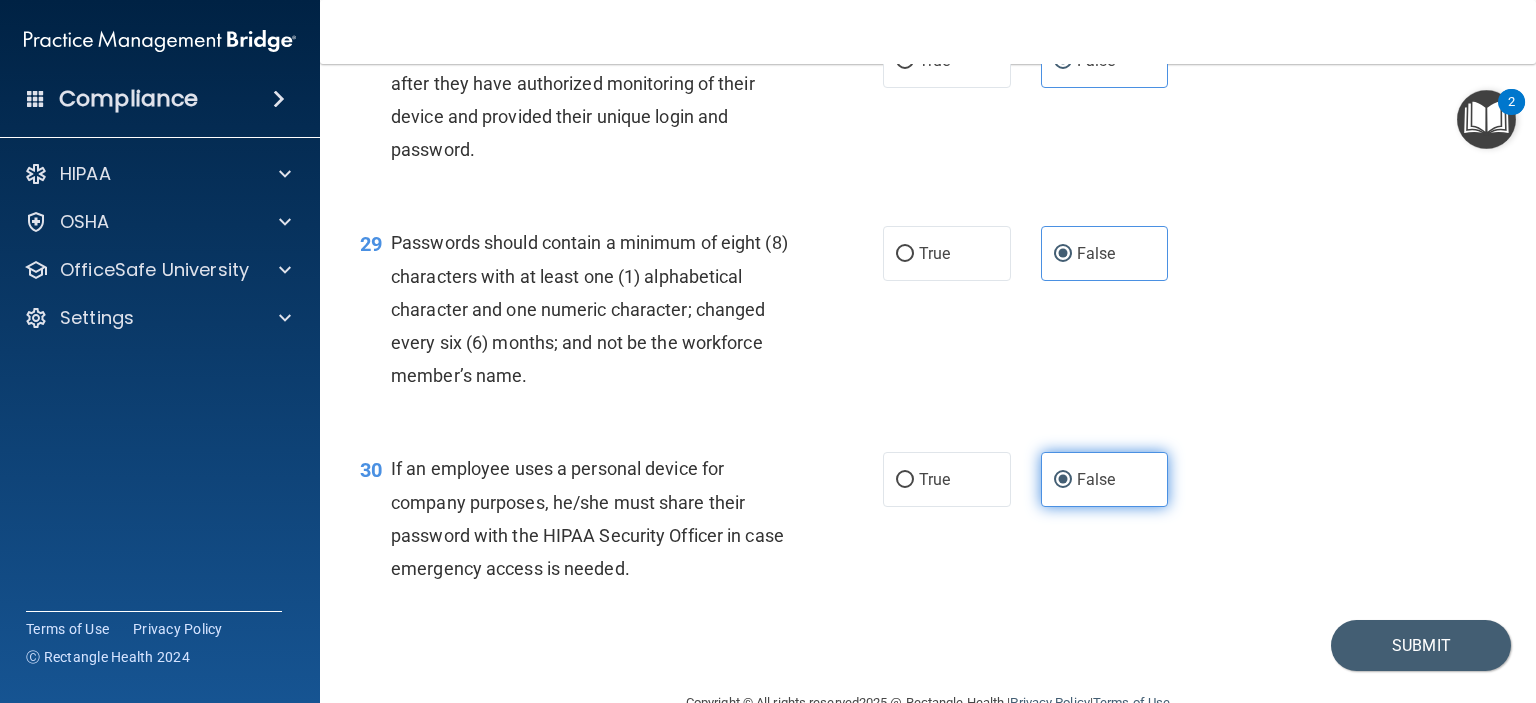 scroll, scrollTop: 5248, scrollLeft: 0, axis: vertical 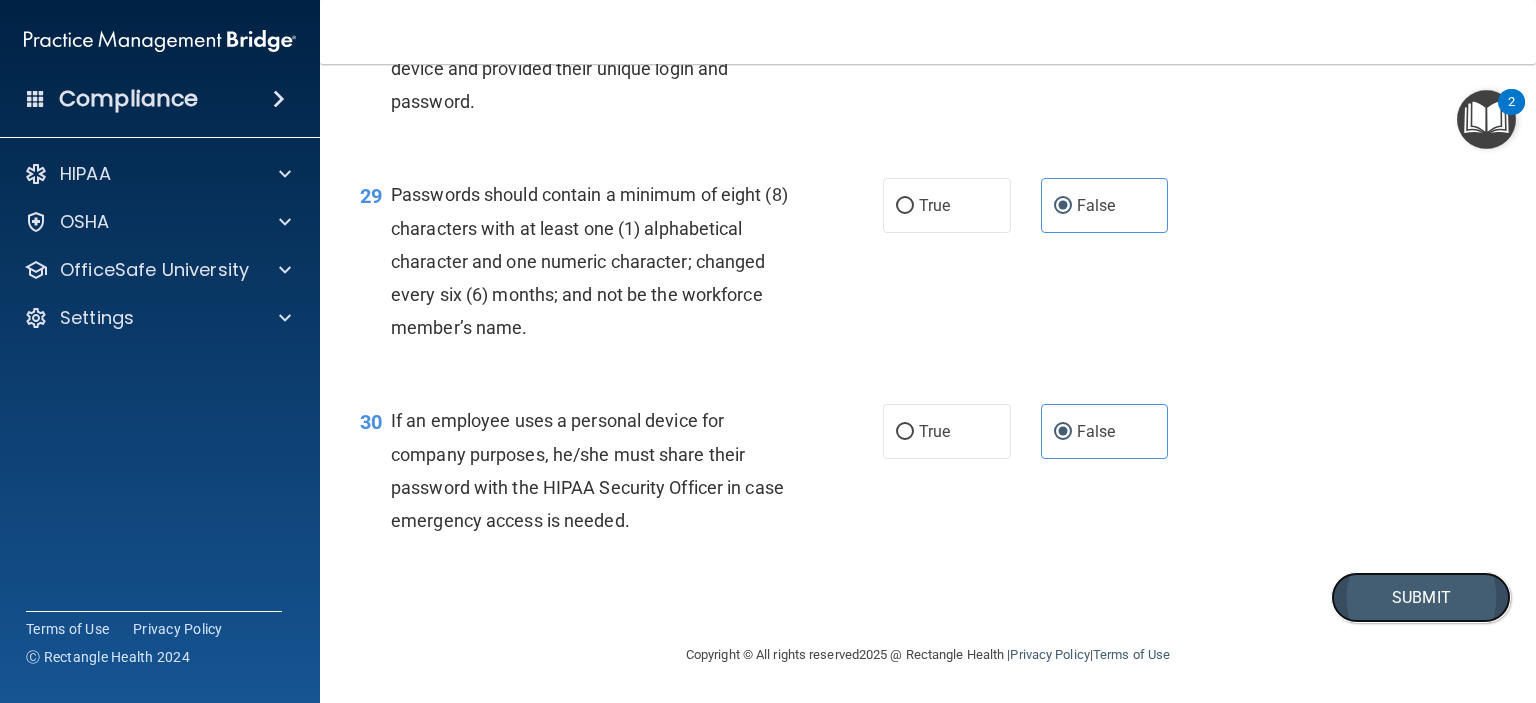 click on "Submit" at bounding box center [1421, 597] 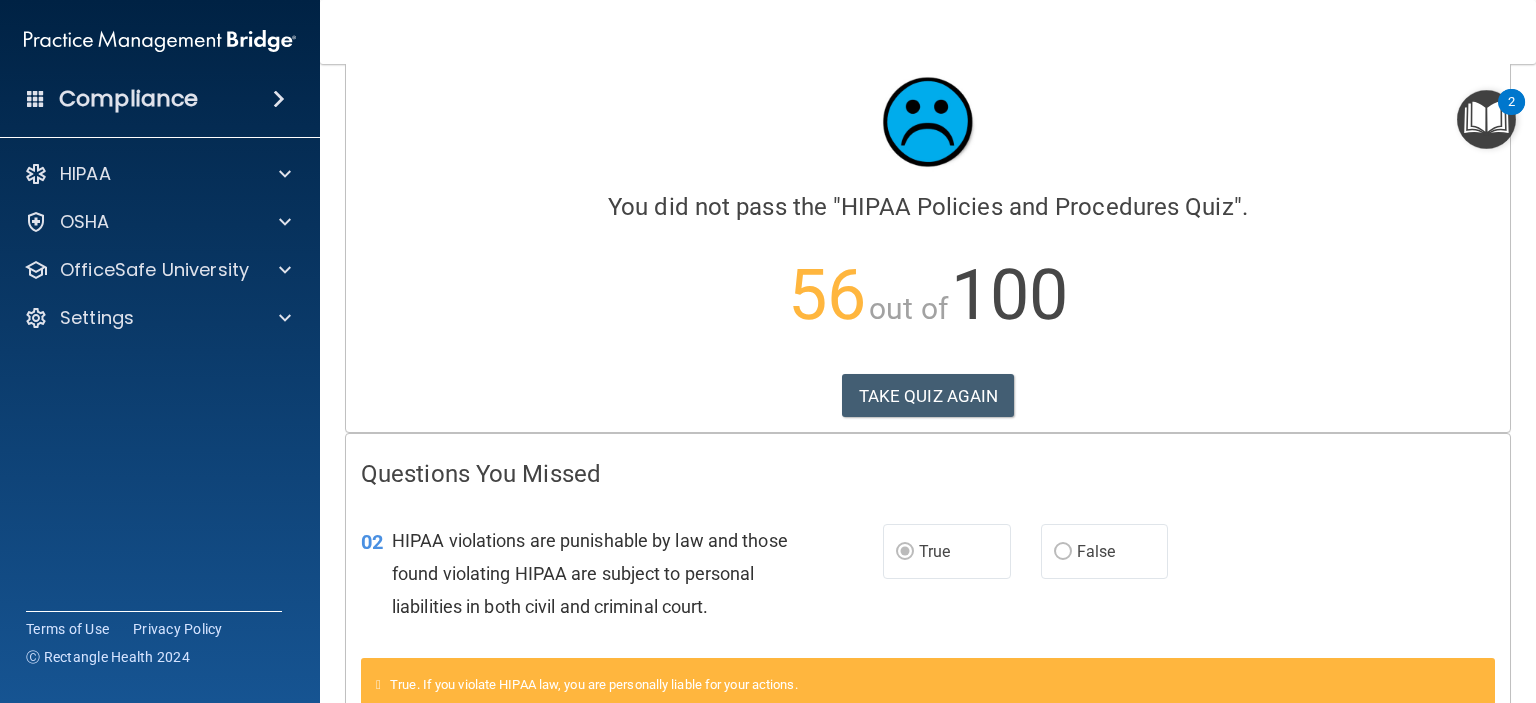 scroll, scrollTop: 0, scrollLeft: 0, axis: both 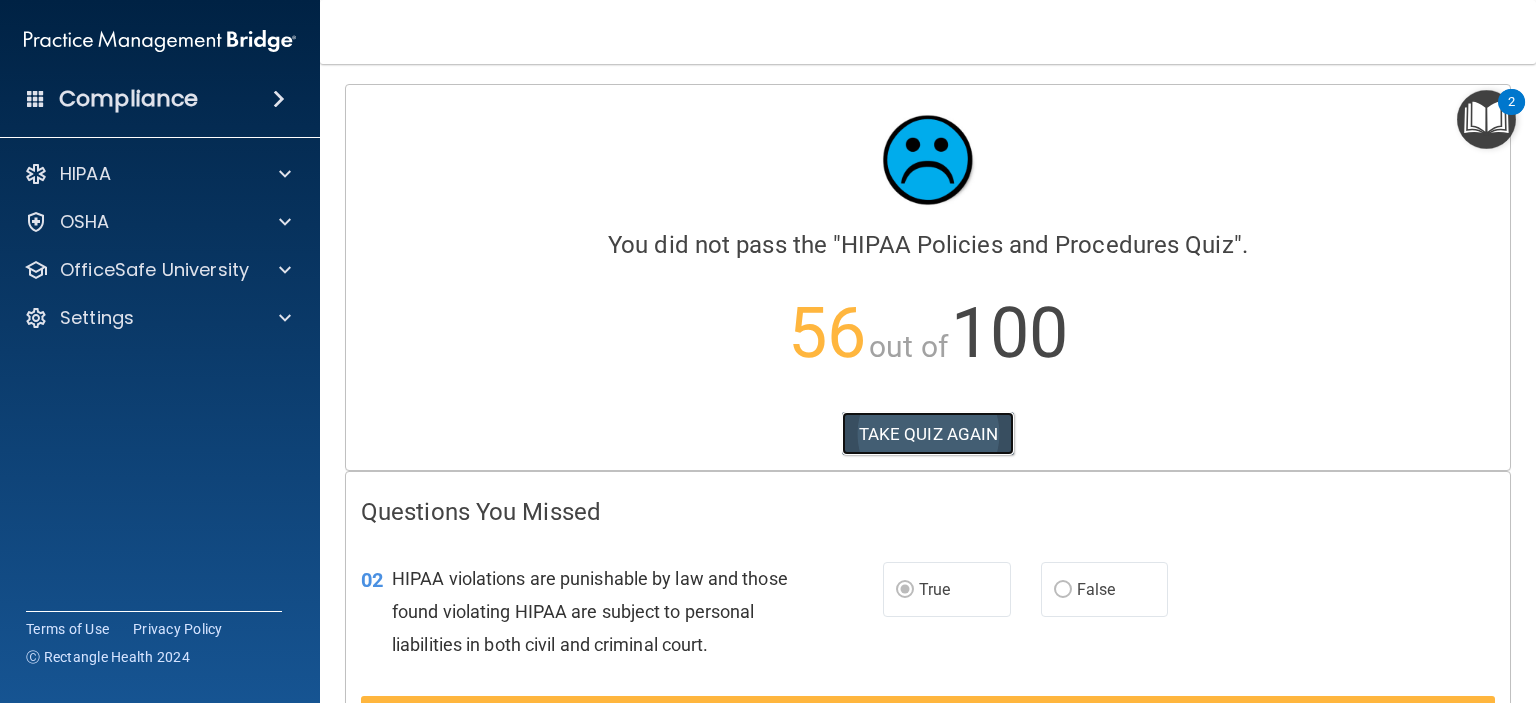 click on "TAKE QUIZ AGAIN" at bounding box center [928, 434] 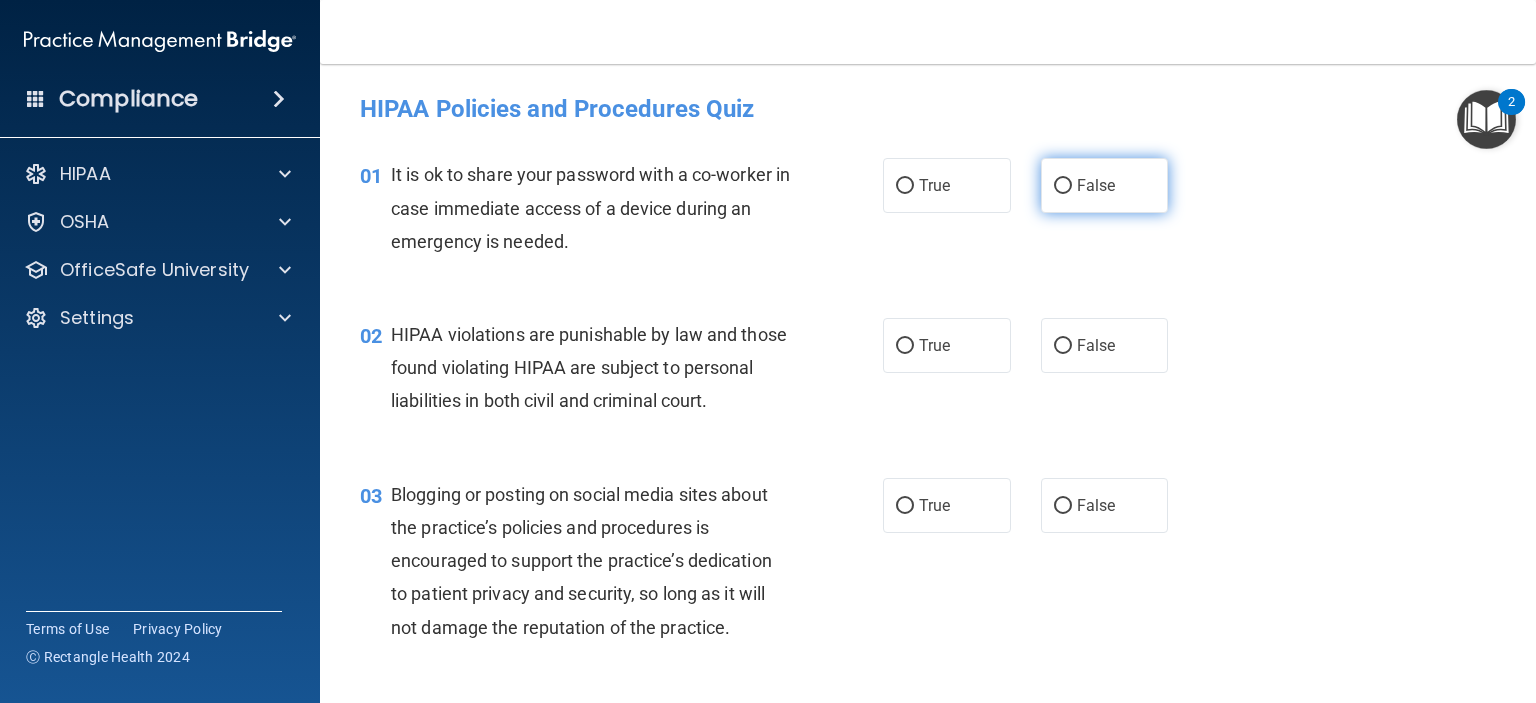 click on "False" at bounding box center (1096, 185) 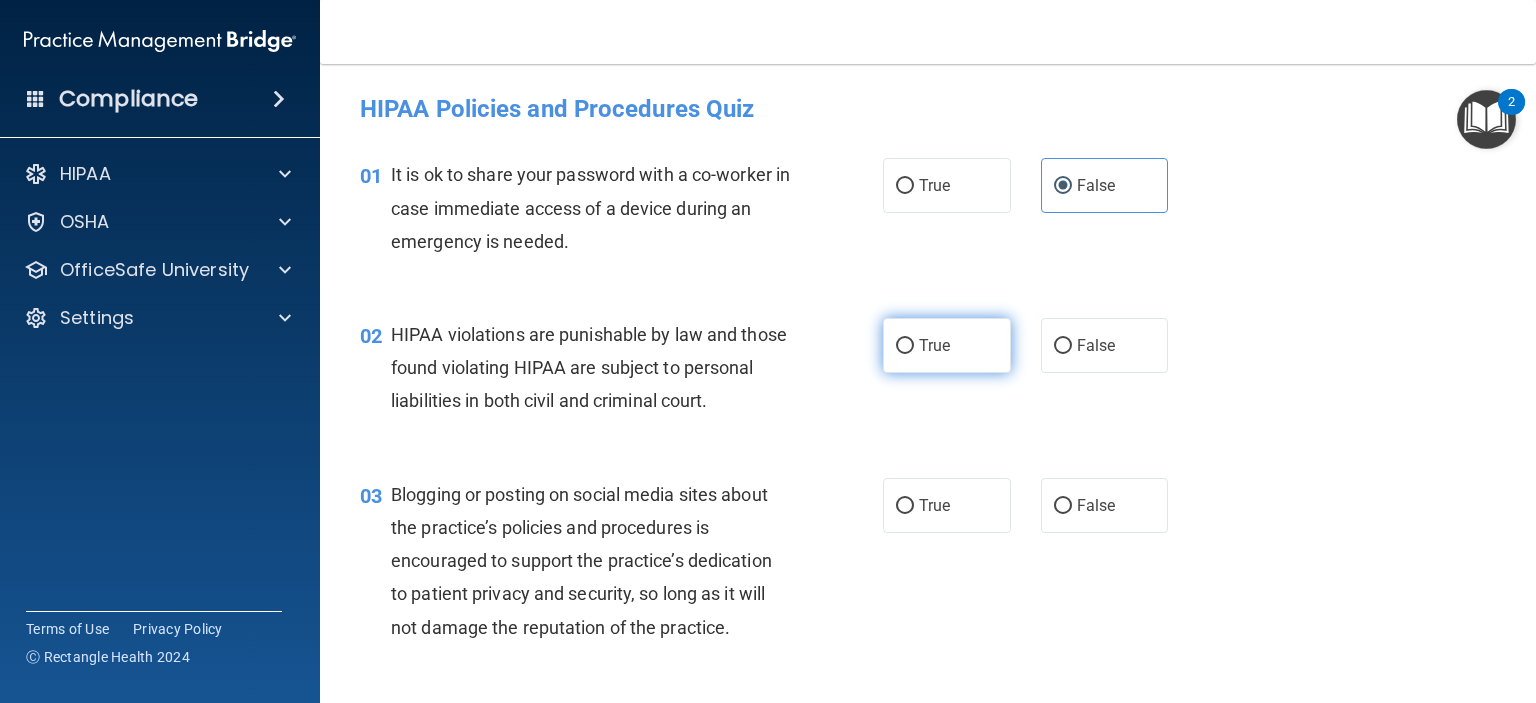 click on "True" at bounding box center [947, 345] 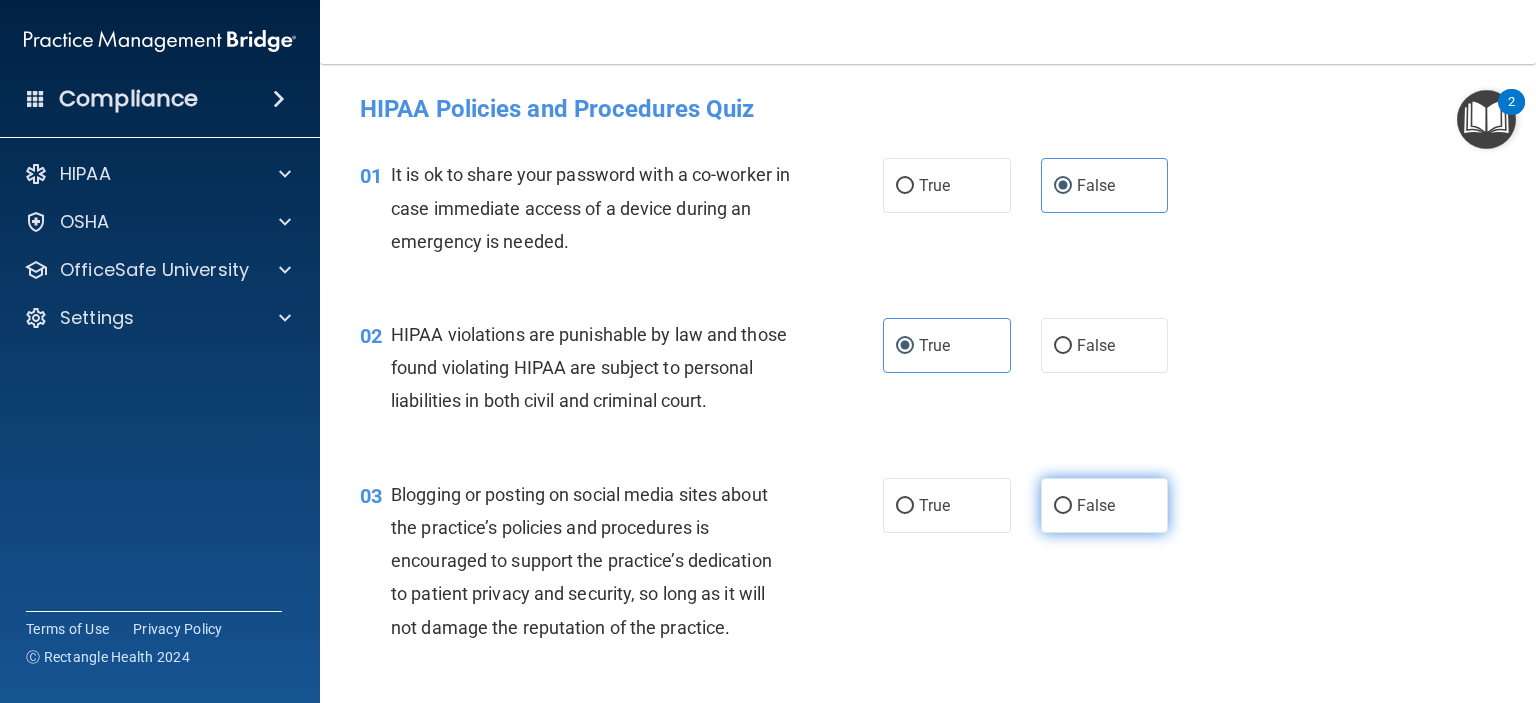 click on "False" at bounding box center [1105, 505] 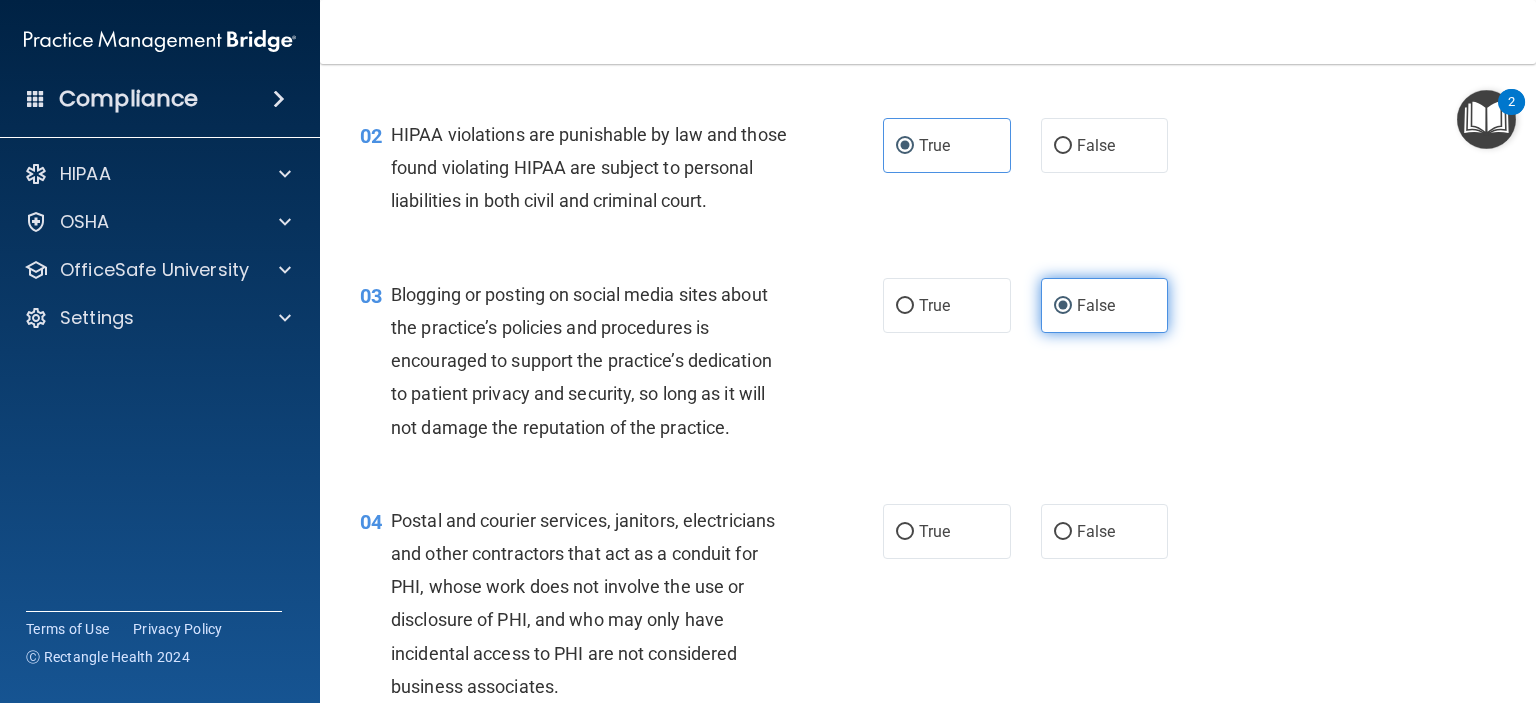 scroll, scrollTop: 300, scrollLeft: 0, axis: vertical 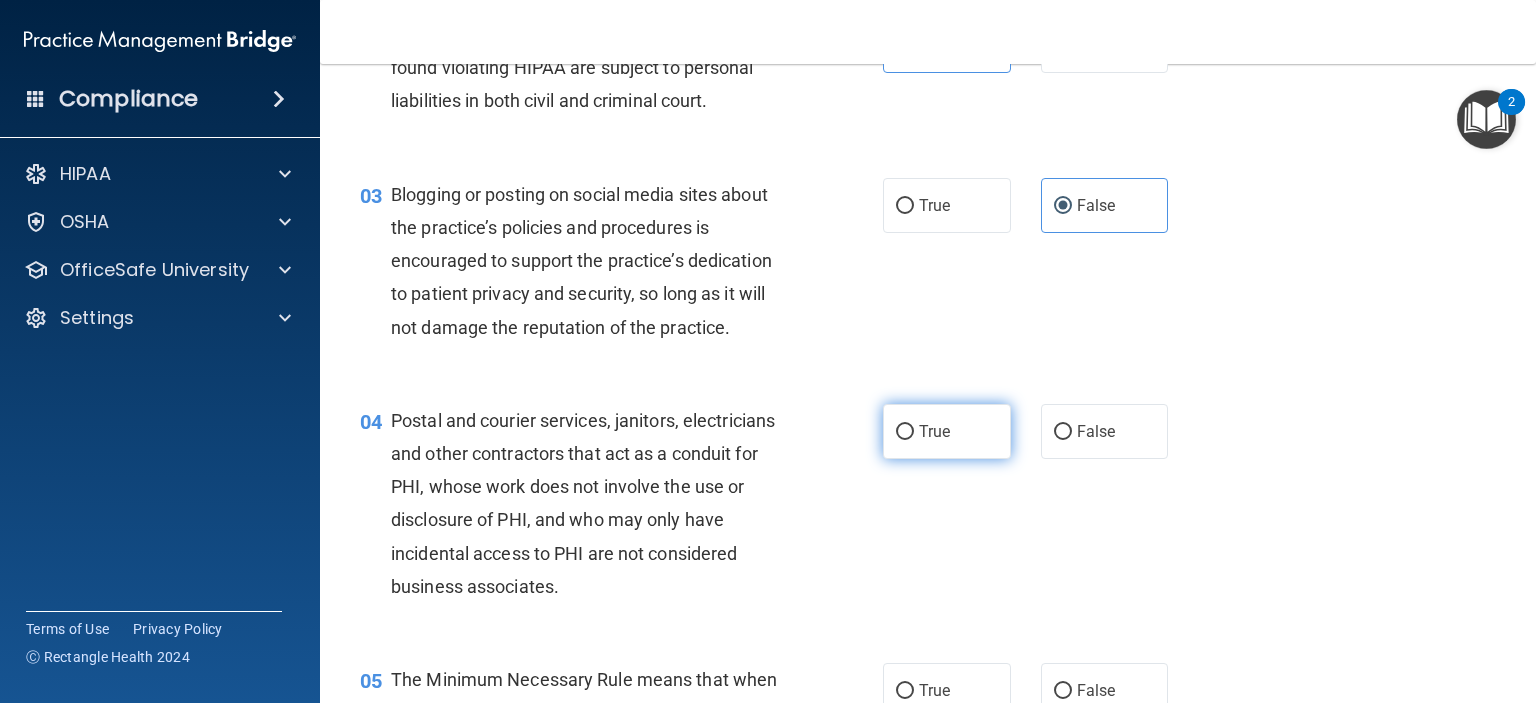 click on "True" at bounding box center (947, 431) 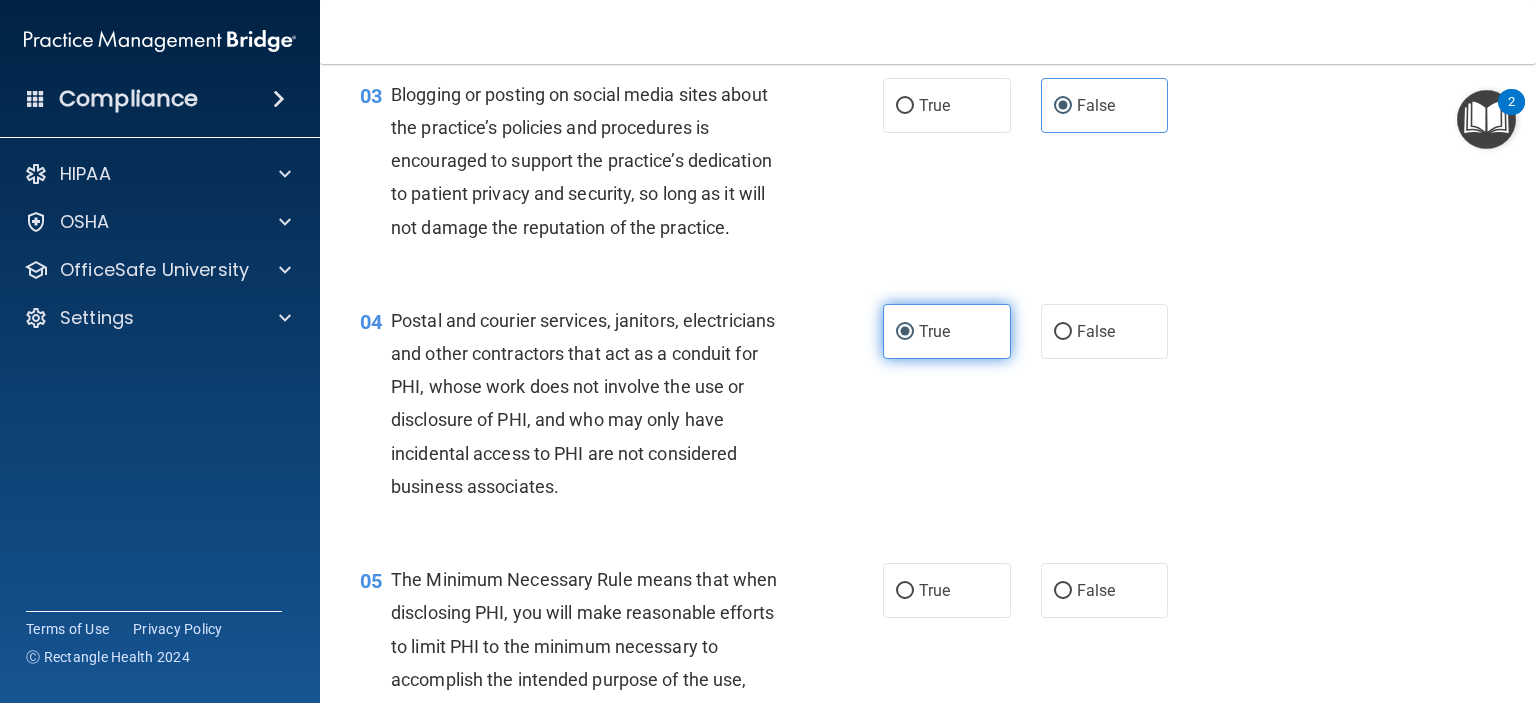 scroll, scrollTop: 500, scrollLeft: 0, axis: vertical 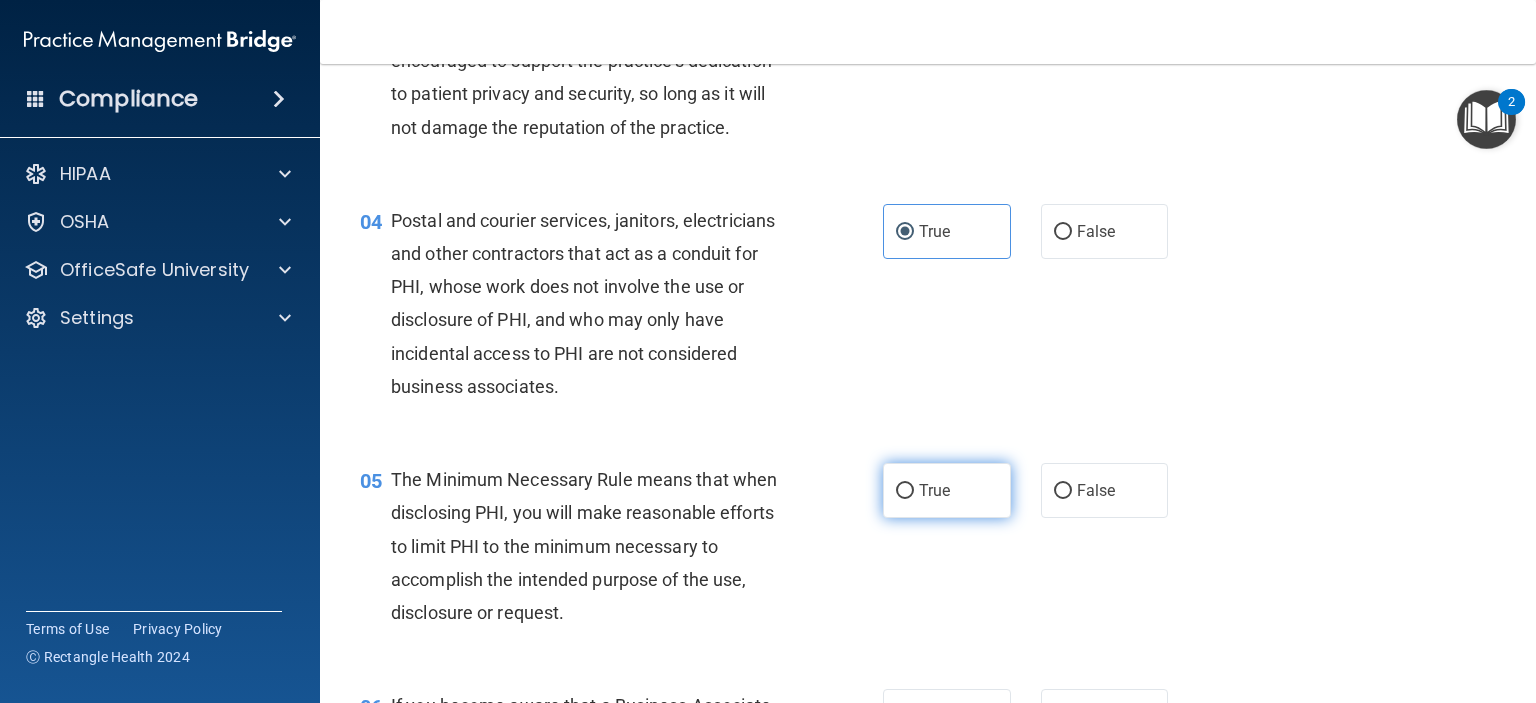 click on "True" at bounding box center (947, 490) 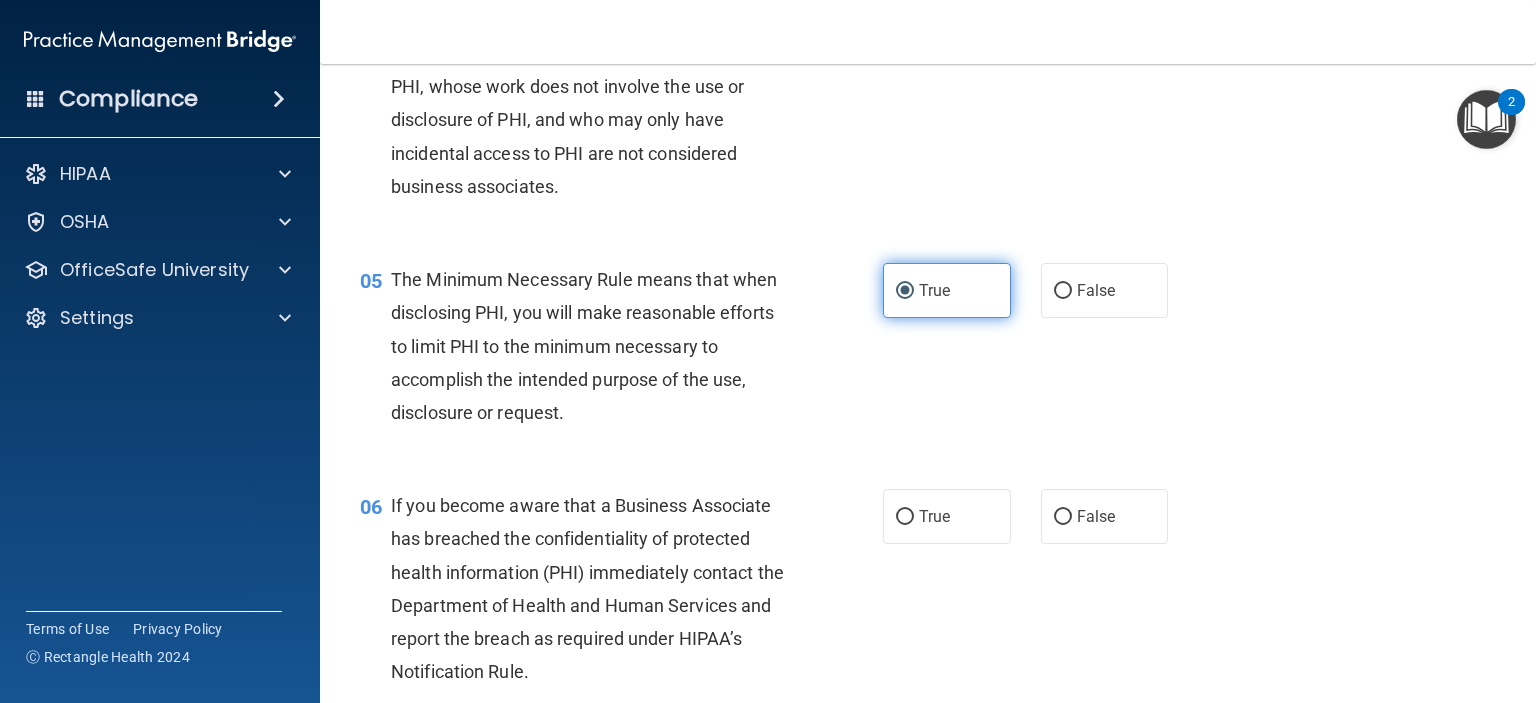 scroll, scrollTop: 800, scrollLeft: 0, axis: vertical 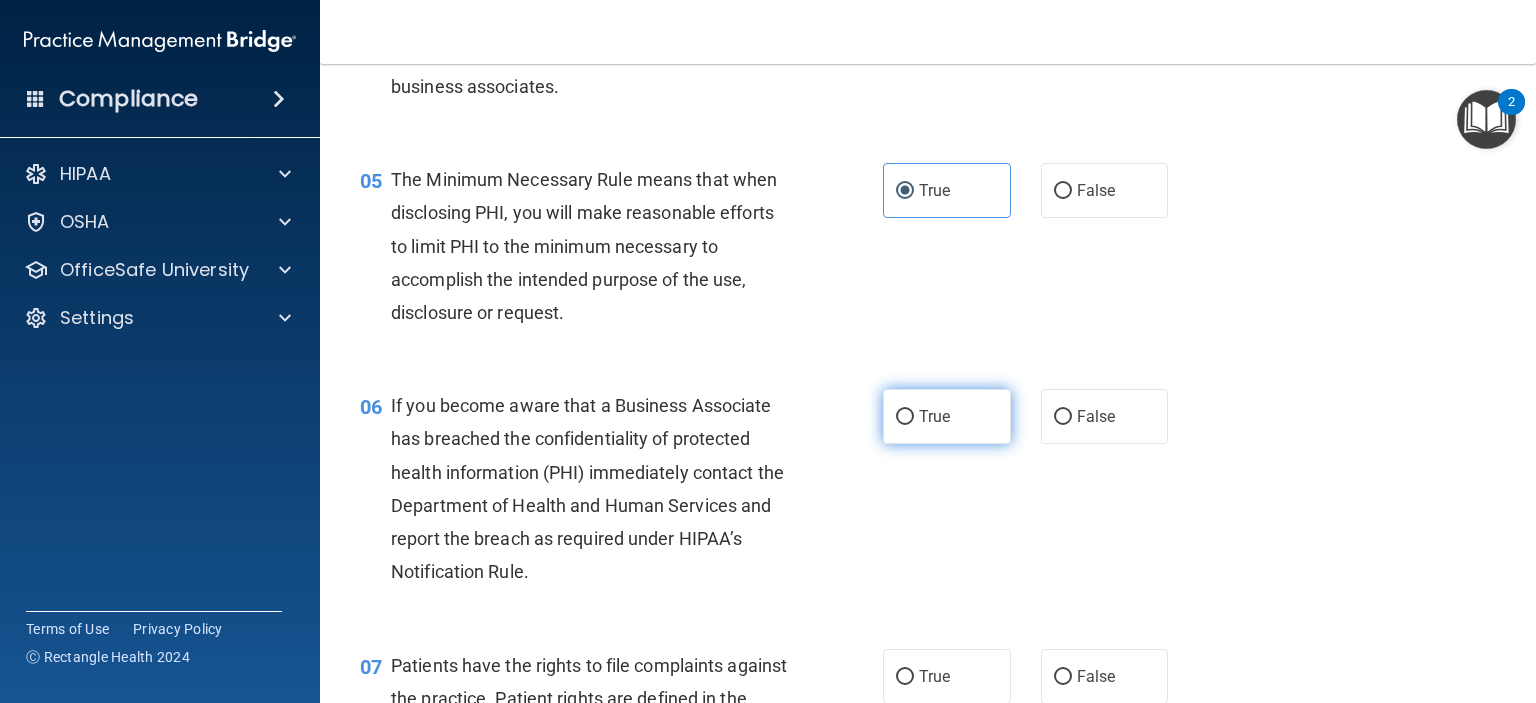 click on "True" at bounding box center (905, 417) 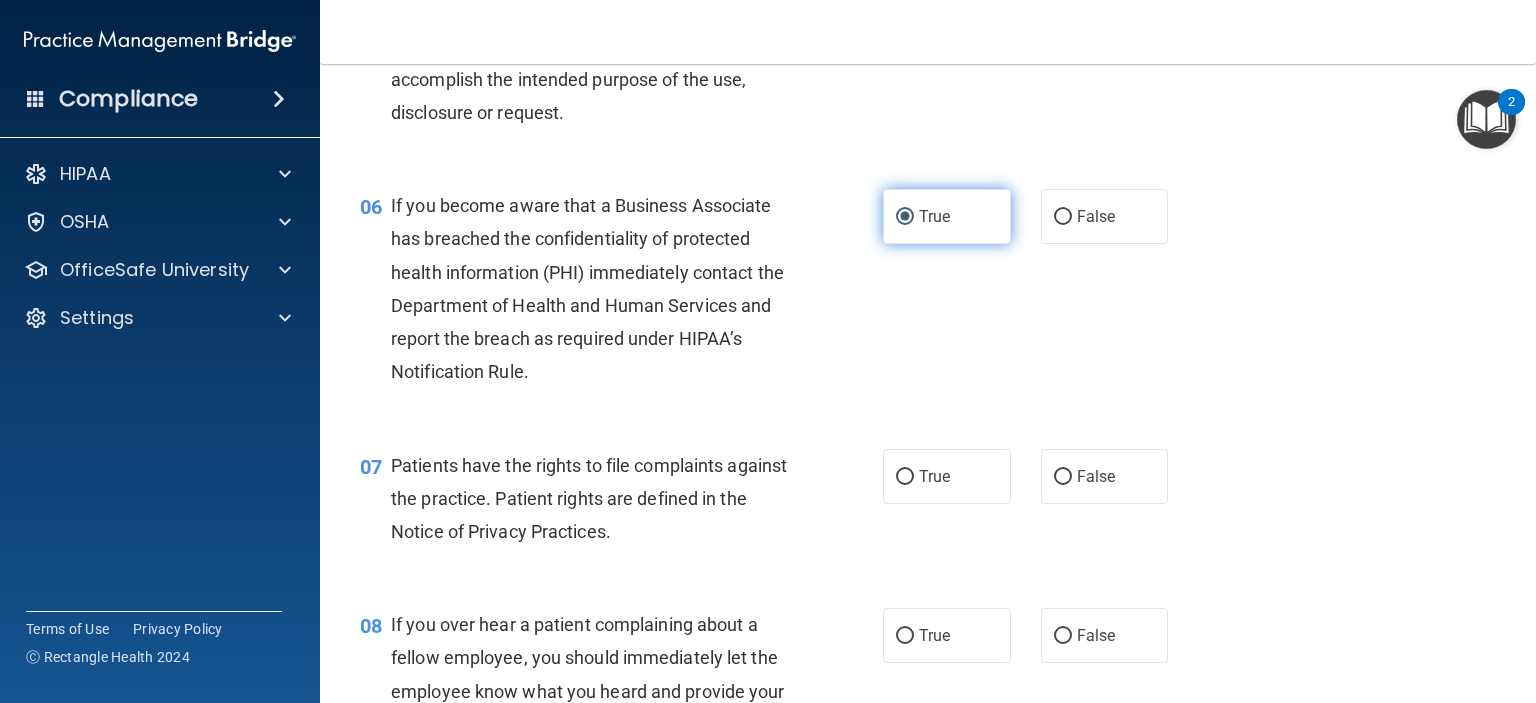 scroll, scrollTop: 1100, scrollLeft: 0, axis: vertical 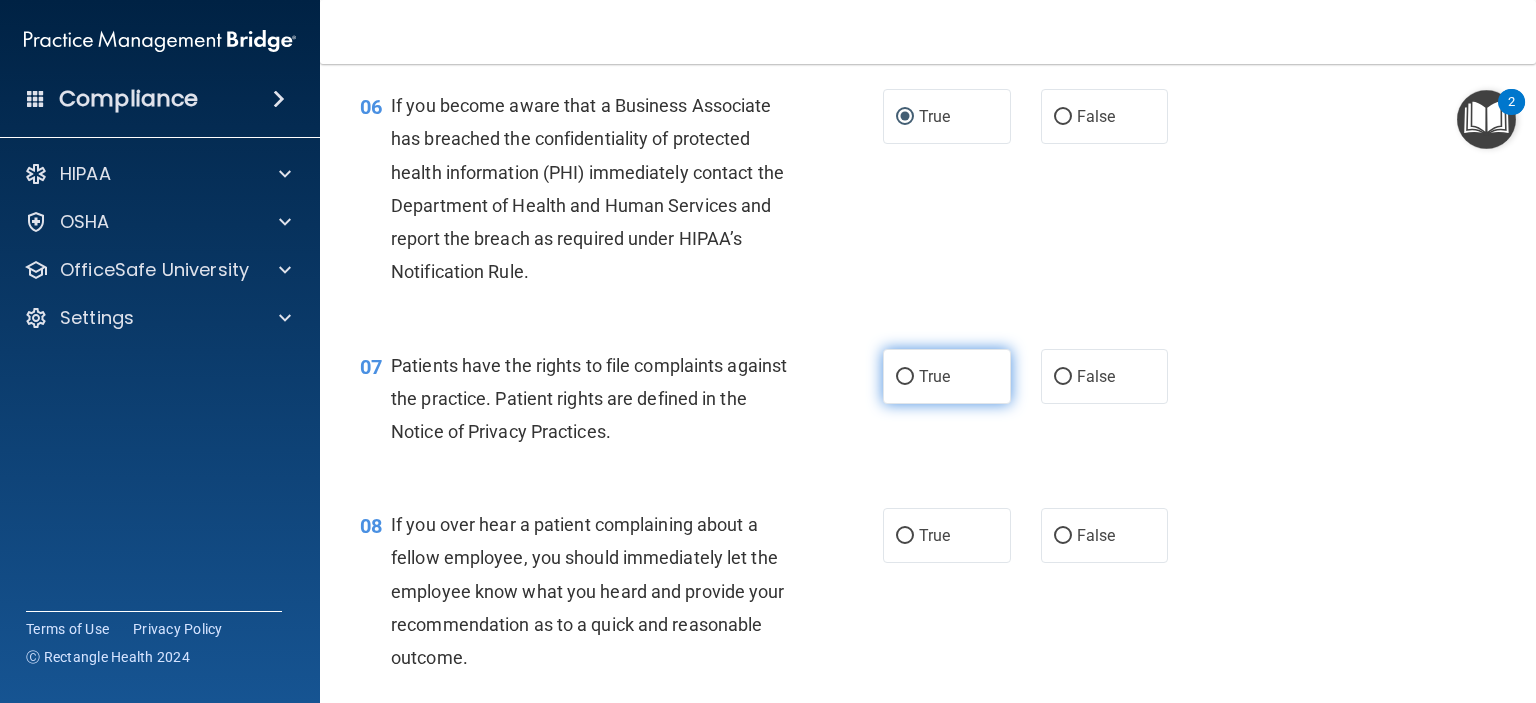 click on "True" at bounding box center (934, 376) 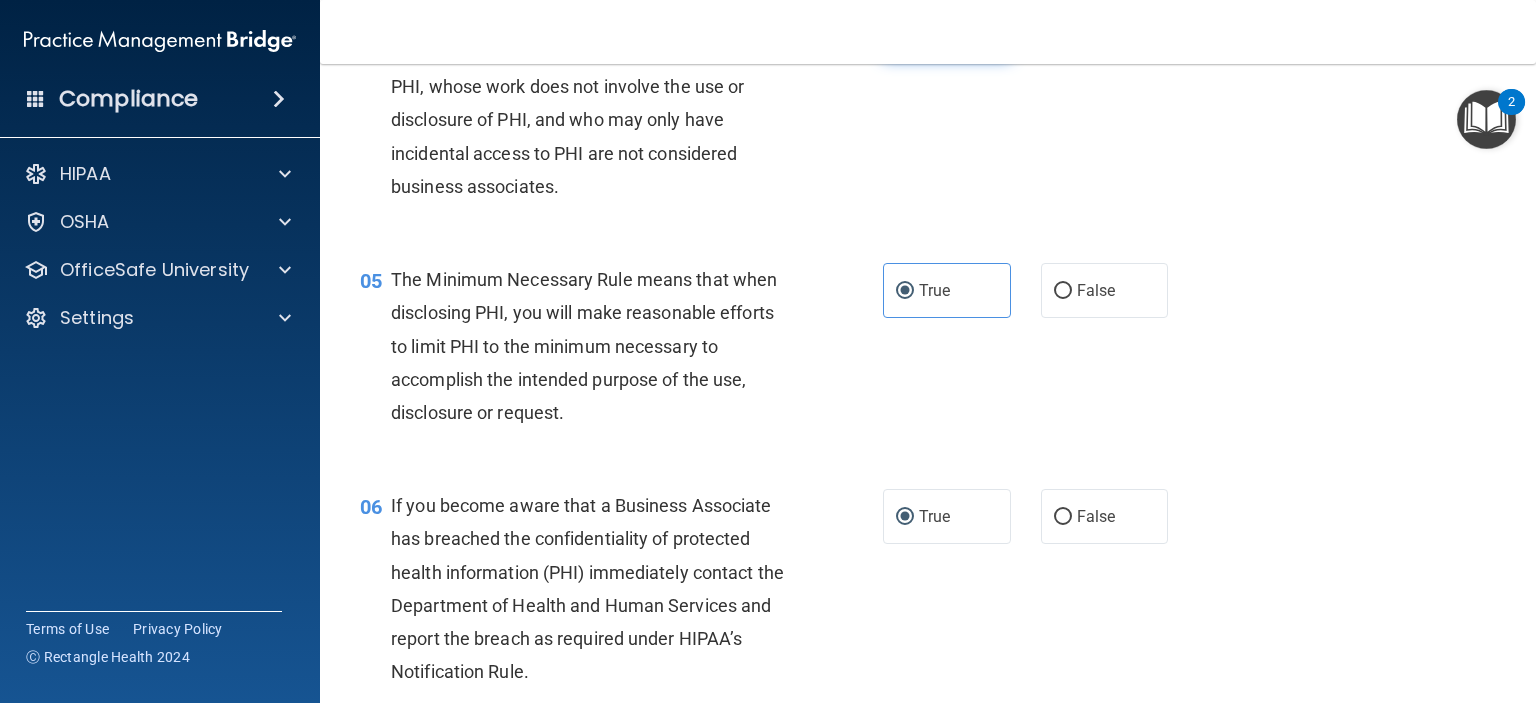 scroll, scrollTop: 800, scrollLeft: 0, axis: vertical 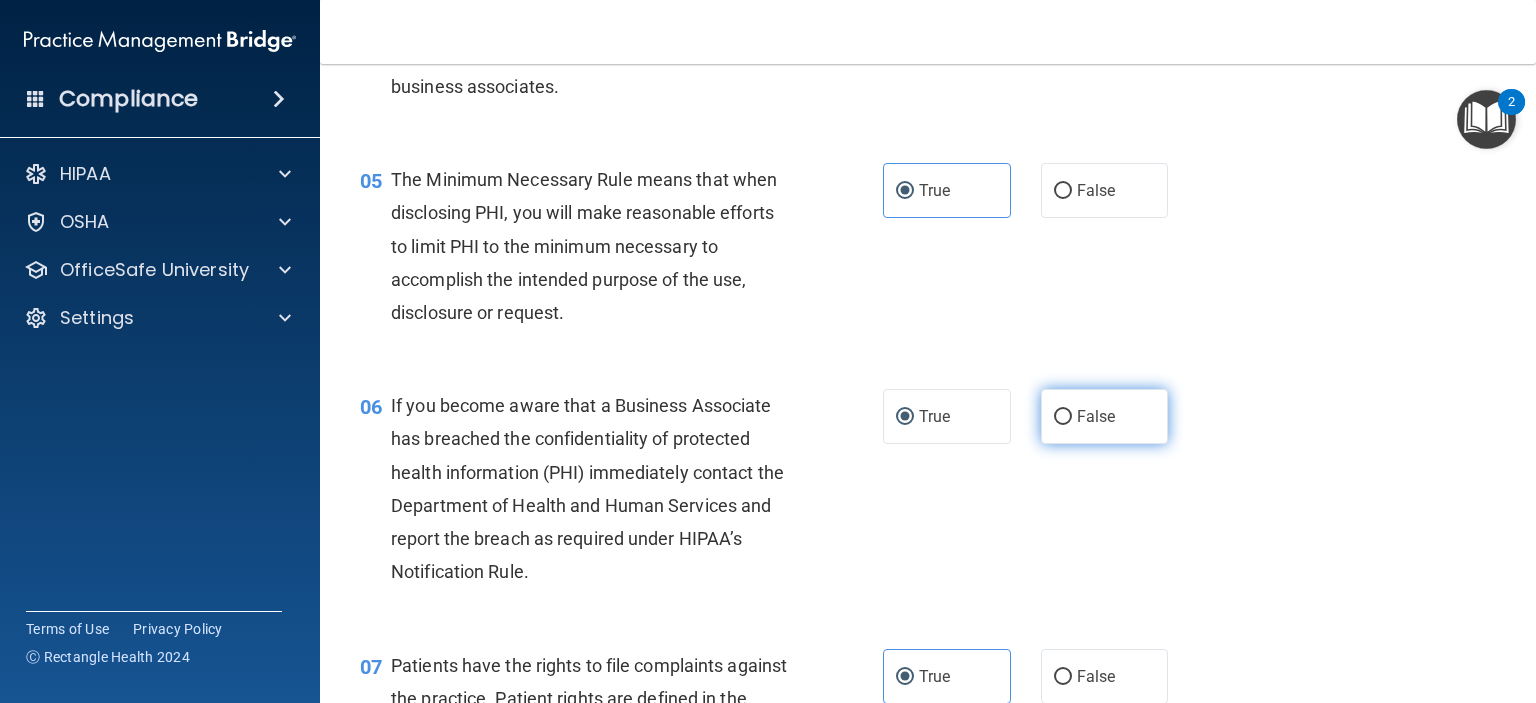 click on "False" at bounding box center (1063, 417) 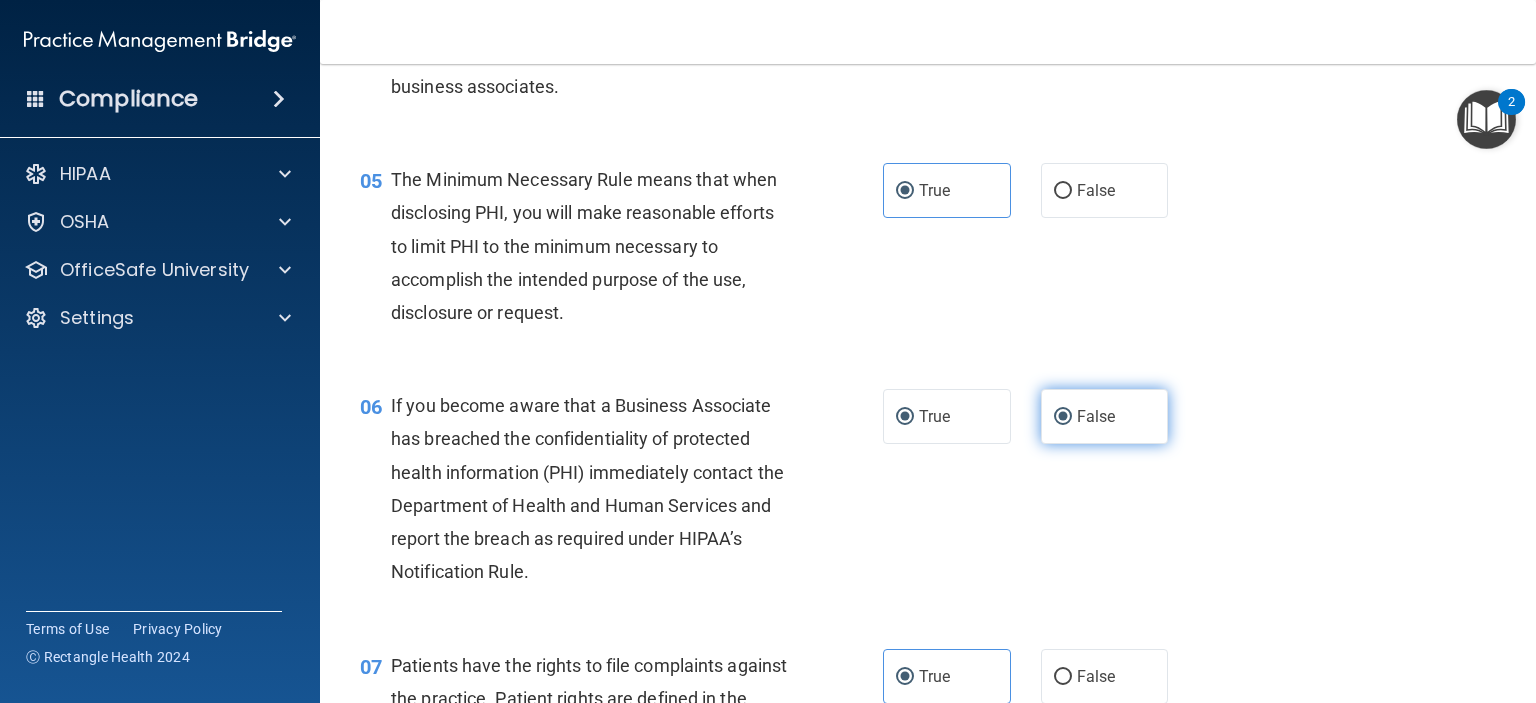 radio on "false" 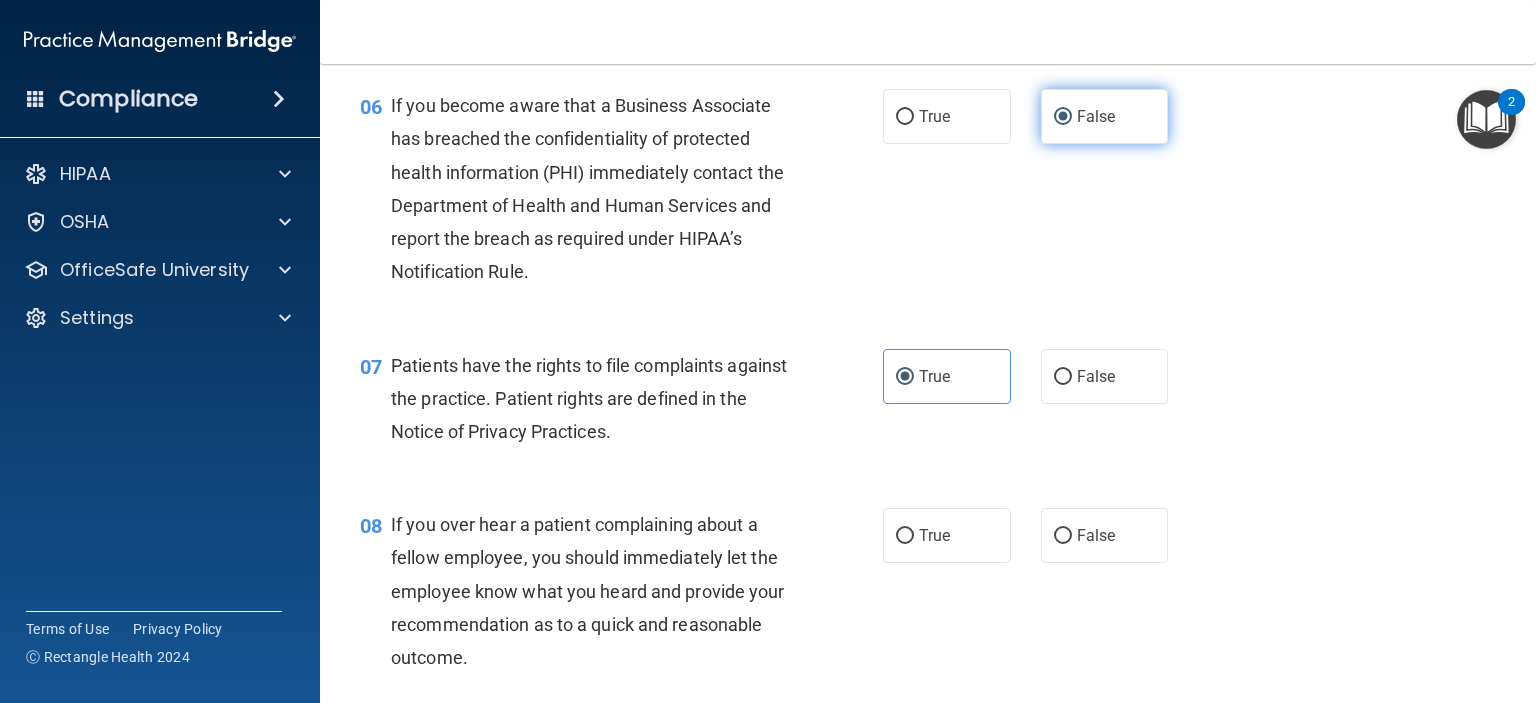 scroll, scrollTop: 1200, scrollLeft: 0, axis: vertical 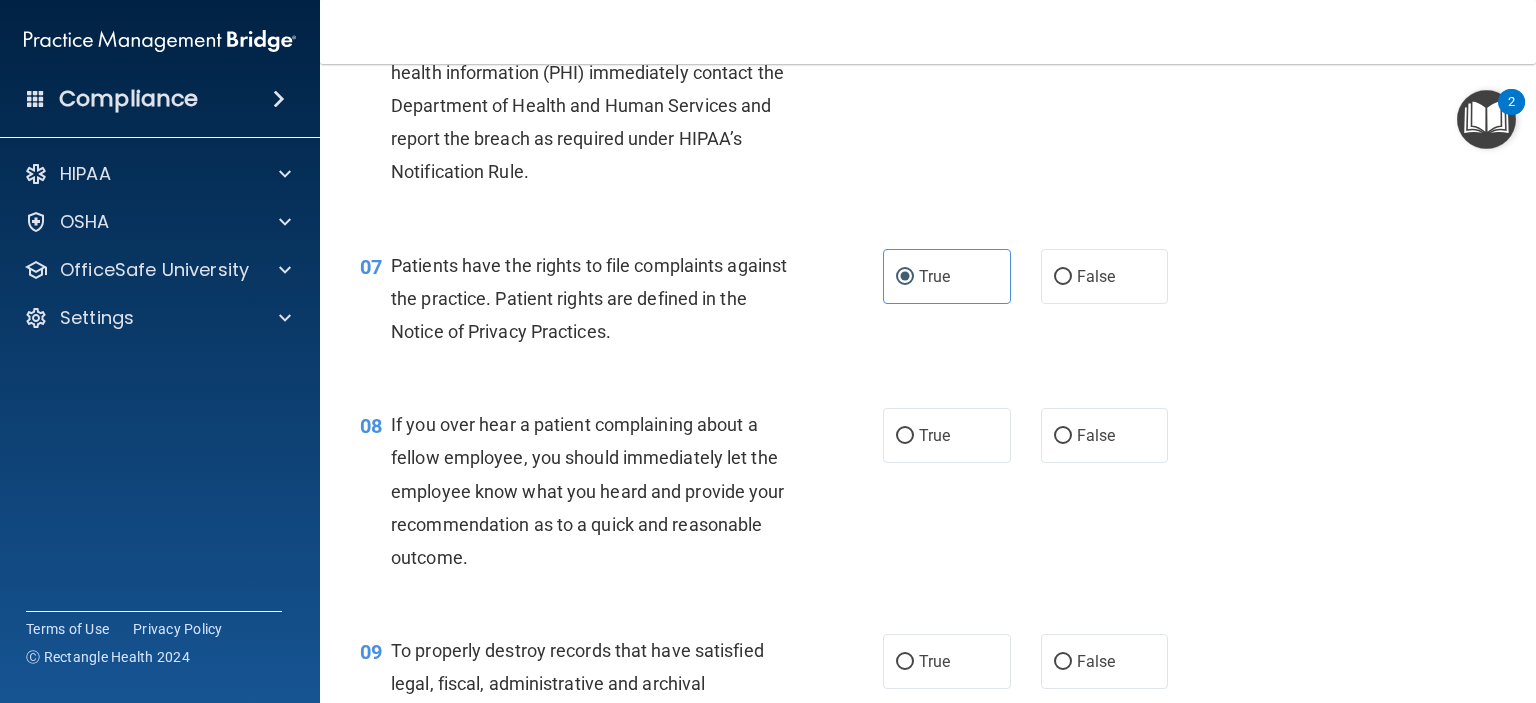 click on "False" at bounding box center (1105, 435) 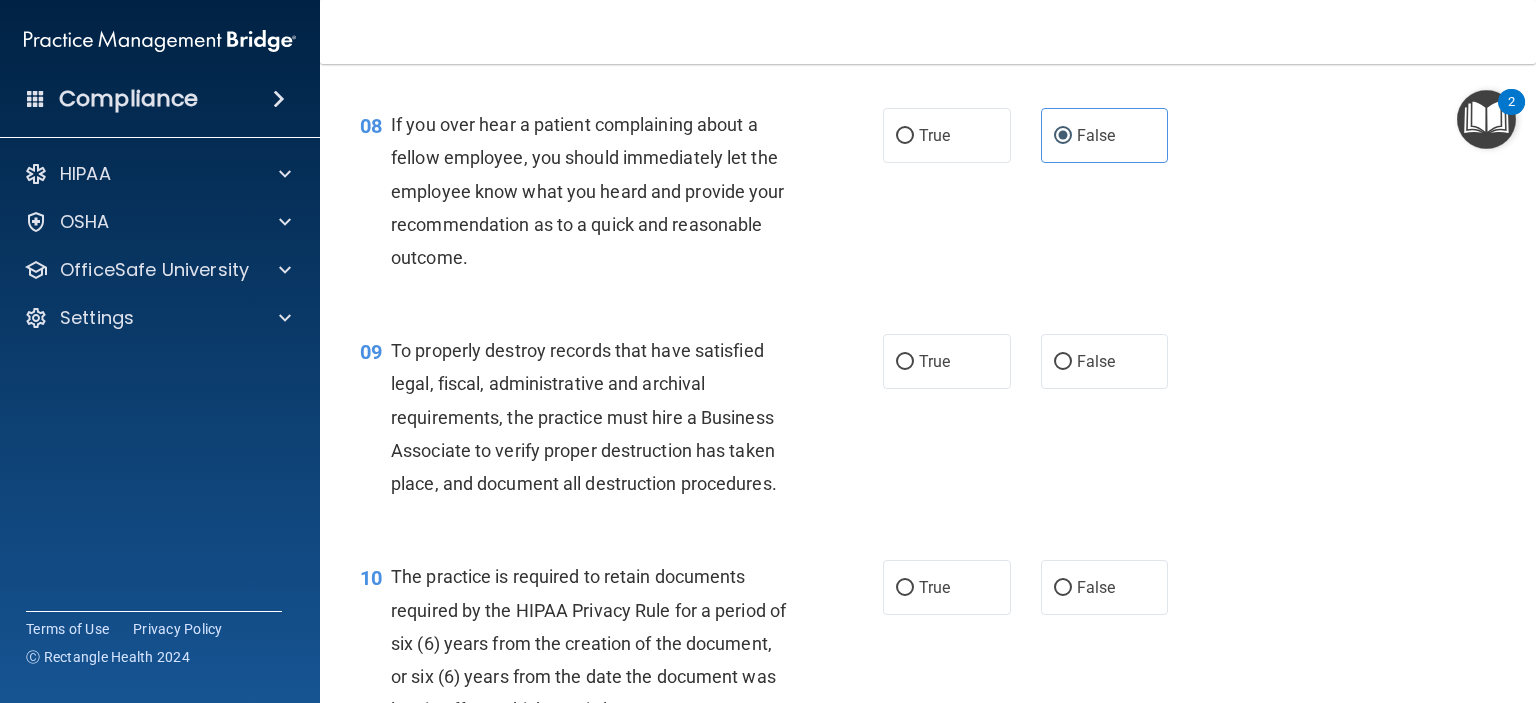 scroll, scrollTop: 1600, scrollLeft: 0, axis: vertical 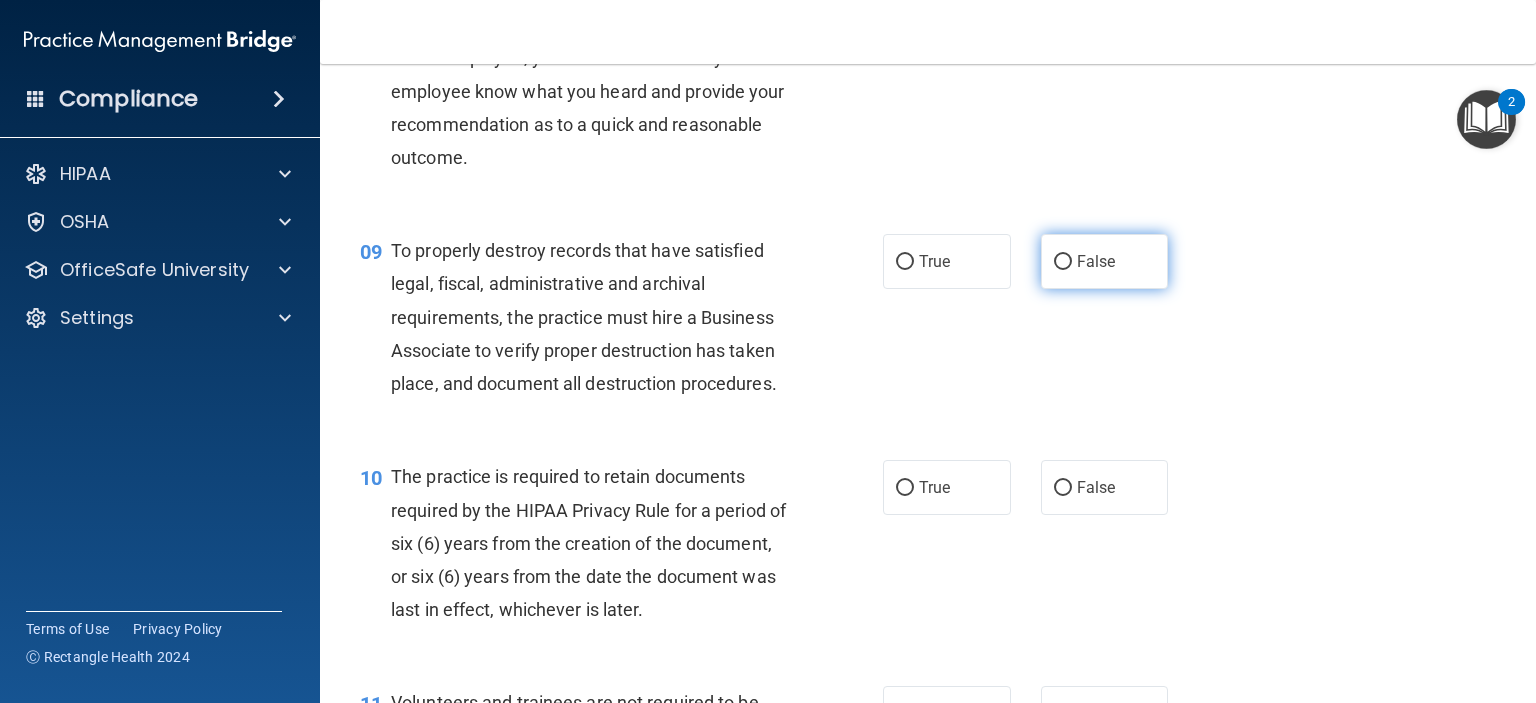 click on "False" at bounding box center (1105, 261) 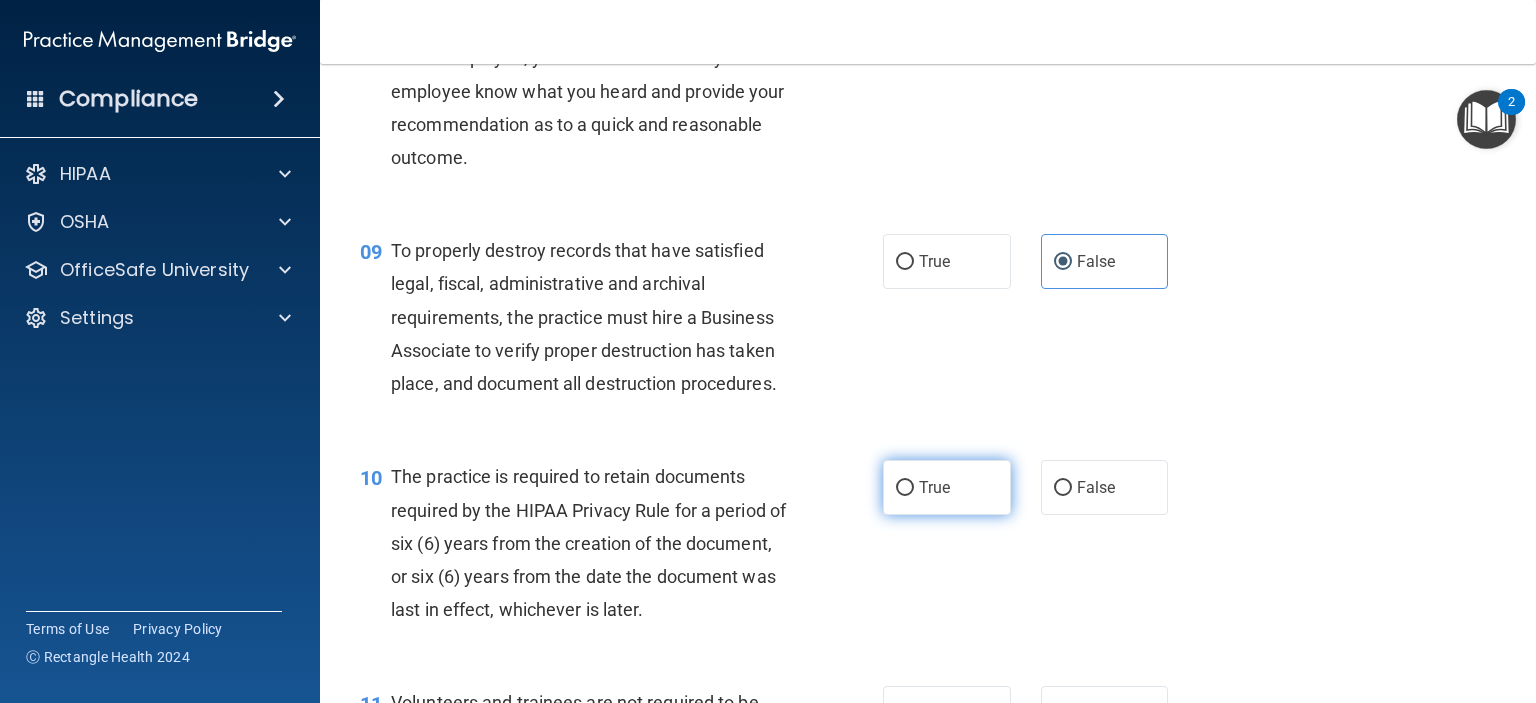 click on "True" at bounding box center (947, 487) 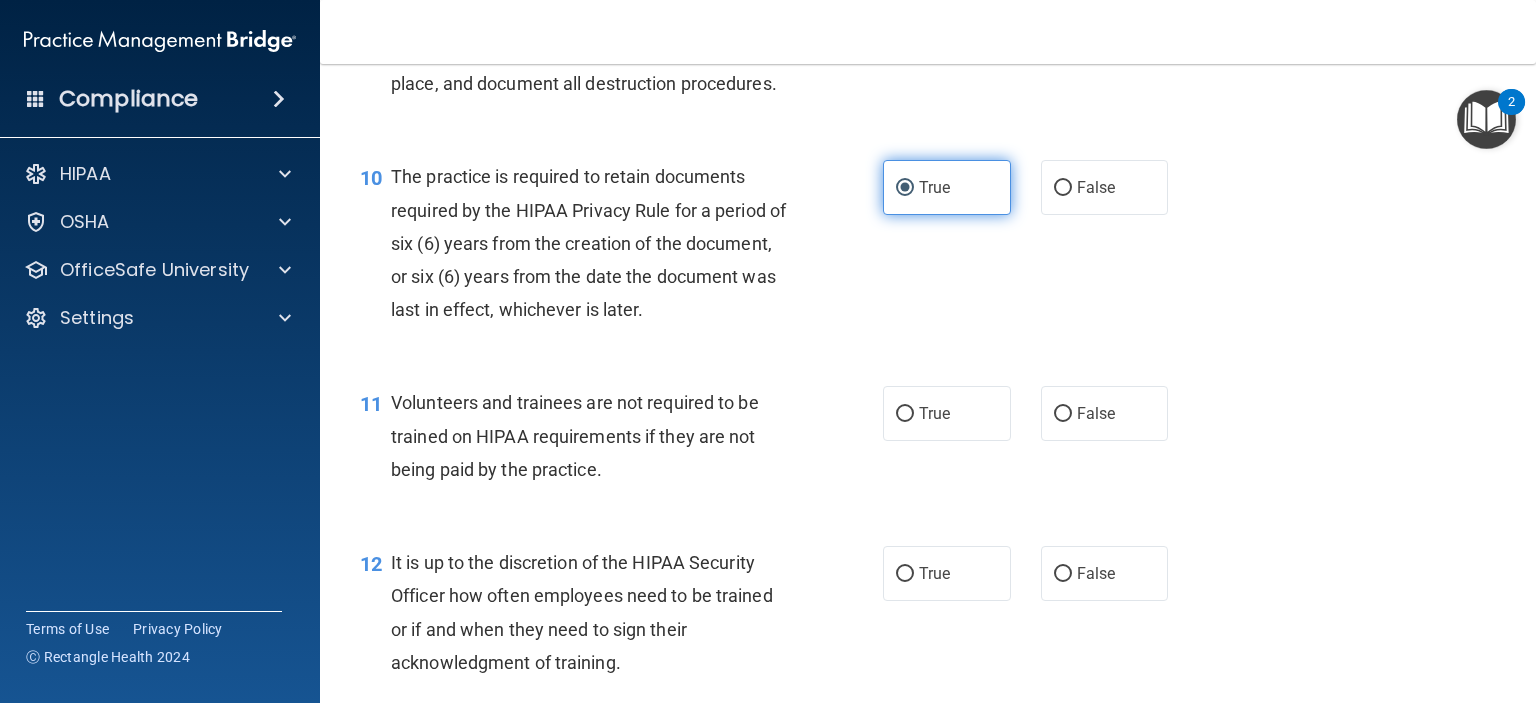 scroll, scrollTop: 2000, scrollLeft: 0, axis: vertical 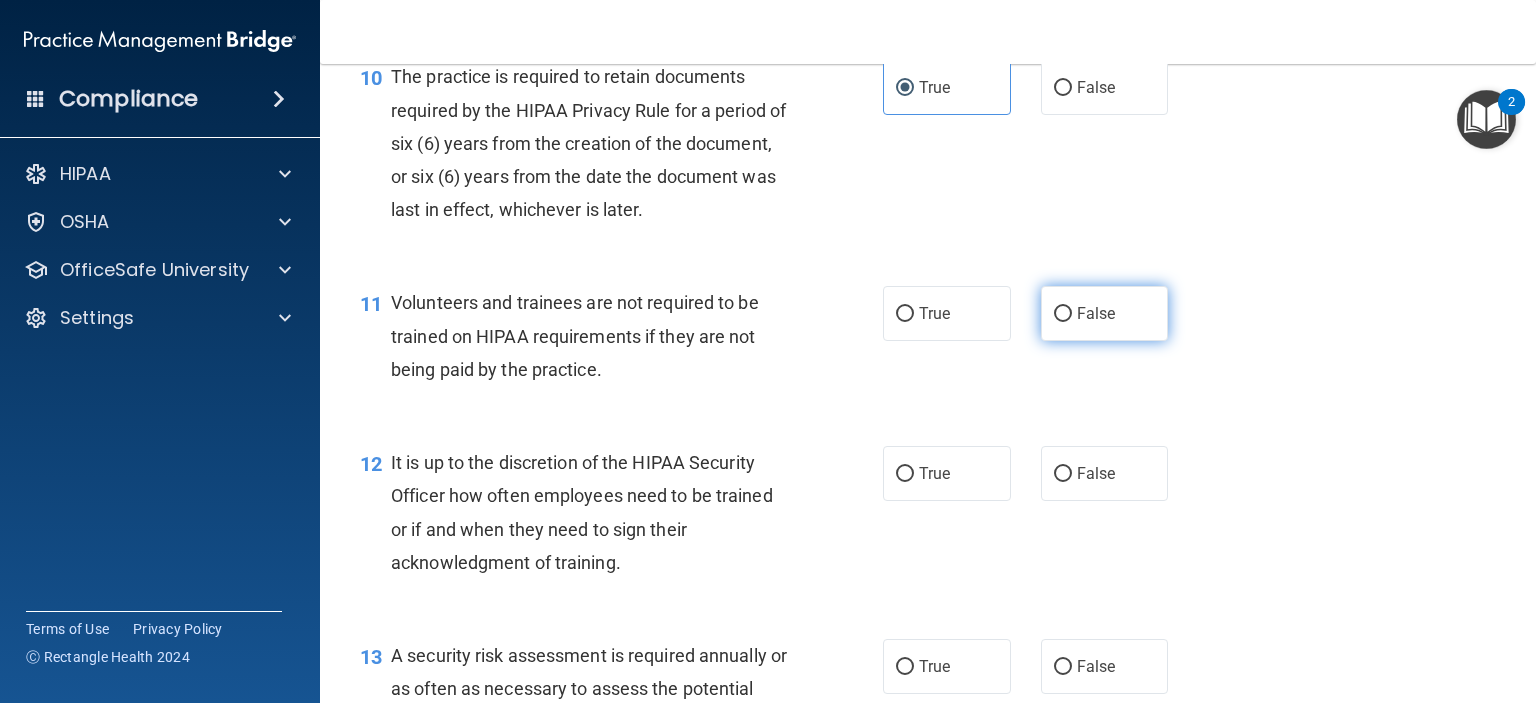 click on "False" at bounding box center (1063, 314) 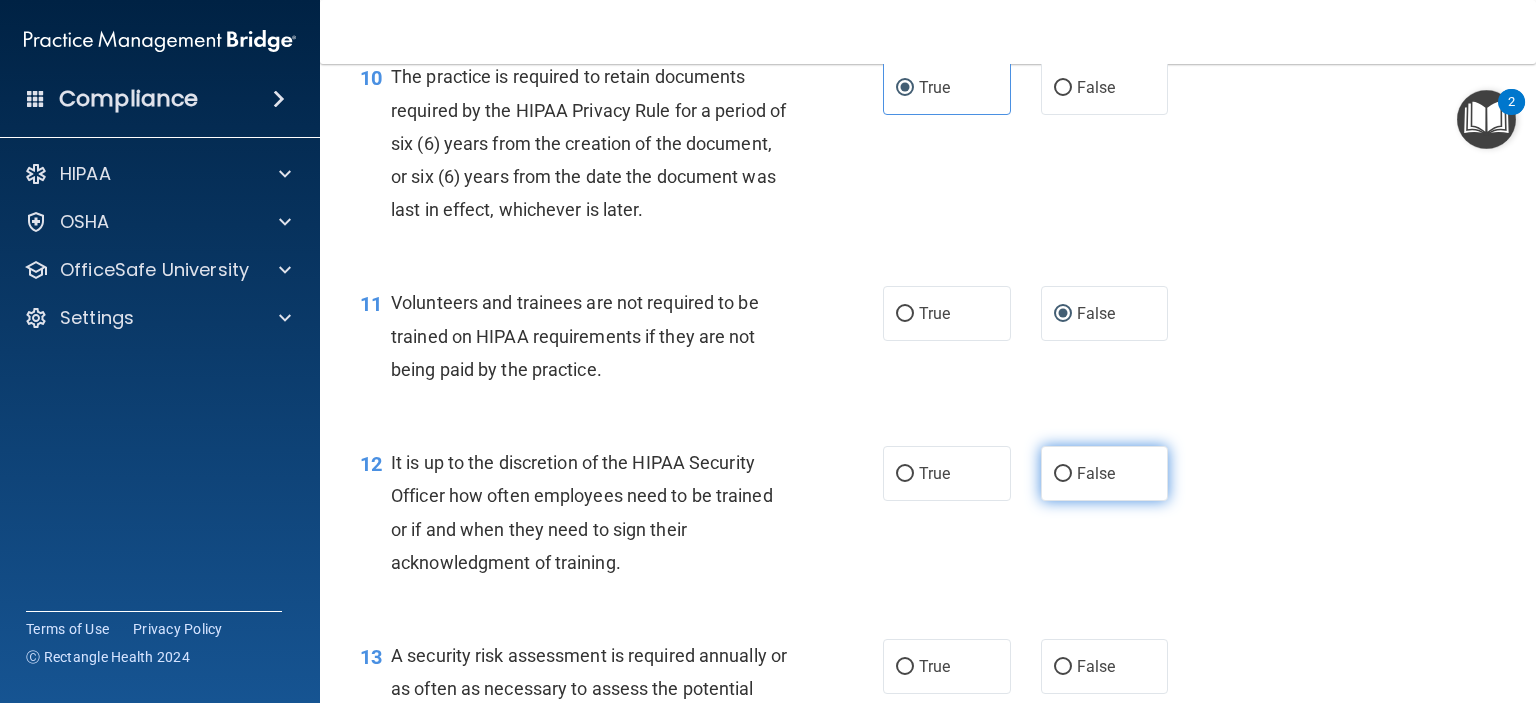 click on "False" at bounding box center [1105, 473] 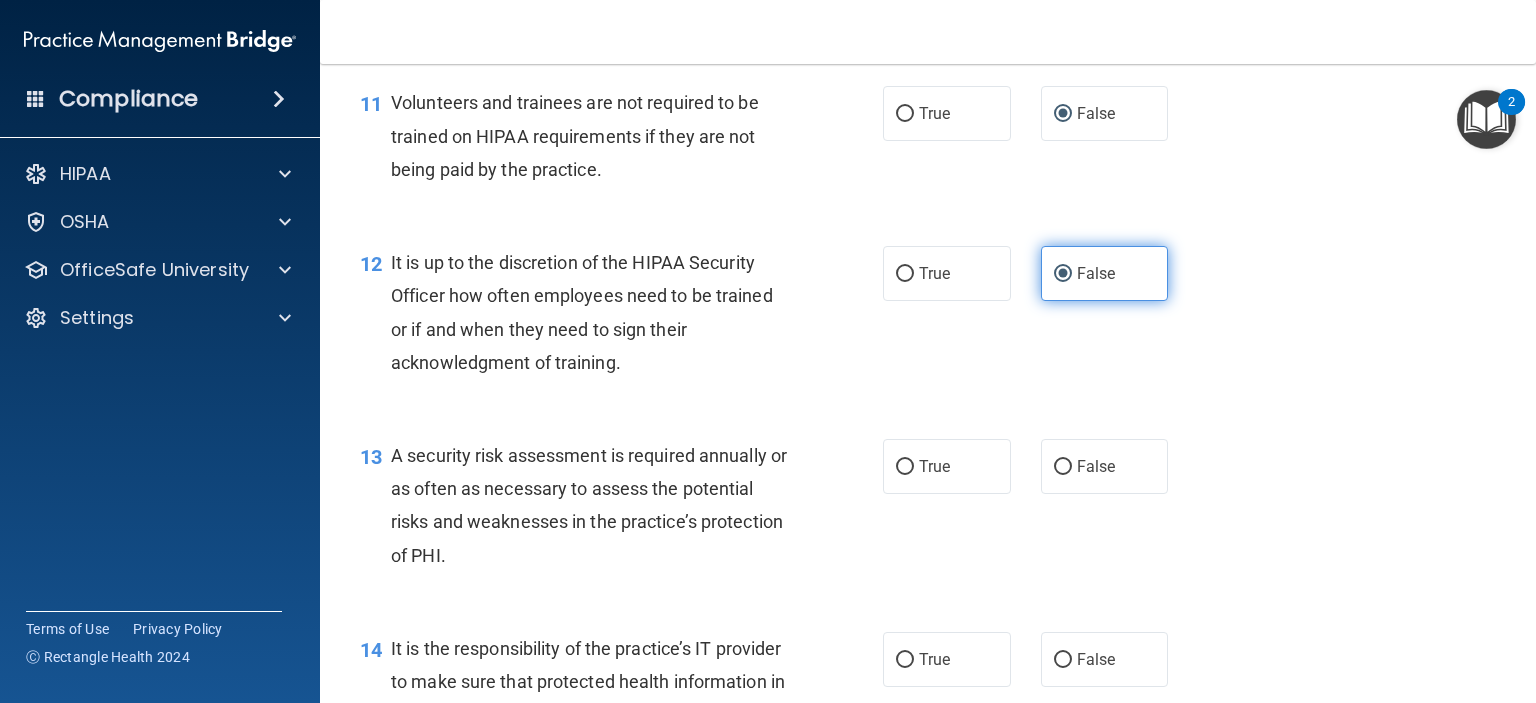 scroll, scrollTop: 2400, scrollLeft: 0, axis: vertical 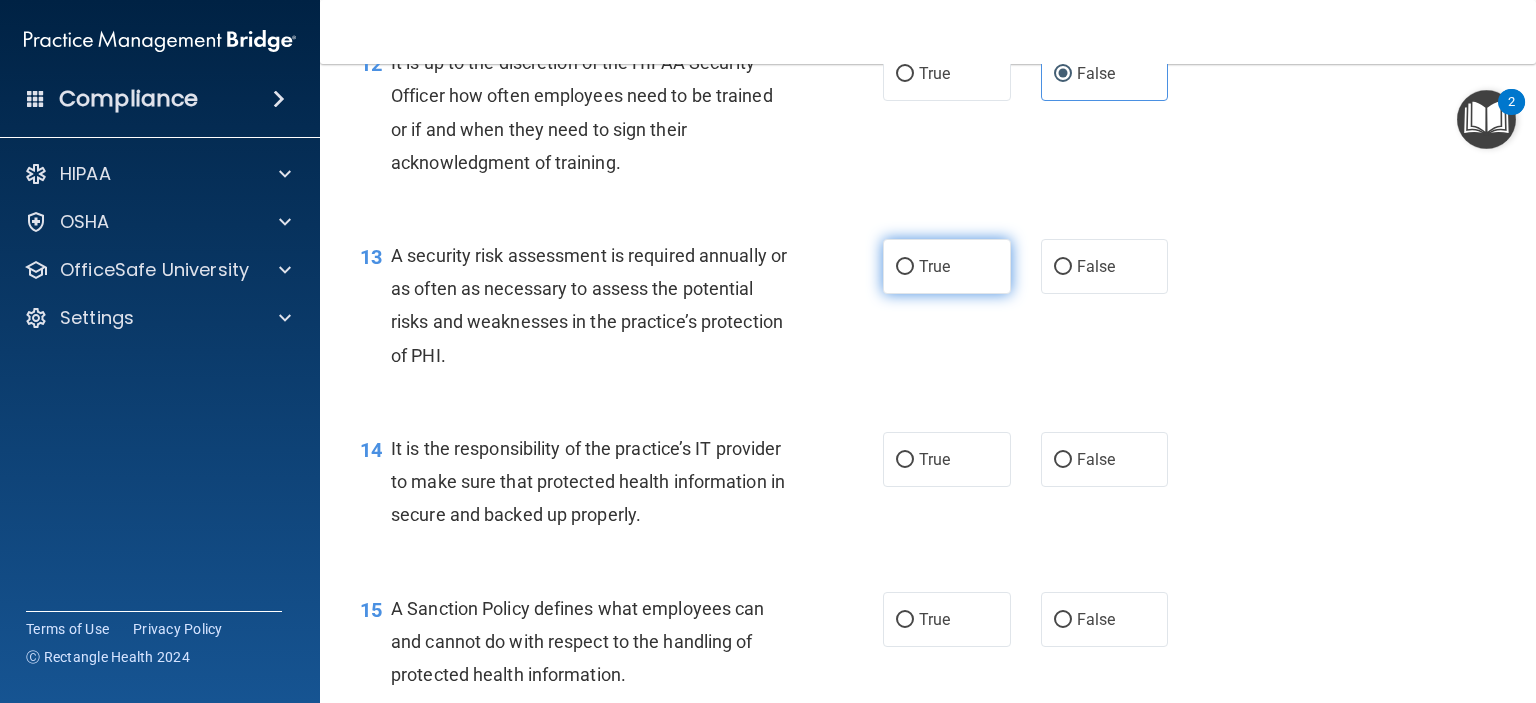 click on "True" at bounding box center (947, 266) 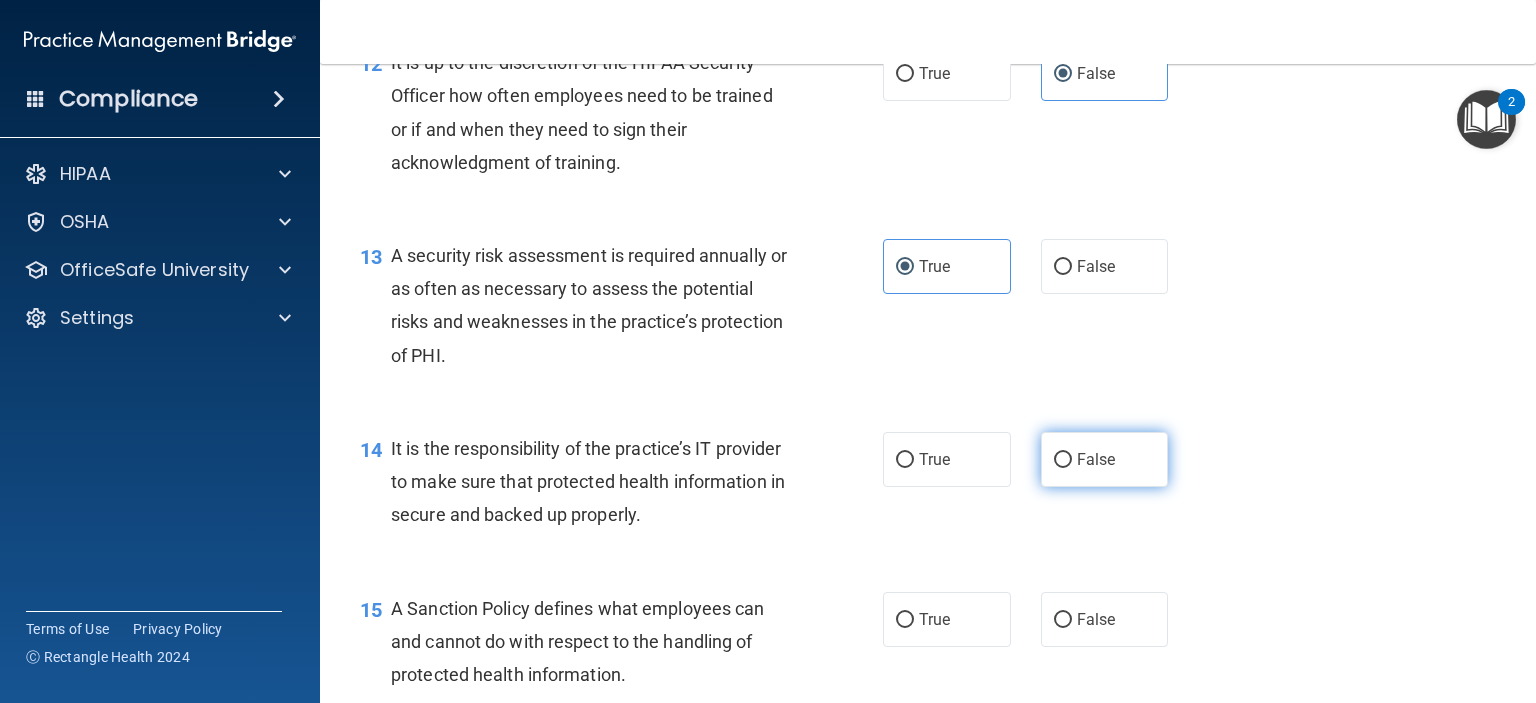 click on "False" at bounding box center (1096, 459) 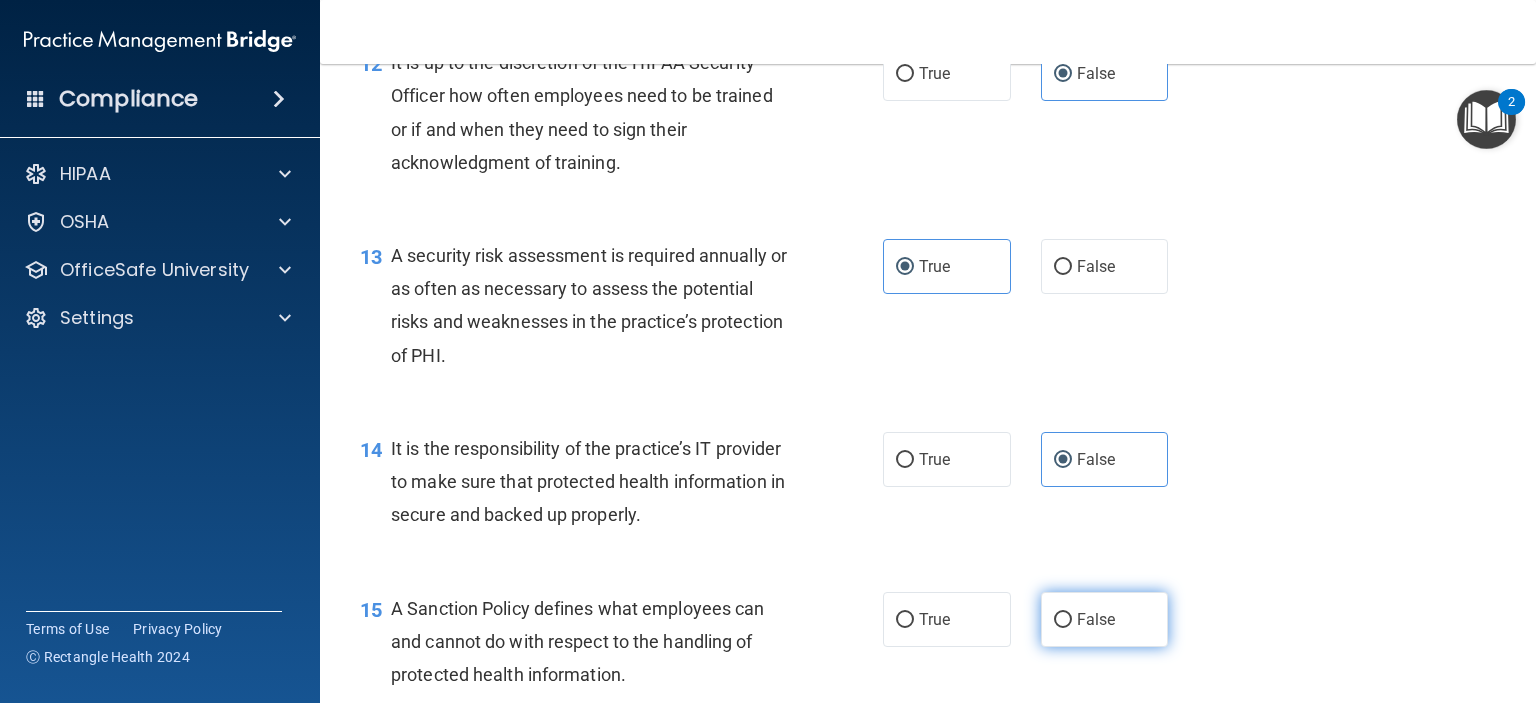 click on "False" at bounding box center (1096, 619) 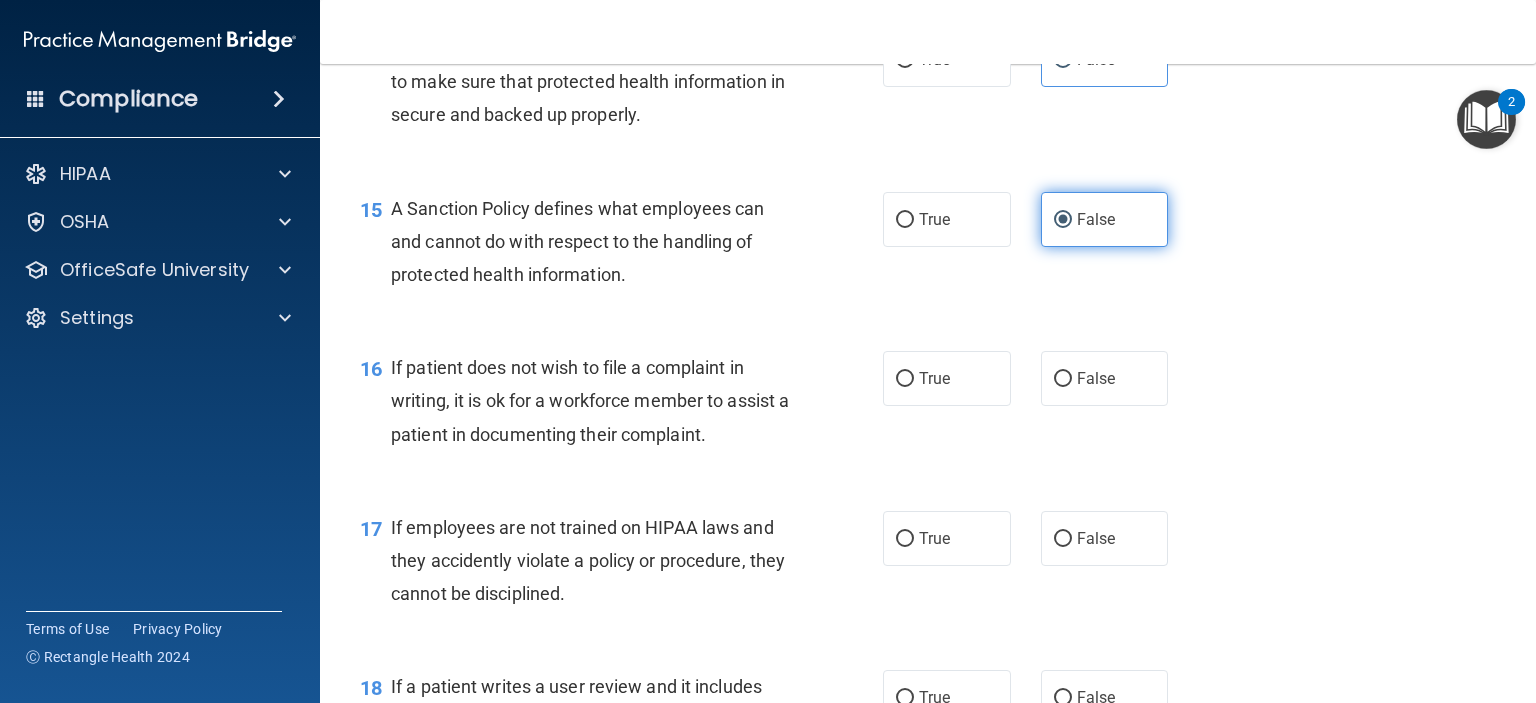 scroll, scrollTop: 2900, scrollLeft: 0, axis: vertical 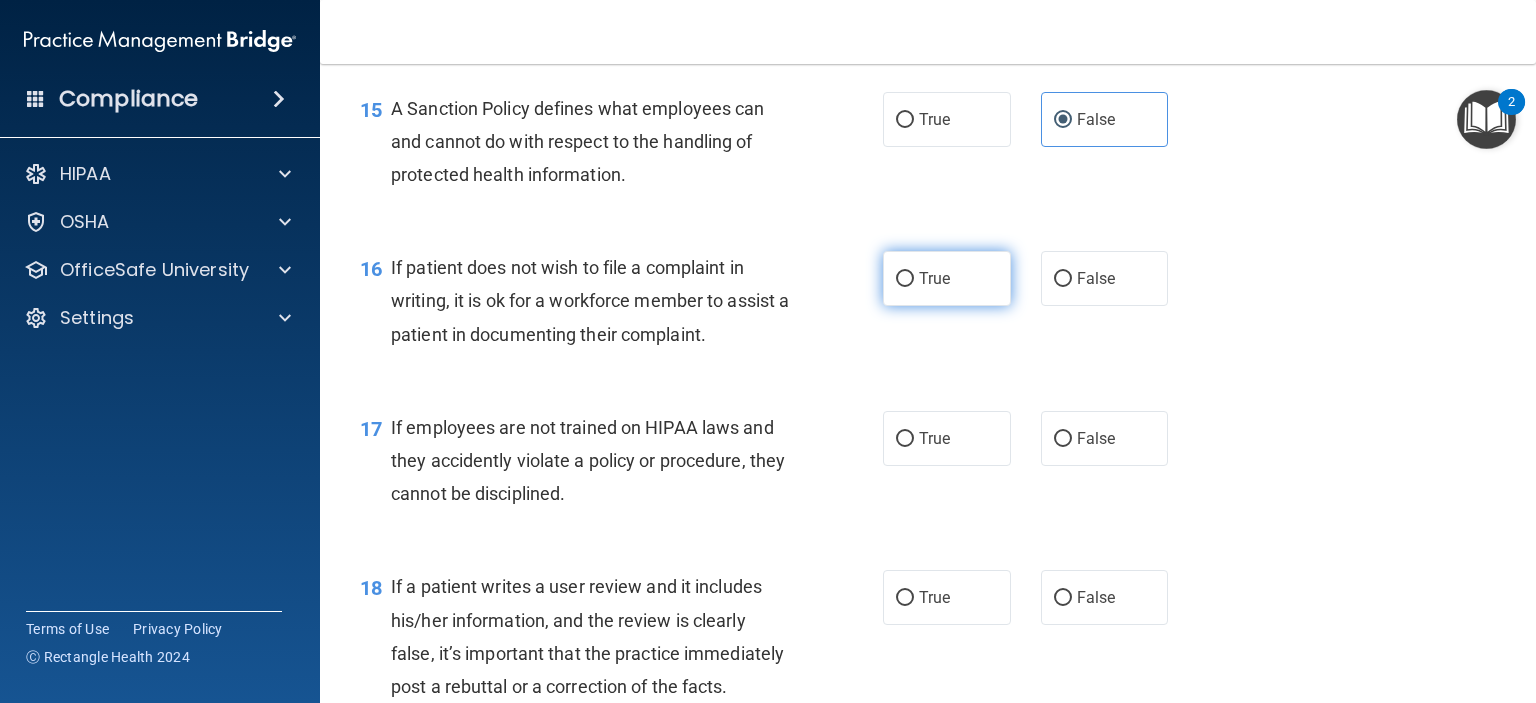 click on "True" at bounding box center (934, 278) 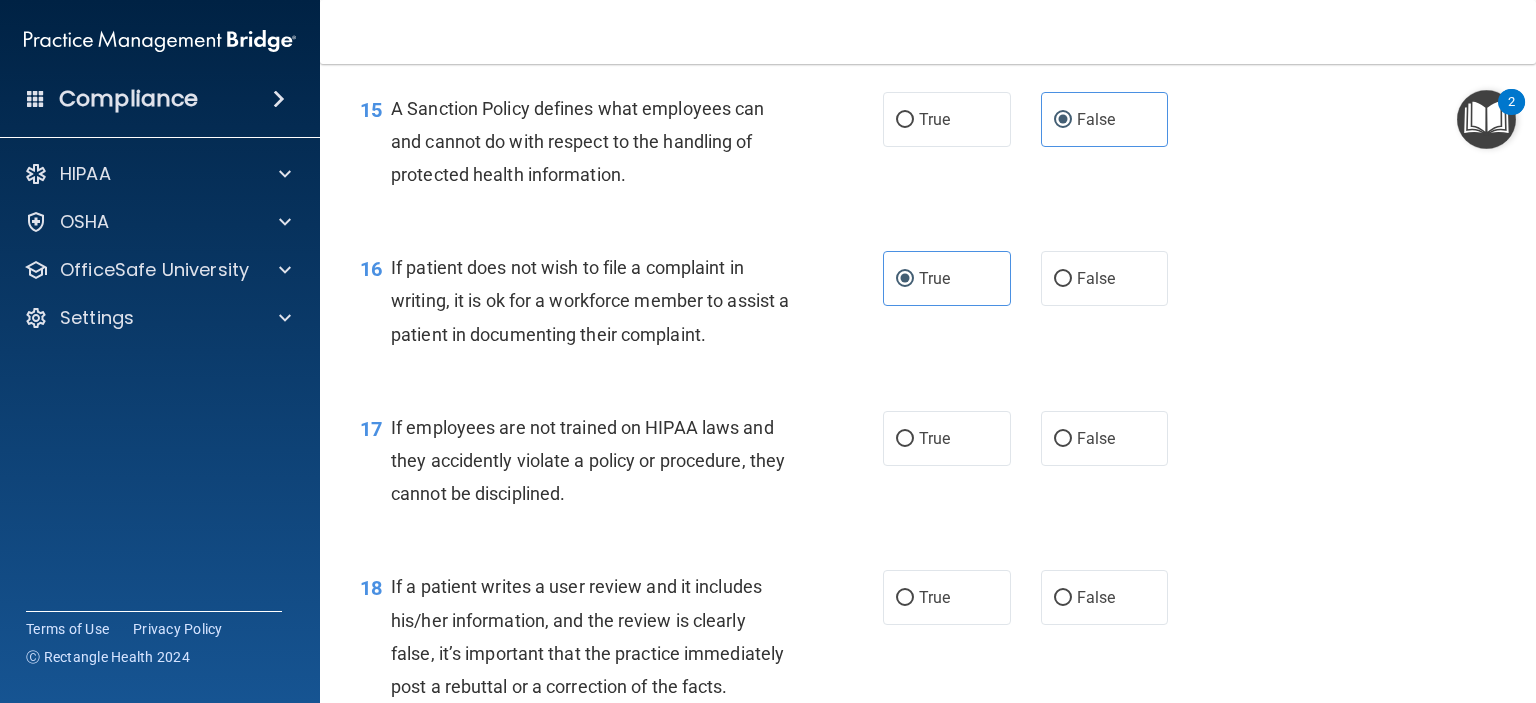 click on "True           False" at bounding box center (1036, 438) 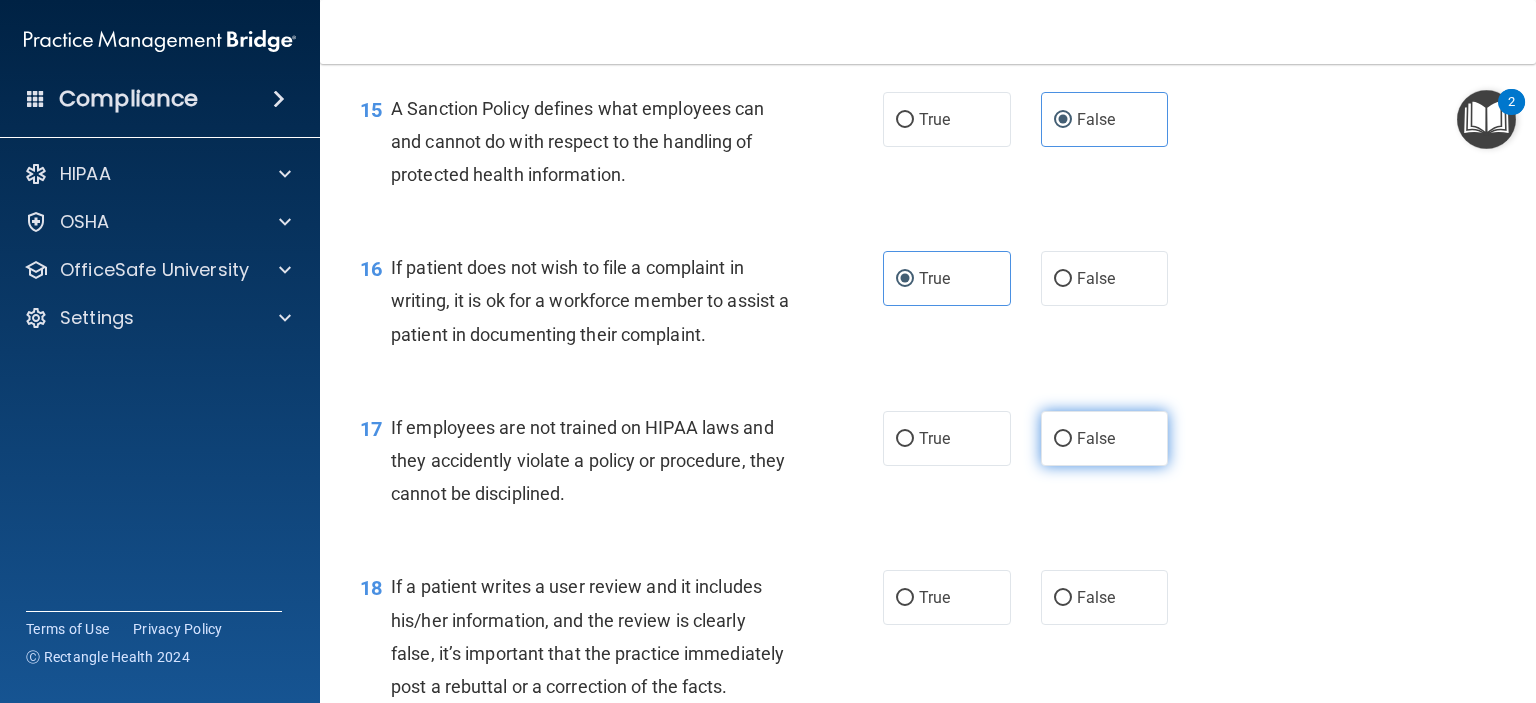 click on "False" at bounding box center (1063, 439) 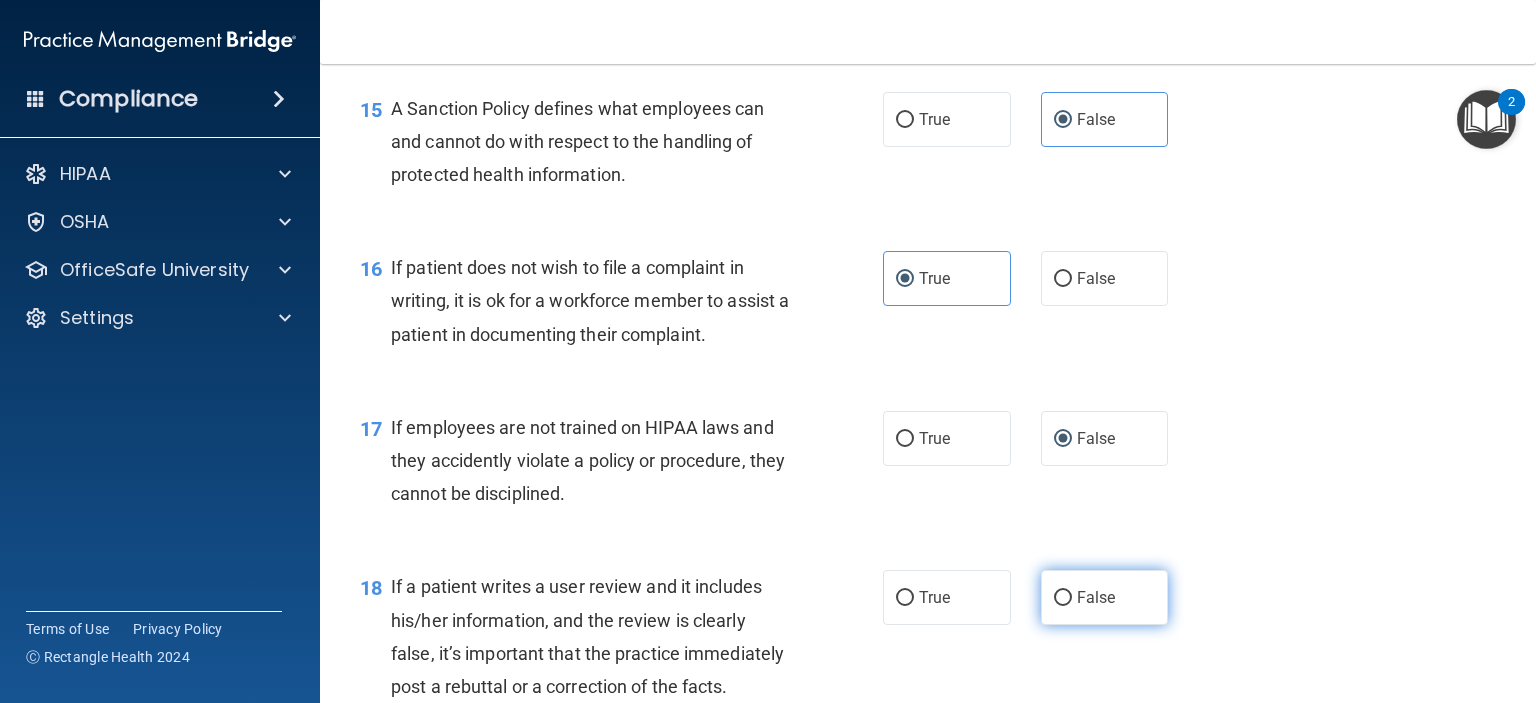 click on "False" at bounding box center [1096, 597] 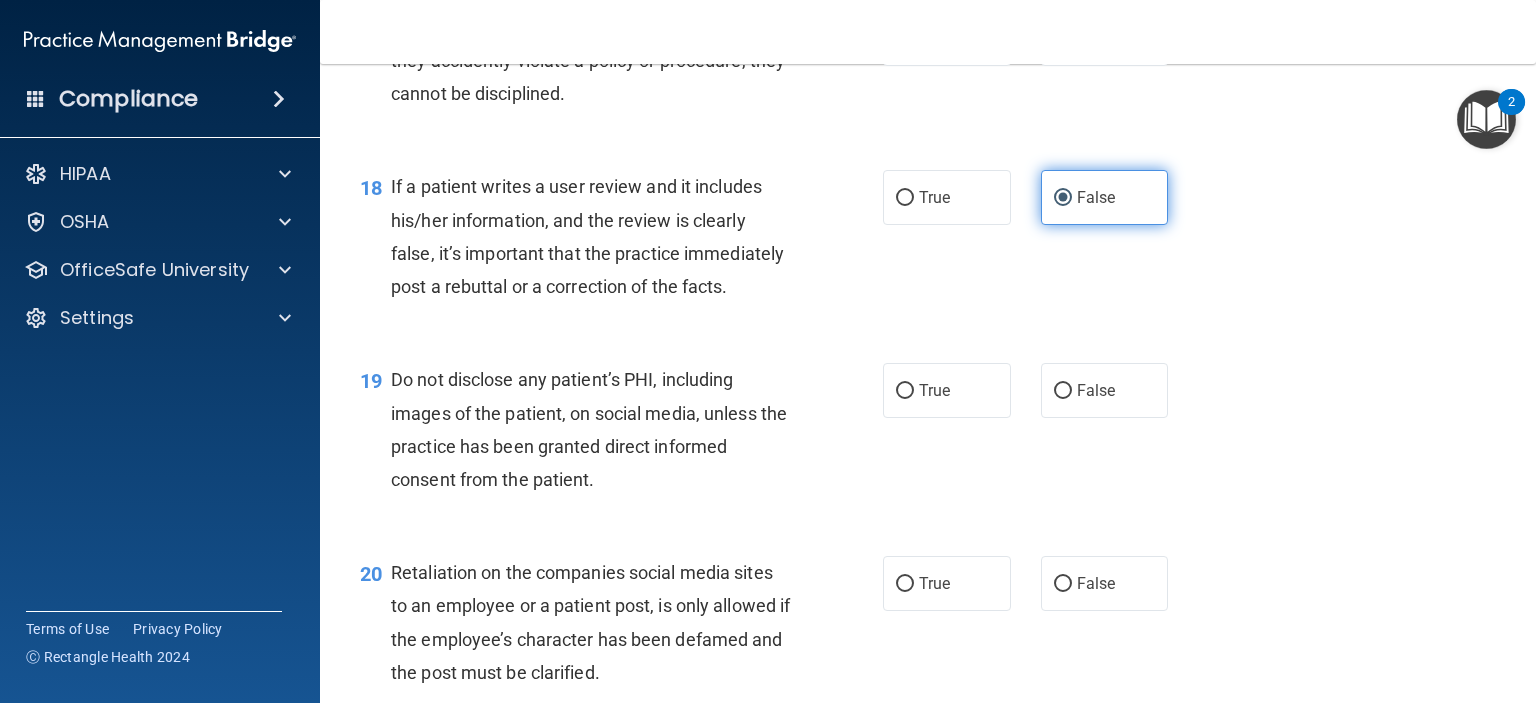scroll, scrollTop: 3400, scrollLeft: 0, axis: vertical 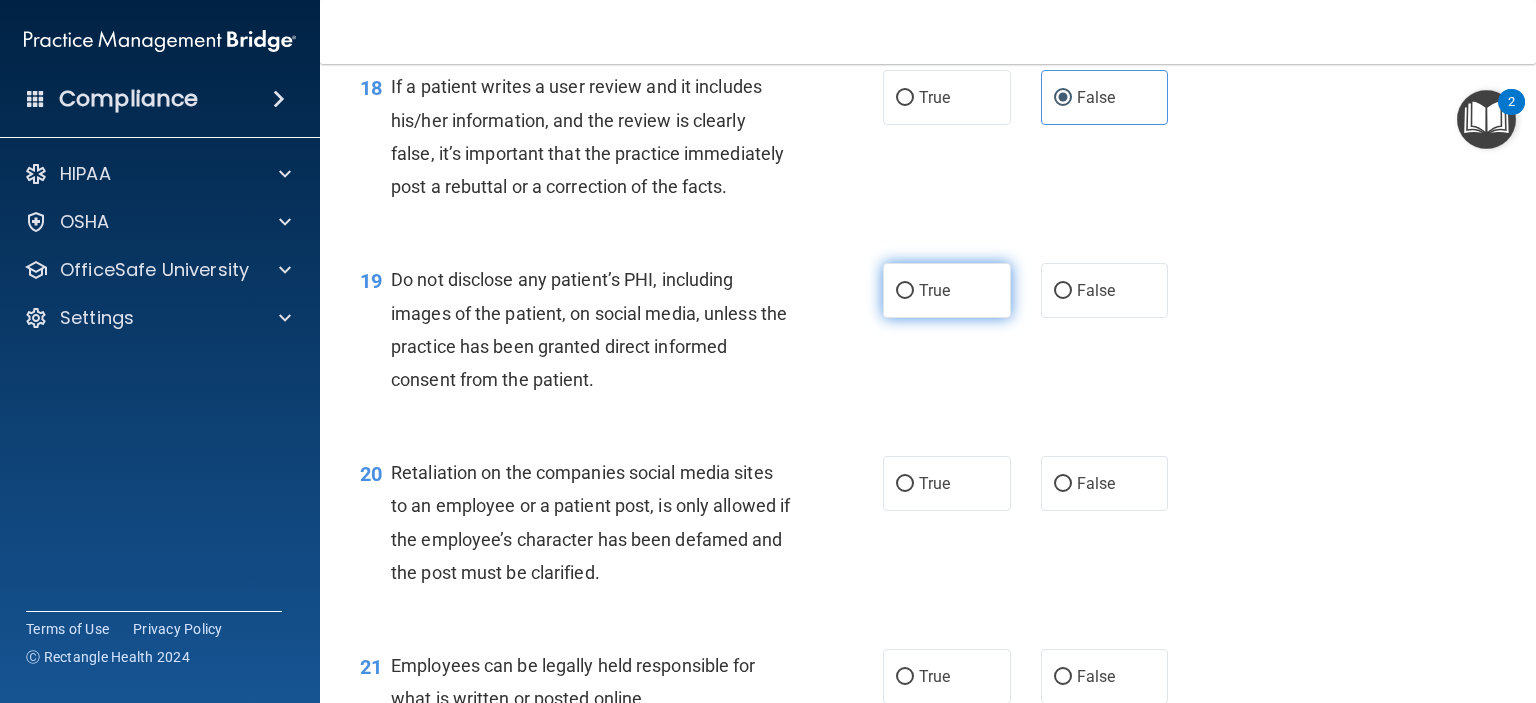 click on "True" at bounding box center [947, 290] 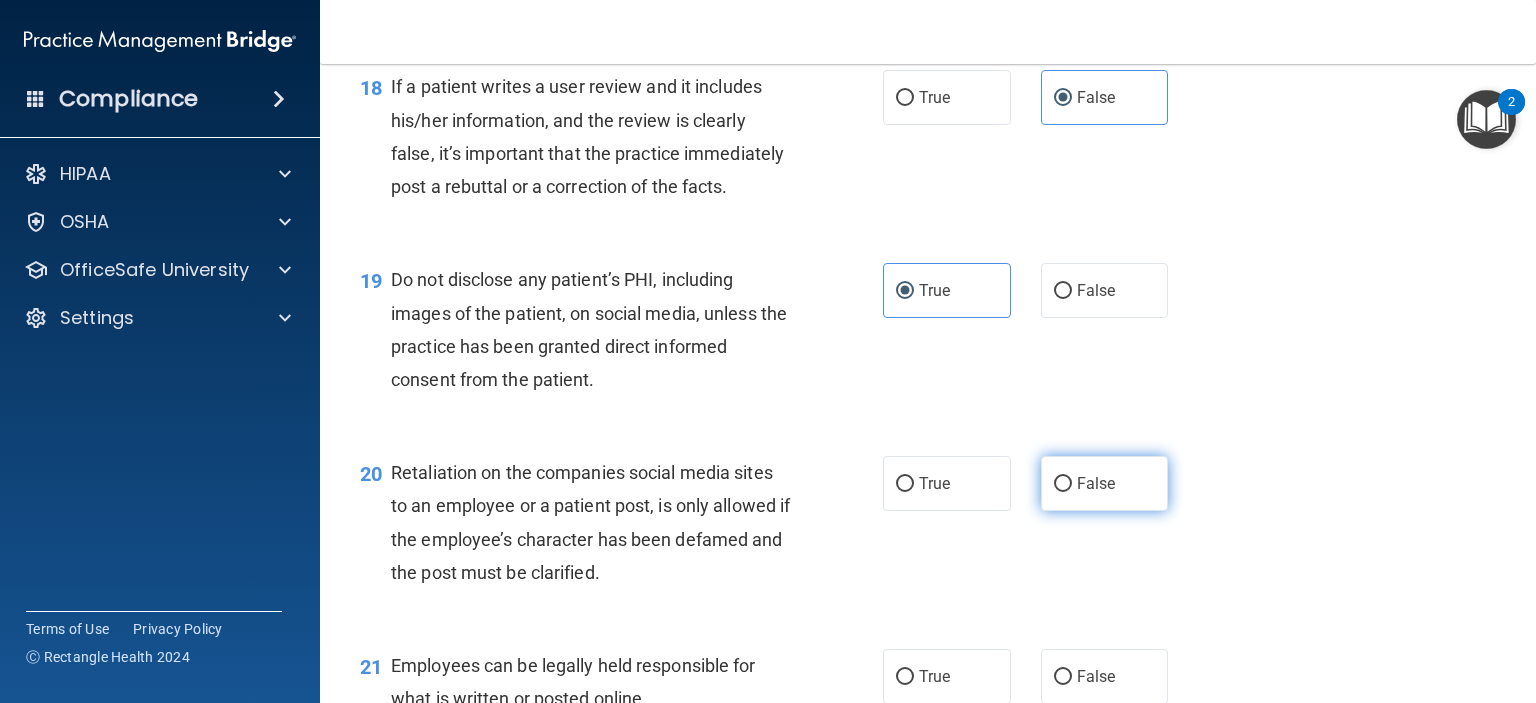 click on "False" at bounding box center (1096, 483) 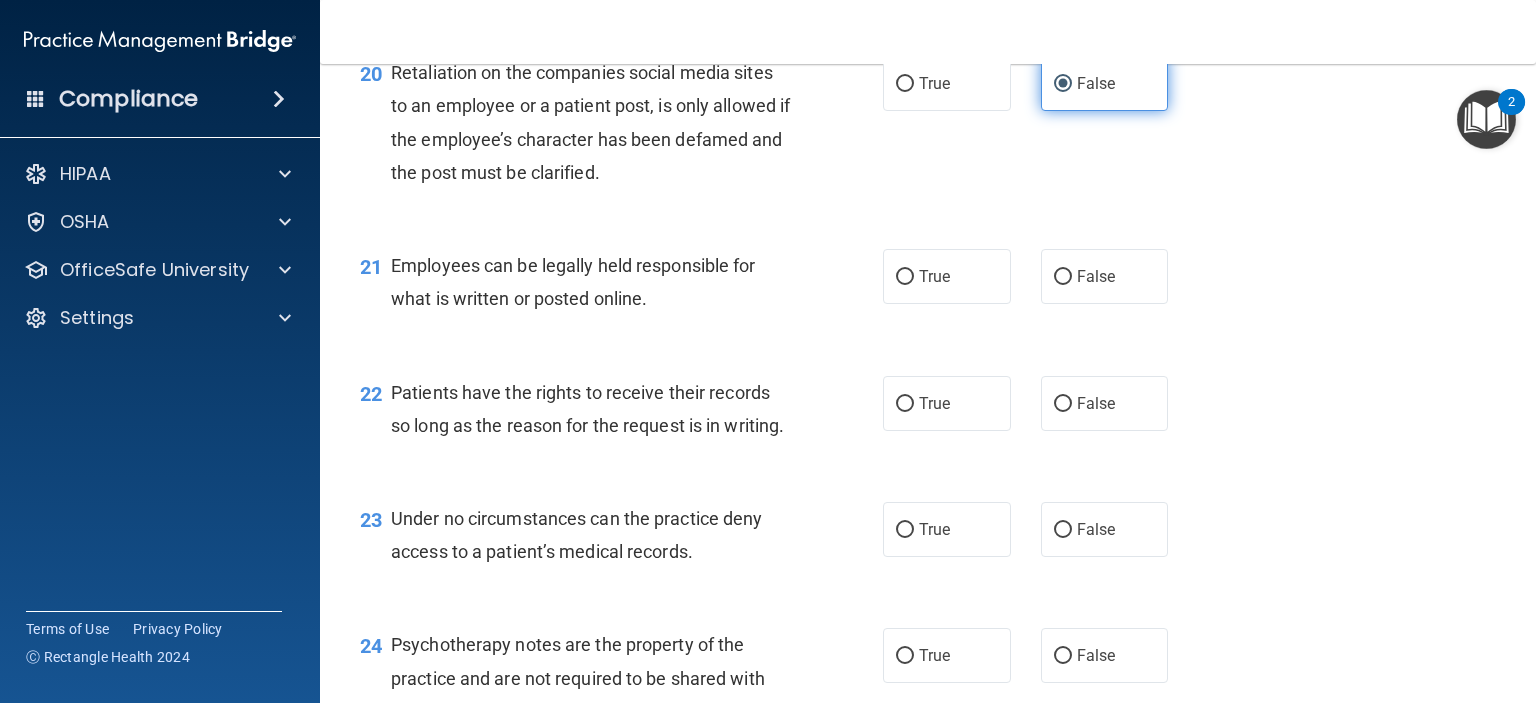 scroll, scrollTop: 4000, scrollLeft: 0, axis: vertical 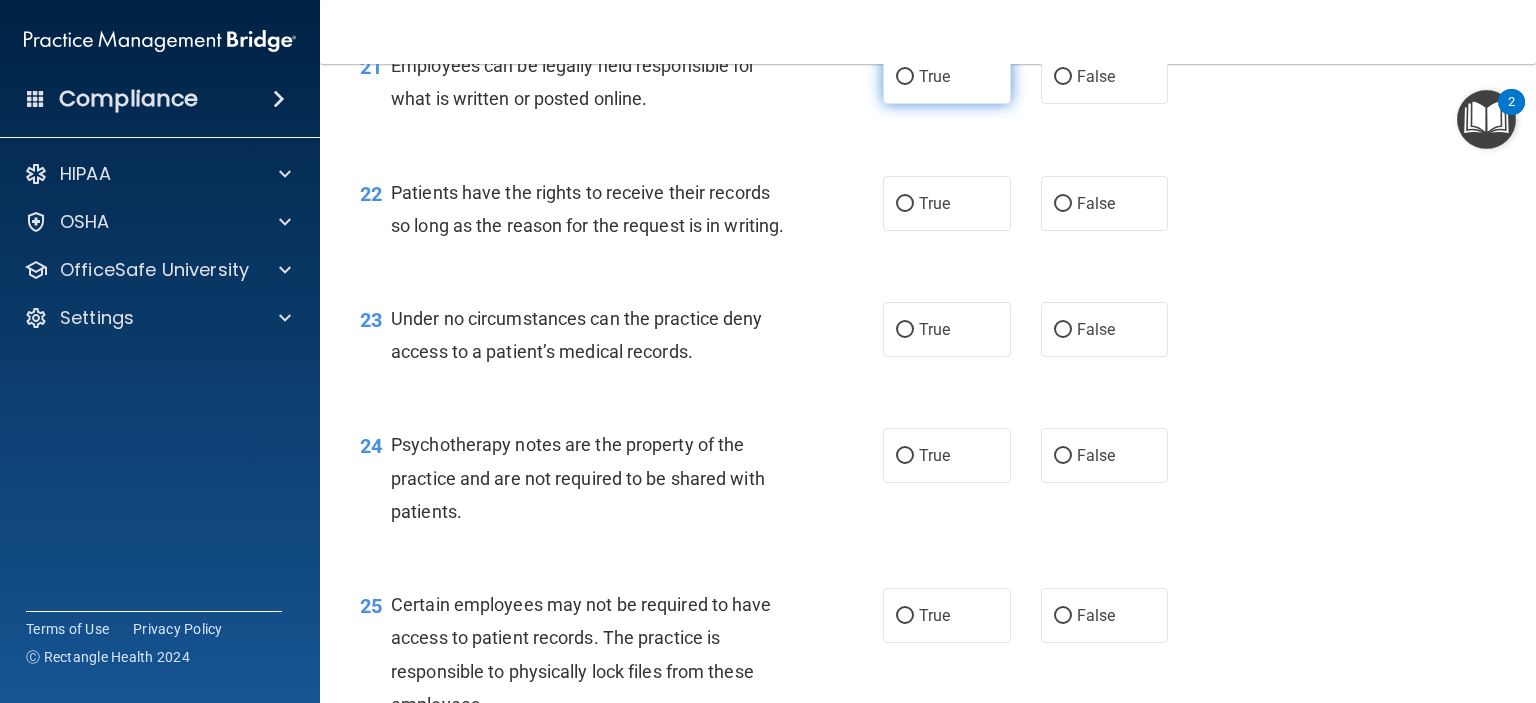 click on "True" at bounding box center [934, 76] 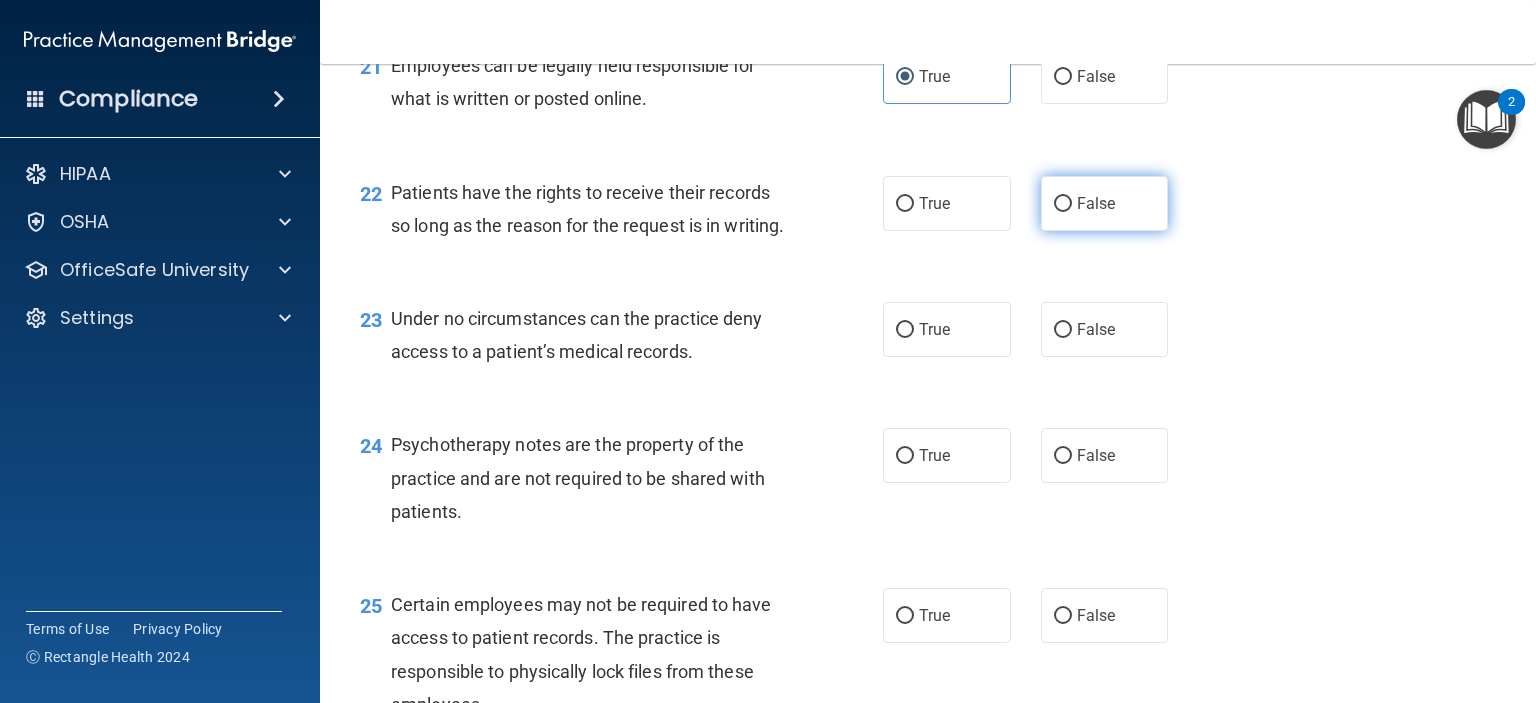 click on "False" at bounding box center (1105, 203) 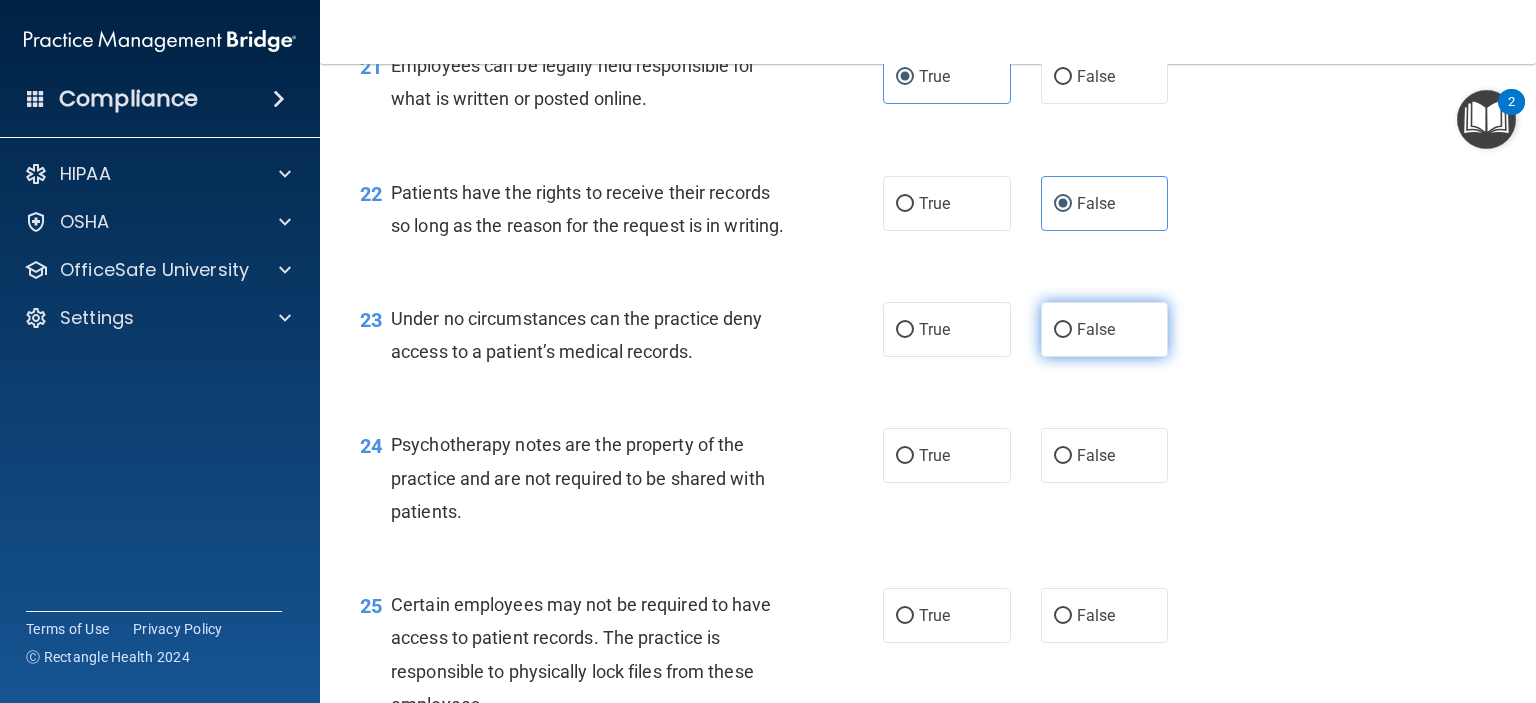 click on "False" at bounding box center (1096, 329) 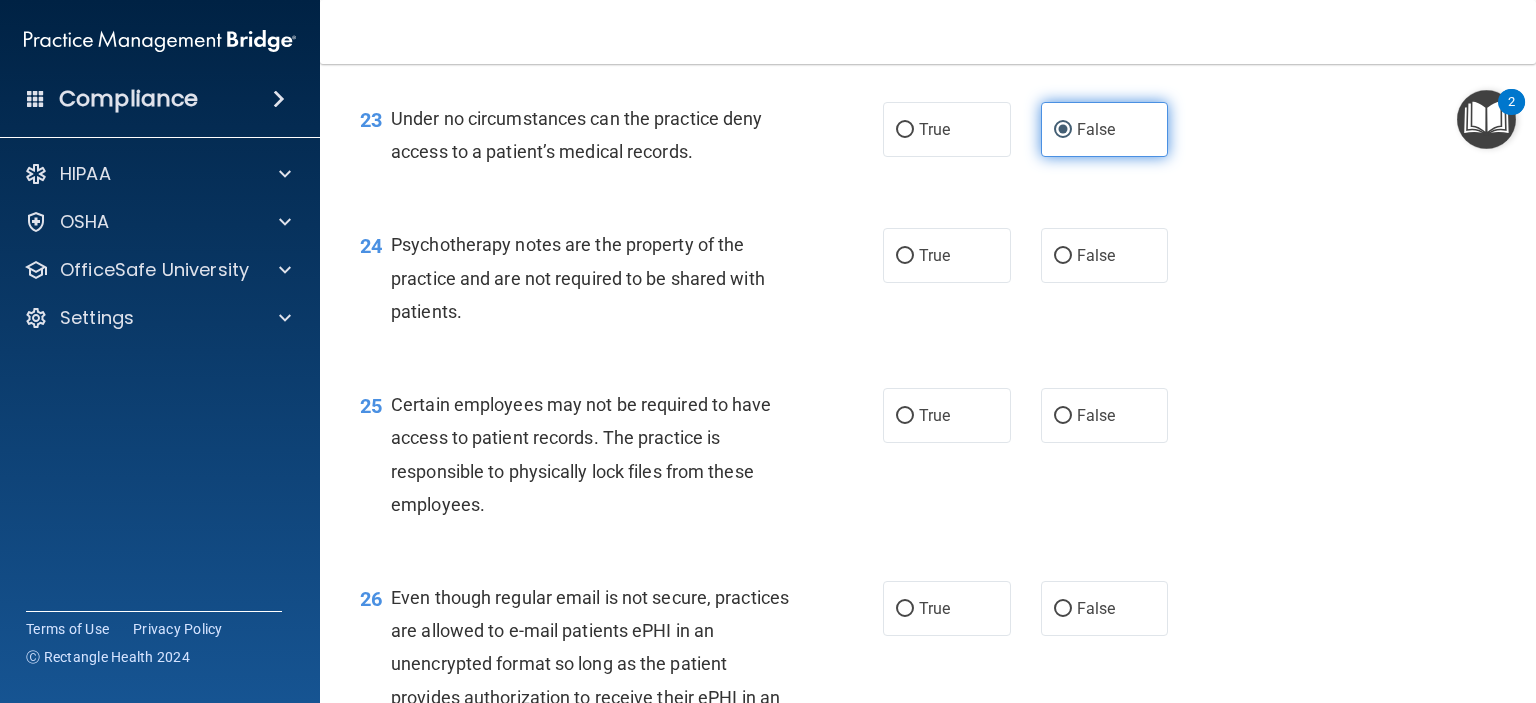 scroll, scrollTop: 4300, scrollLeft: 0, axis: vertical 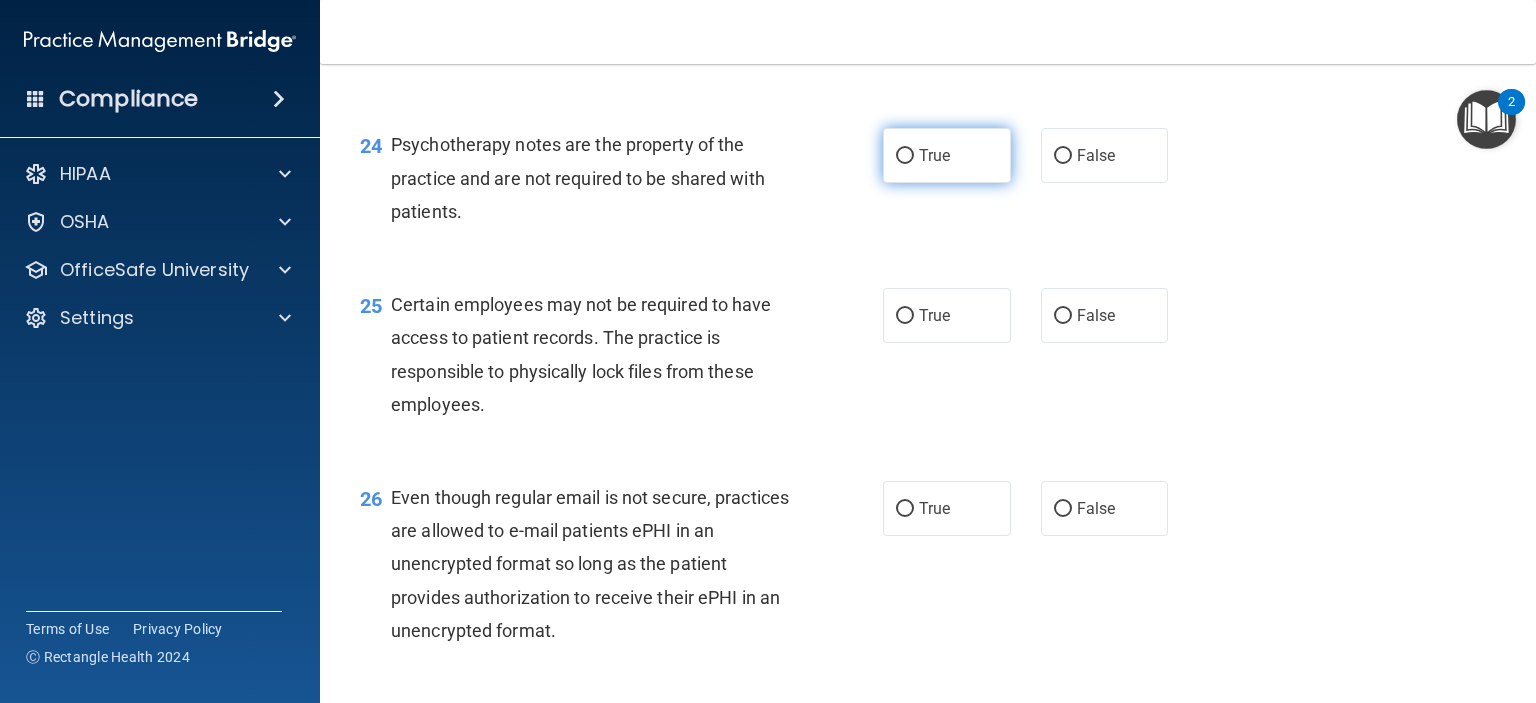 click on "True" at bounding box center [947, 155] 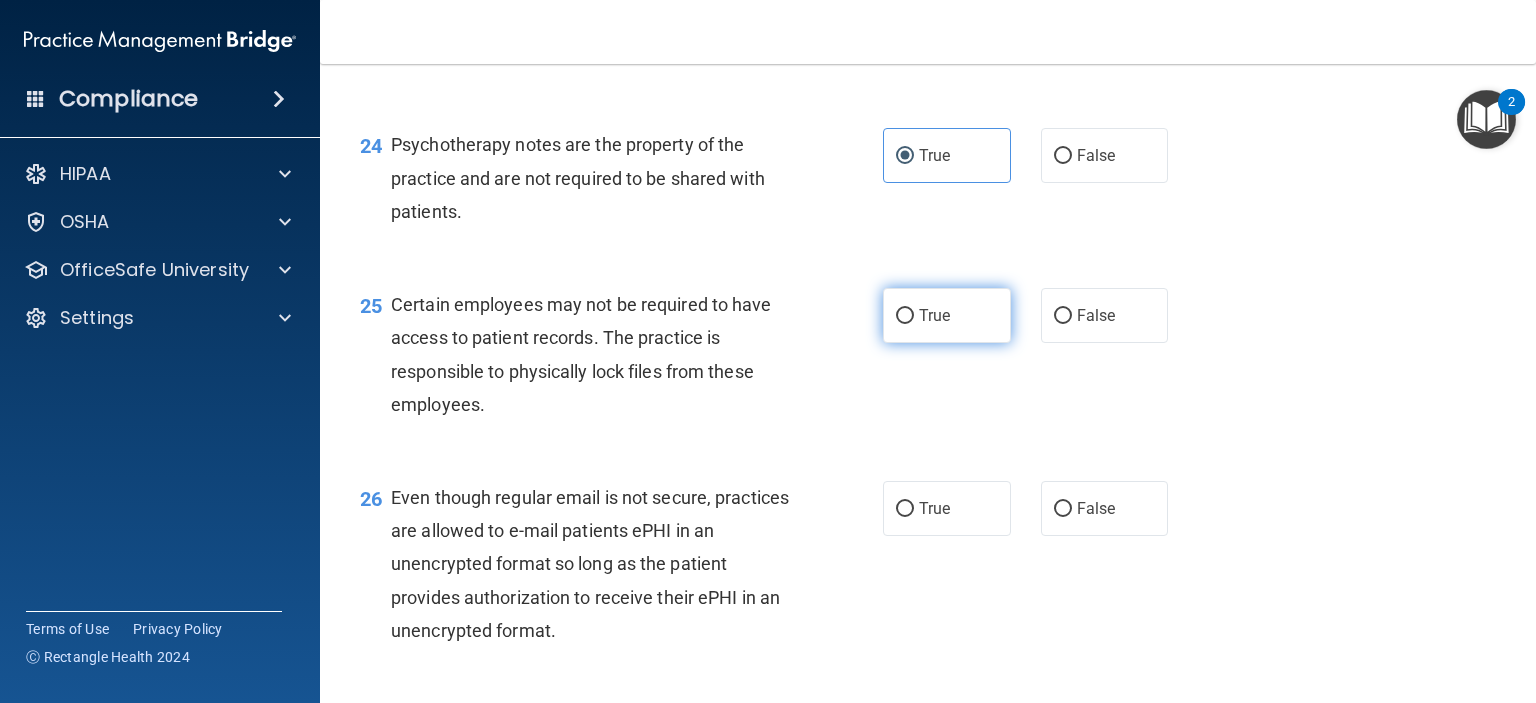 click on "True" at bounding box center (947, 315) 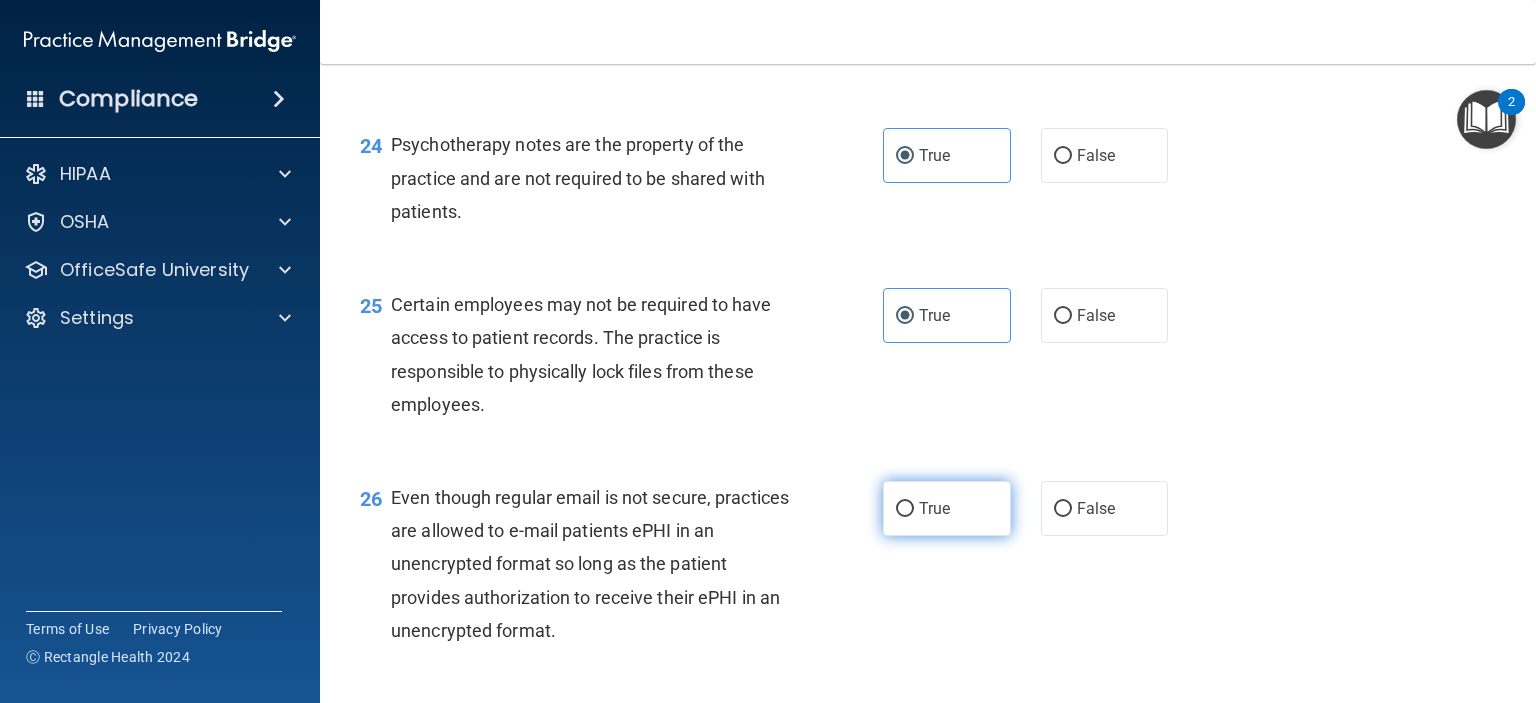 click on "True" at bounding box center (947, 508) 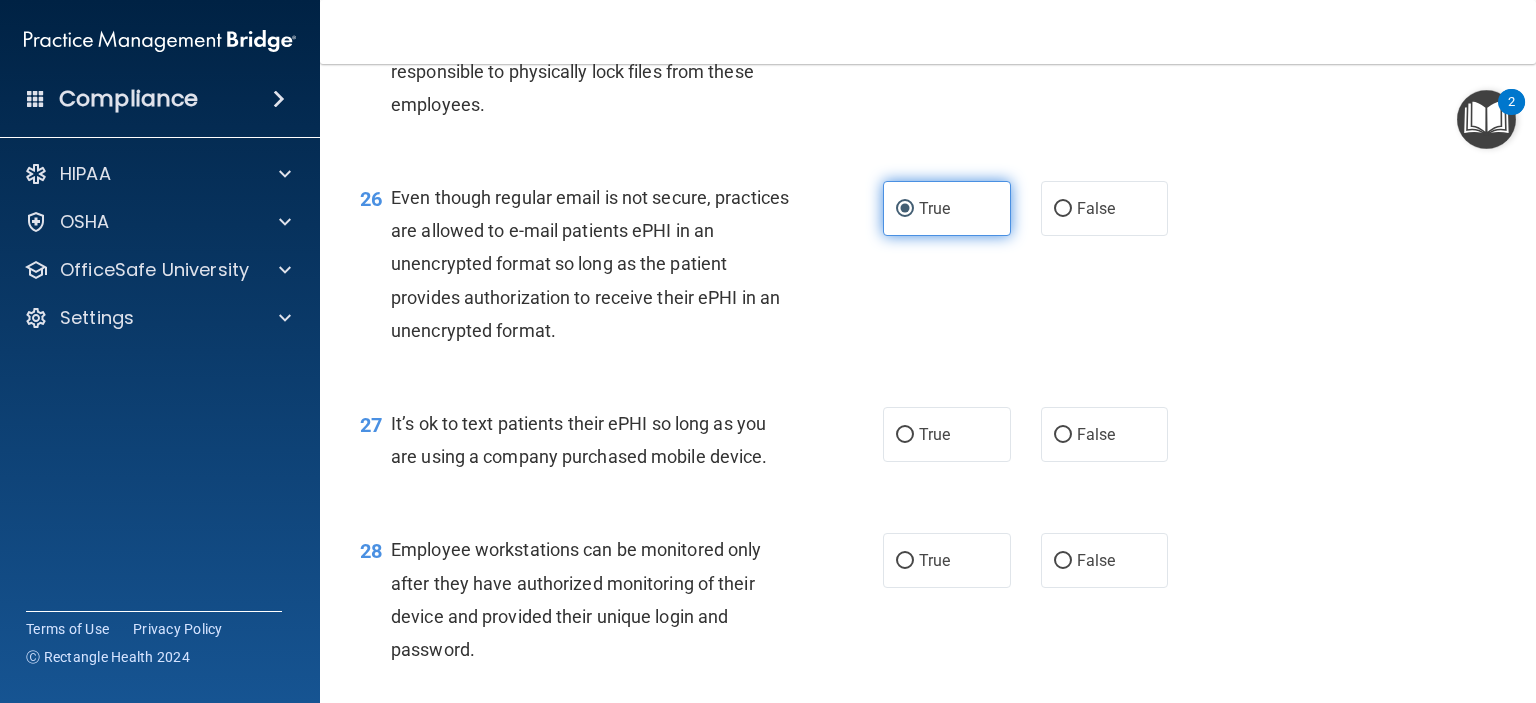 scroll, scrollTop: 4700, scrollLeft: 0, axis: vertical 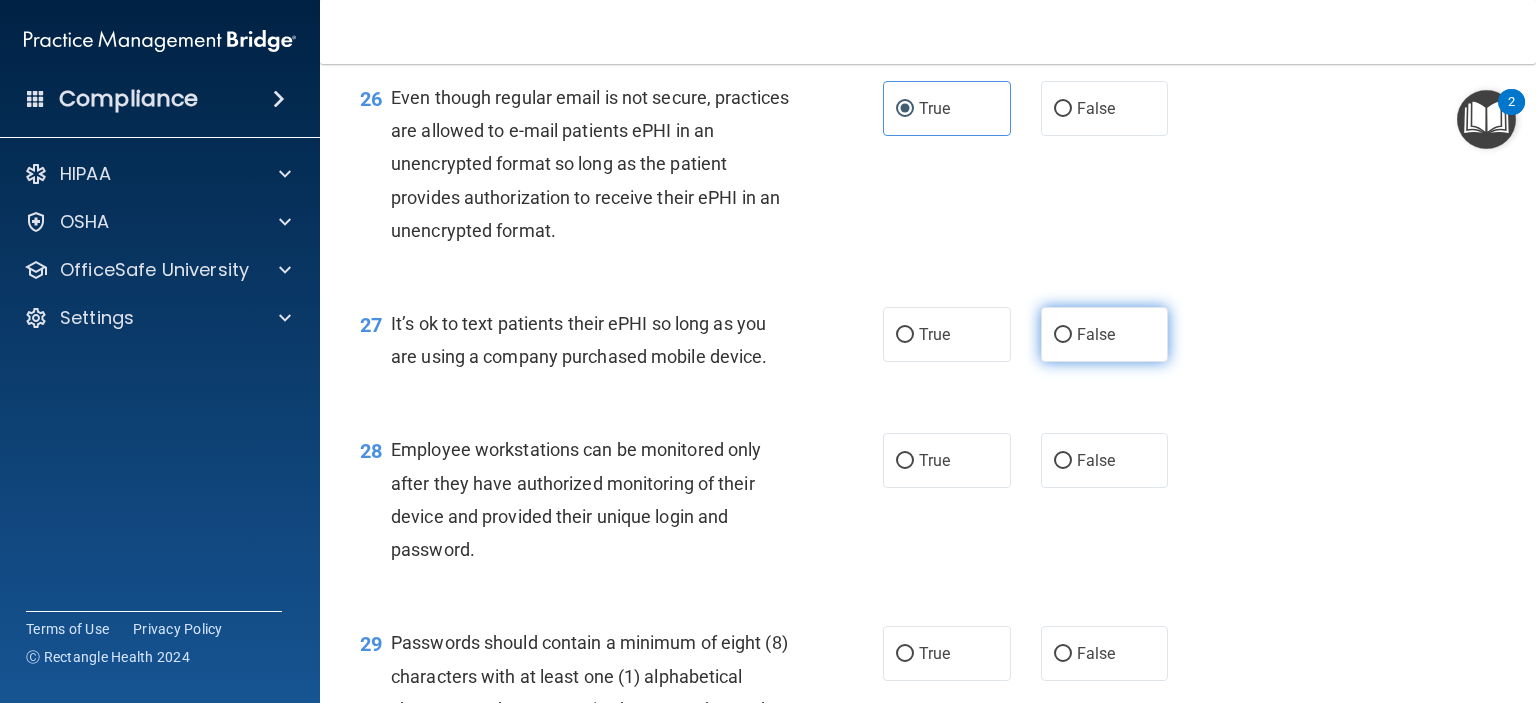 click on "False" at bounding box center [1063, 335] 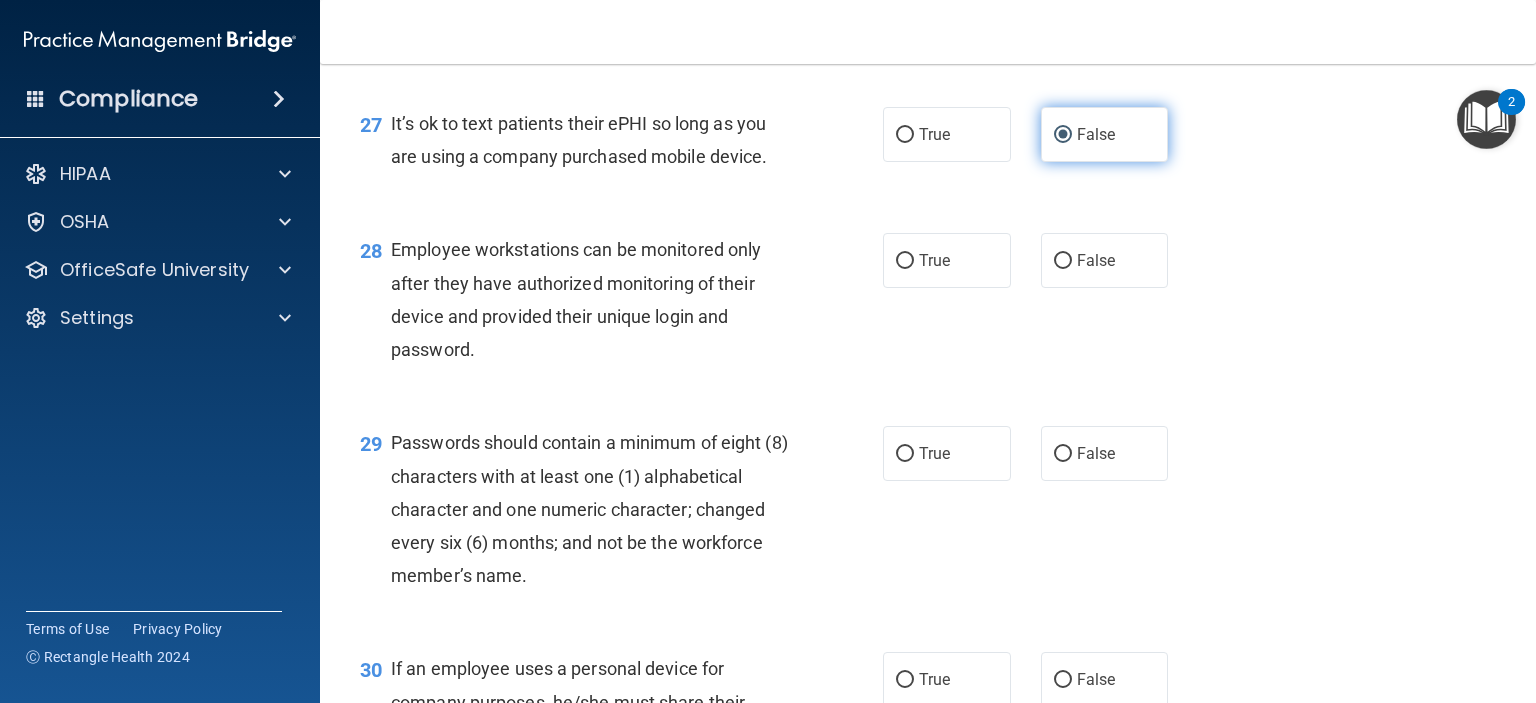 scroll, scrollTop: 5000, scrollLeft: 0, axis: vertical 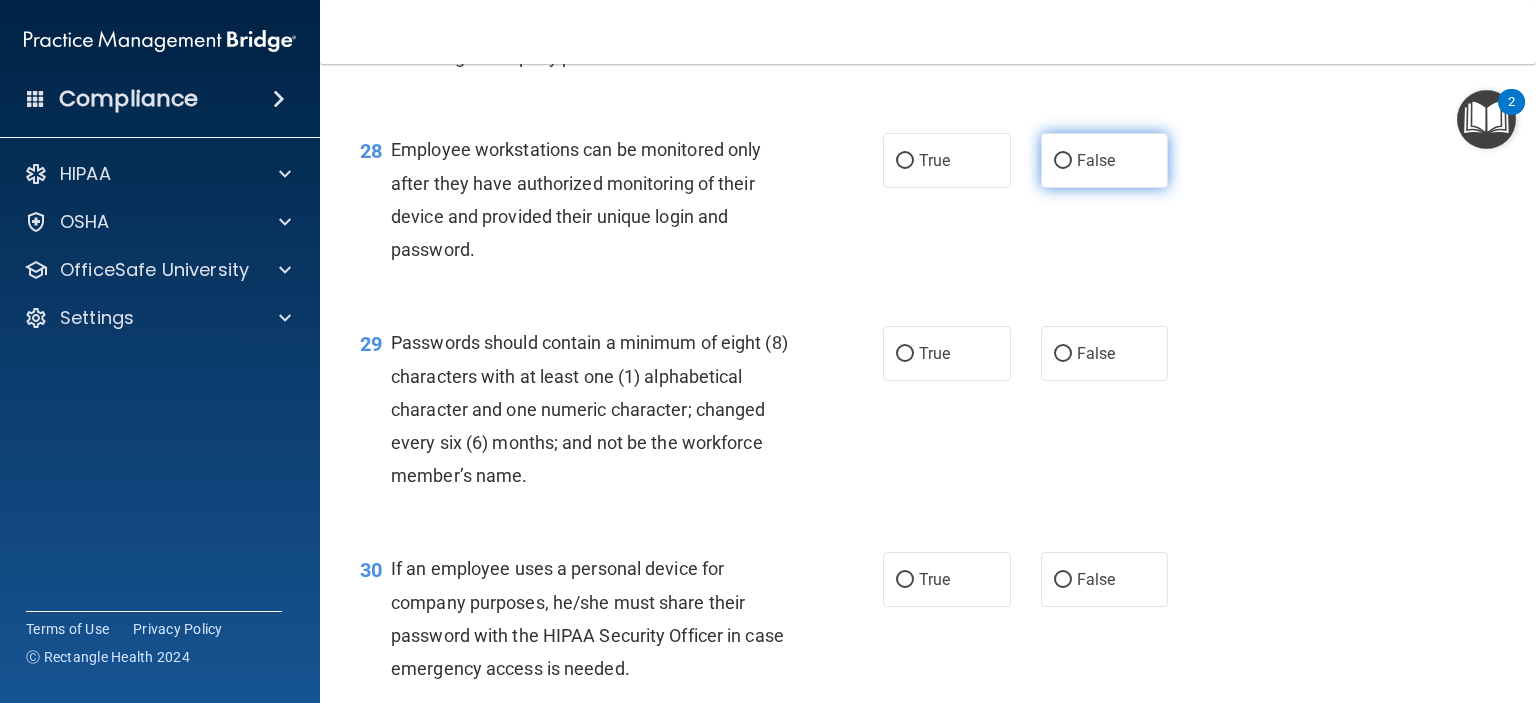 click on "False" at bounding box center (1105, 160) 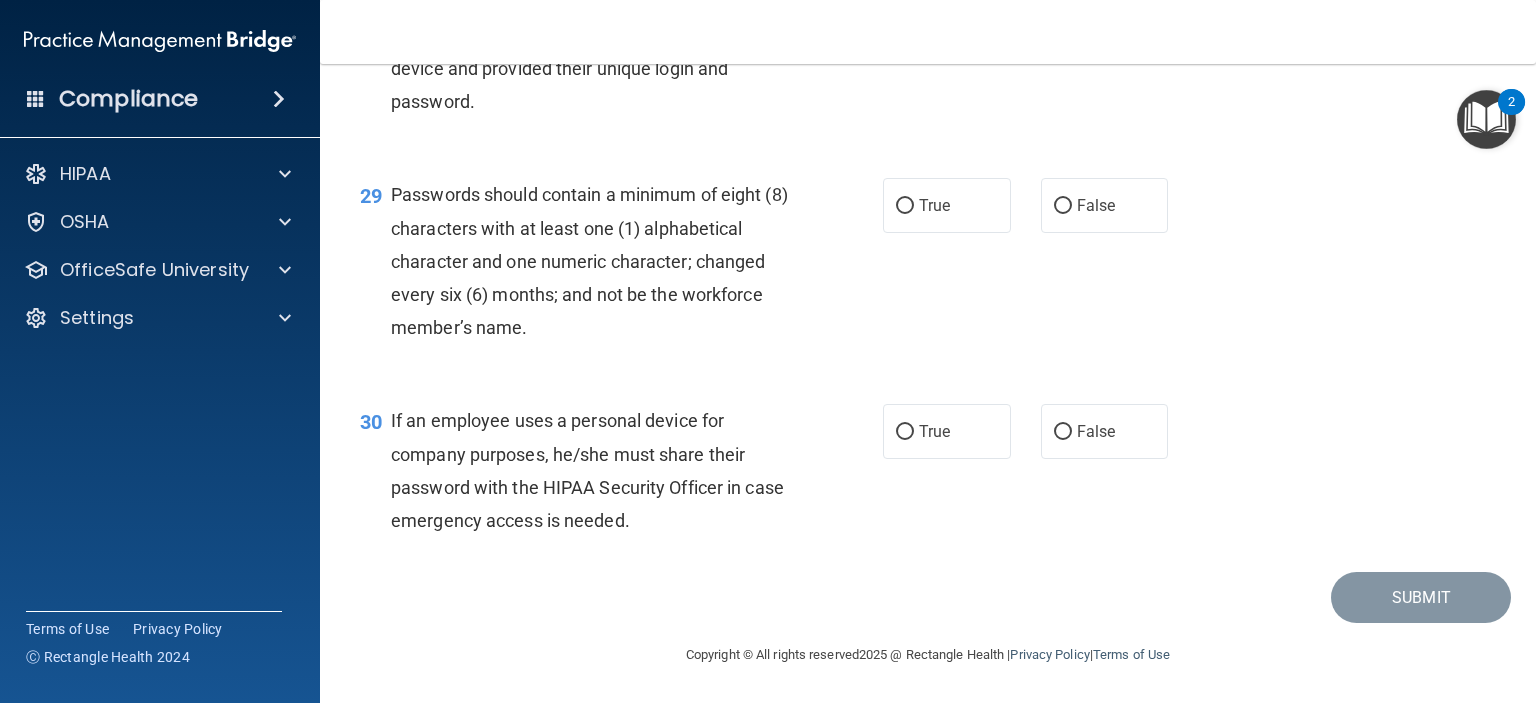 scroll, scrollTop: 5248, scrollLeft: 0, axis: vertical 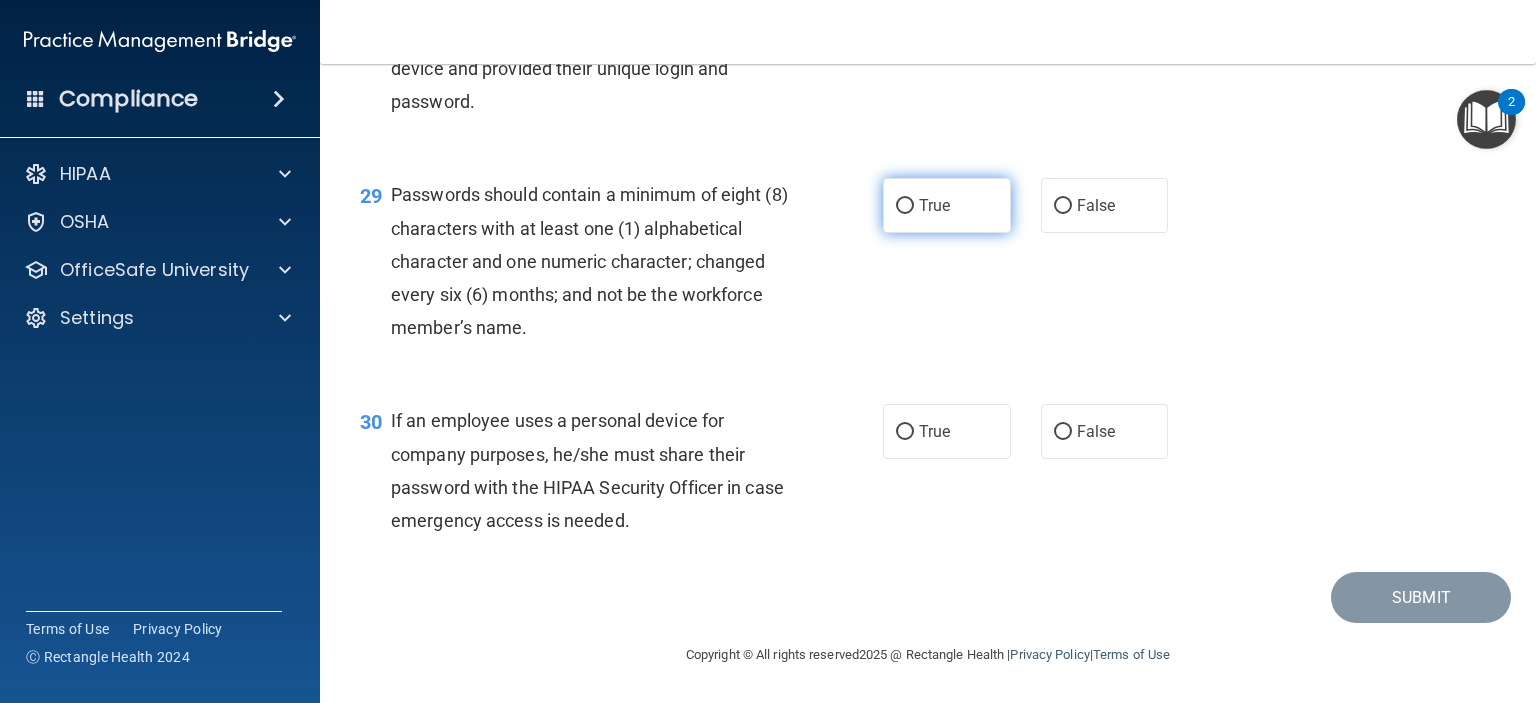 click on "True" at bounding box center (947, 205) 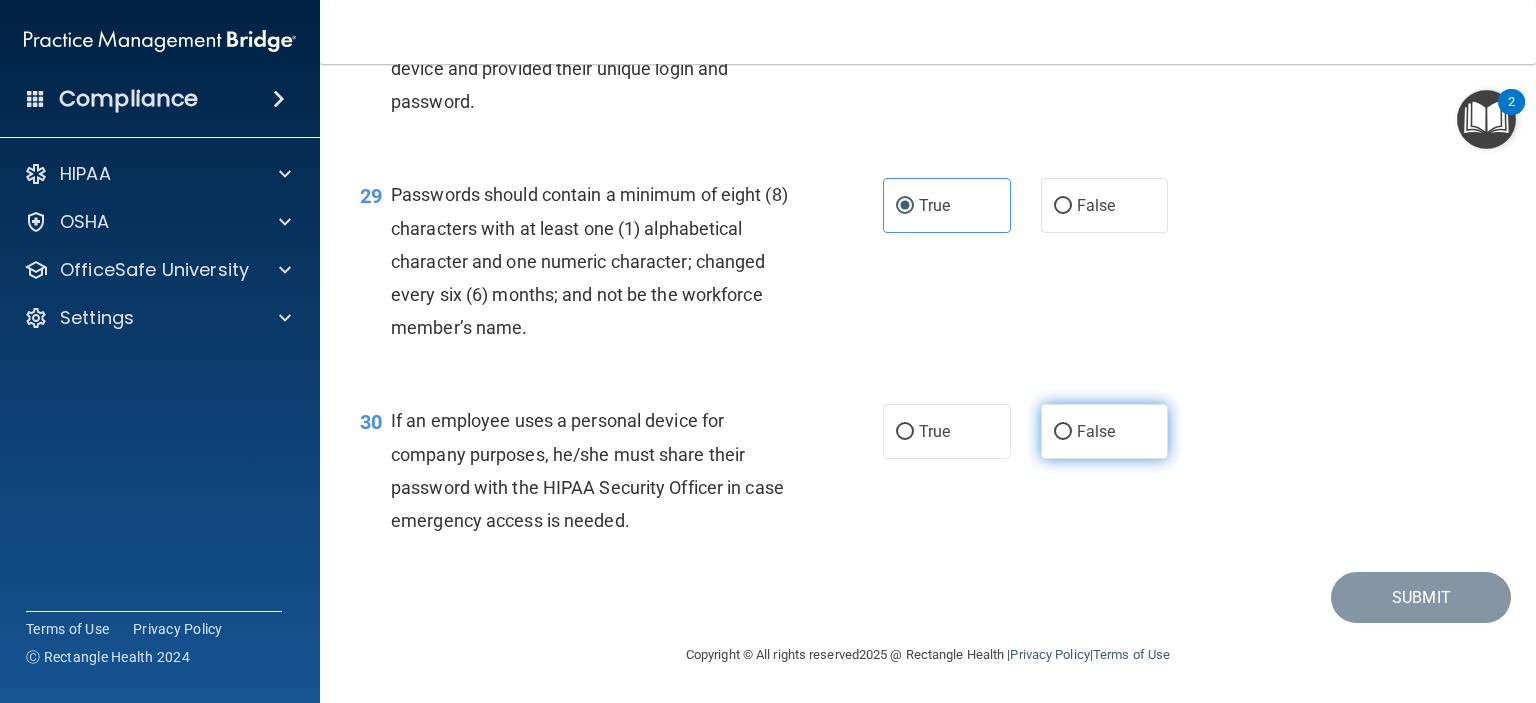 click on "False" at bounding box center (1096, 431) 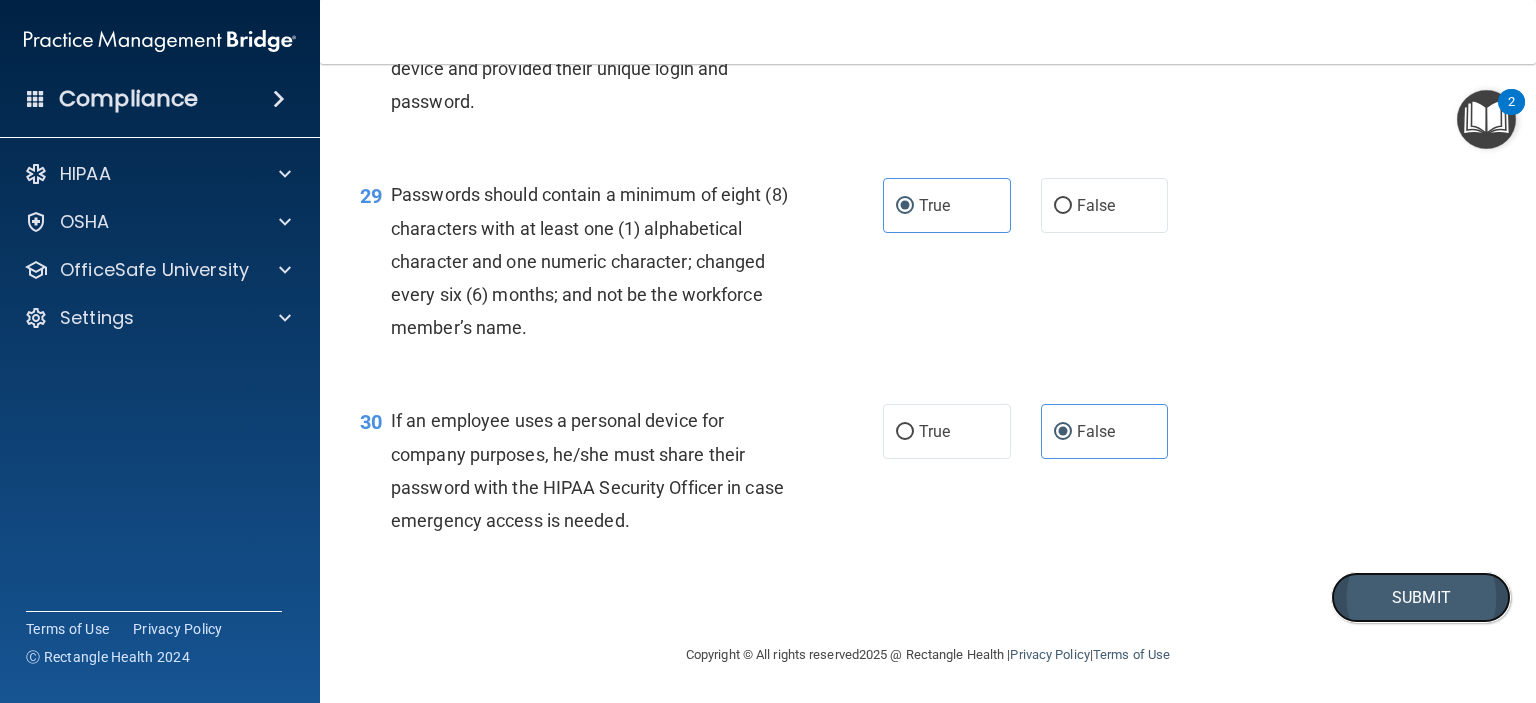 click on "Submit" at bounding box center (1421, 597) 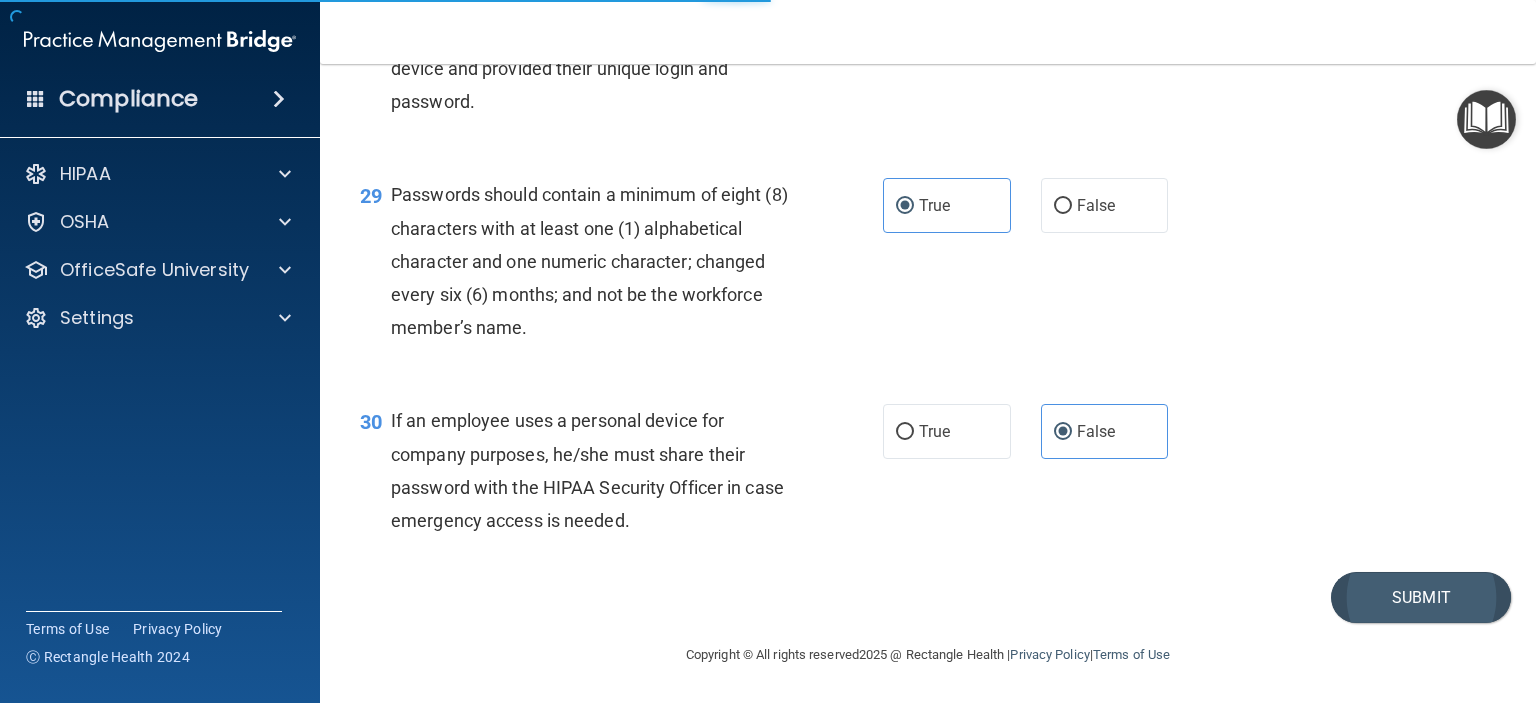 scroll, scrollTop: 0, scrollLeft: 0, axis: both 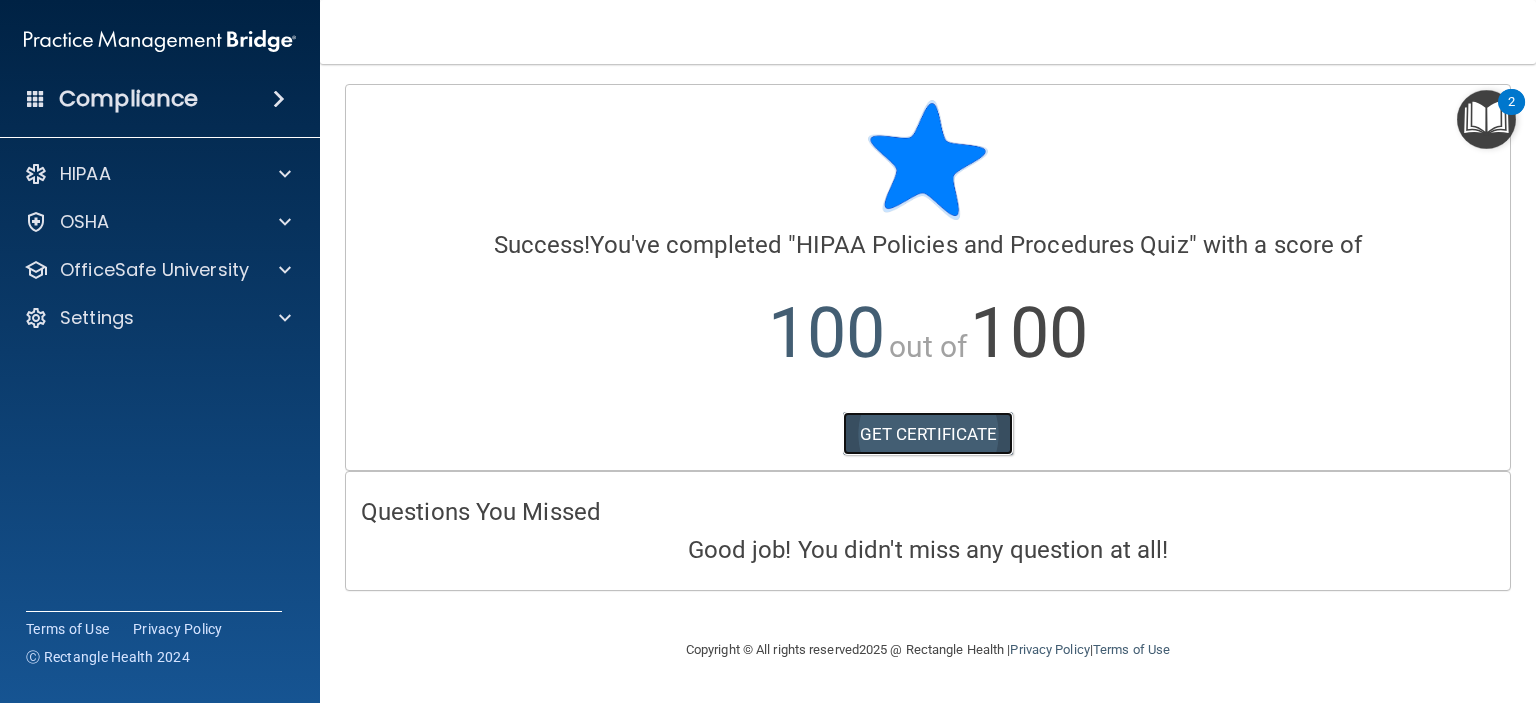 click on "GET CERTIFICATE" at bounding box center (928, 434) 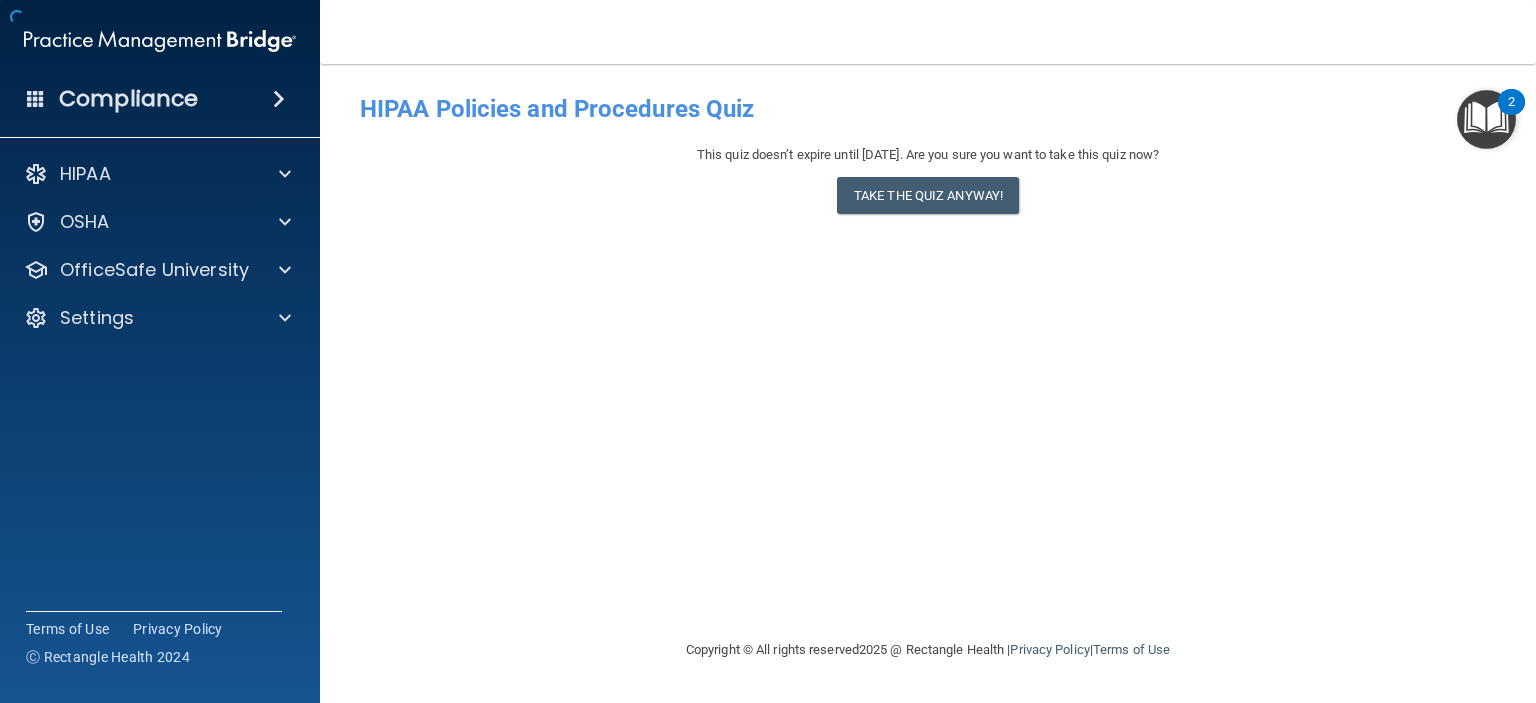 click on "Compliance" at bounding box center (128, 99) 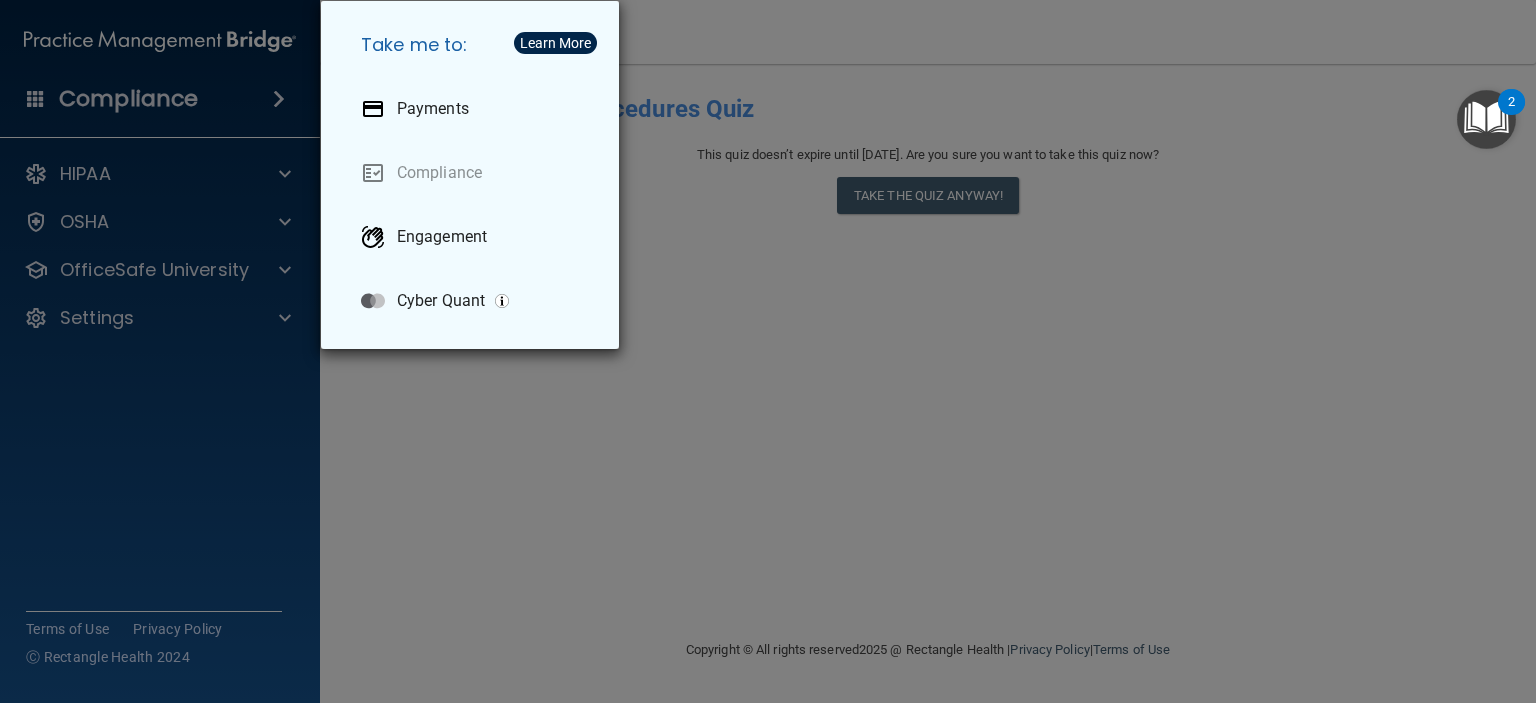 click on "Take me to:             Payments                   Compliance                     Engagement                     Cyber Quant" at bounding box center (768, 351) 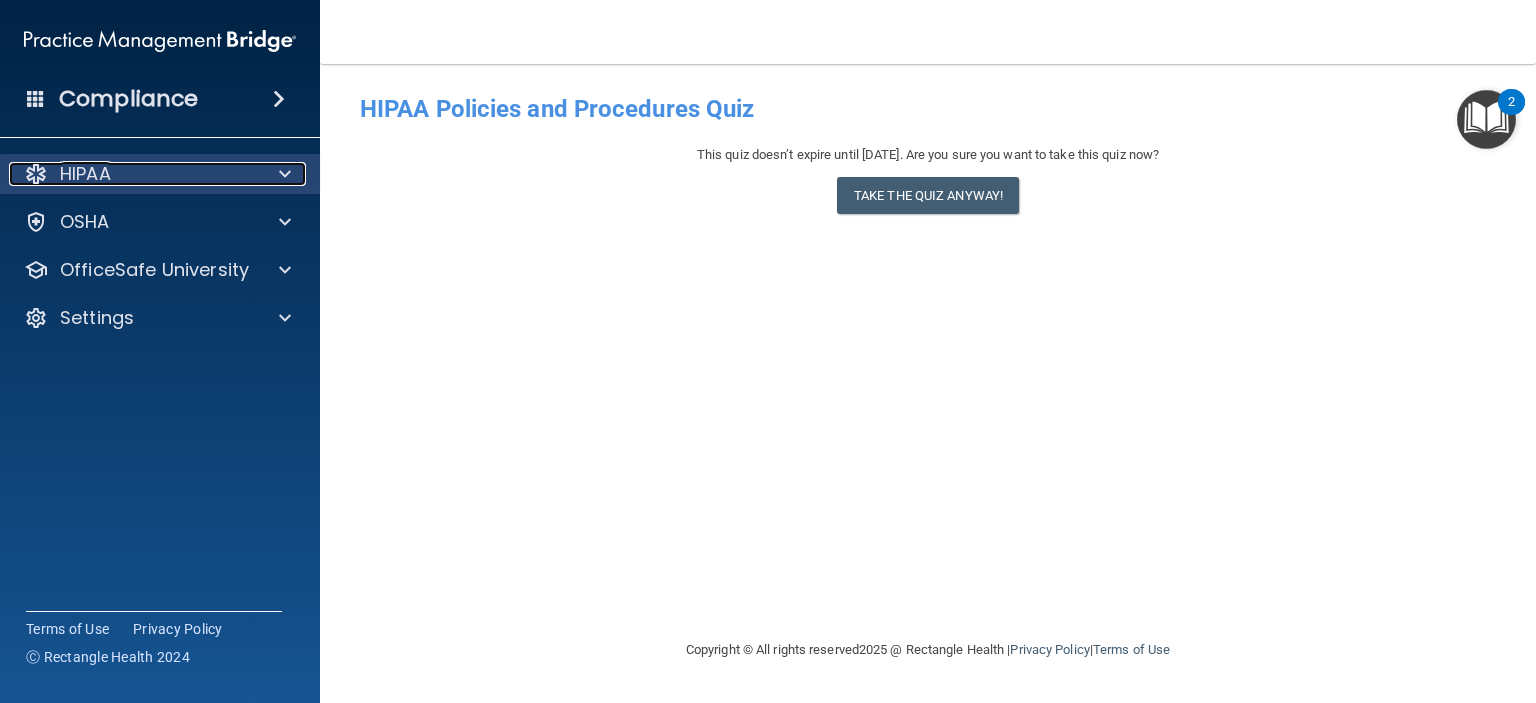click on "HIPAA" at bounding box center (133, 174) 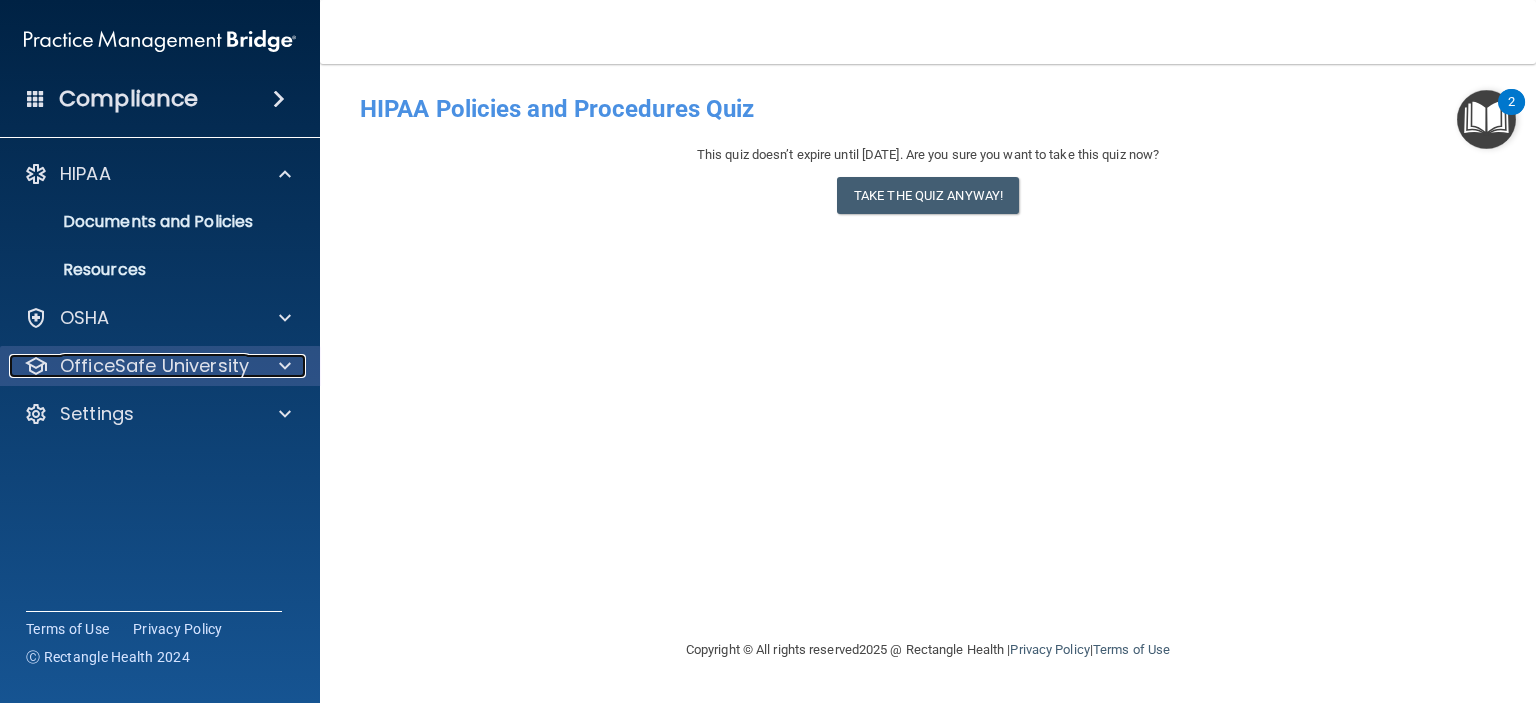 click on "OfficeSafe University" at bounding box center [154, 366] 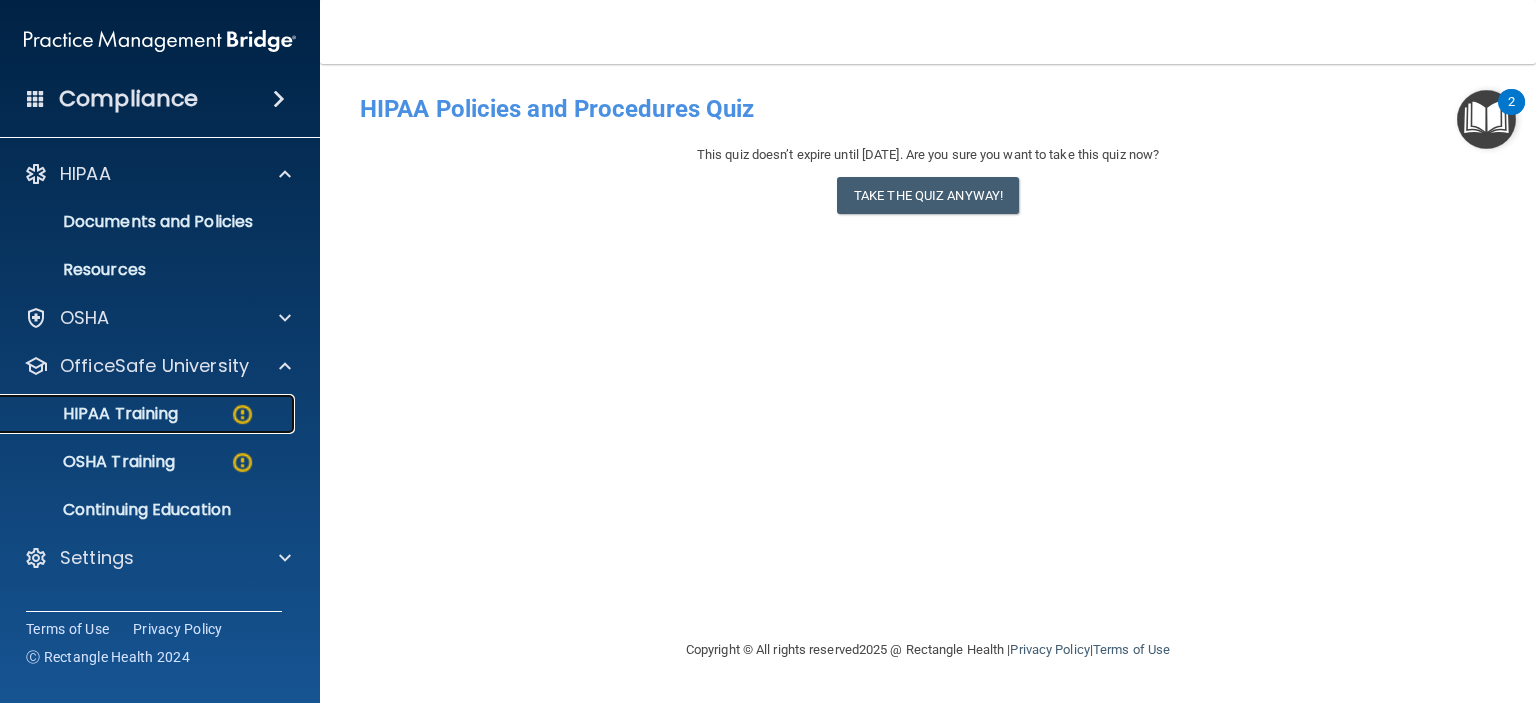 click on "HIPAA Training" at bounding box center [95, 414] 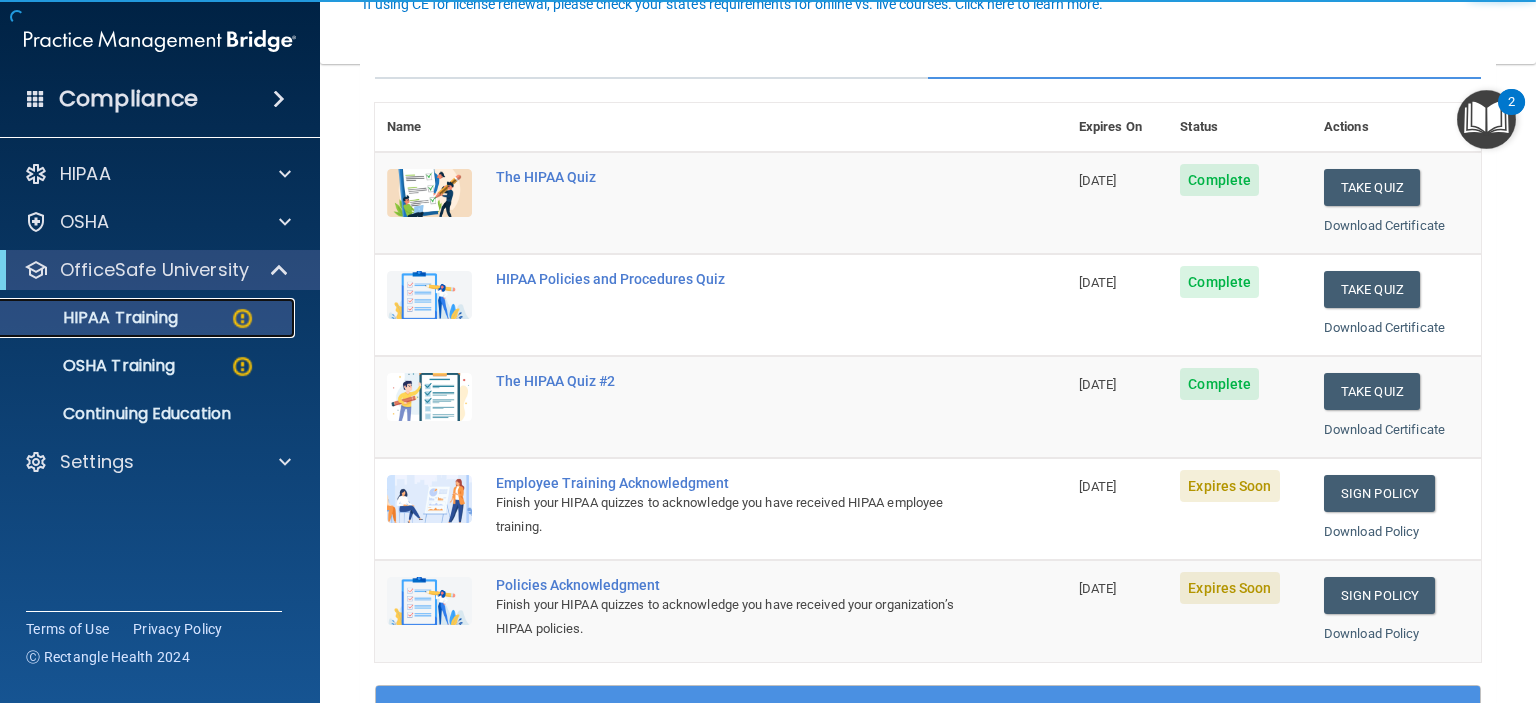 scroll, scrollTop: 300, scrollLeft: 0, axis: vertical 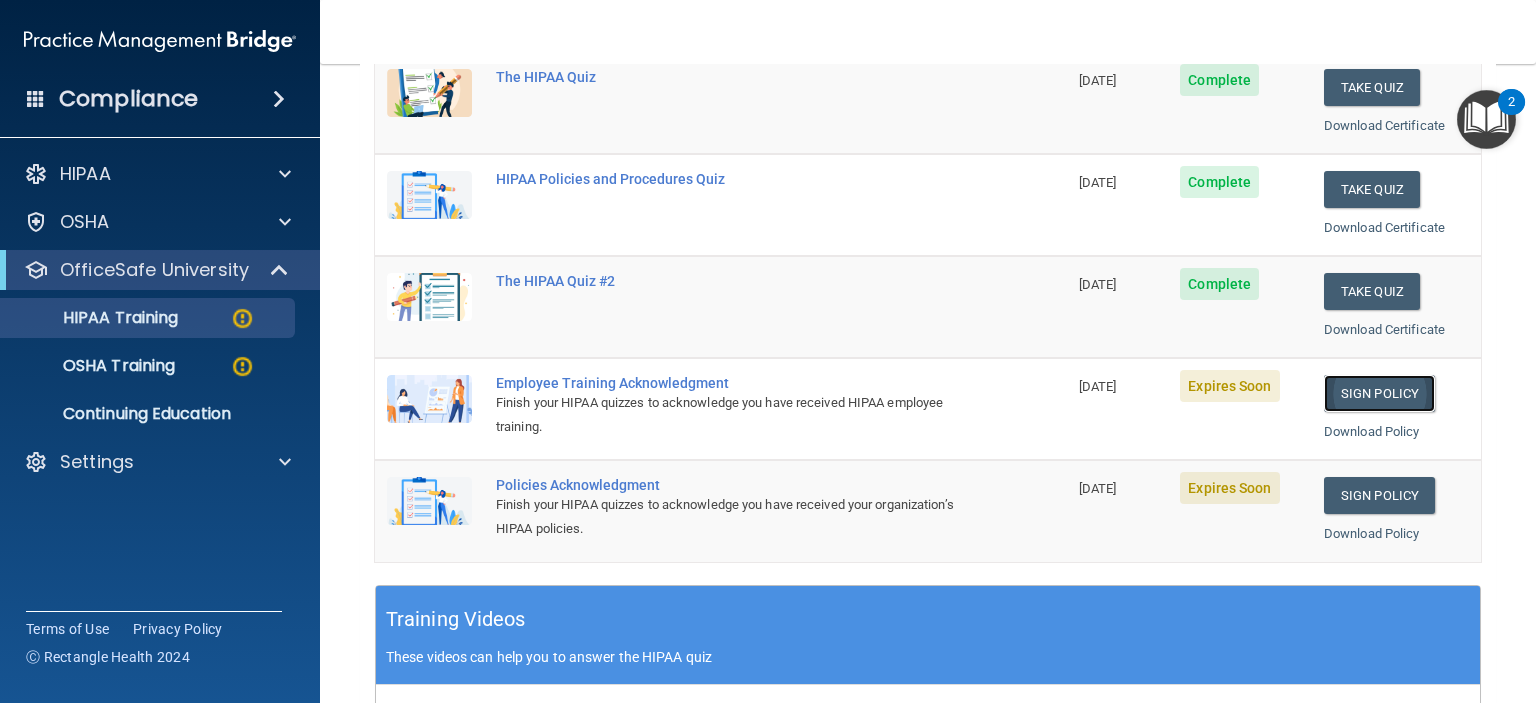 click on "Sign Policy" at bounding box center [1379, 393] 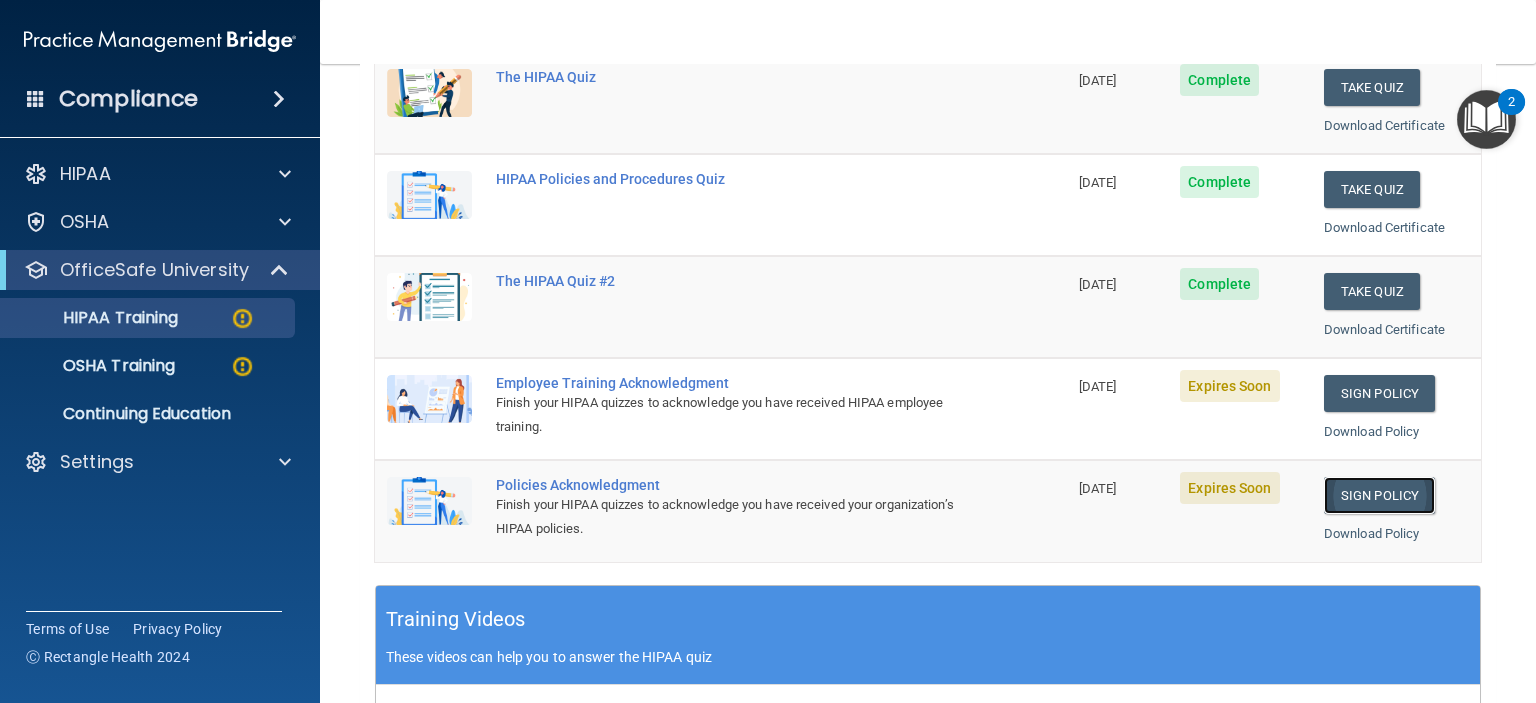 click on "Sign Policy" at bounding box center (1379, 495) 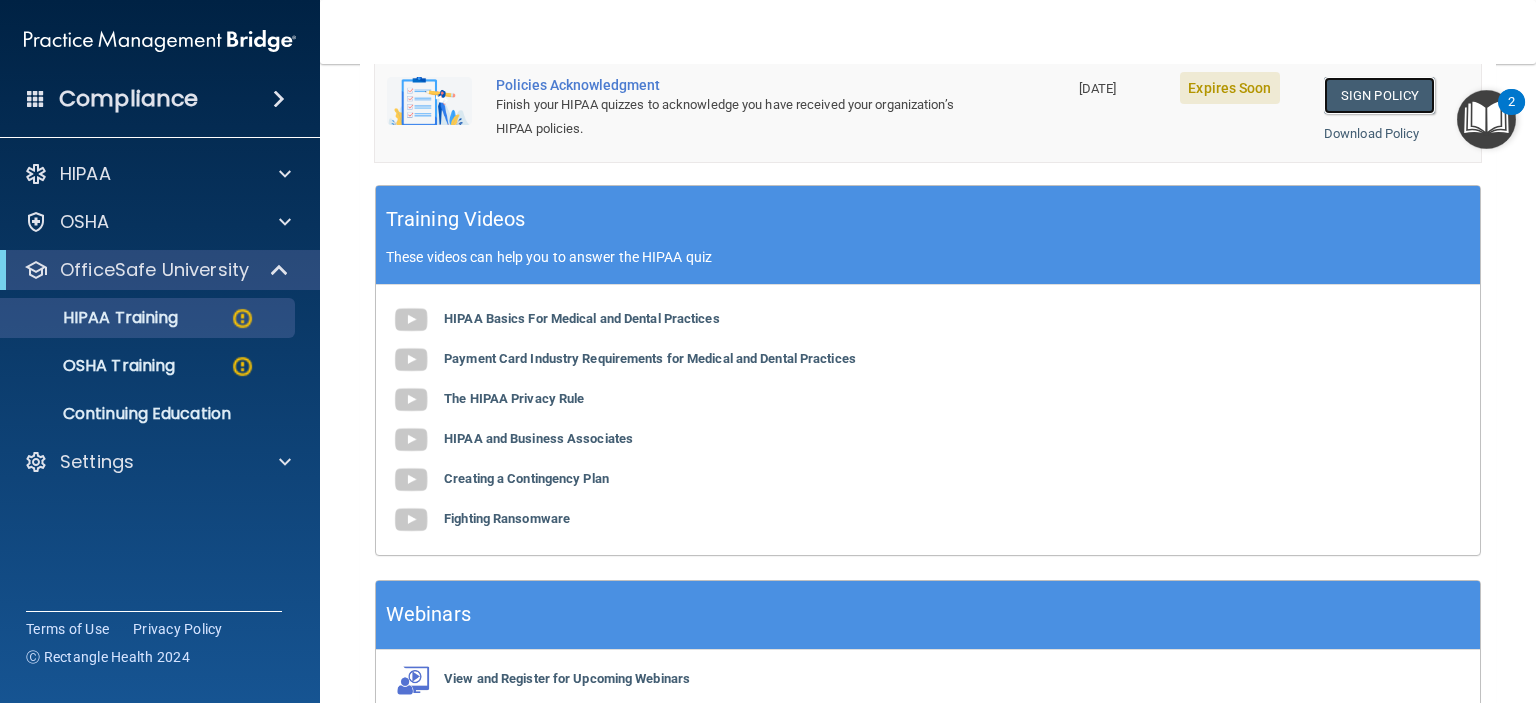 scroll, scrollTop: 798, scrollLeft: 0, axis: vertical 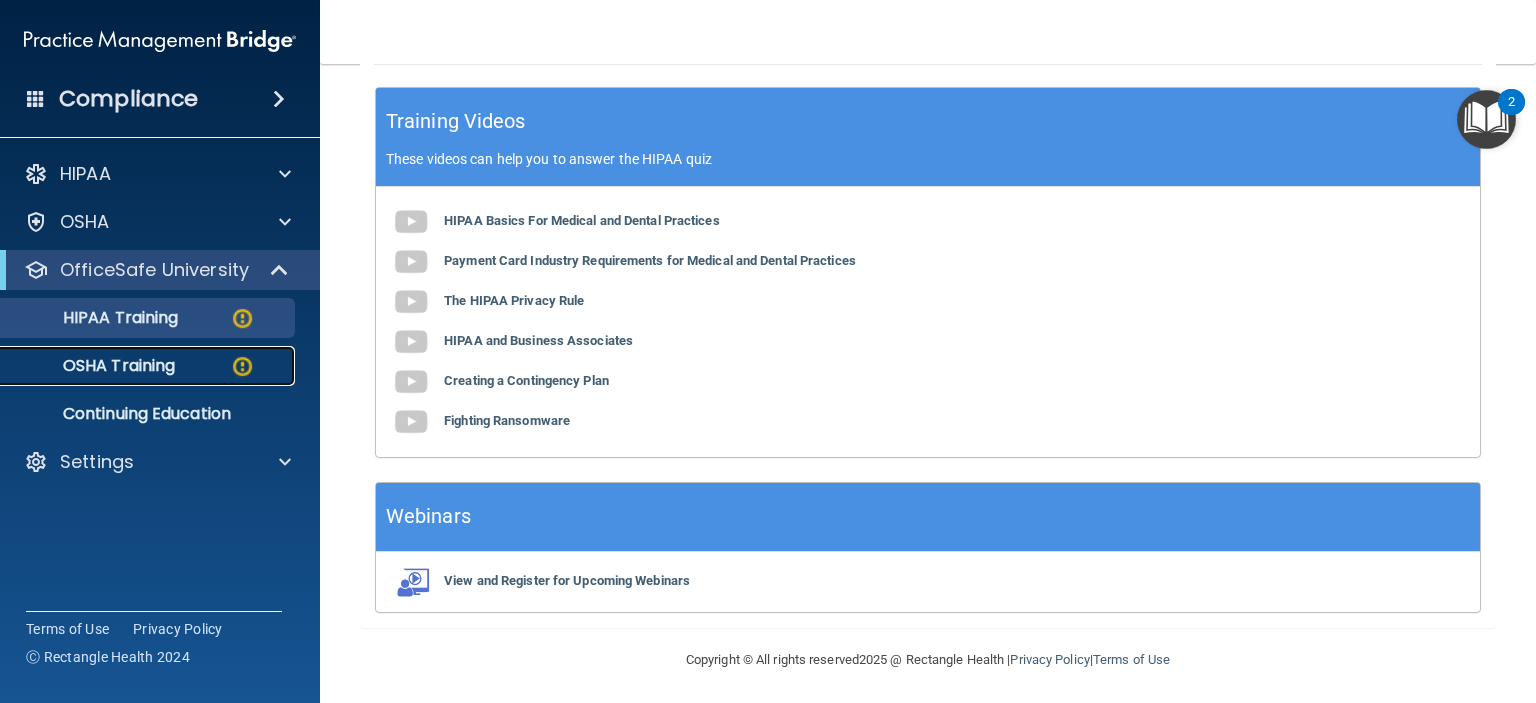 click on "OSHA Training" at bounding box center (94, 366) 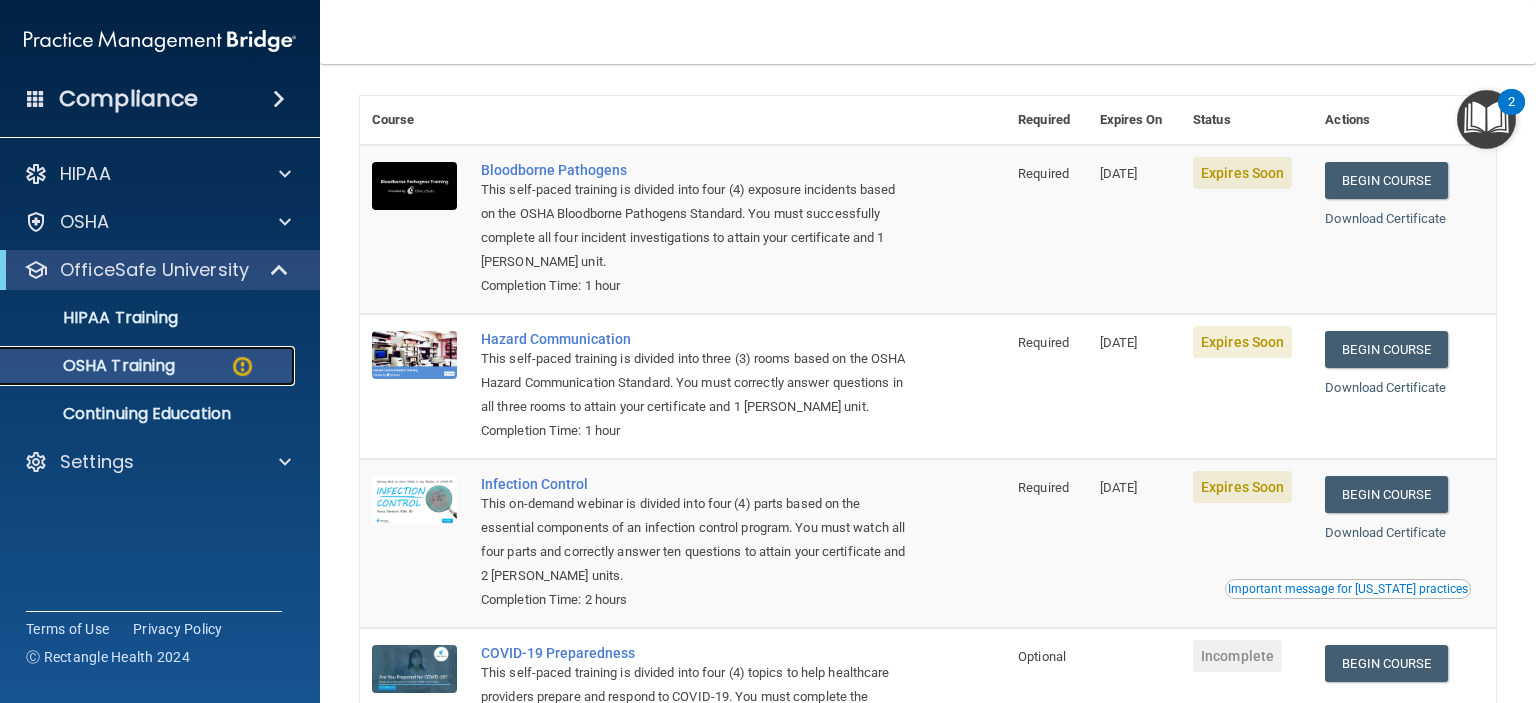 scroll, scrollTop: 35, scrollLeft: 0, axis: vertical 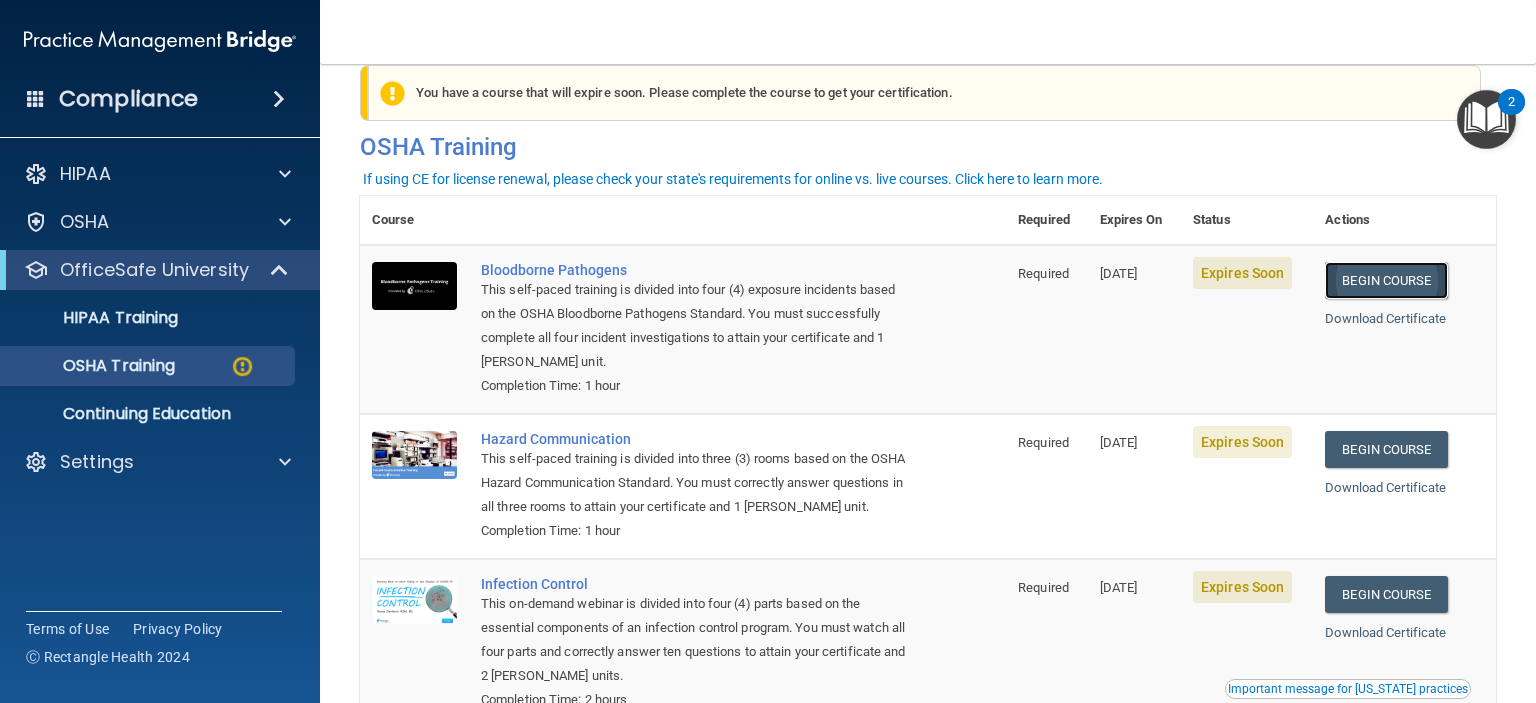 click on "Begin Course" at bounding box center (1386, 280) 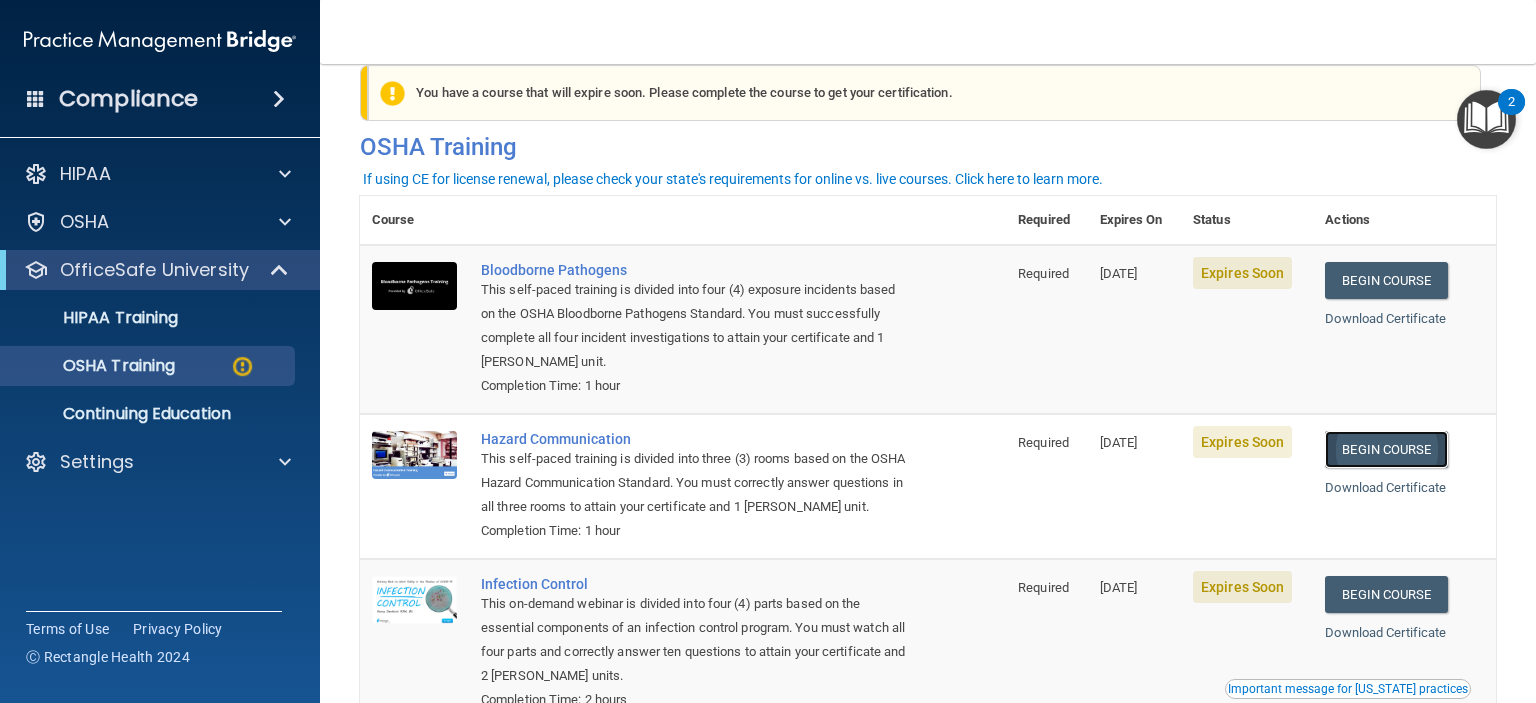 click on "Begin Course" at bounding box center [1386, 449] 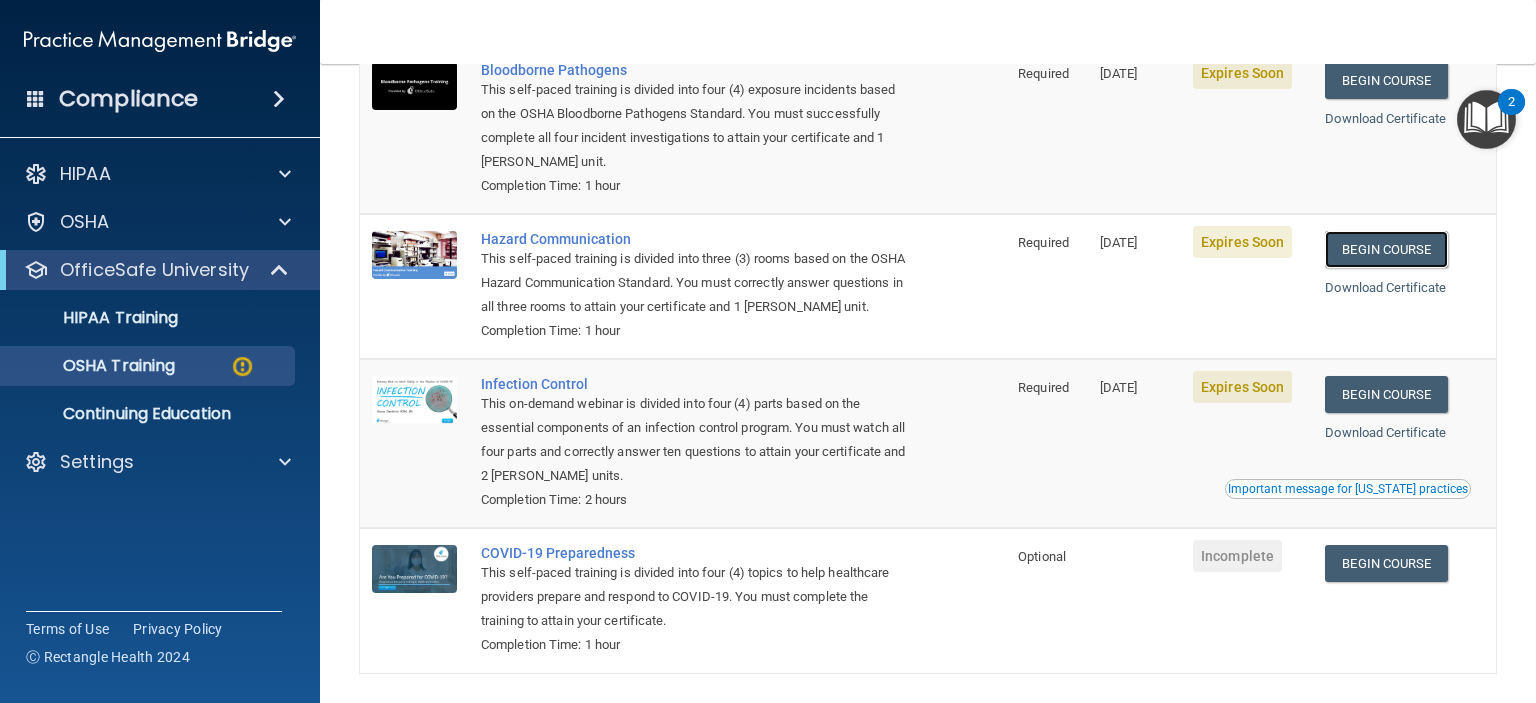 scroll, scrollTop: 335, scrollLeft: 0, axis: vertical 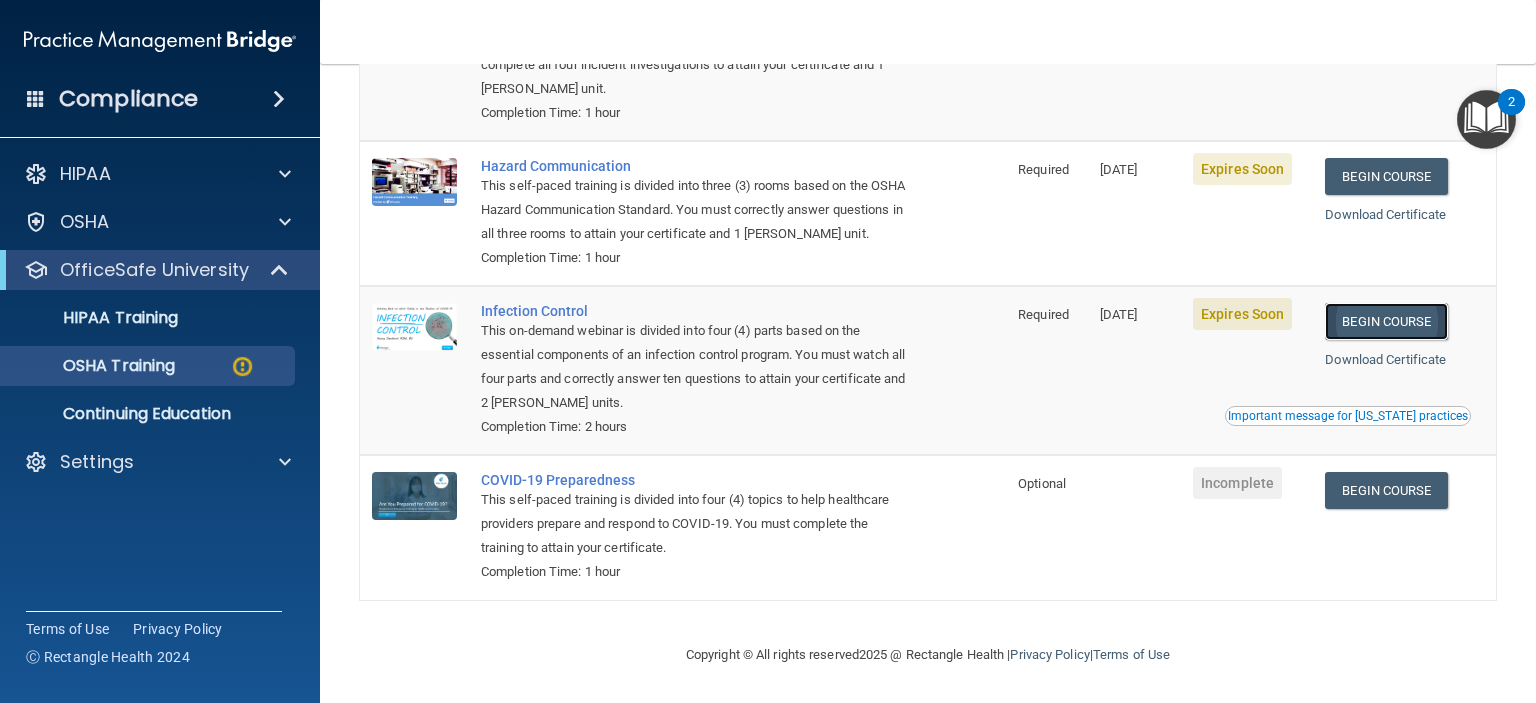 click on "Begin Course" at bounding box center [1386, 321] 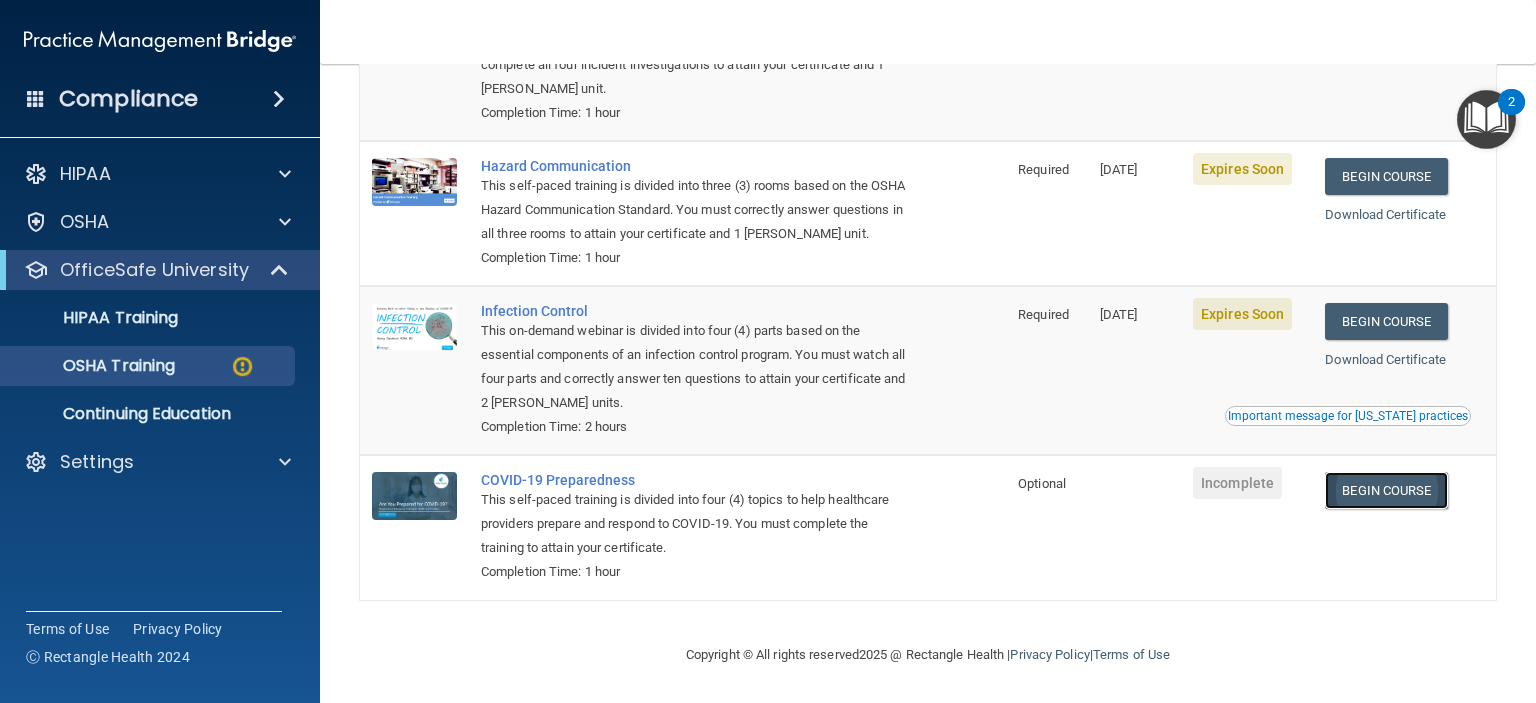 click on "Begin Course" at bounding box center (1386, 490) 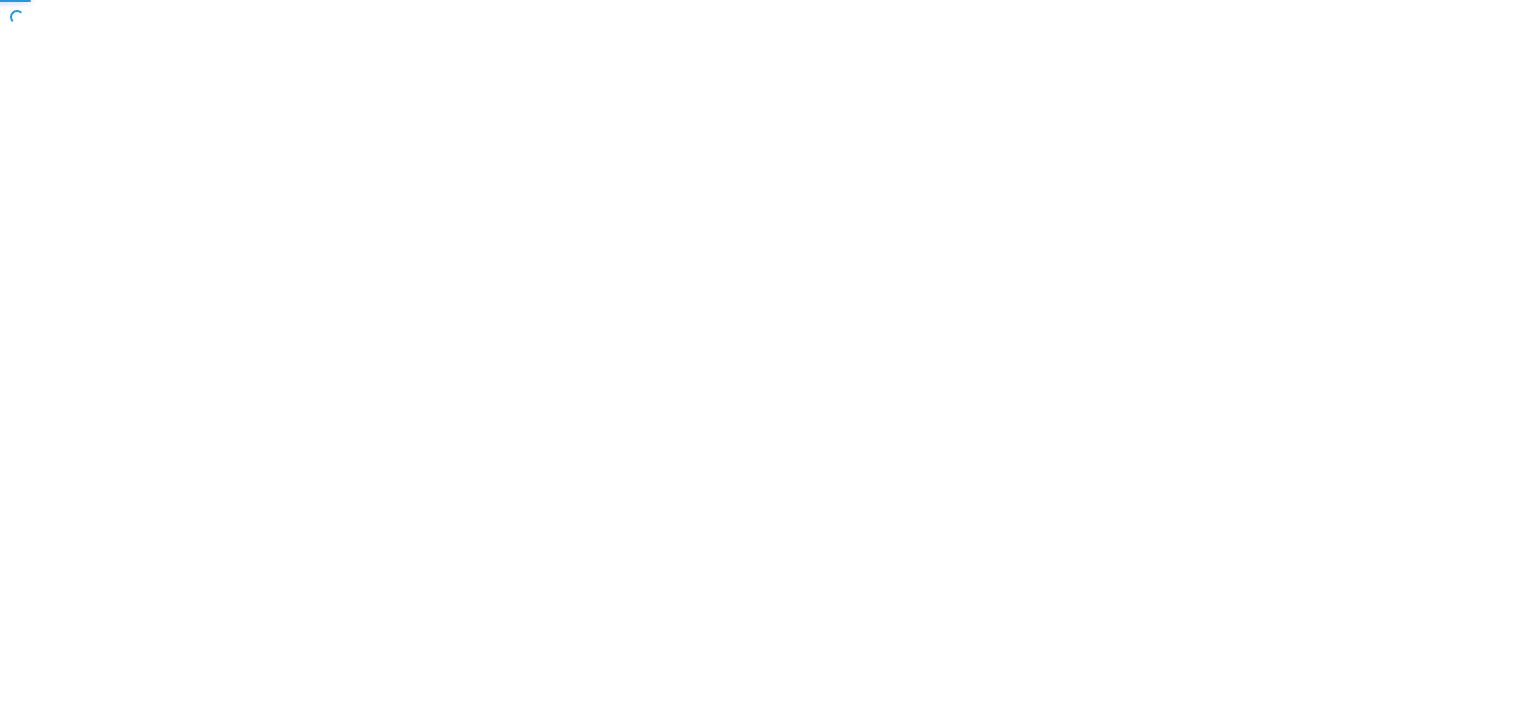 scroll, scrollTop: 0, scrollLeft: 0, axis: both 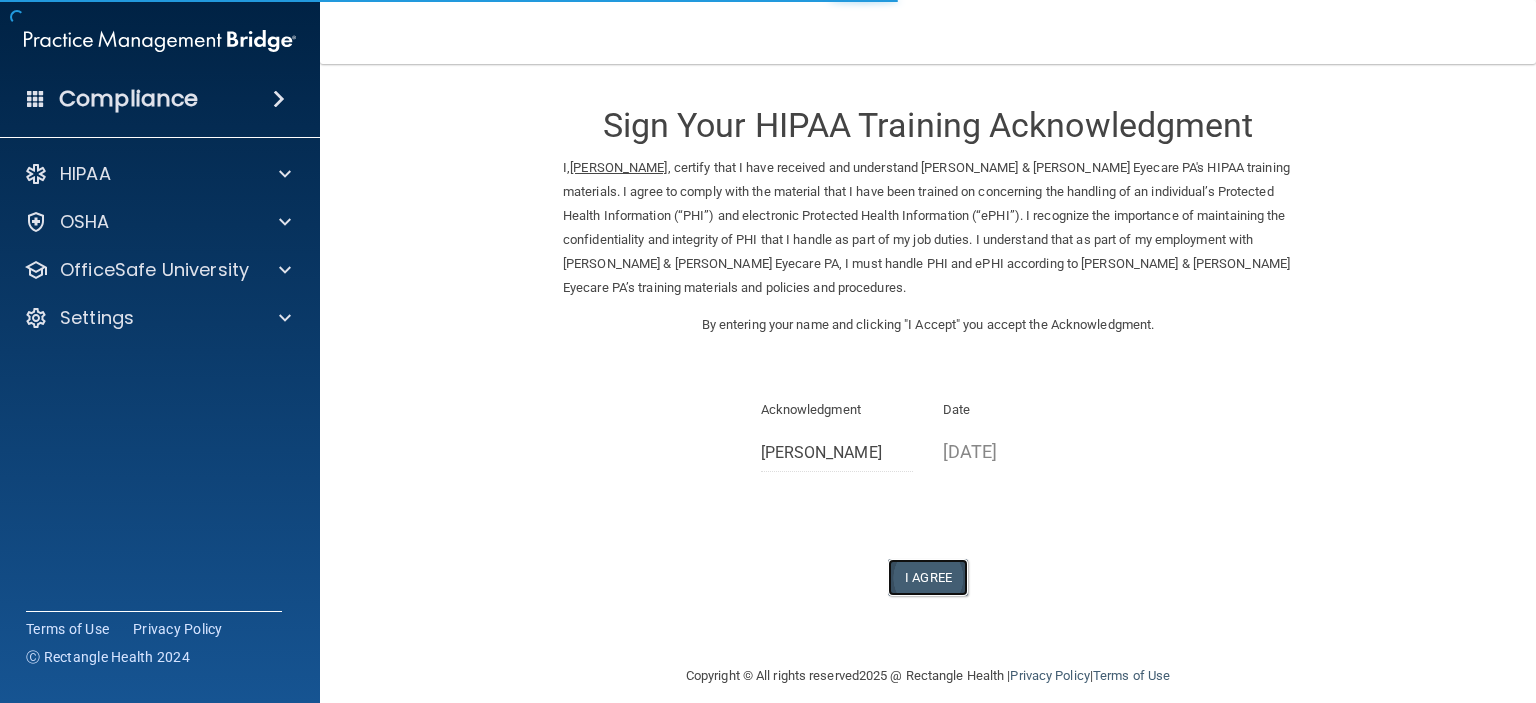 click on "I Agree" at bounding box center (928, 577) 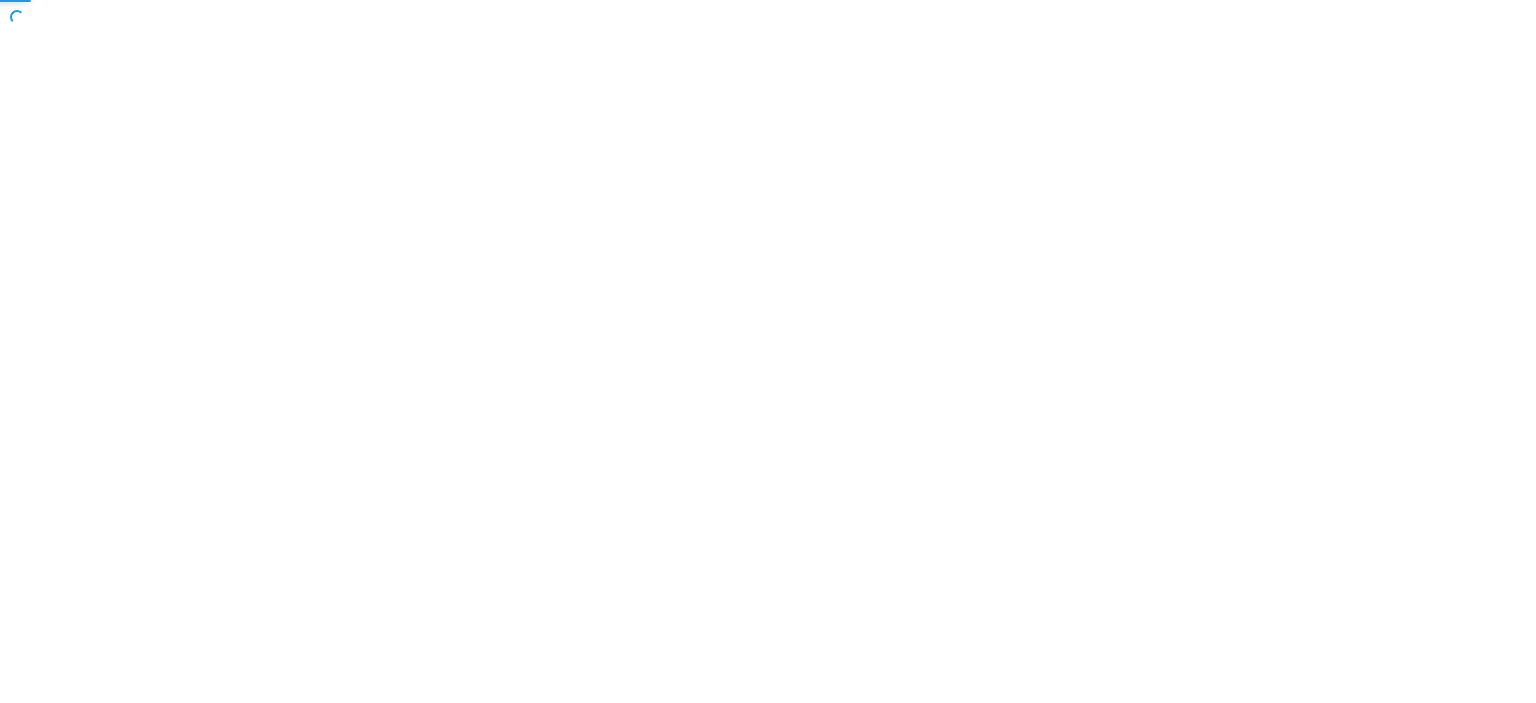 scroll, scrollTop: 0, scrollLeft: 0, axis: both 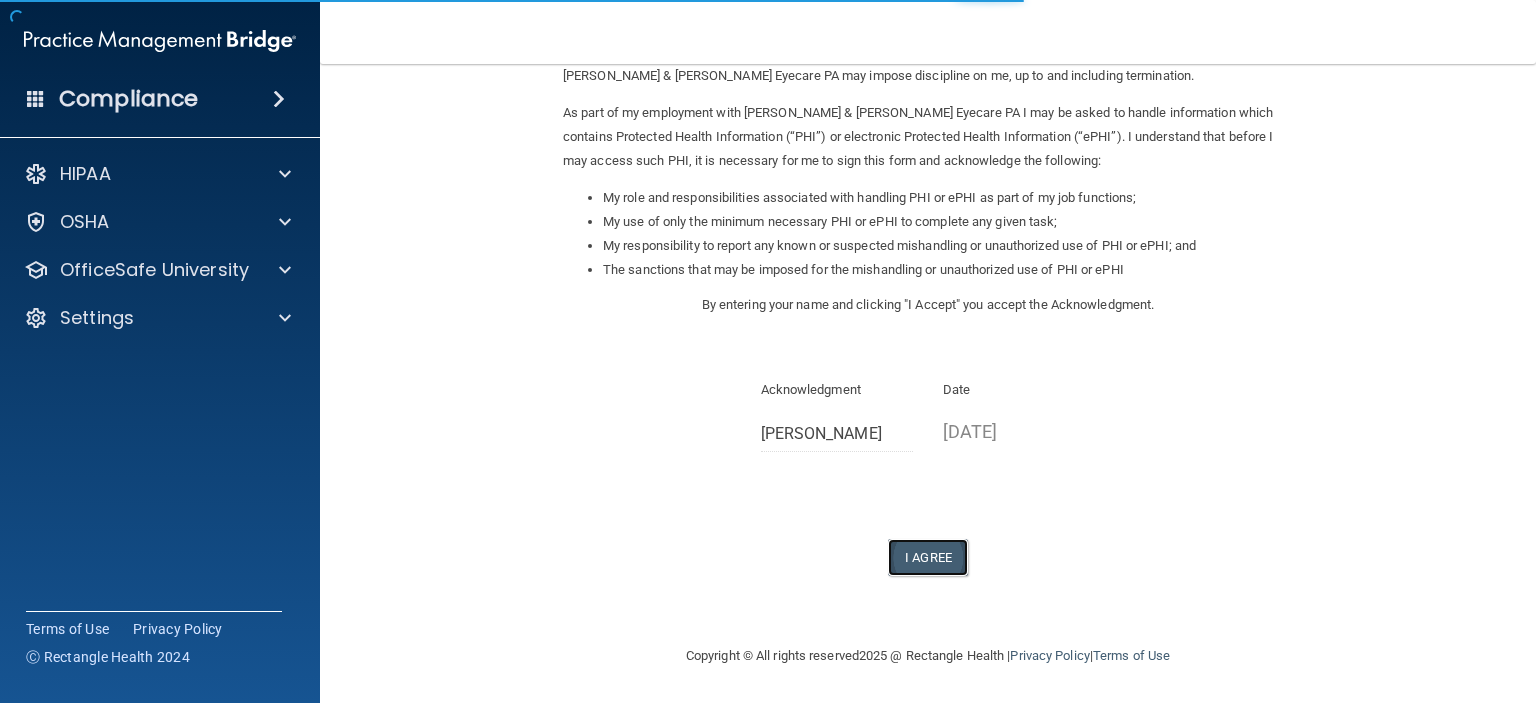 click on "I Agree" at bounding box center [928, 557] 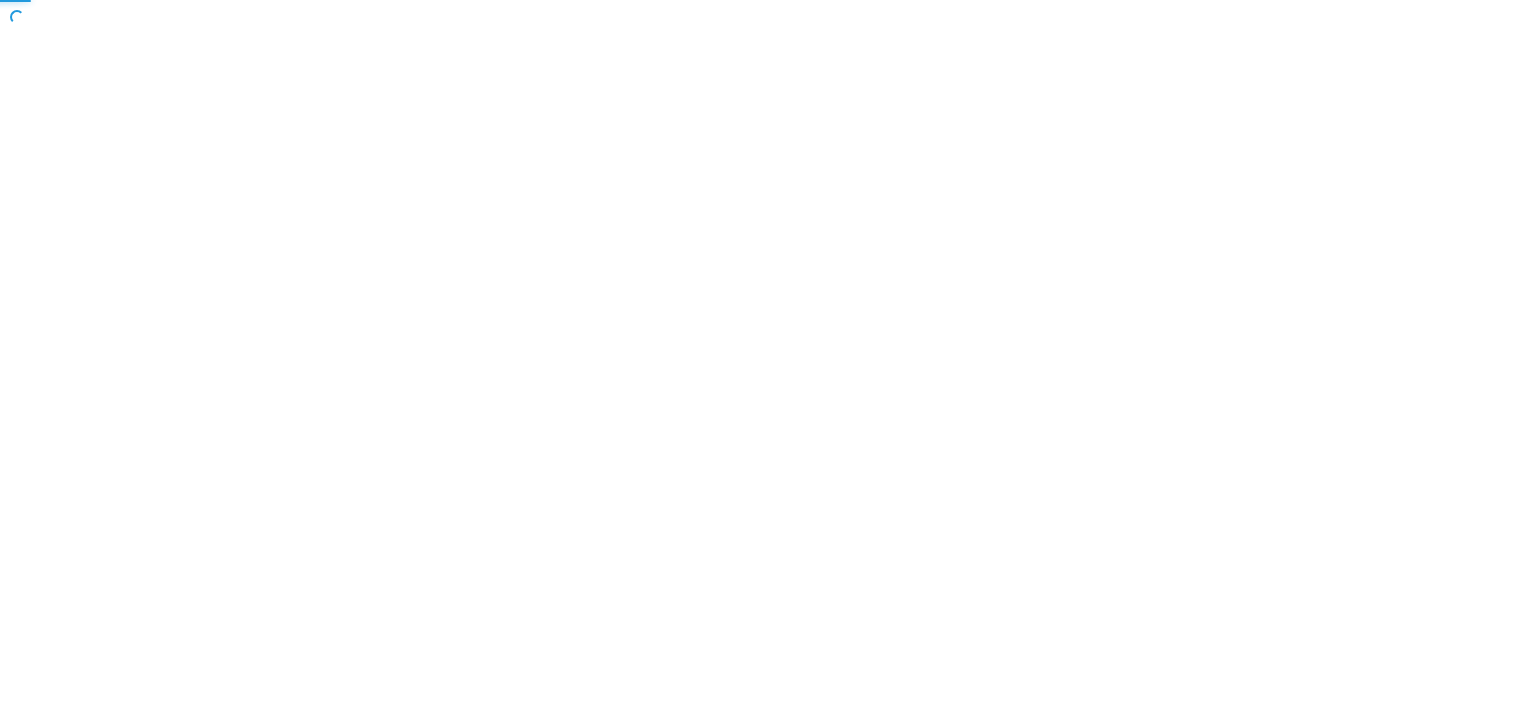 scroll, scrollTop: 0, scrollLeft: 0, axis: both 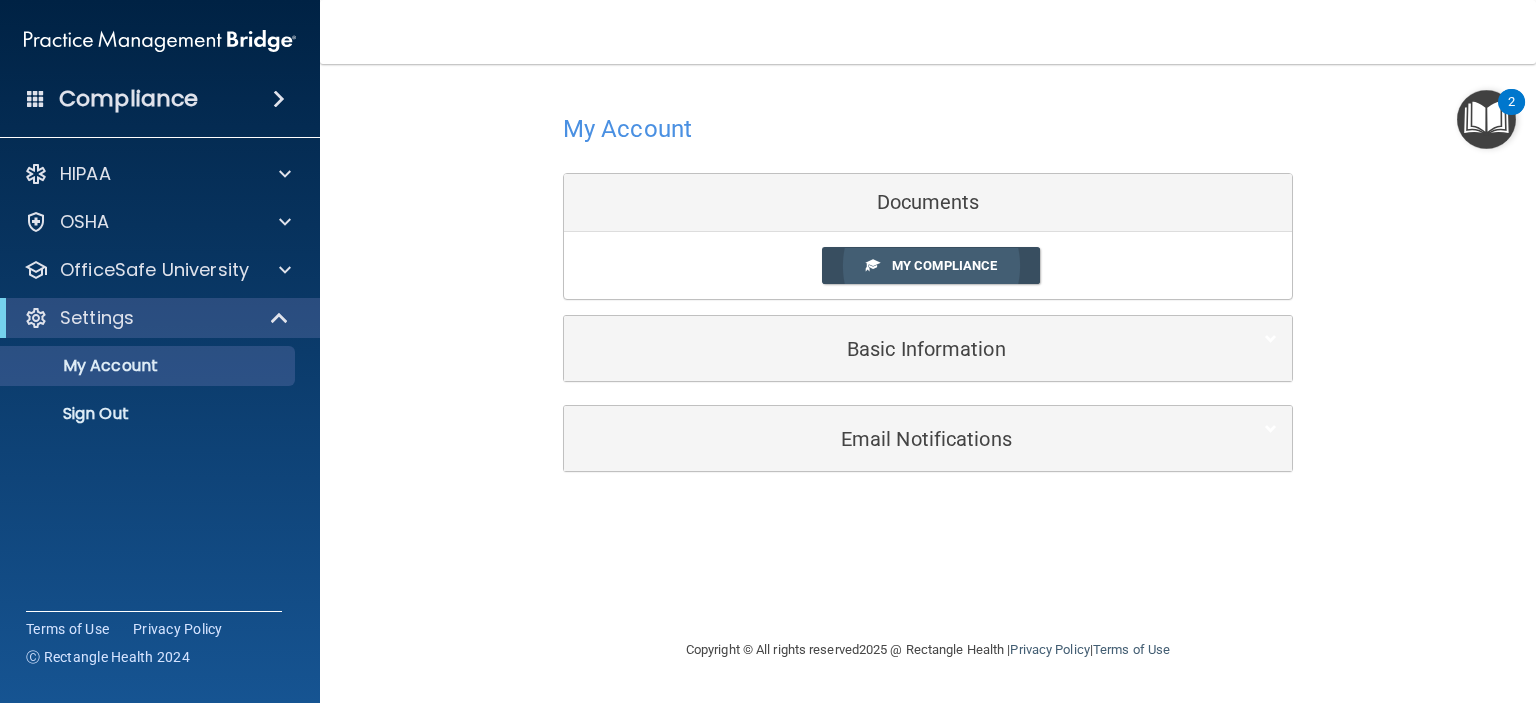 click on "My Compliance" at bounding box center (931, 265) 